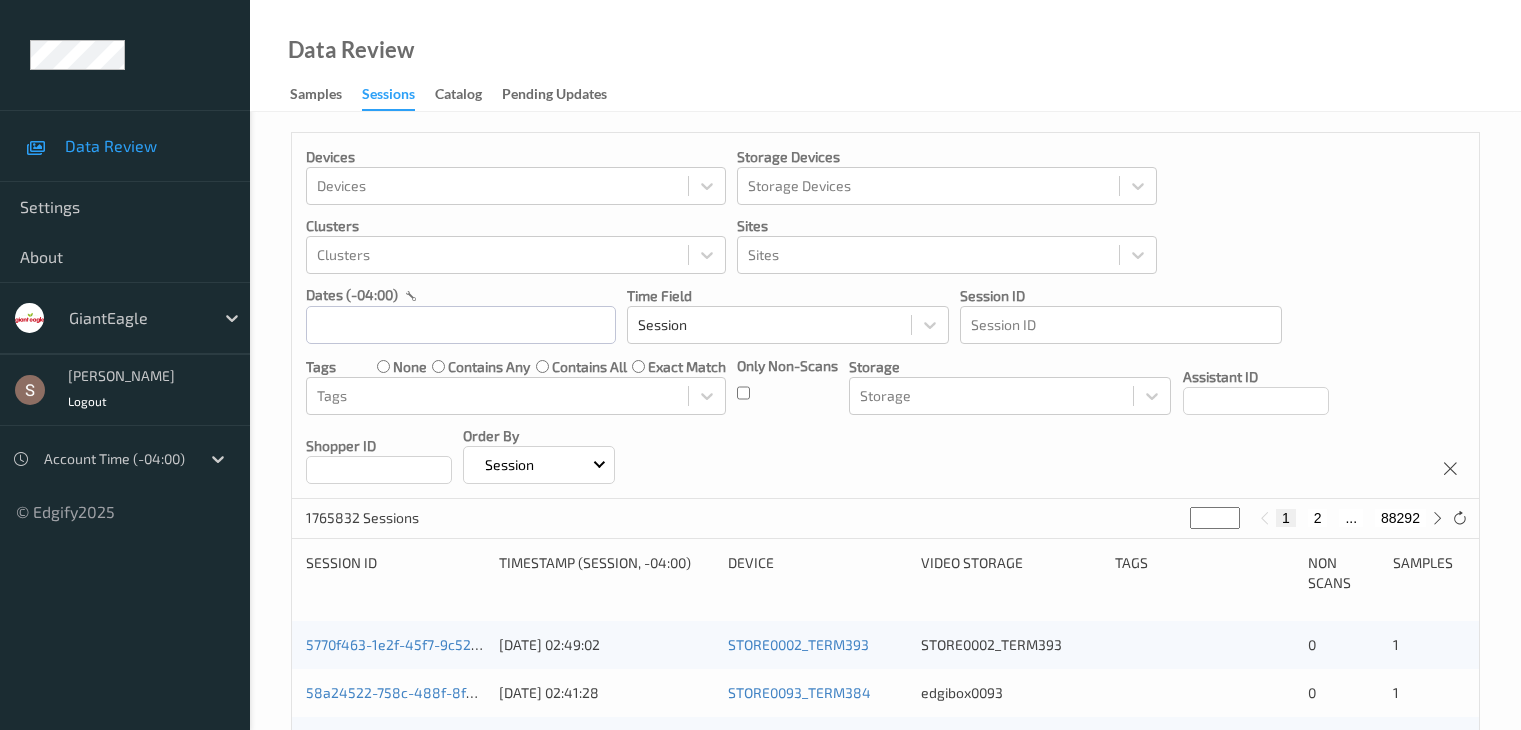 scroll, scrollTop: 0, scrollLeft: 0, axis: both 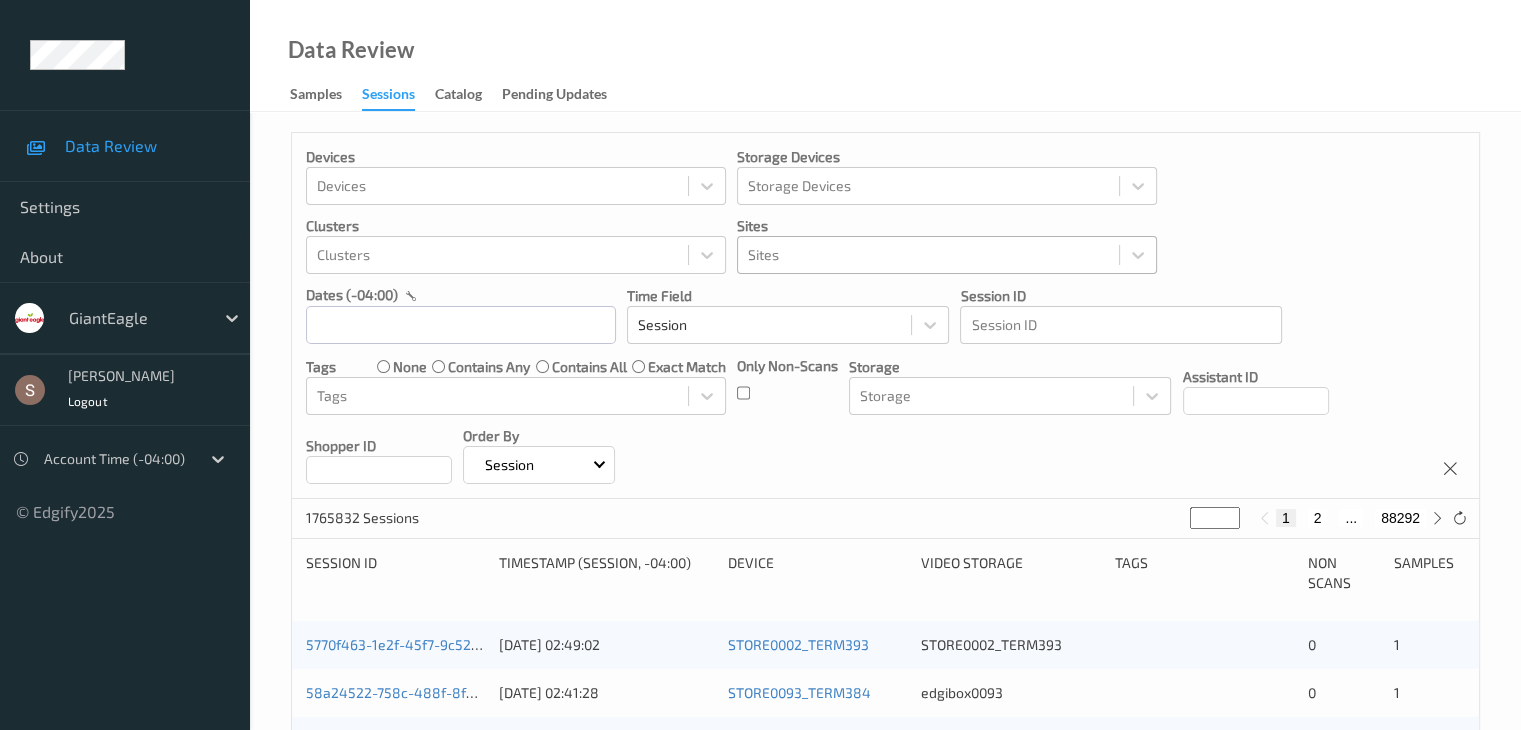 click at bounding box center (928, 255) 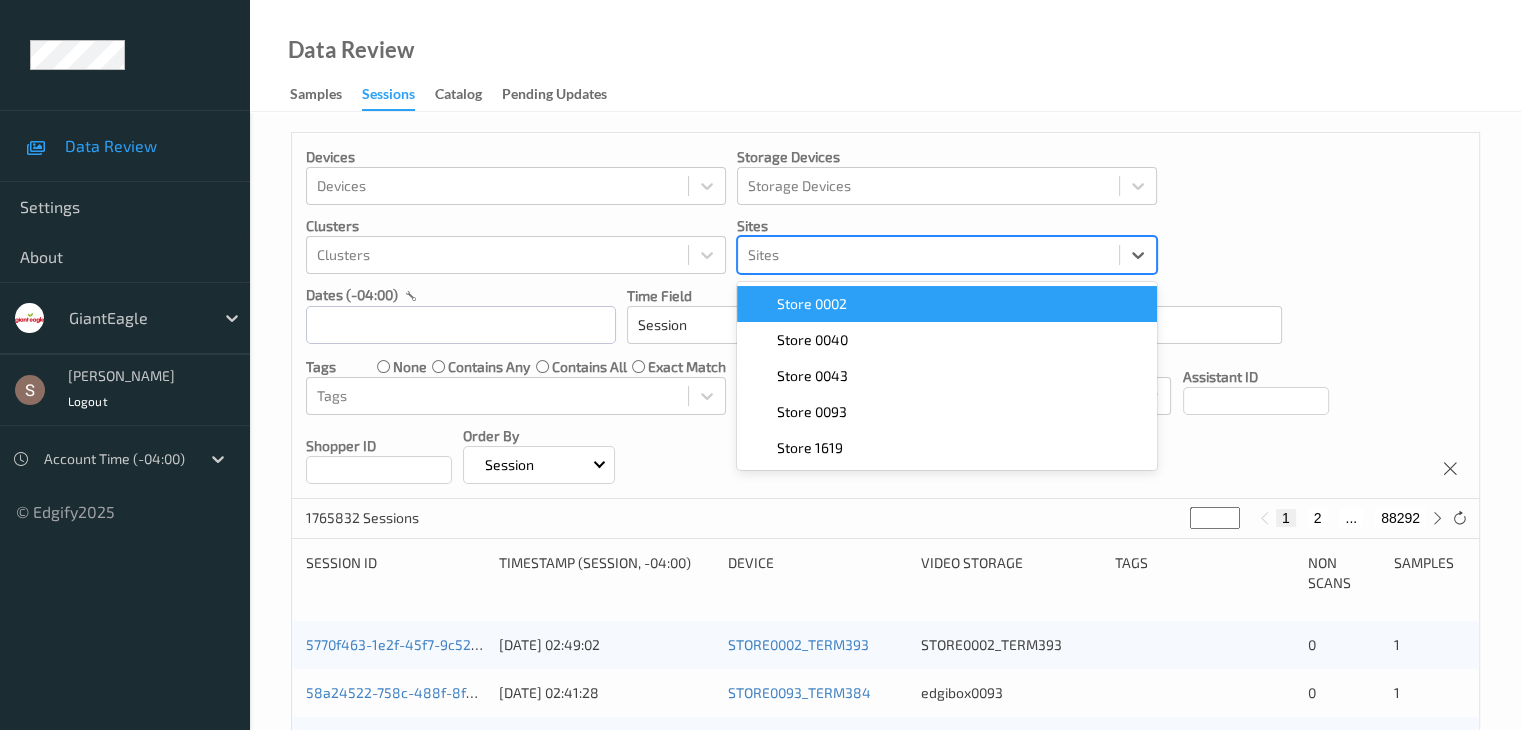 click on "Store 0002" at bounding box center (947, 304) 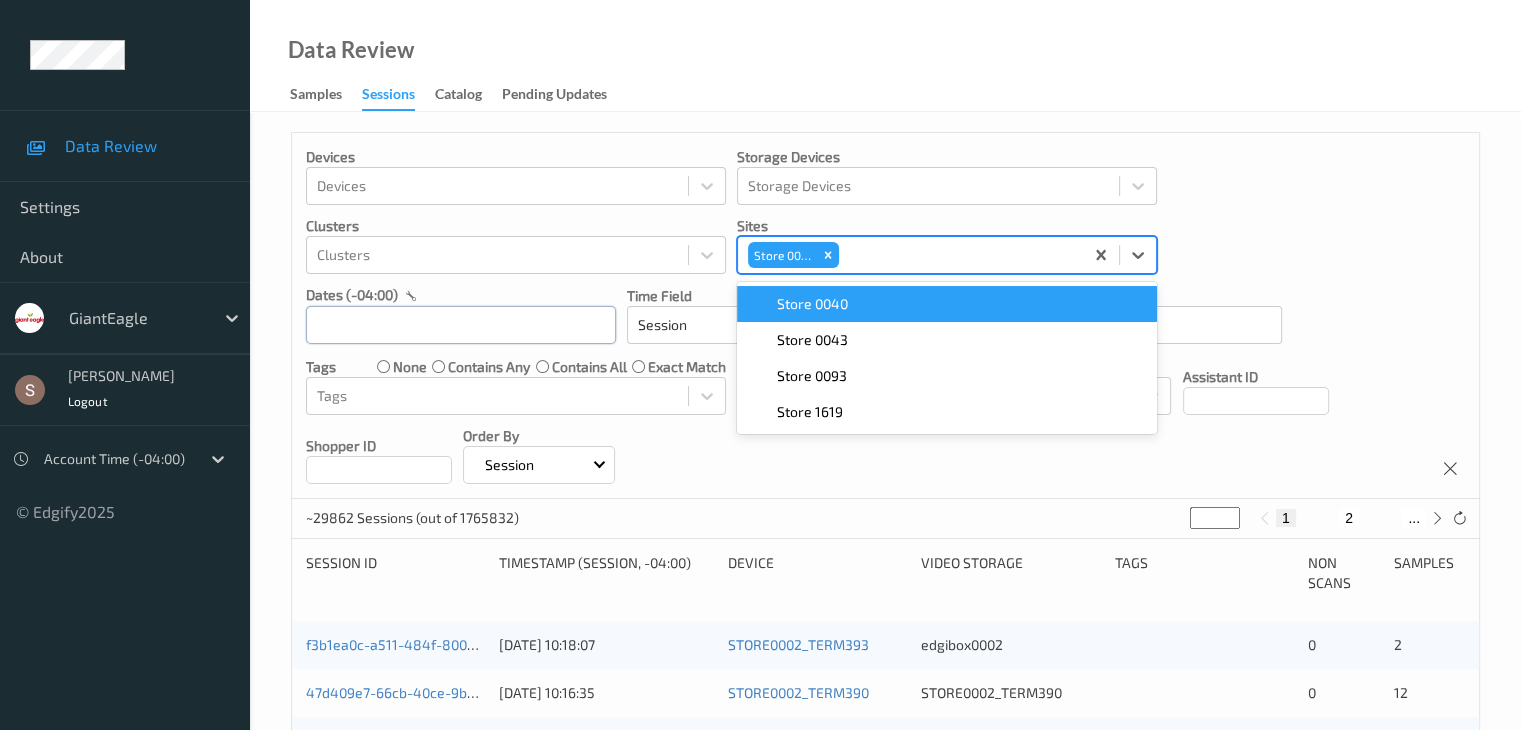 click at bounding box center (461, 325) 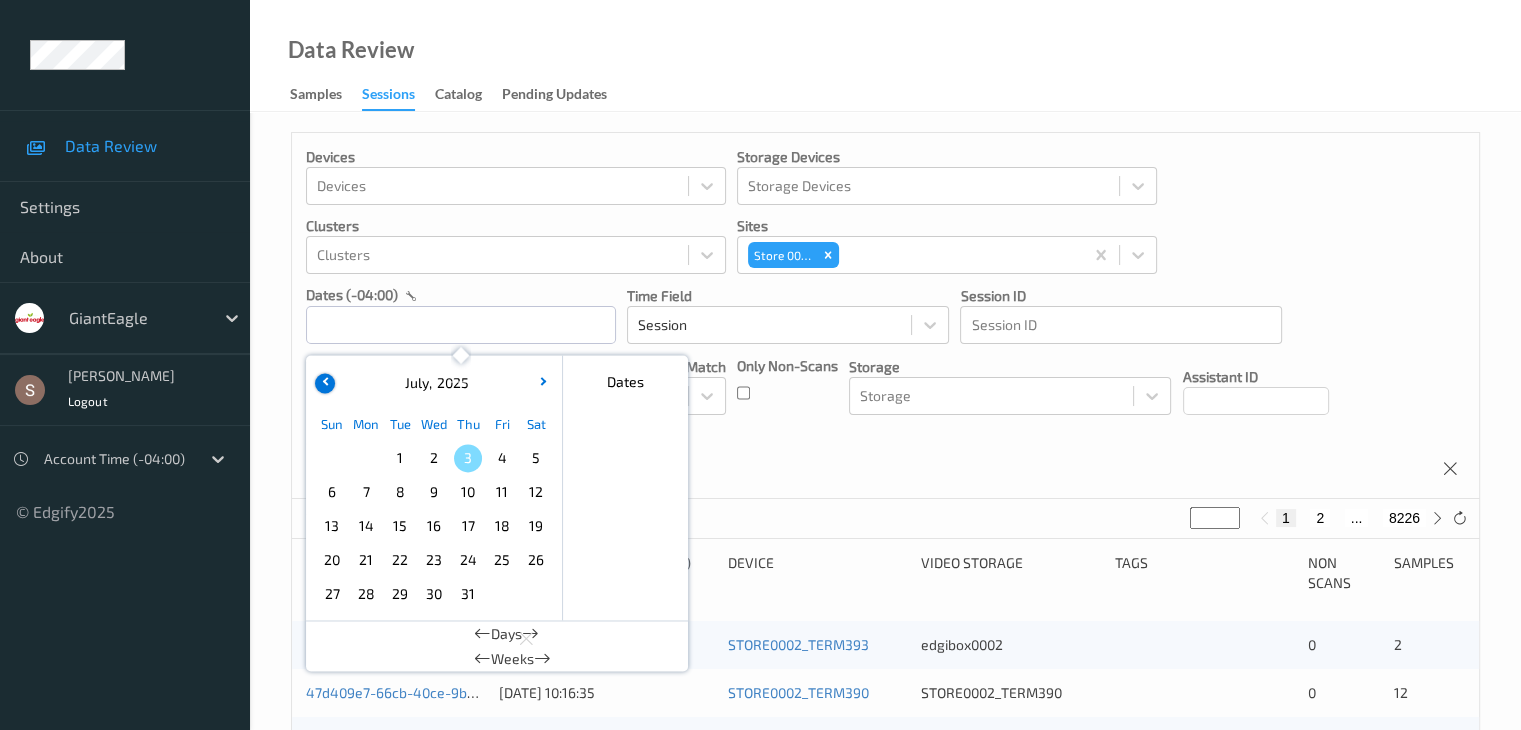 click at bounding box center [325, 383] 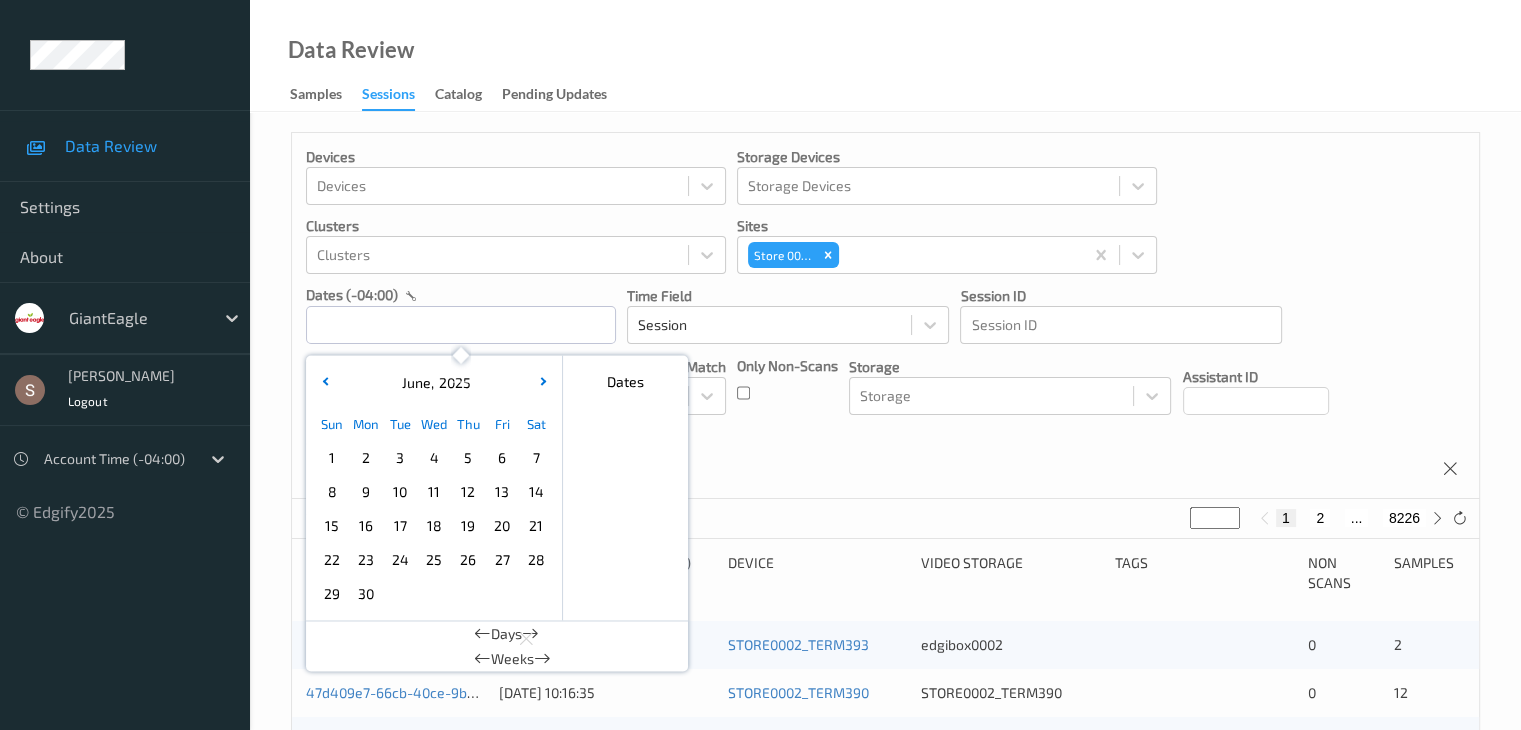 click on "25" at bounding box center (434, 560) 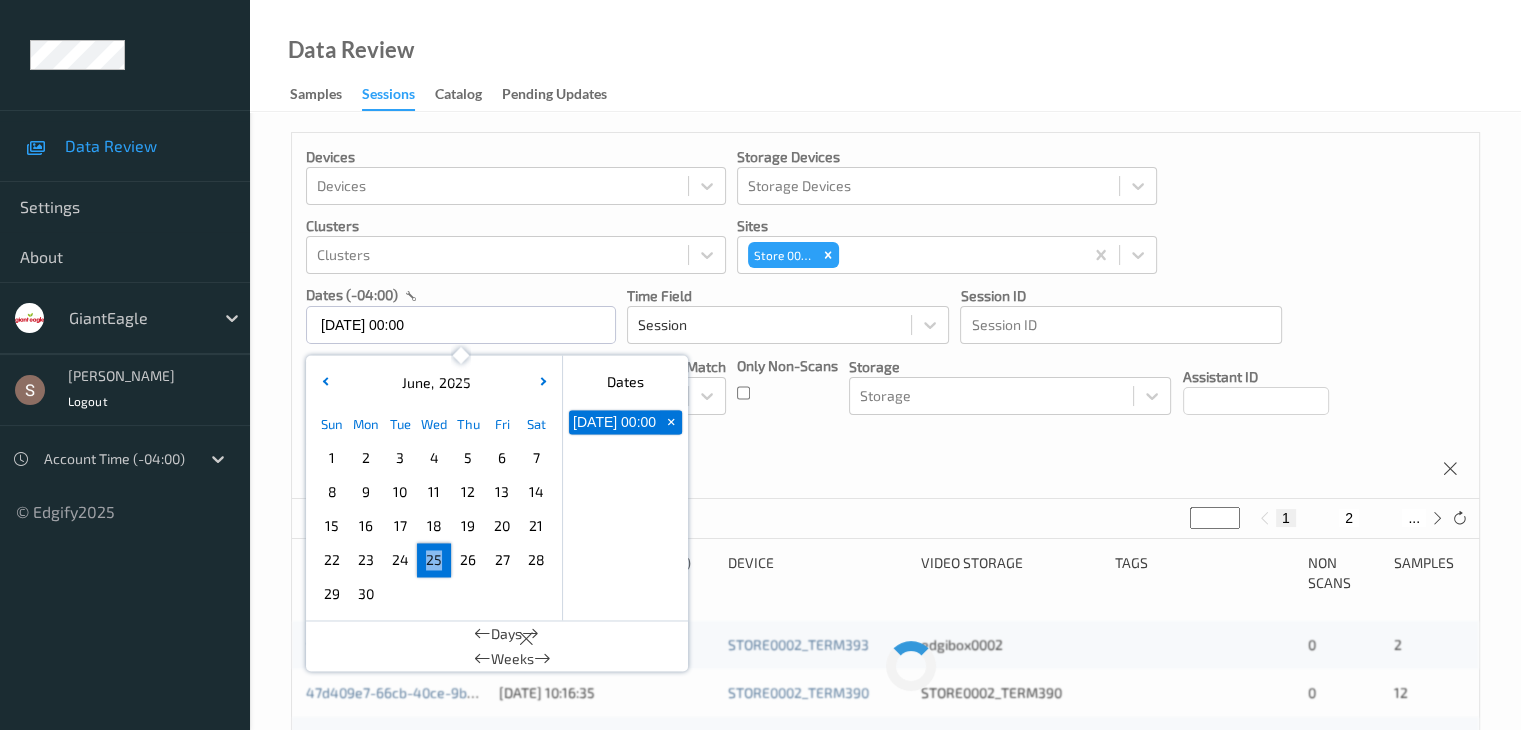 click on "25" at bounding box center (434, 560) 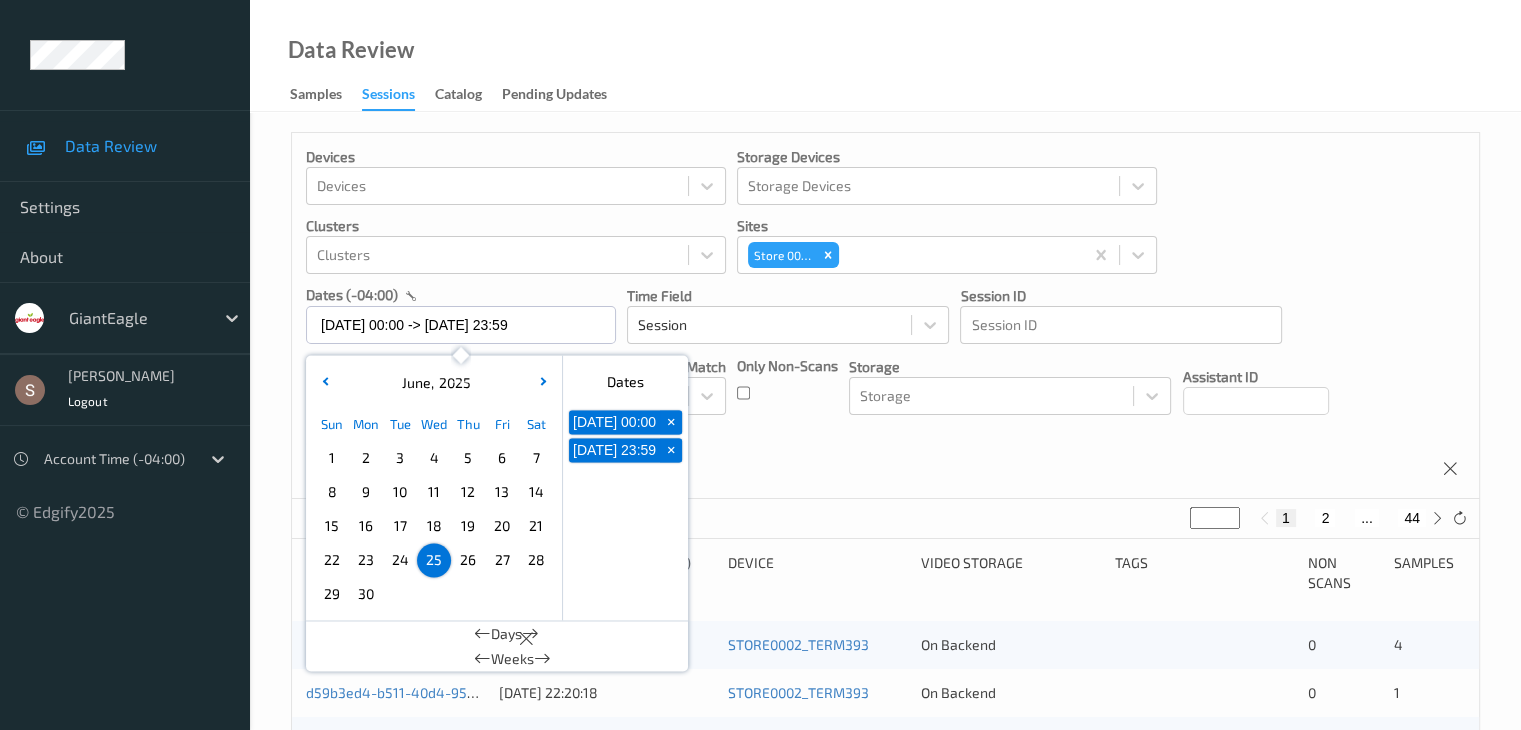 click on "Devices Devices Storage Devices Storage Devices Clusters Clusters Sites Store 0002 dates (-04:00) [DATE] 00:00 -> [DATE] 23:59 [DATE] Sun Mon Tue Wed Thu Fri Sat 1 2 3 4 5 6 7 8 9 10 11 12 13 14 15 16 17 18 19 20 21 22 23 24 25 26 27 28 29 [DATE] February March April May June July August September October November [DATE] 2022 2023 2024 2025 2026 2027 2028 2029 2030 2031 2032 Dates [DATE] 00:00 + [DATE] 23:59 + Days Weeks Time Field Session Session ID Session ID Tags none contains any contains all exact match Tags Only Non-Scans Storage Storage Assistant ID Shopper ID Order By Session" at bounding box center (885, 316) 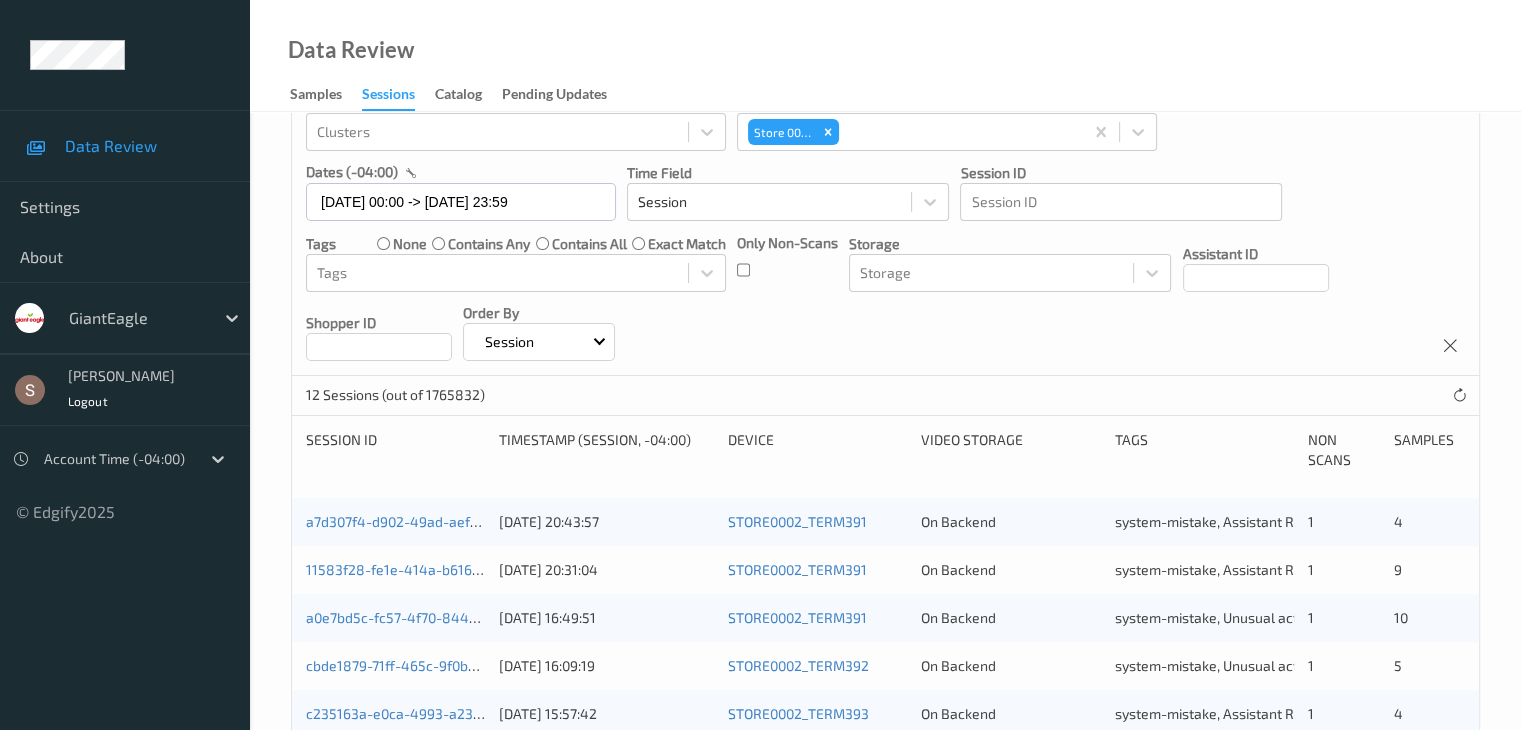 scroll, scrollTop: 200, scrollLeft: 0, axis: vertical 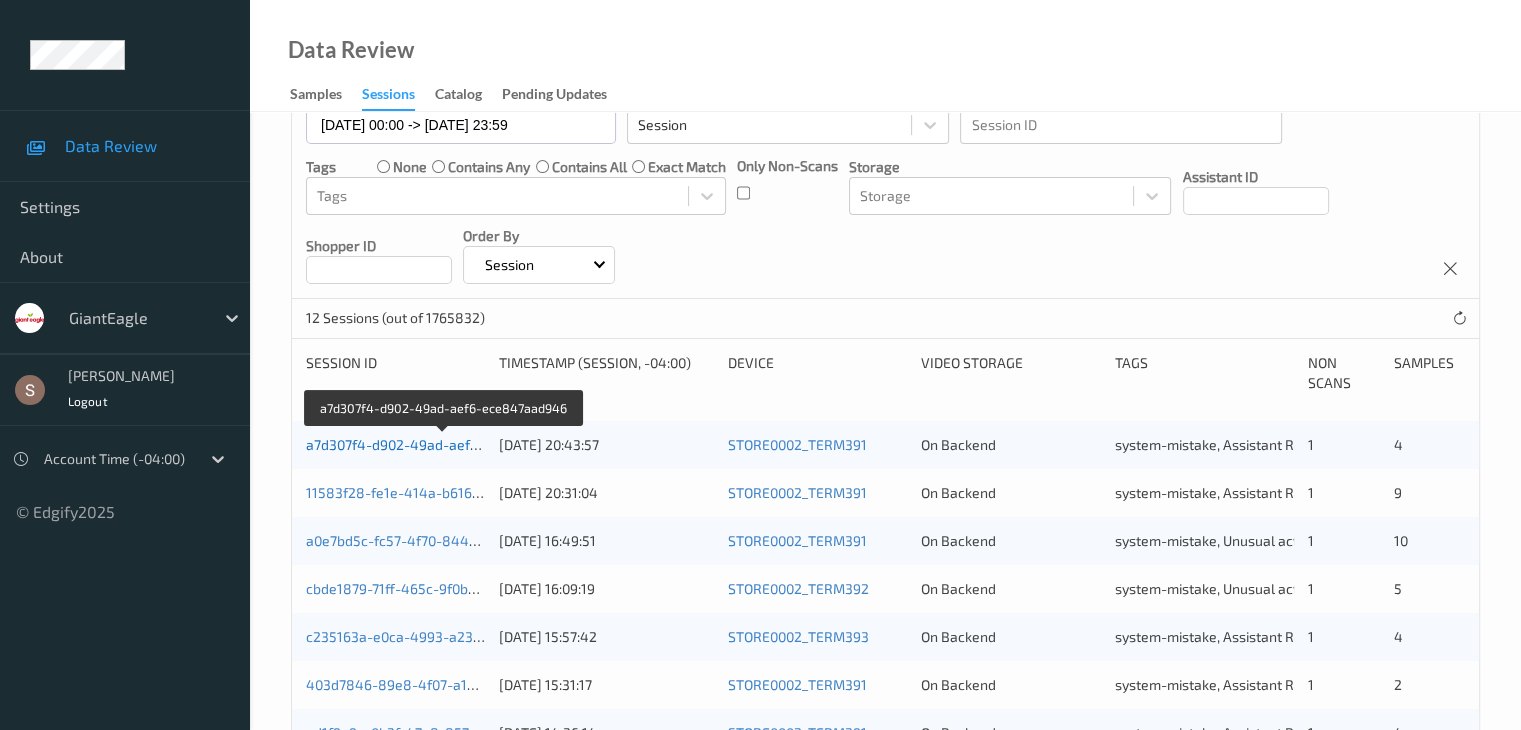 click on "a7d307f4-d902-49ad-aef6-ece847aad946" at bounding box center (443, 444) 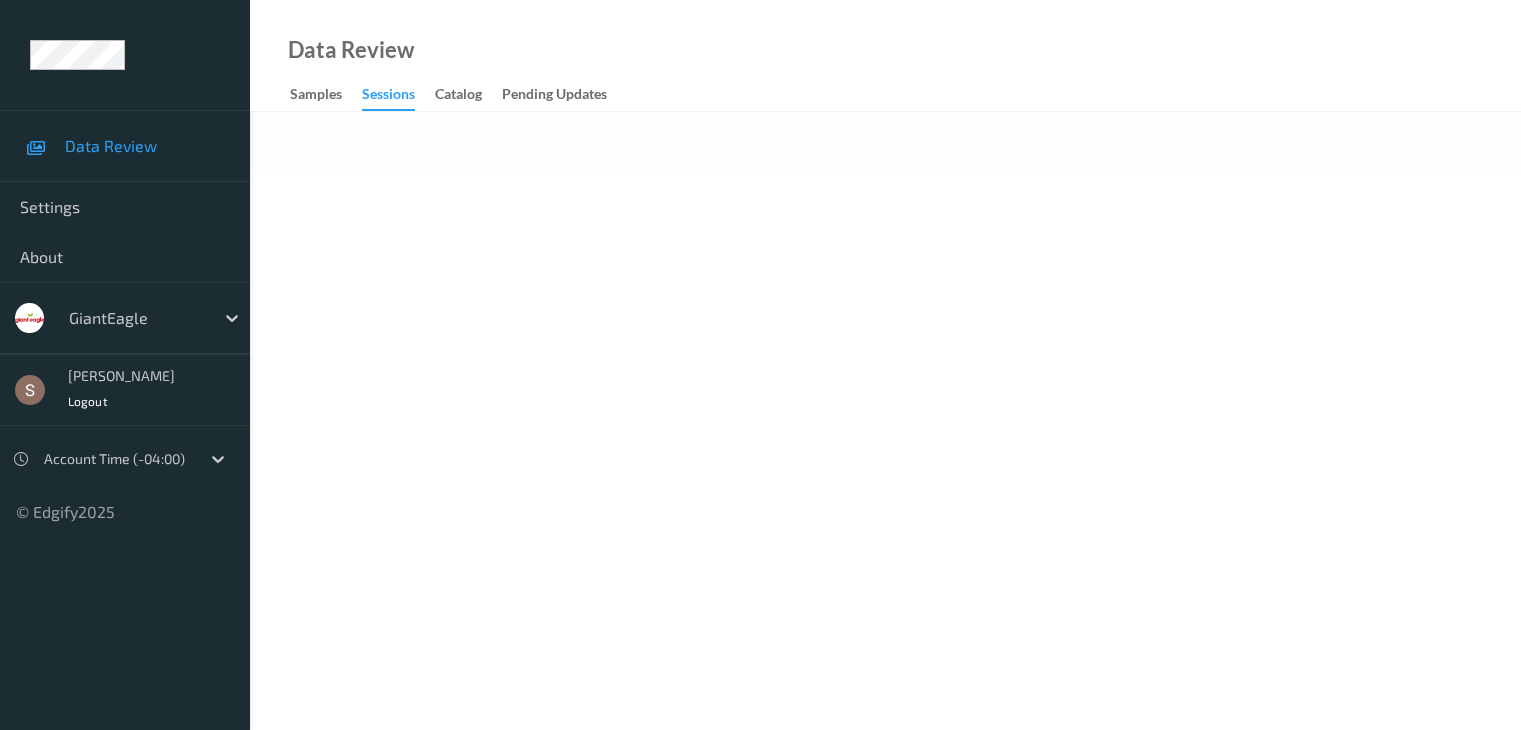 scroll, scrollTop: 0, scrollLeft: 0, axis: both 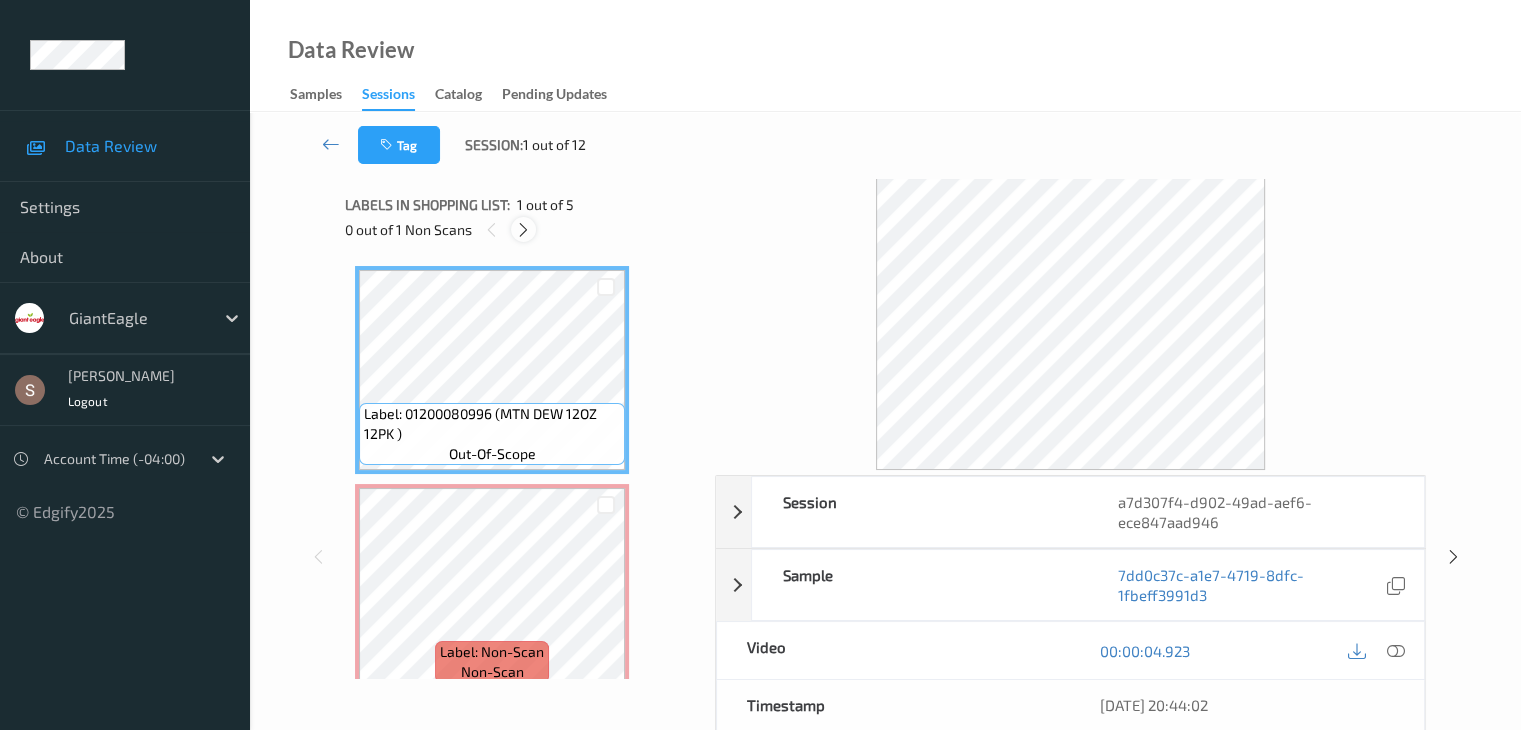 click at bounding box center (523, 230) 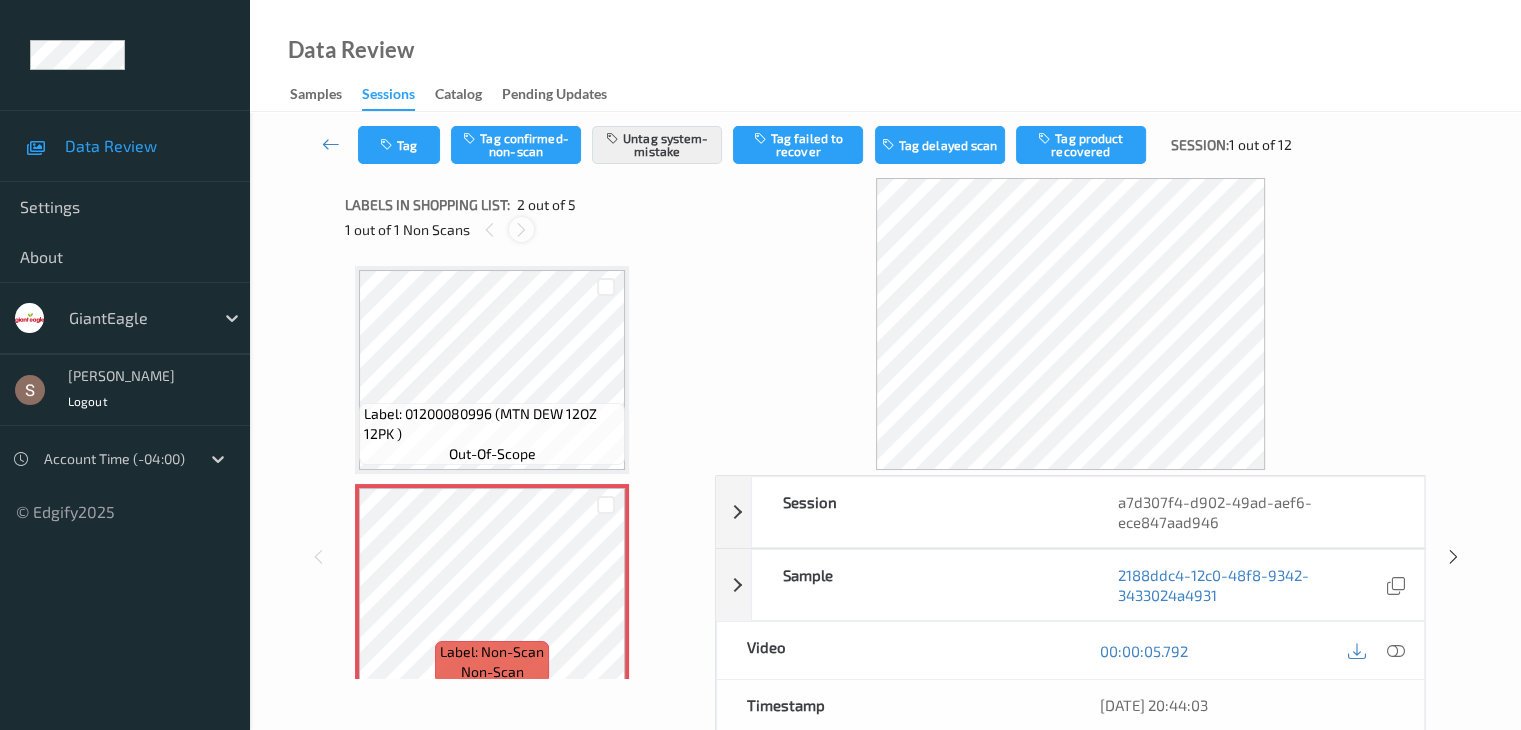 scroll, scrollTop: 10, scrollLeft: 0, axis: vertical 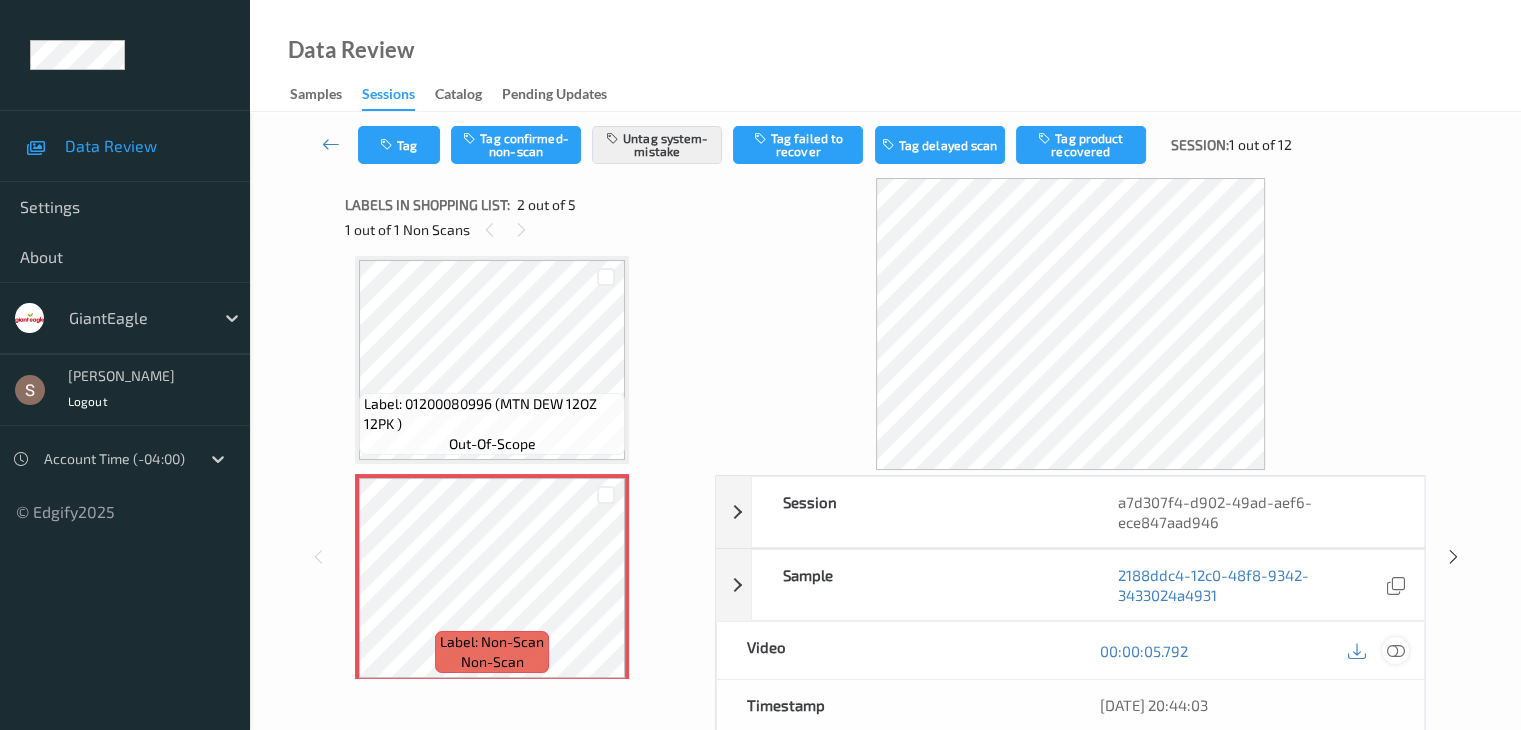 click at bounding box center [1395, 651] 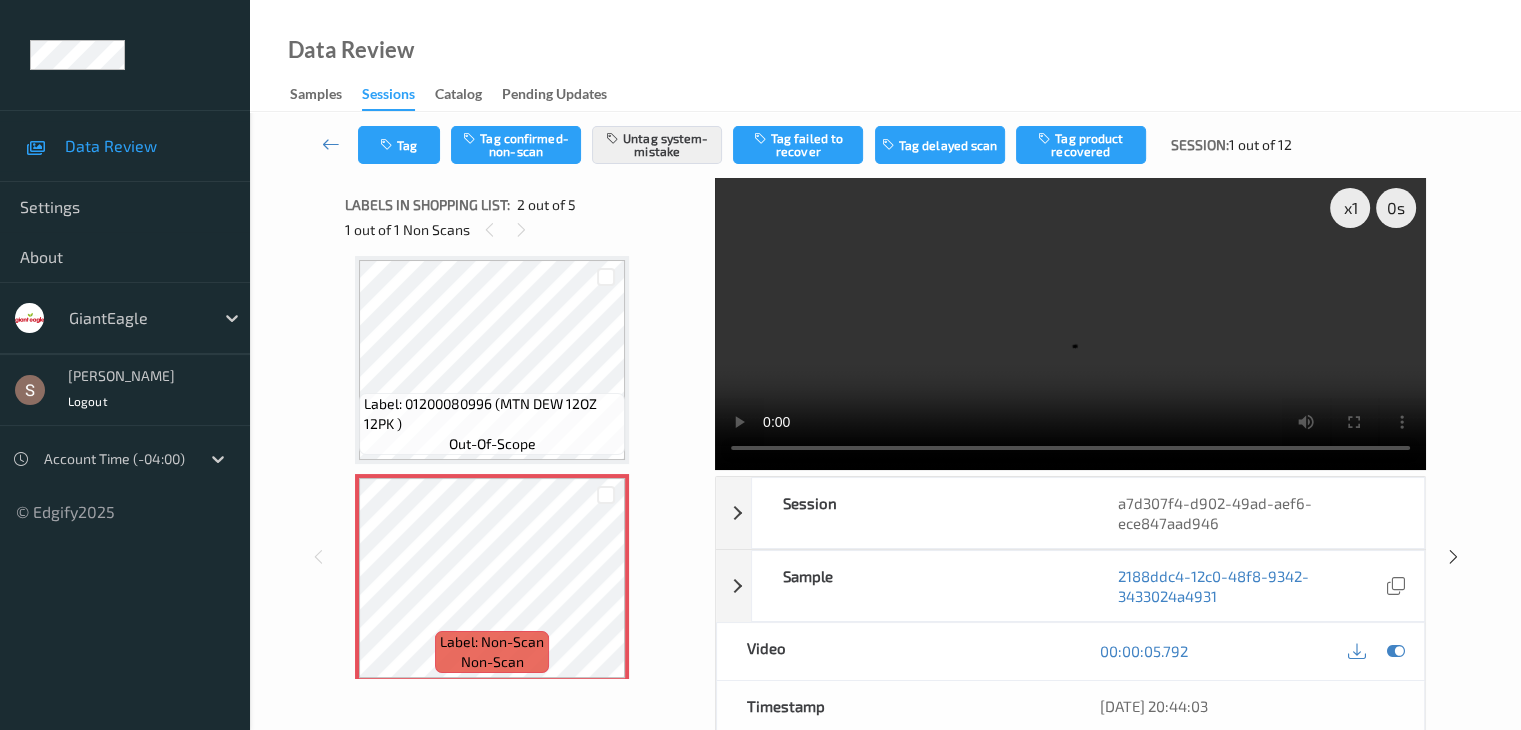 click at bounding box center [1070, 324] 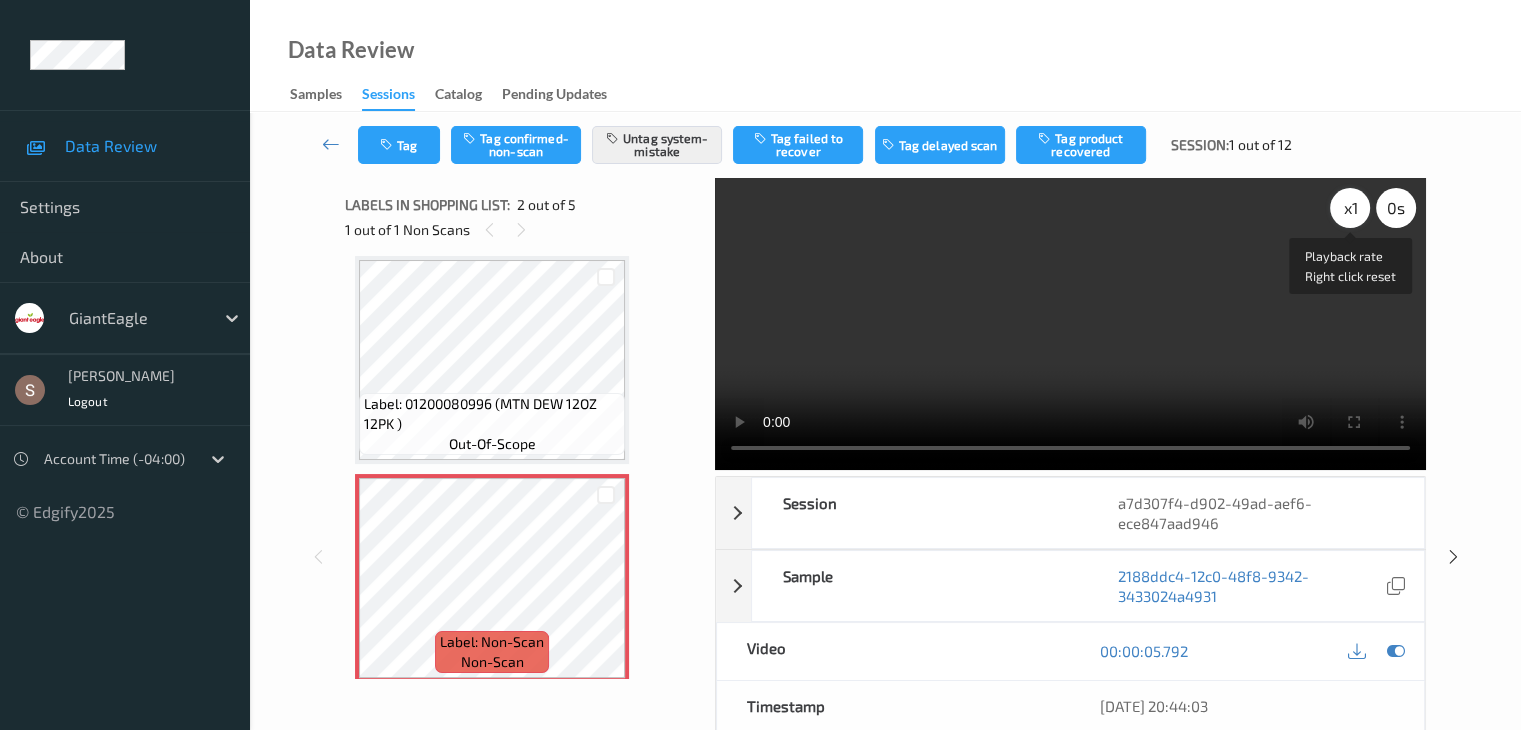 click on "x 1" at bounding box center (1350, 208) 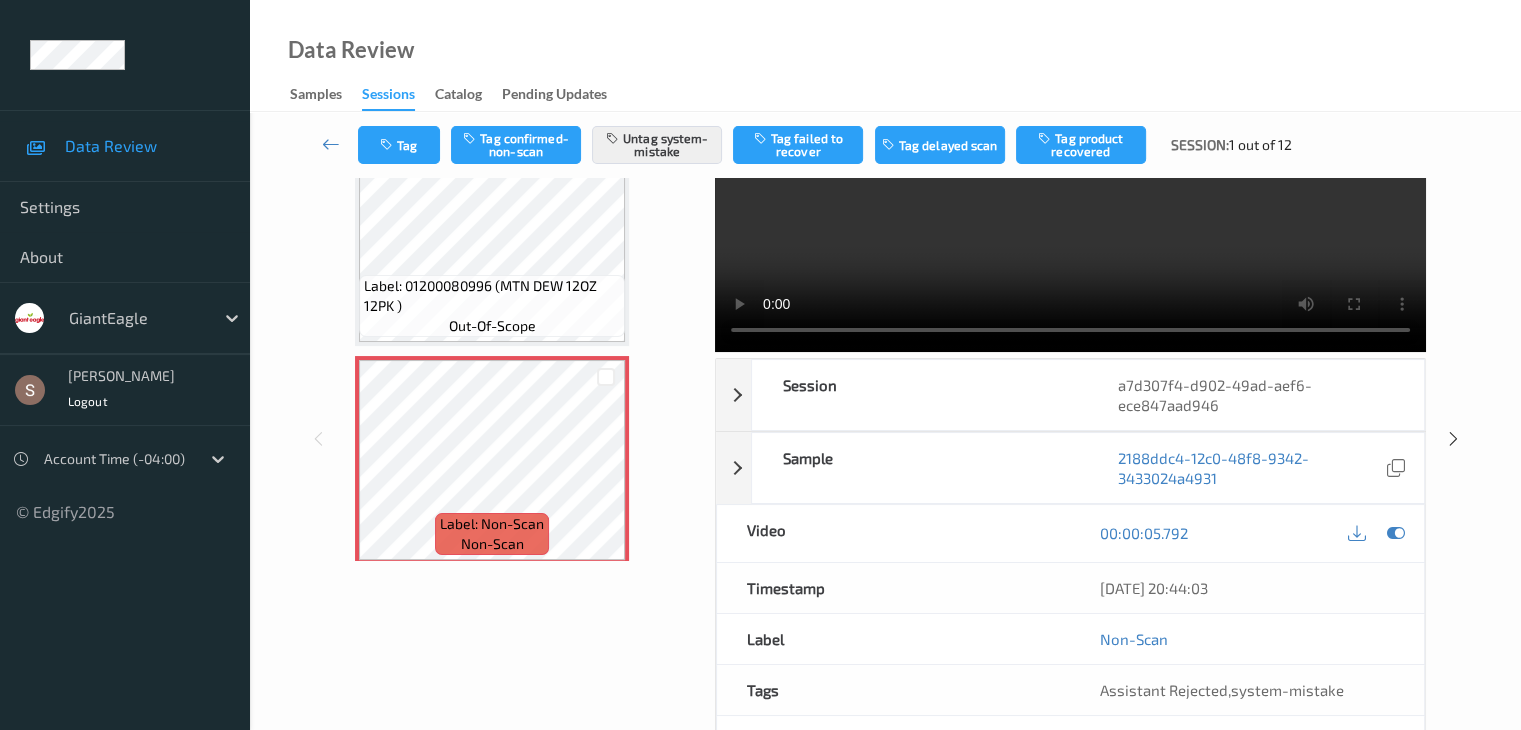 scroll, scrollTop: 0, scrollLeft: 0, axis: both 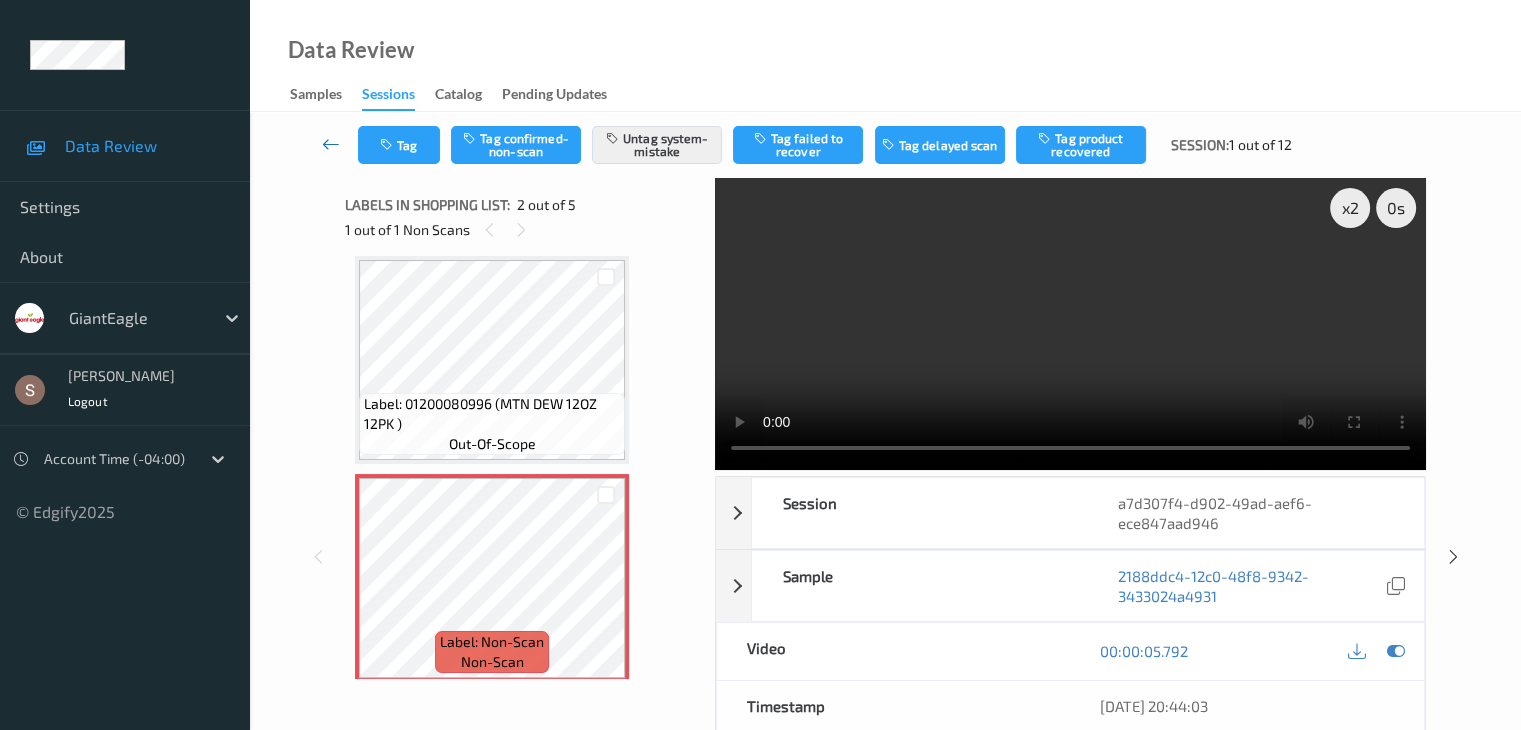 click at bounding box center (331, 144) 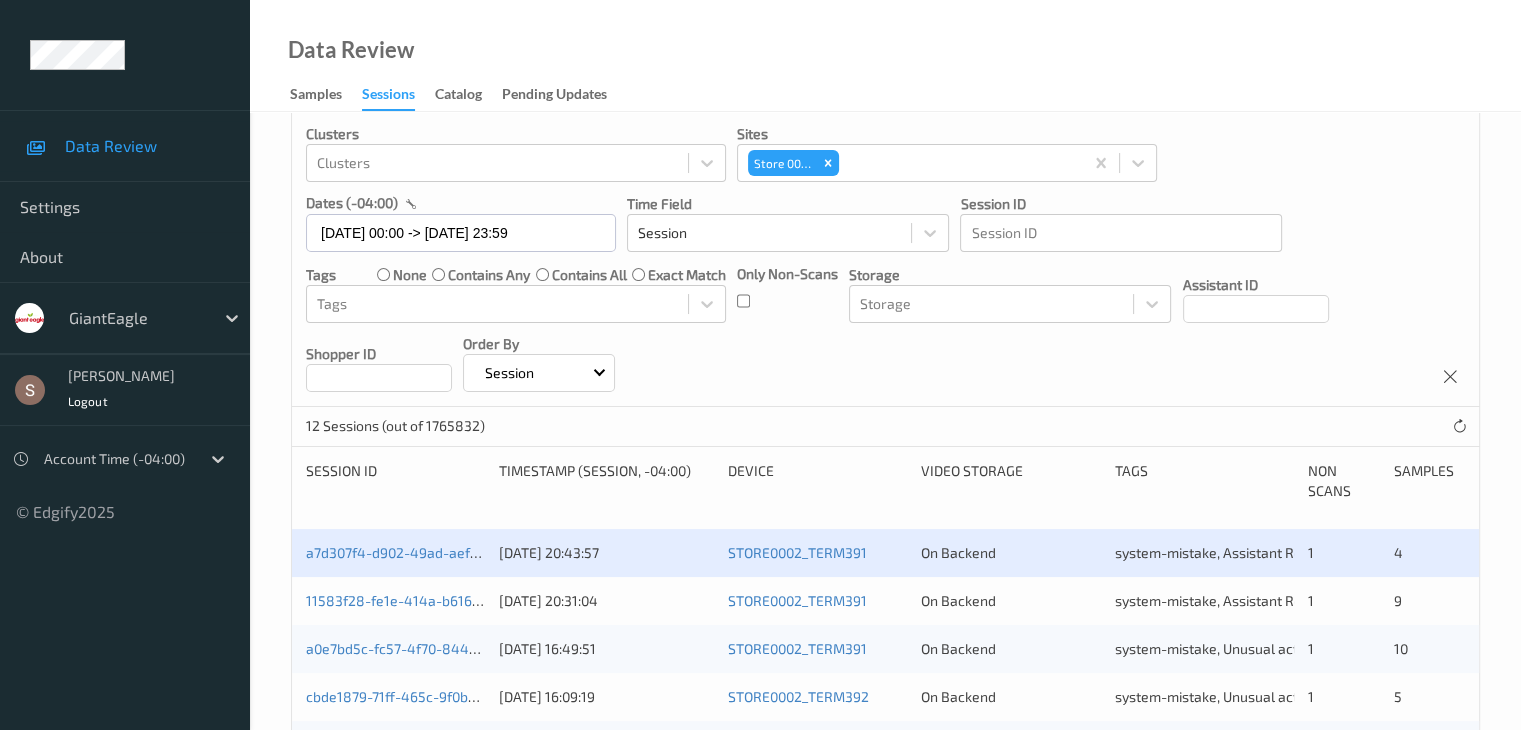 scroll, scrollTop: 200, scrollLeft: 0, axis: vertical 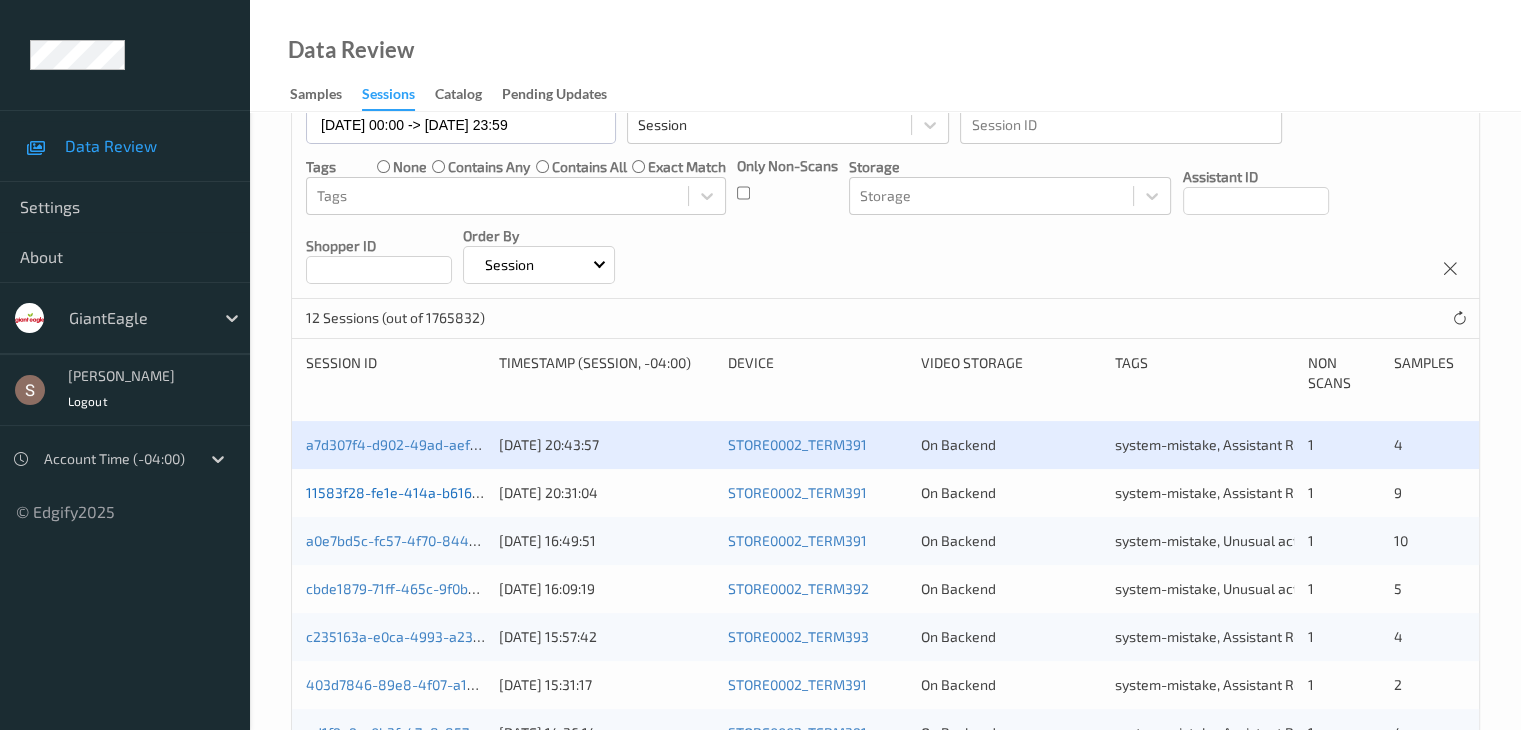 click on "11583f28-fe1e-414a-b616-6edb8eb7a4fe" at bounding box center (439, 492) 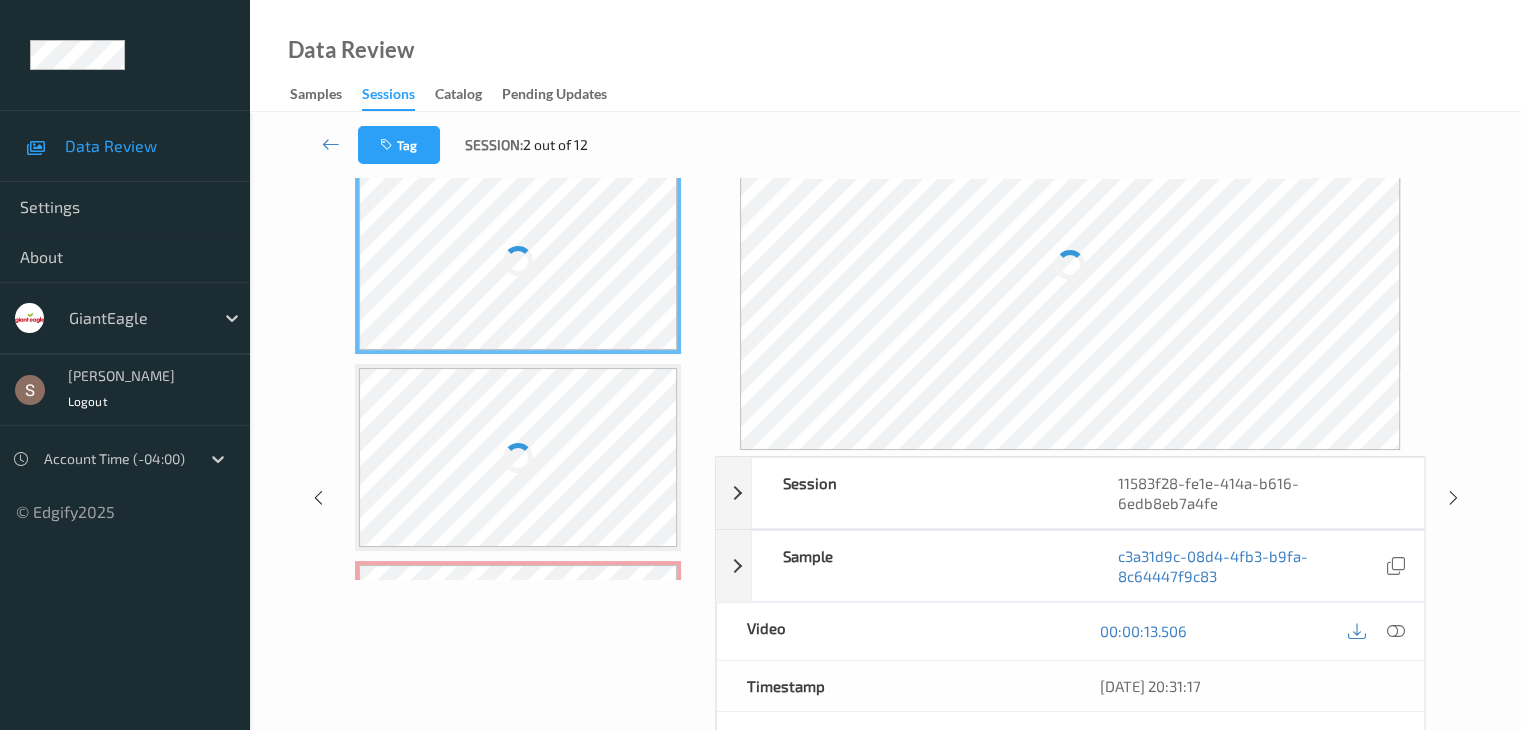 scroll, scrollTop: 0, scrollLeft: 0, axis: both 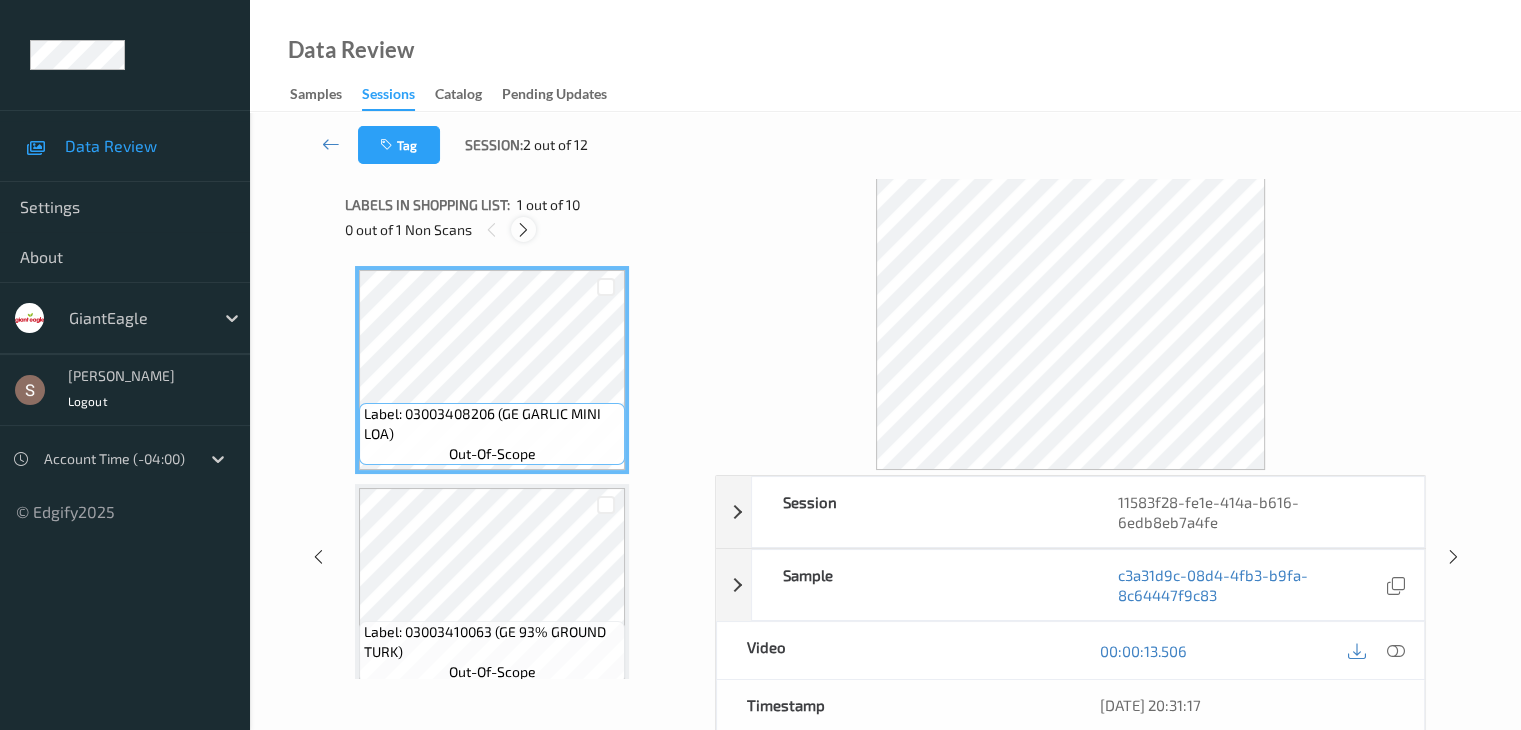 click at bounding box center [523, 230] 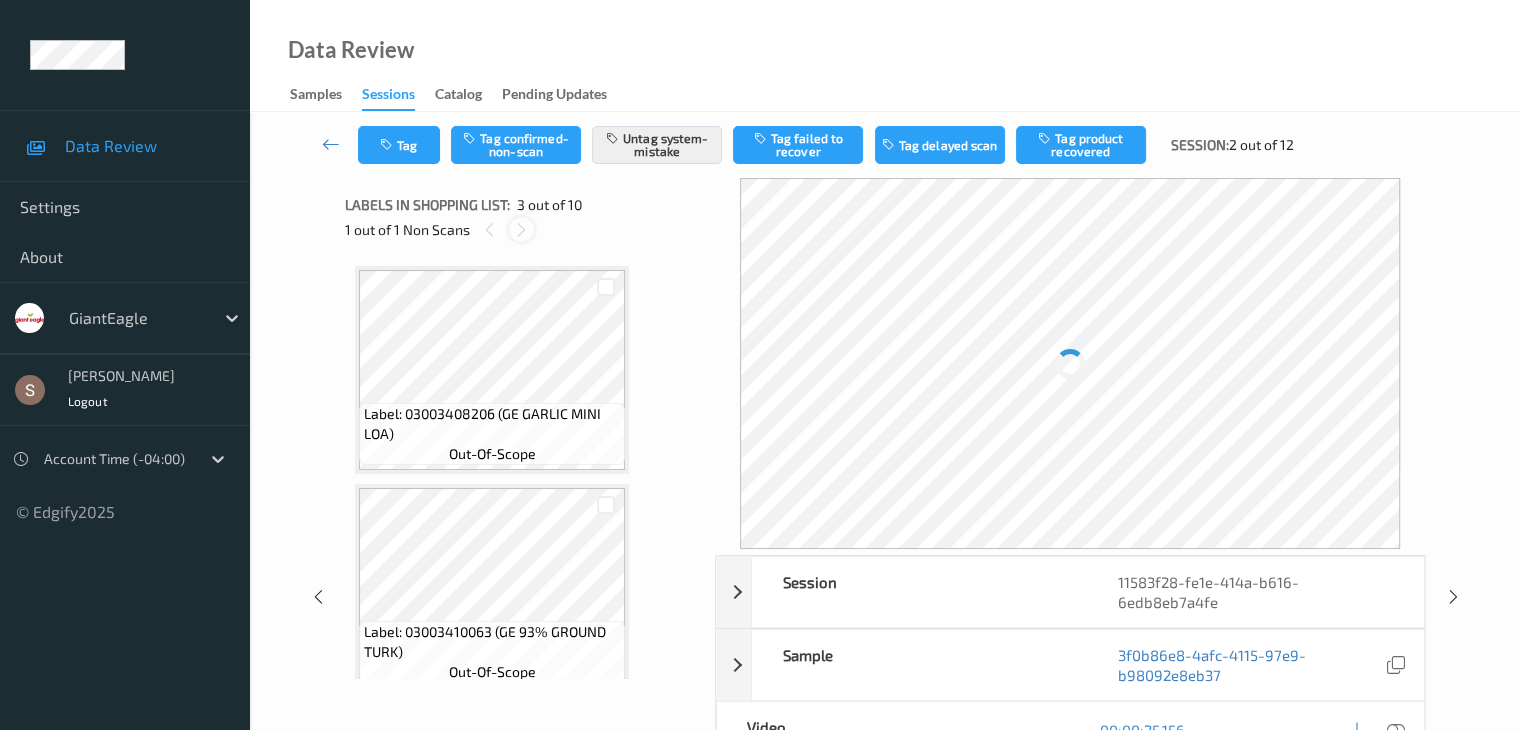 scroll, scrollTop: 228, scrollLeft: 0, axis: vertical 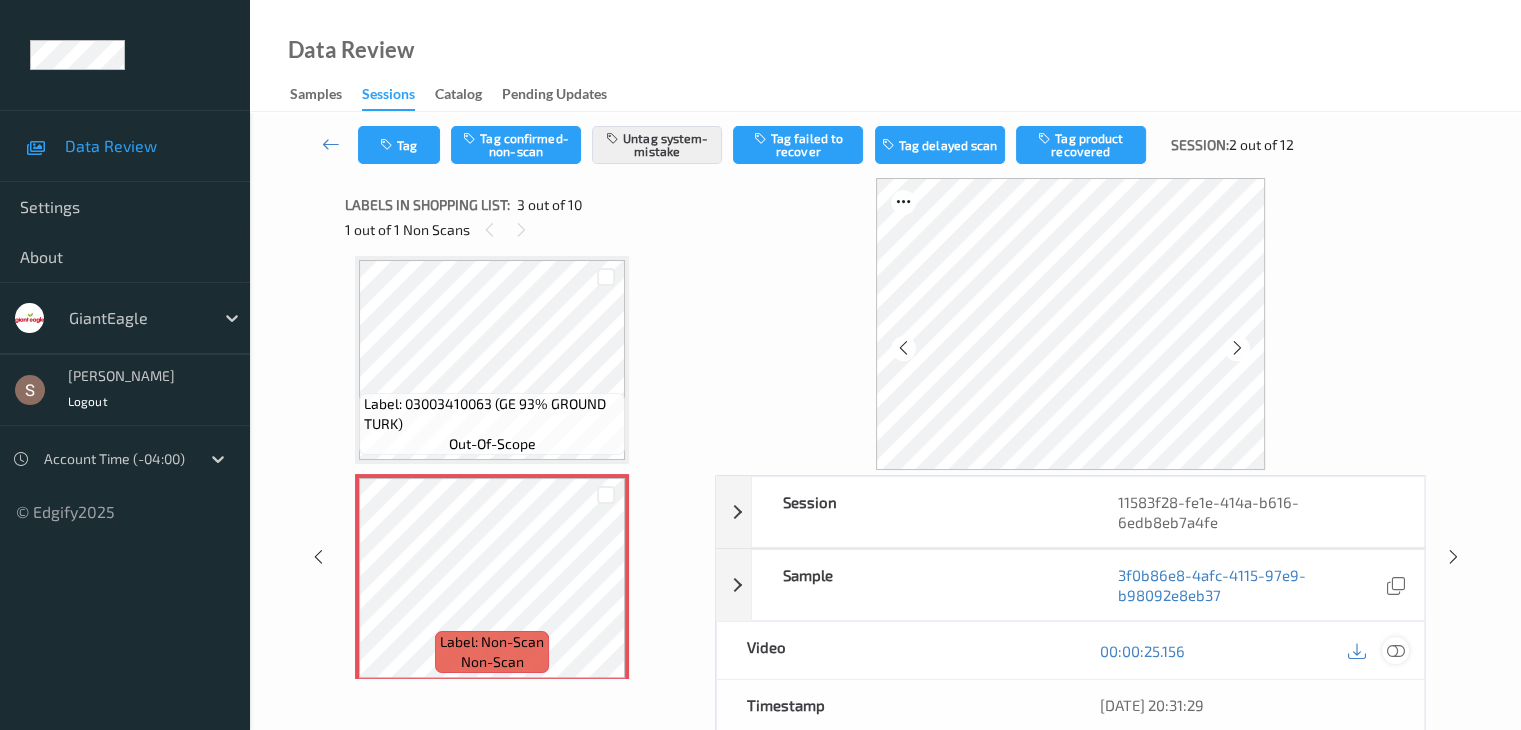 click at bounding box center (1395, 651) 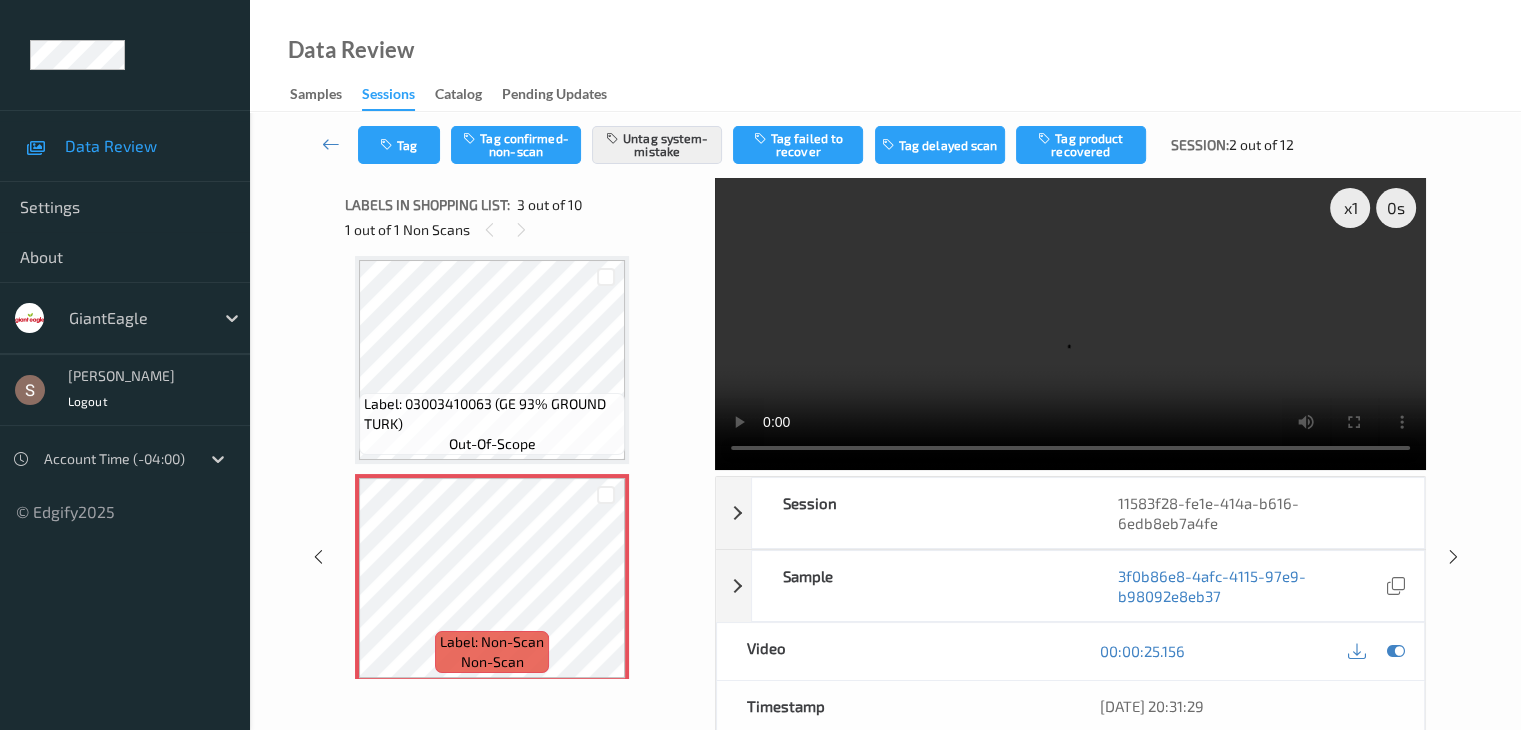 click at bounding box center (1070, 324) 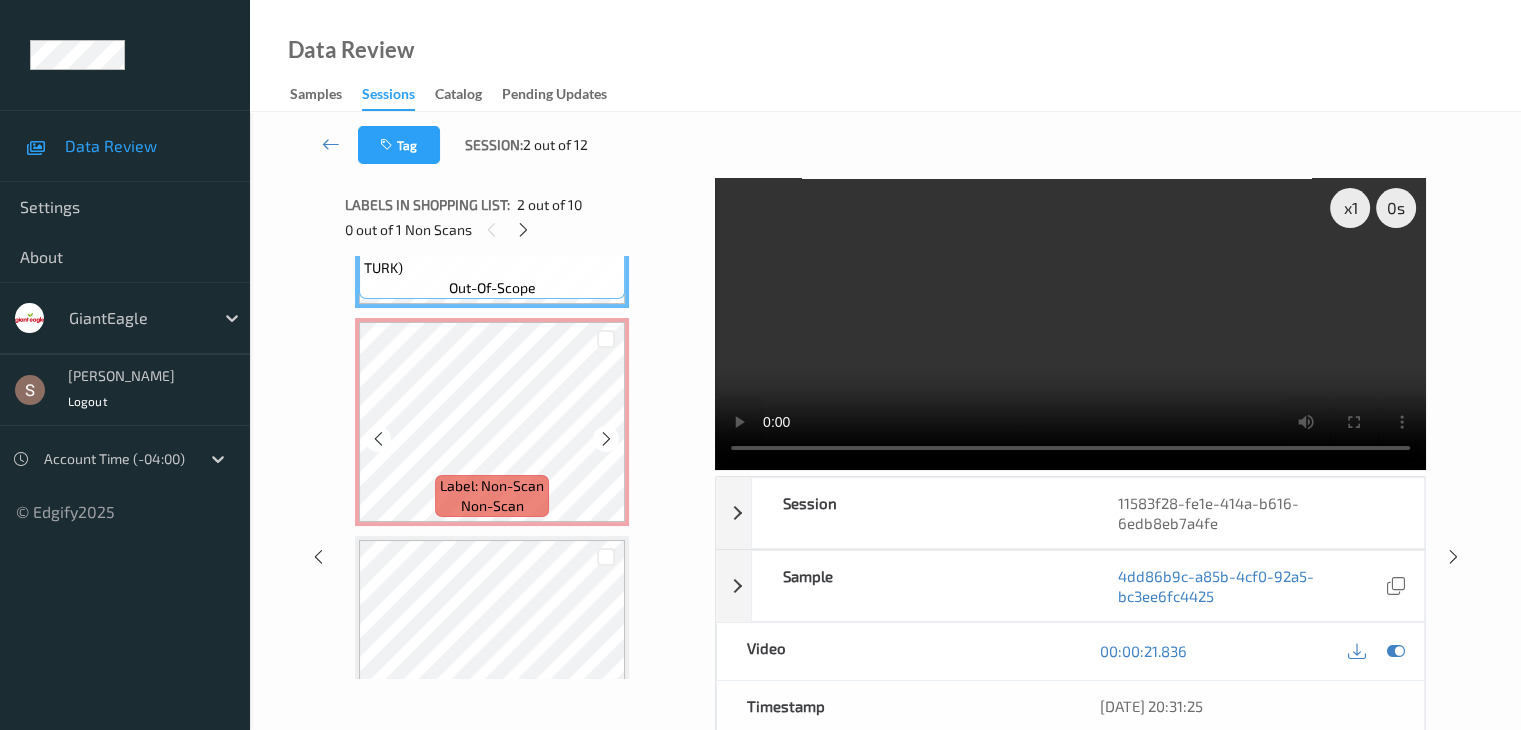 scroll, scrollTop: 428, scrollLeft: 0, axis: vertical 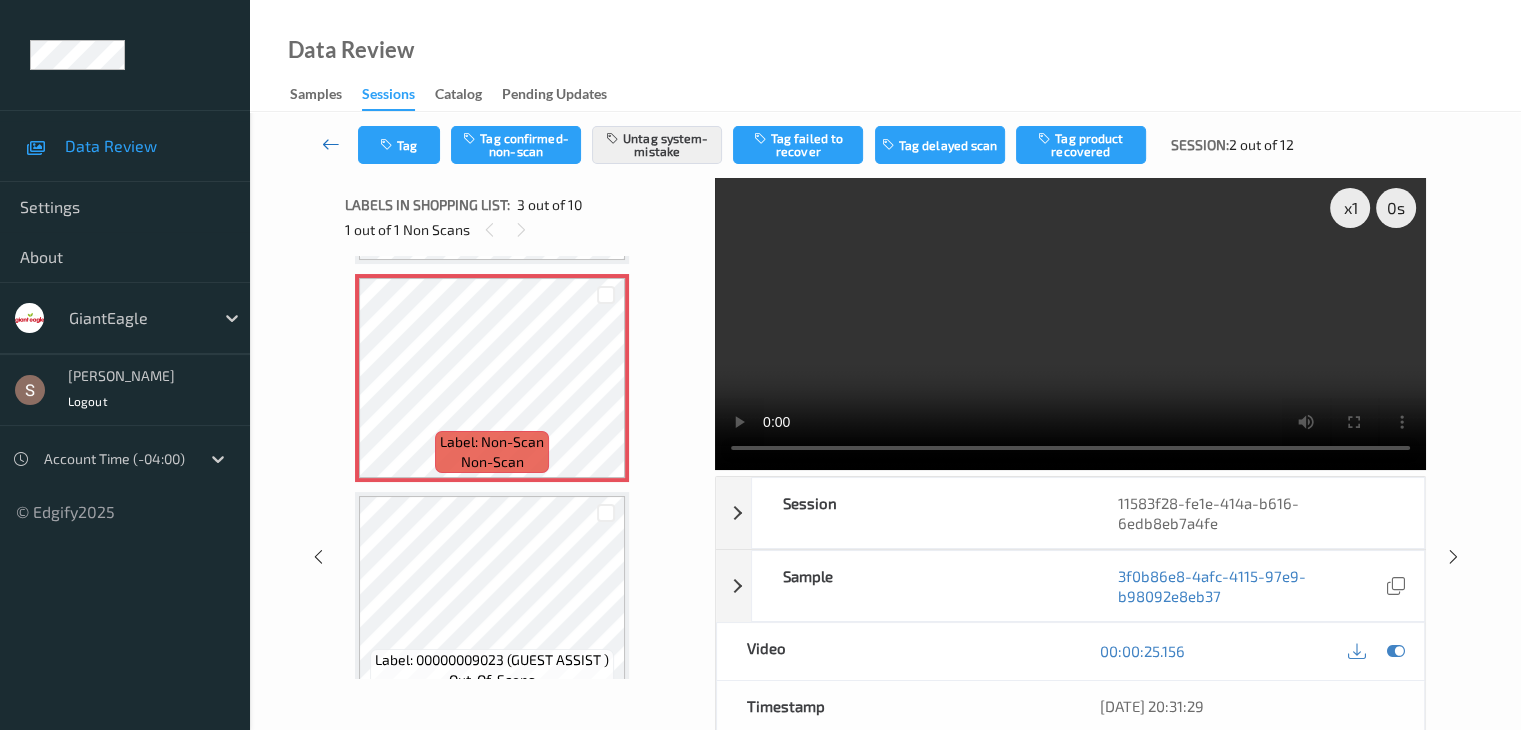 click at bounding box center (331, 144) 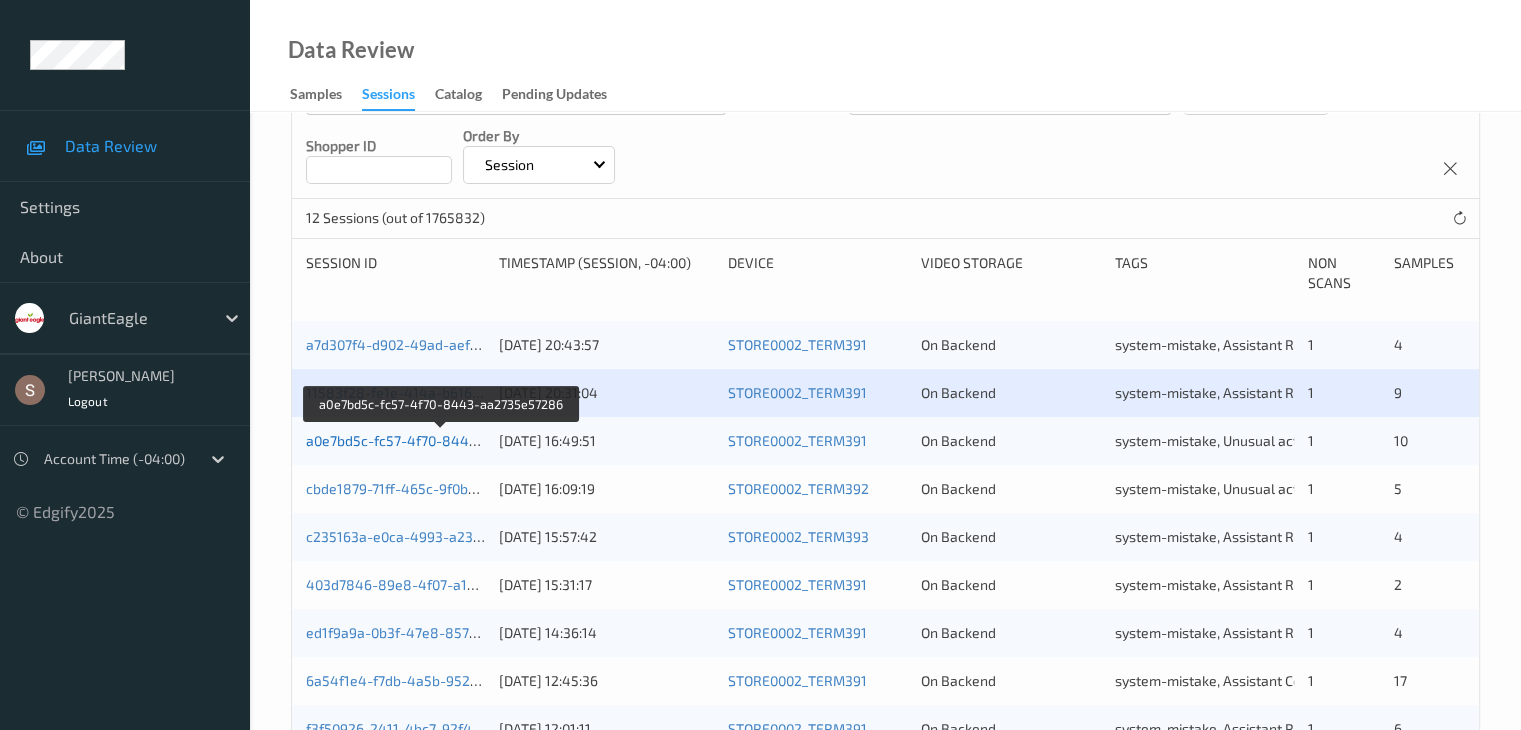click on "a0e7bd5c-fc57-4f70-8443-aa2735e57286" at bounding box center (442, 440) 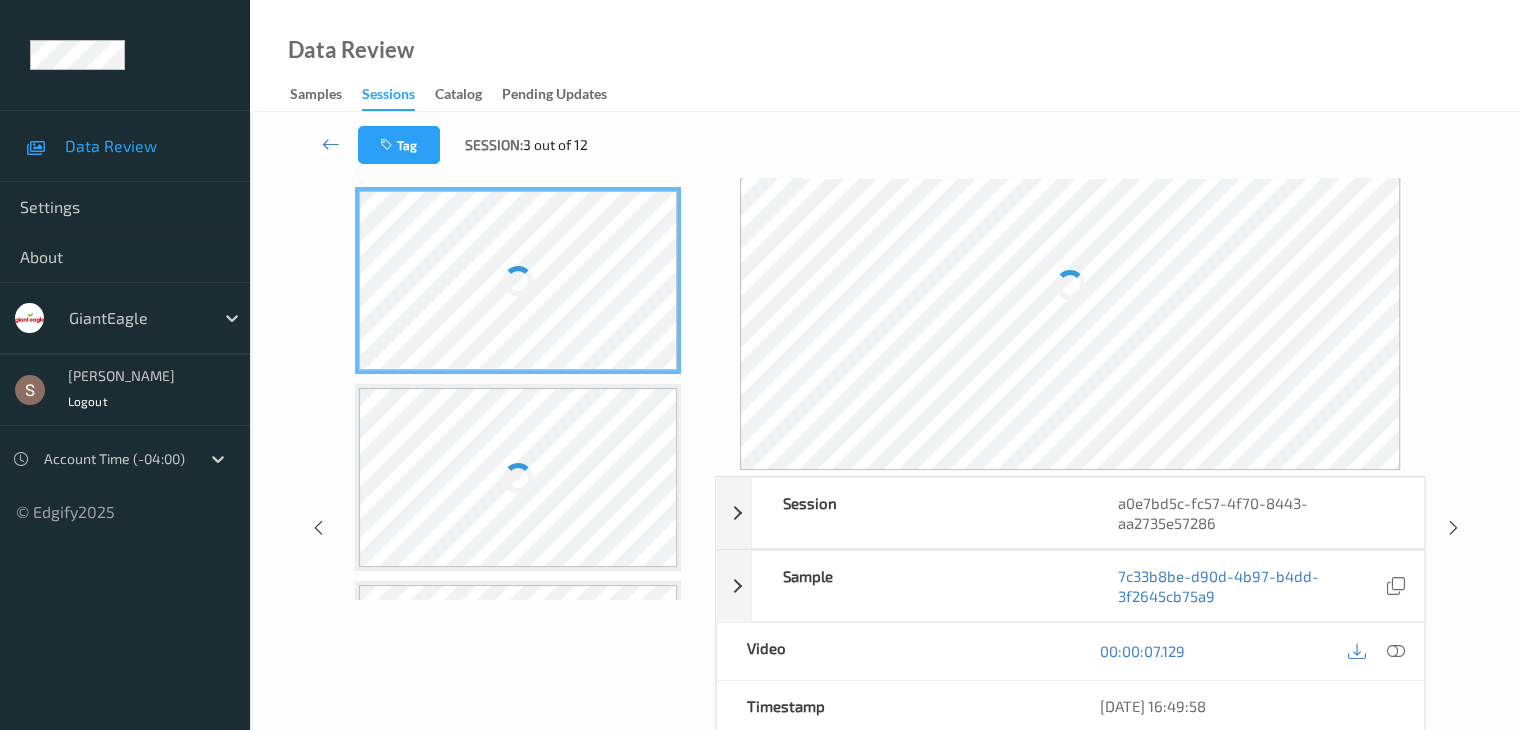 scroll, scrollTop: 0, scrollLeft: 0, axis: both 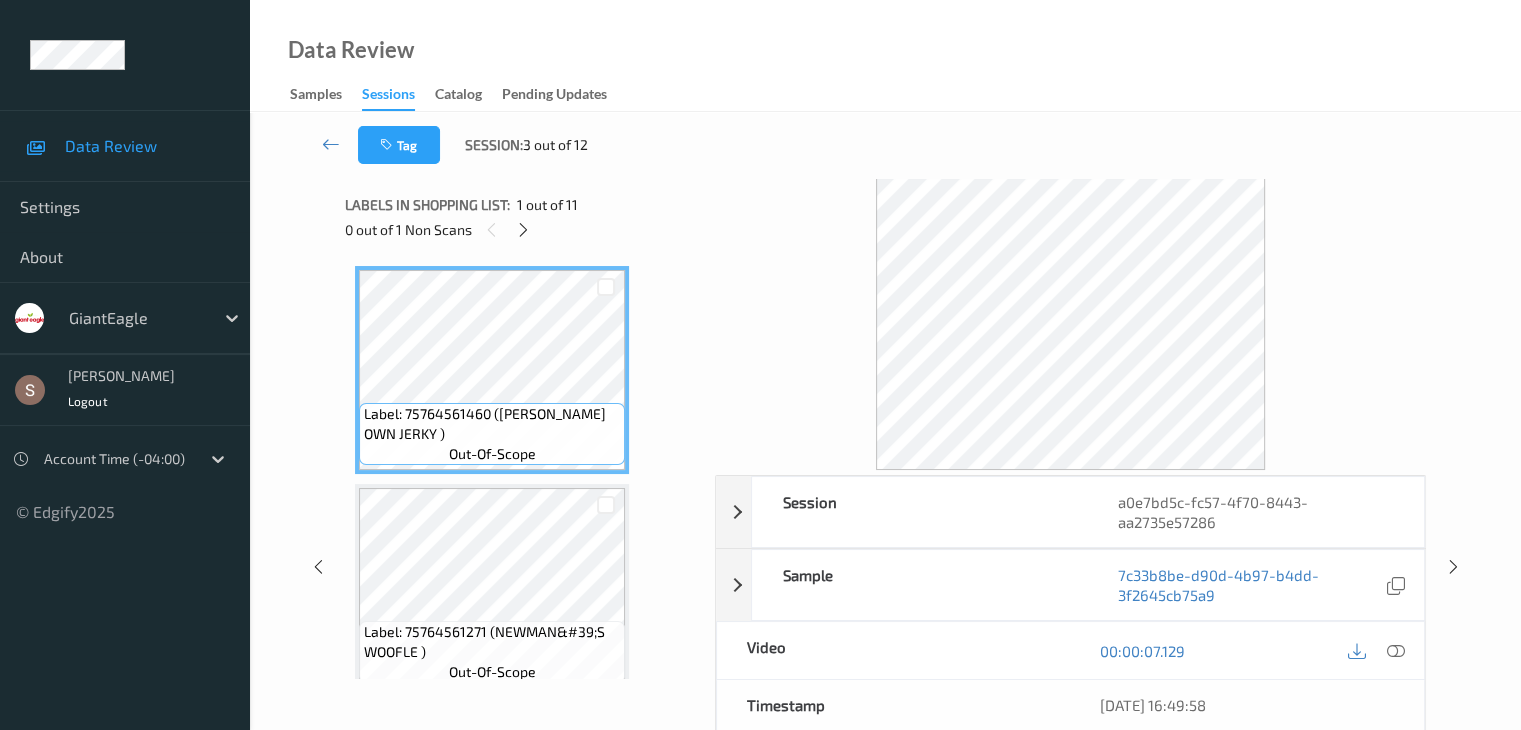 click on "Labels in shopping list: 1 out of 11 0 out of 1 Non Scans" at bounding box center (523, 217) 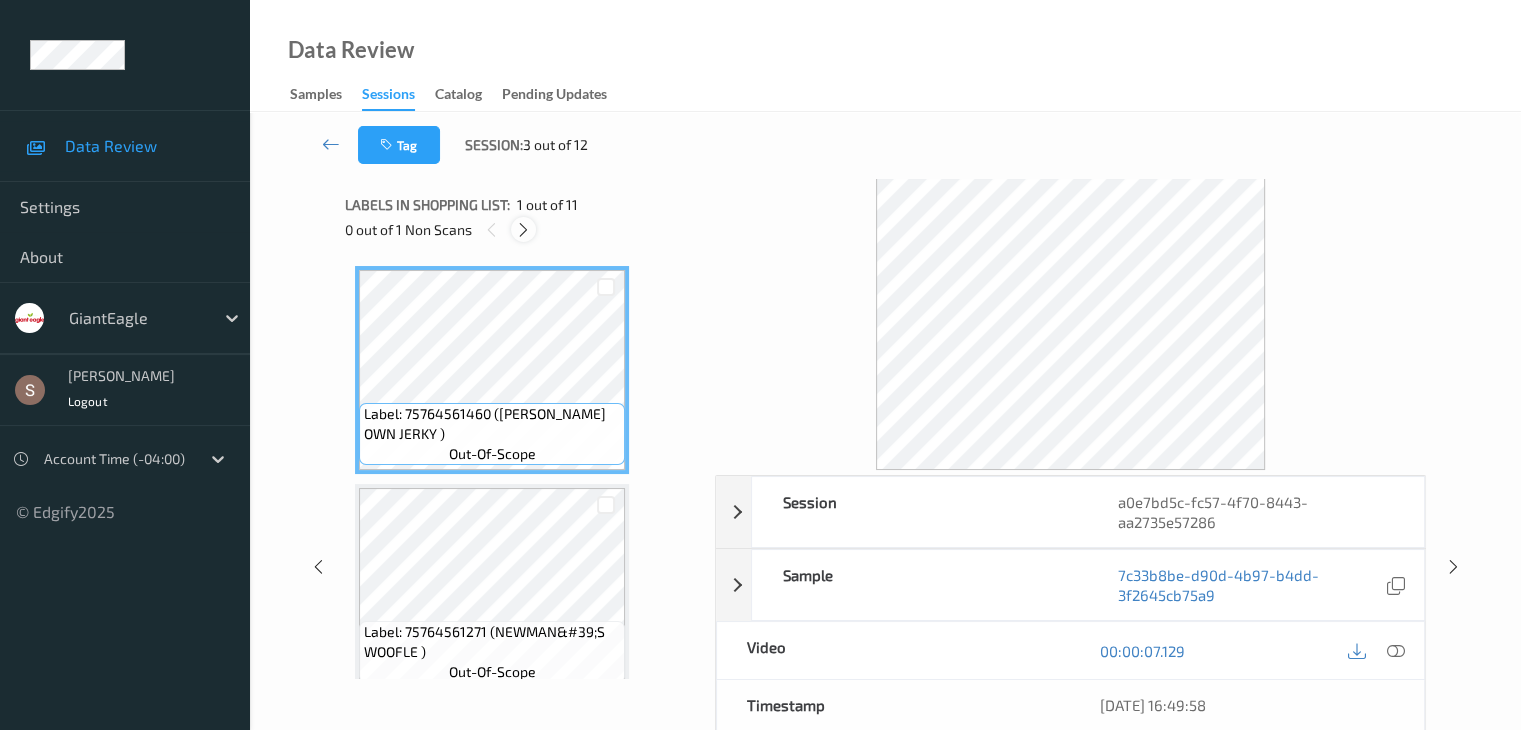 click at bounding box center (523, 230) 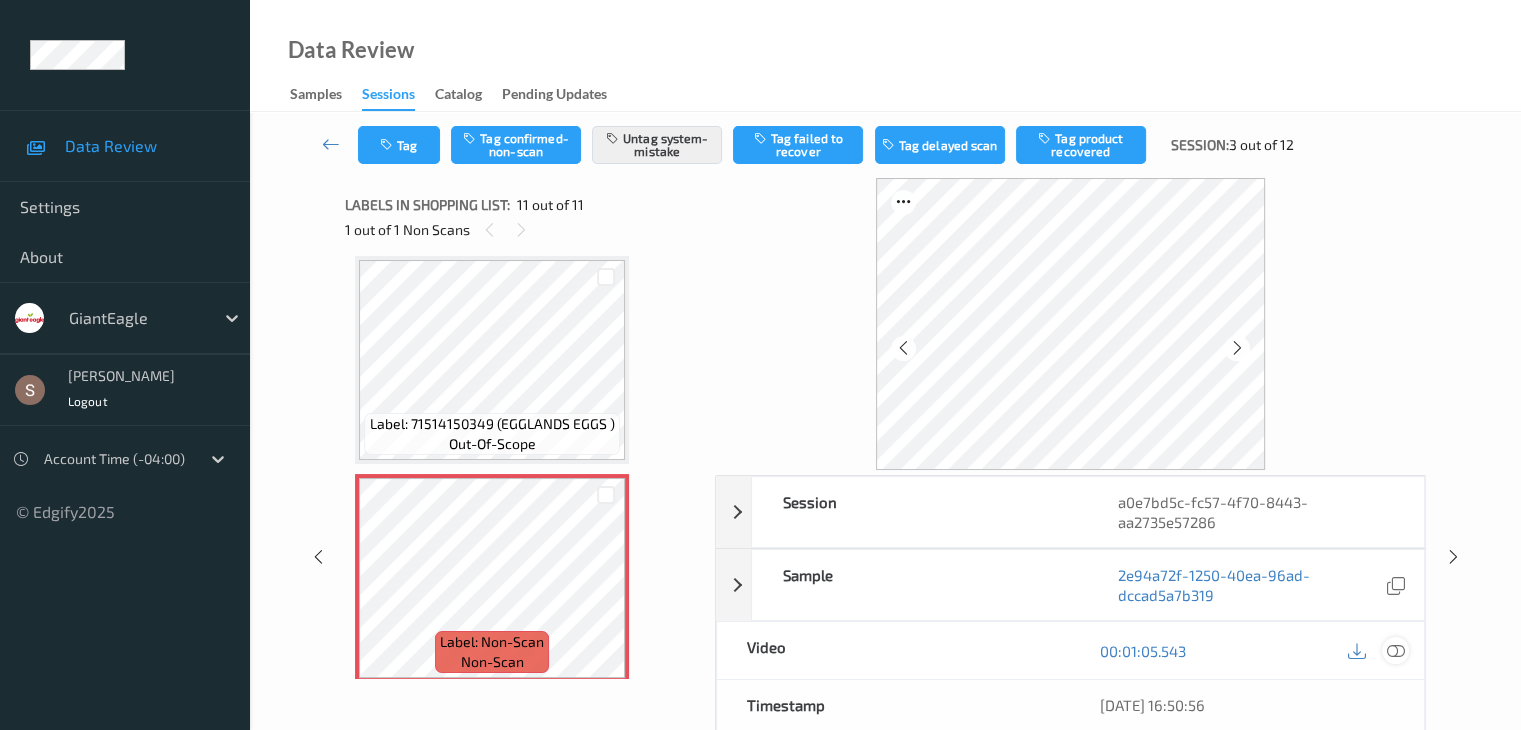 click at bounding box center (1395, 651) 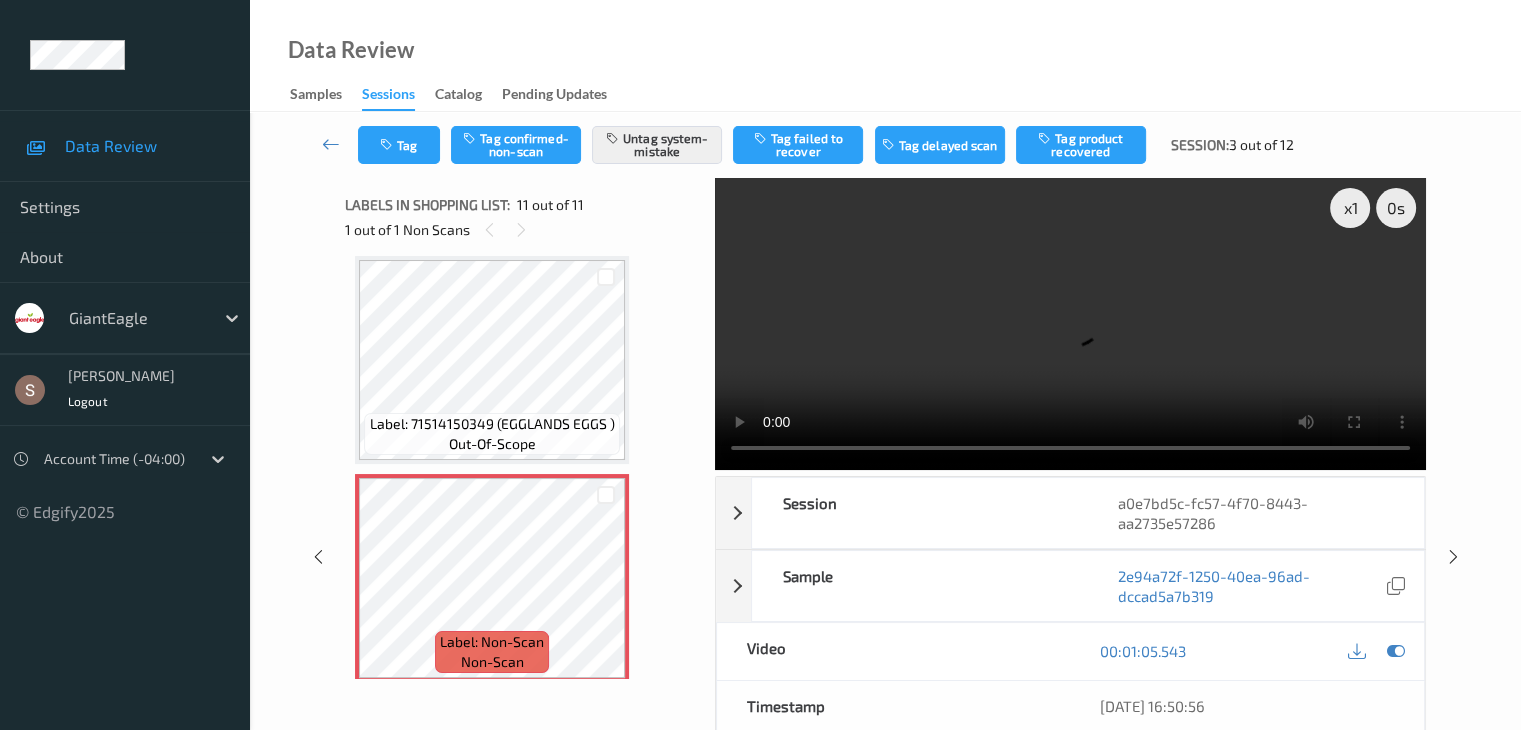click at bounding box center (1070, 324) 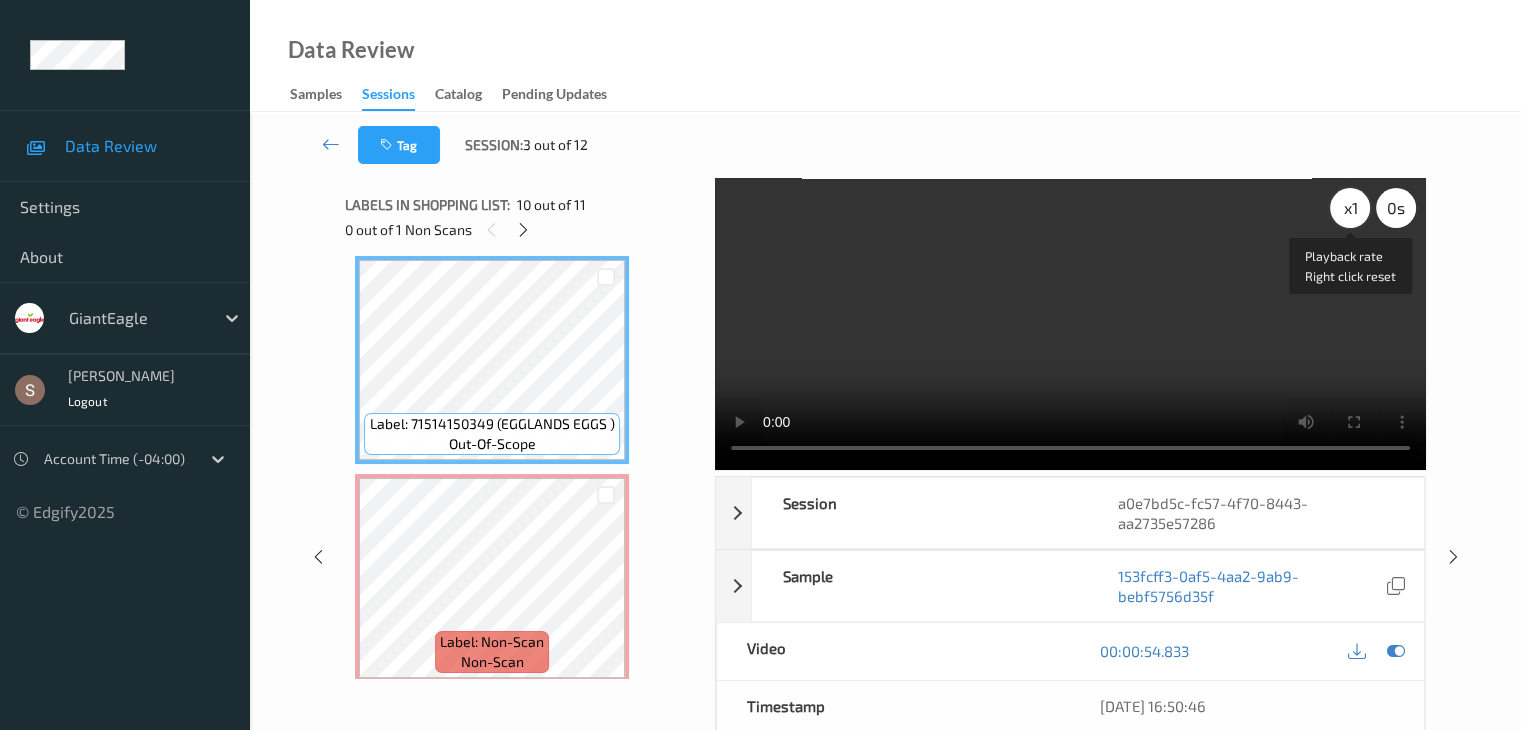 click on "x 1" at bounding box center [1350, 208] 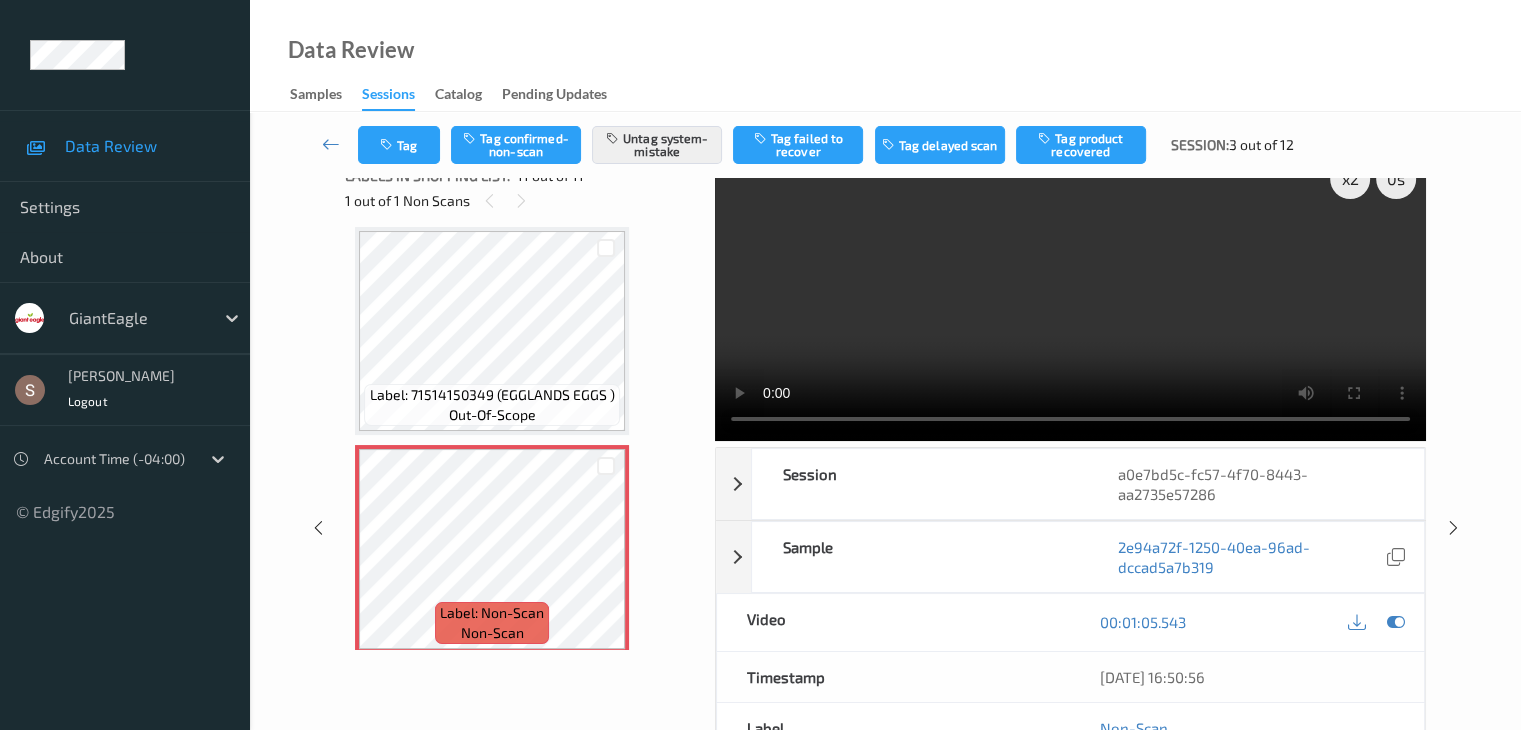 scroll, scrollTop: 0, scrollLeft: 0, axis: both 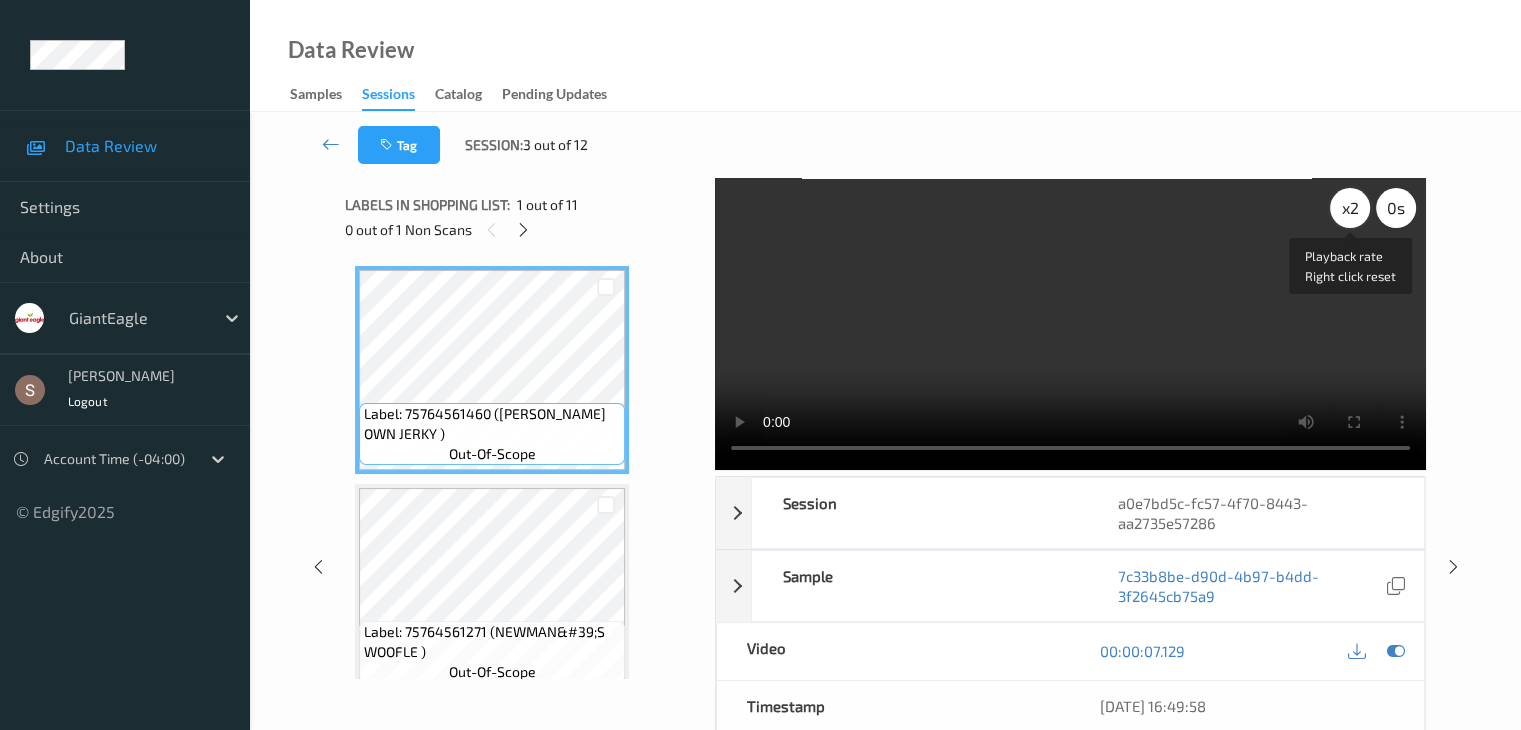click on "x 2" at bounding box center (1350, 208) 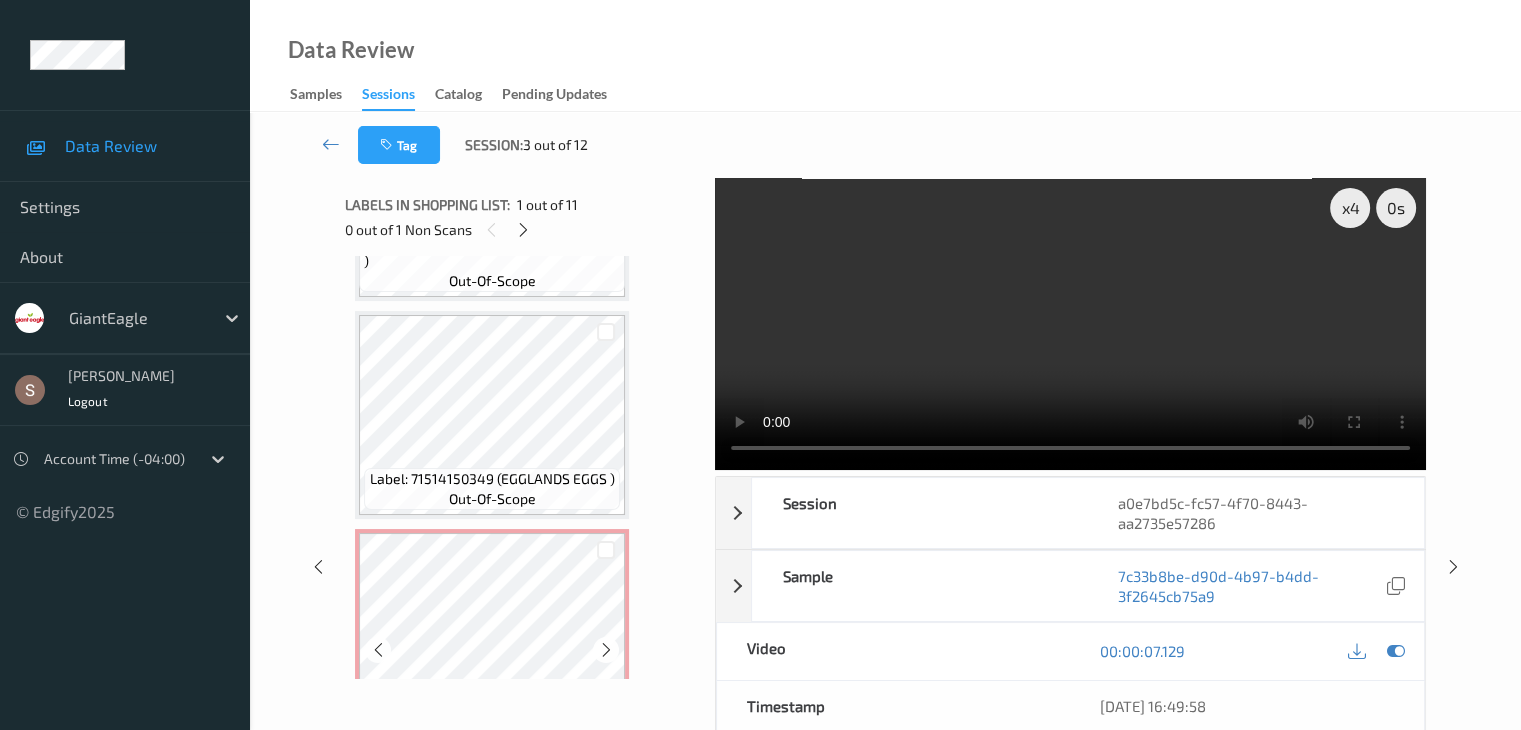 scroll, scrollTop: 1985, scrollLeft: 0, axis: vertical 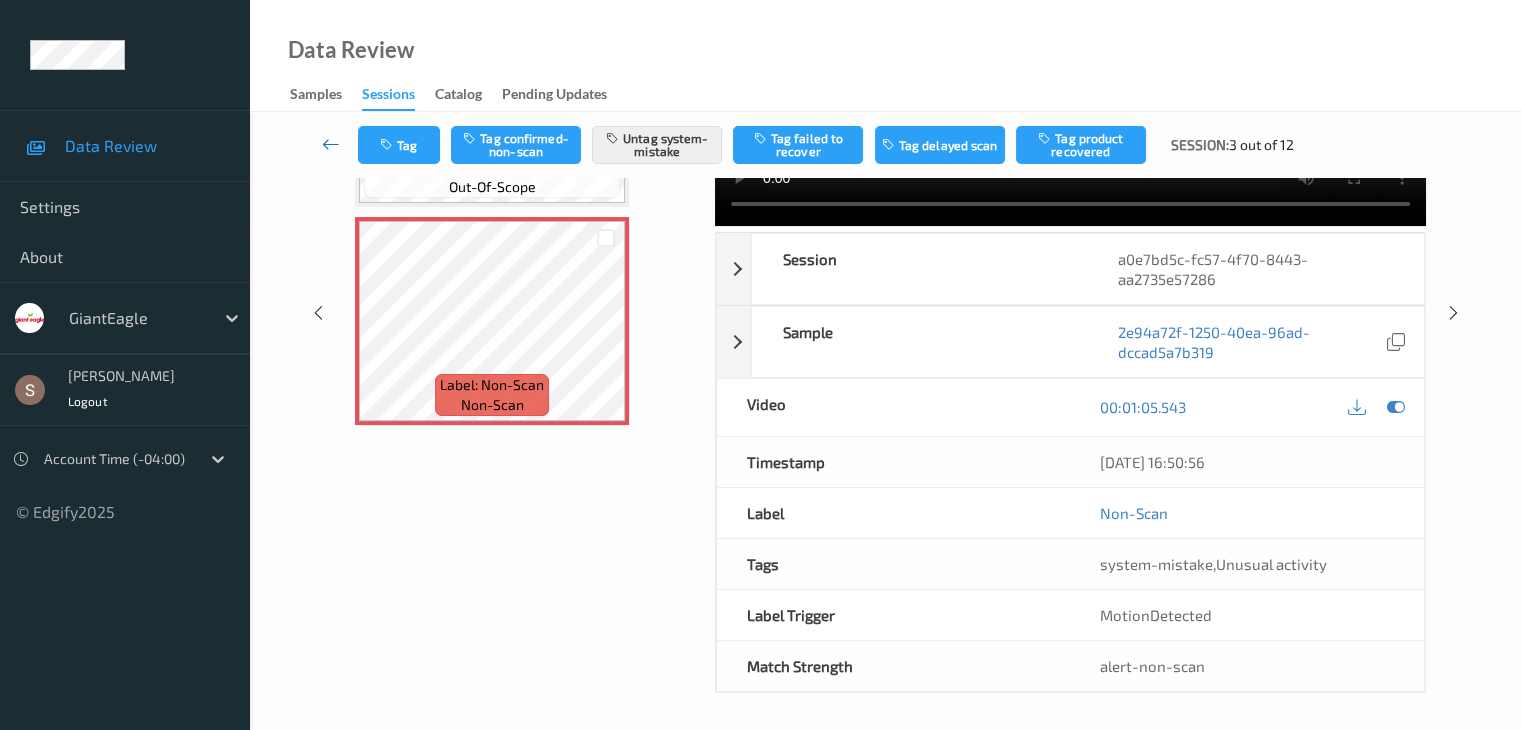 click at bounding box center (331, 145) 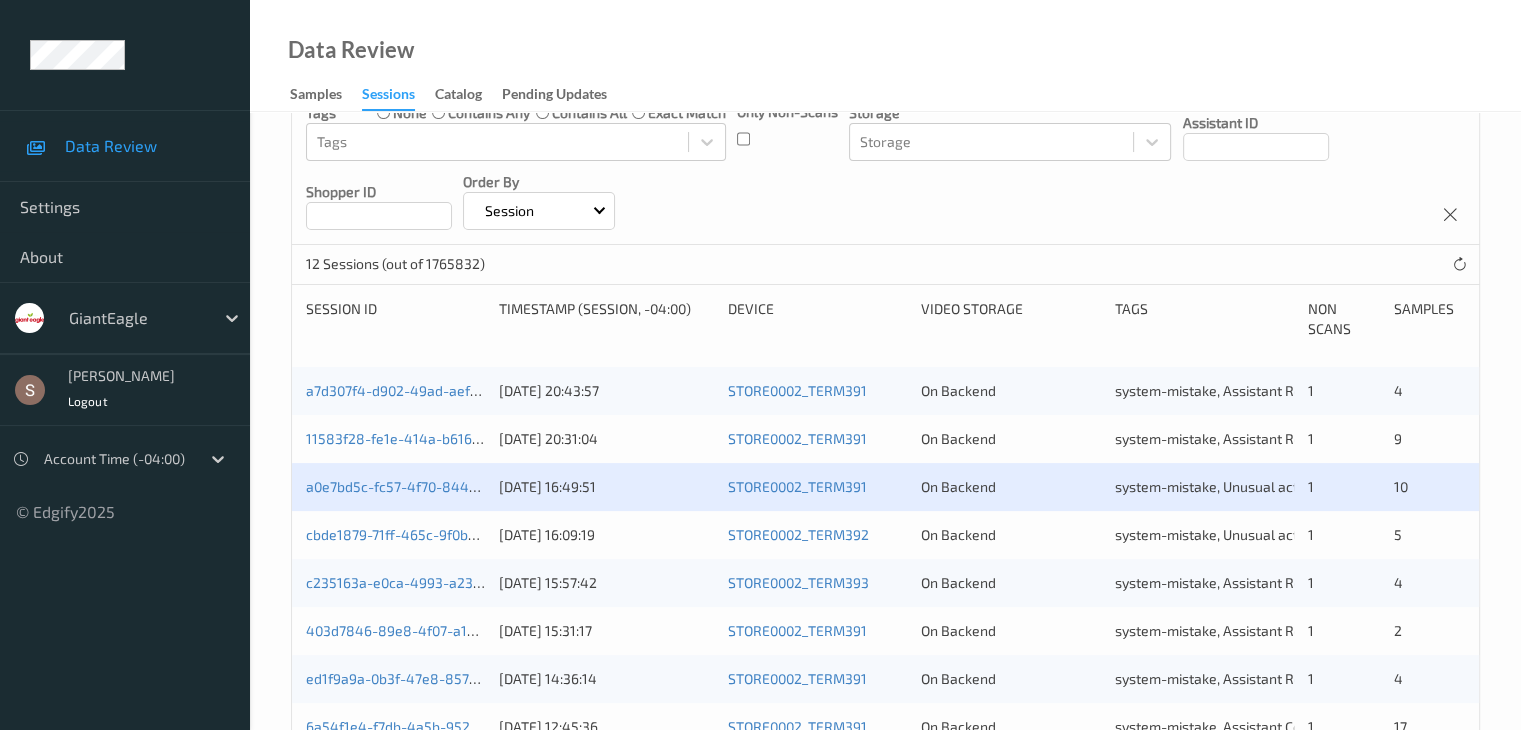 scroll, scrollTop: 300, scrollLeft: 0, axis: vertical 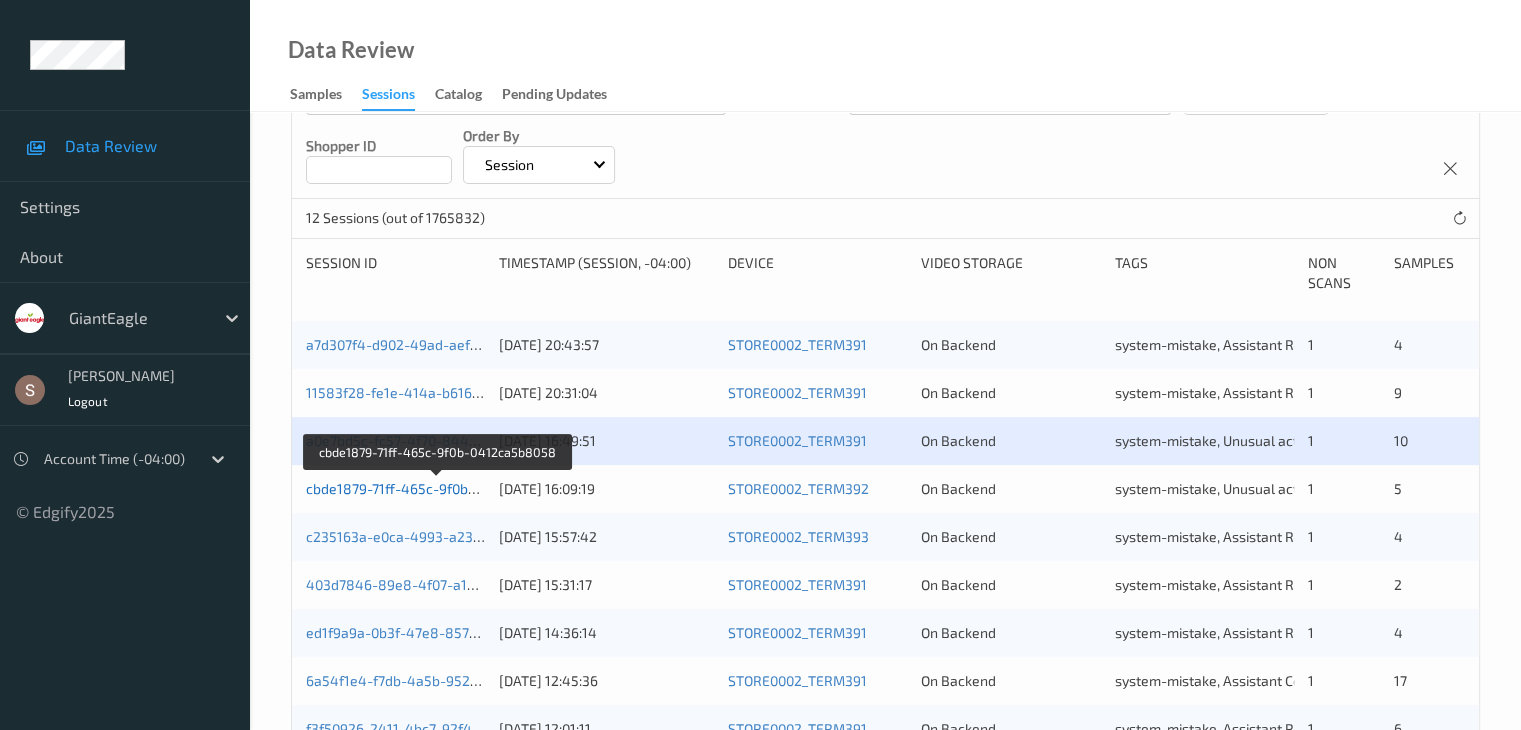 click on "cbde1879-71ff-465c-9f0b-0412ca5b8058" at bounding box center [438, 488] 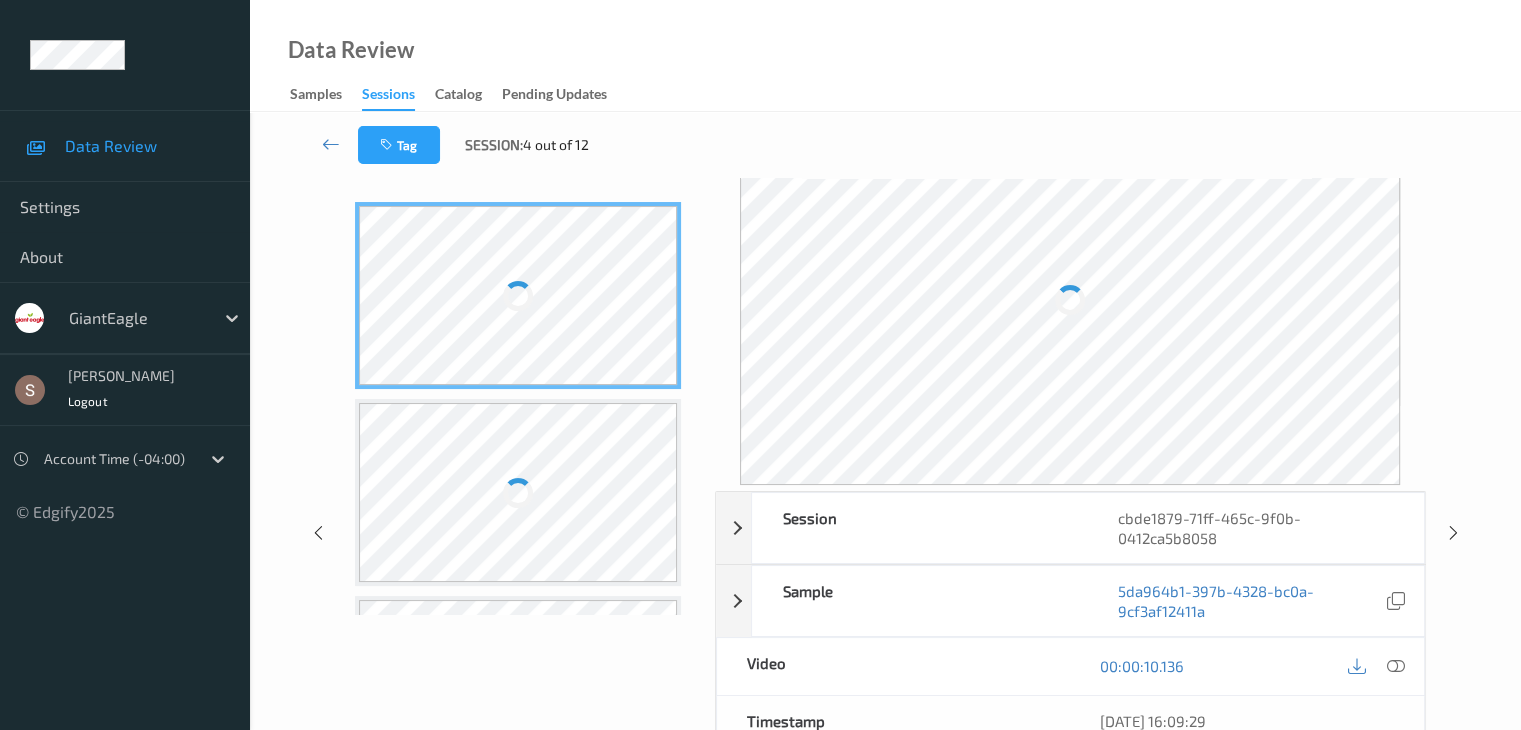 scroll, scrollTop: 0, scrollLeft: 0, axis: both 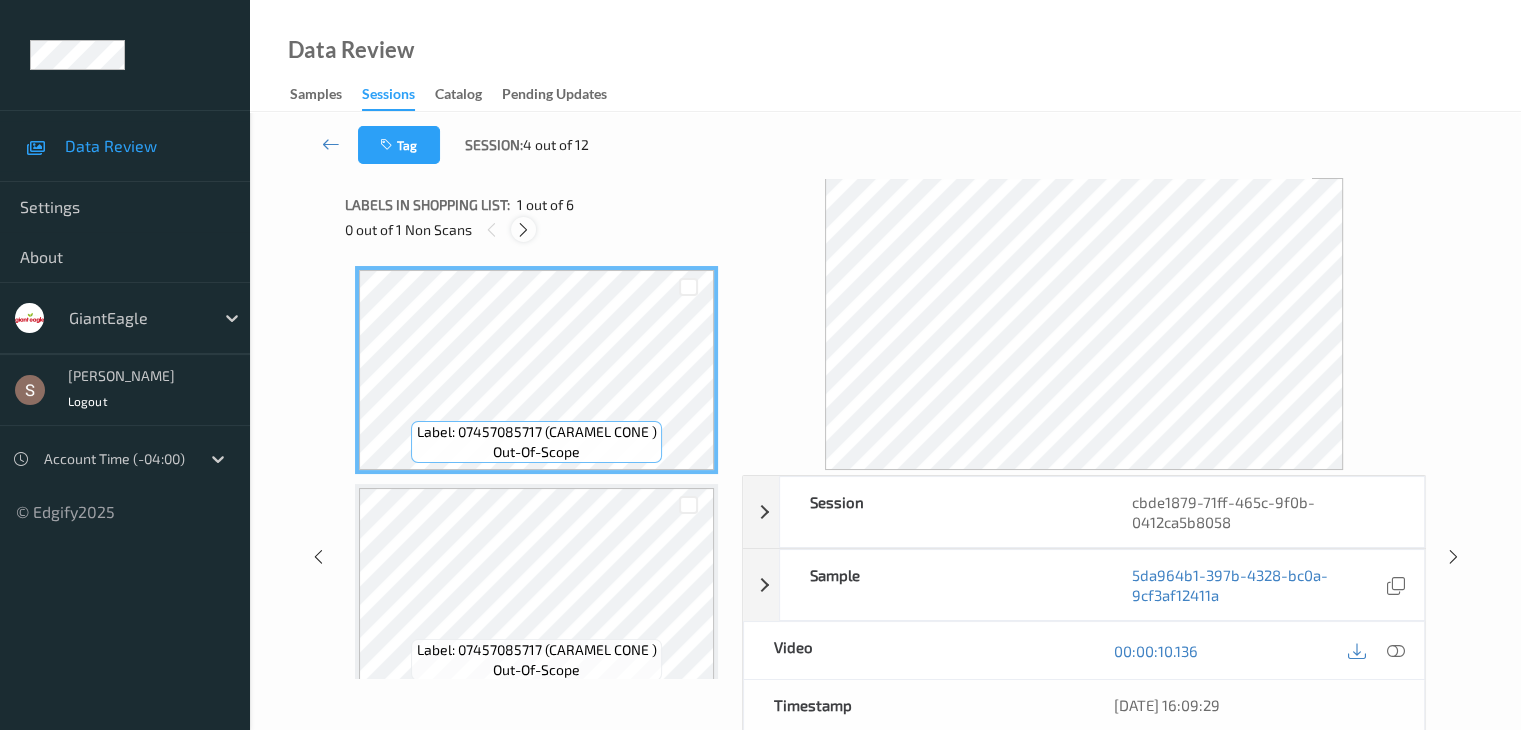 click at bounding box center (523, 230) 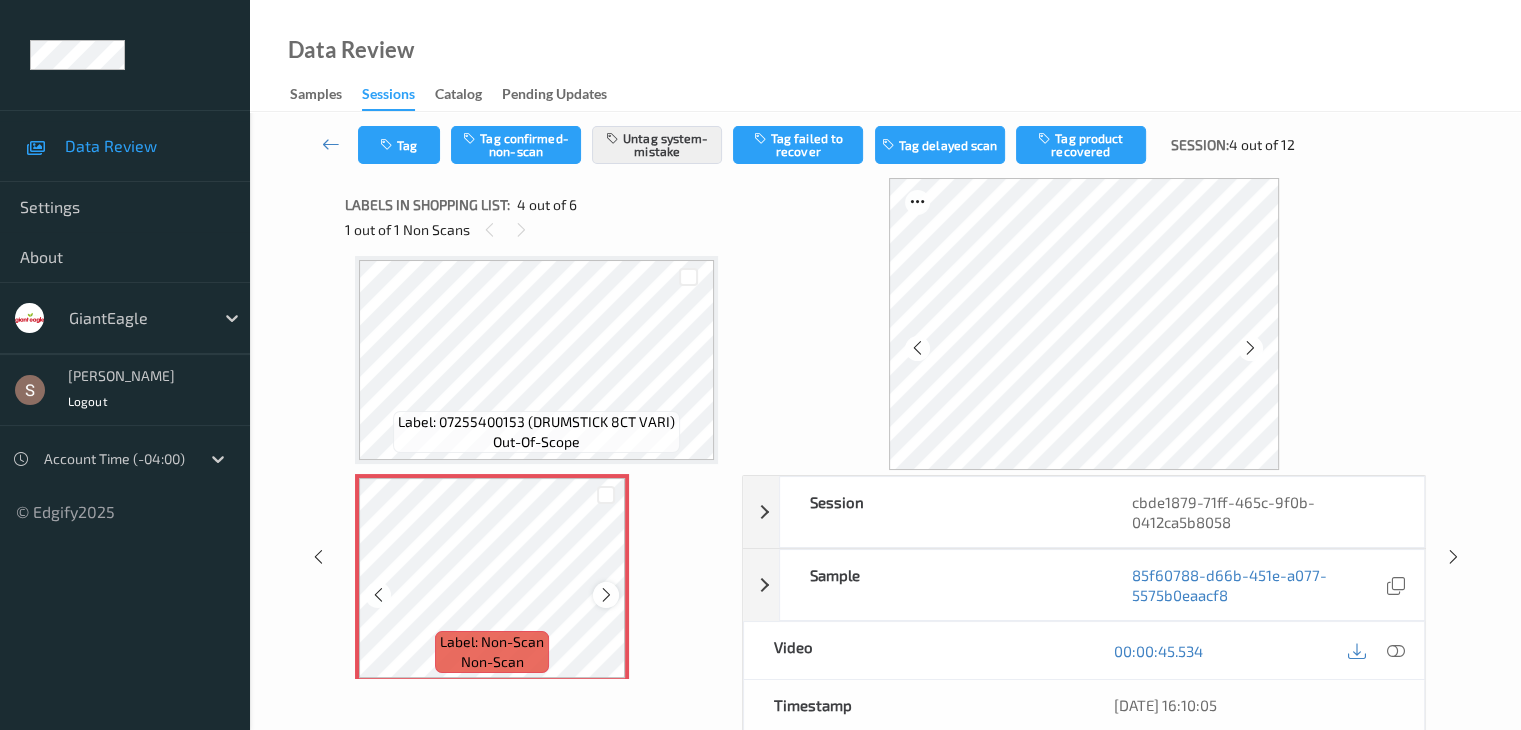 click at bounding box center [606, 595] 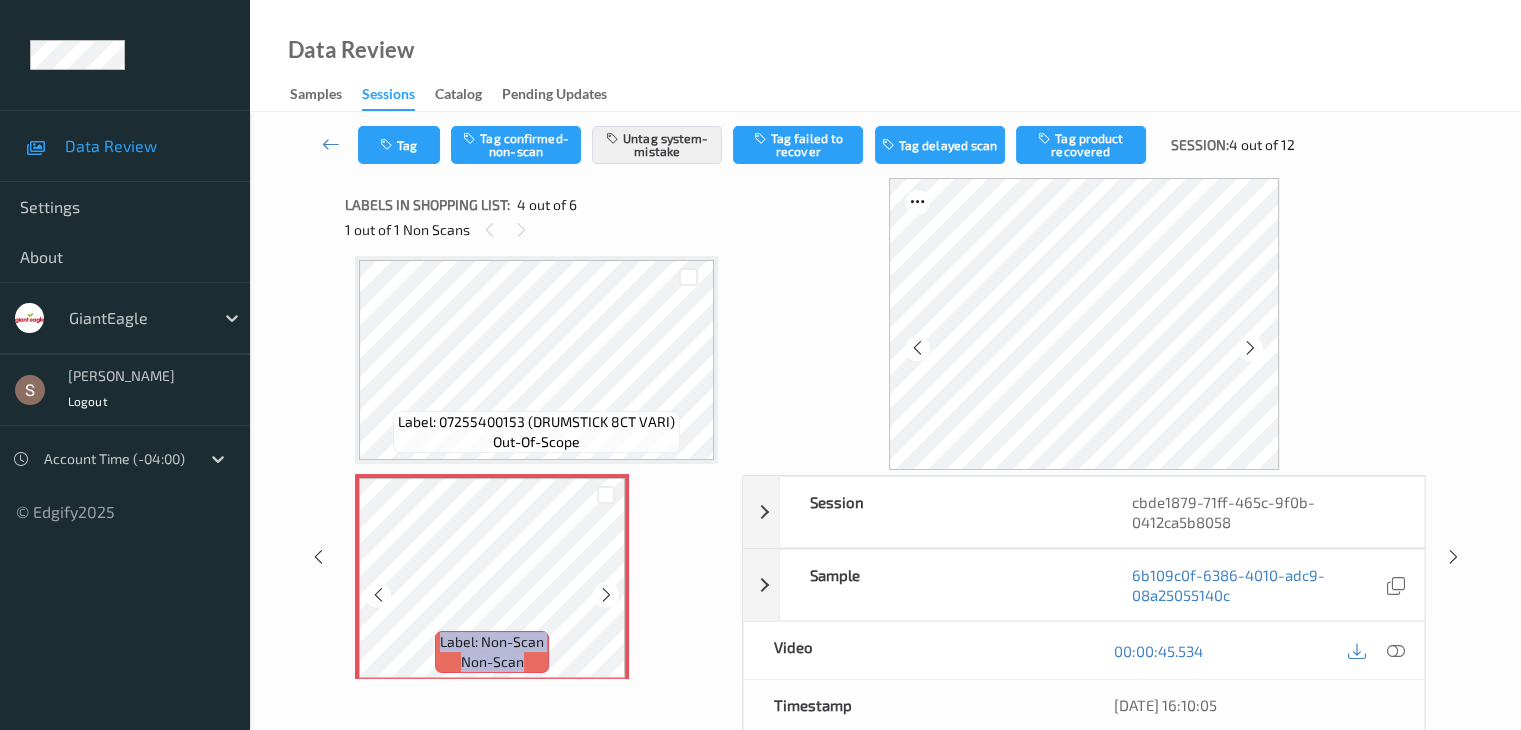 click at bounding box center (606, 595) 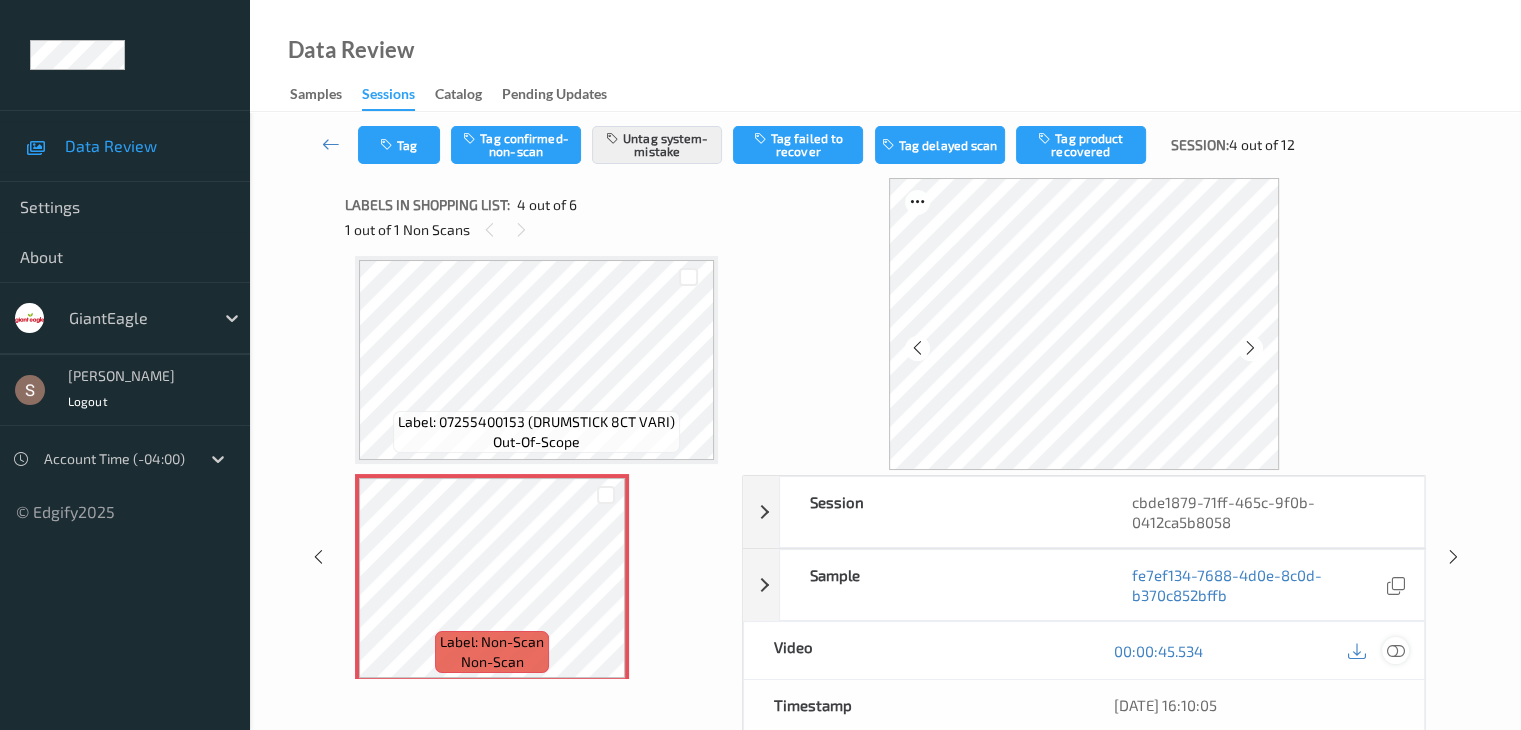 click at bounding box center [1395, 651] 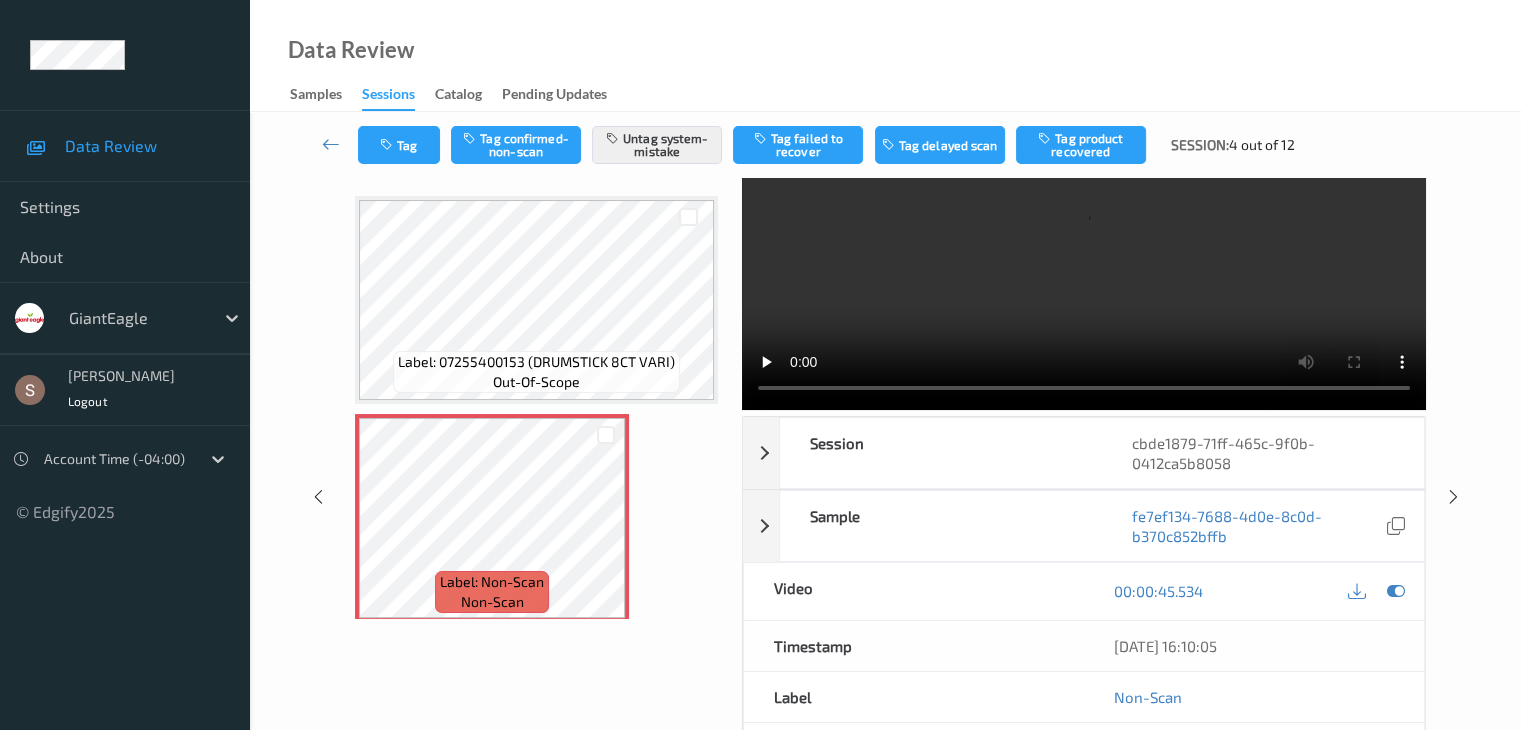 scroll, scrollTop: 0, scrollLeft: 0, axis: both 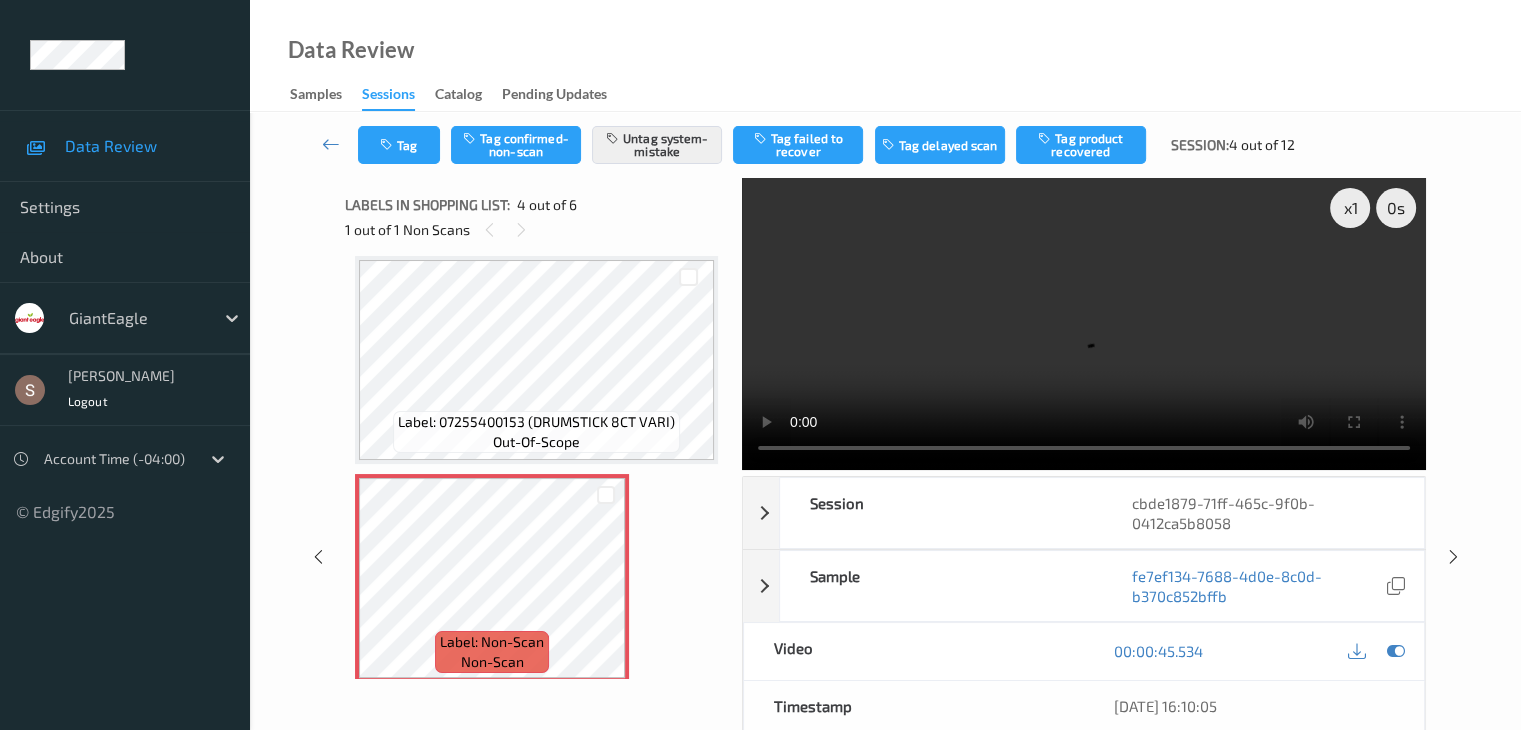 drag, startPoint x: 1247, startPoint y: 368, endPoint x: 1259, endPoint y: 349, distance: 22.472204 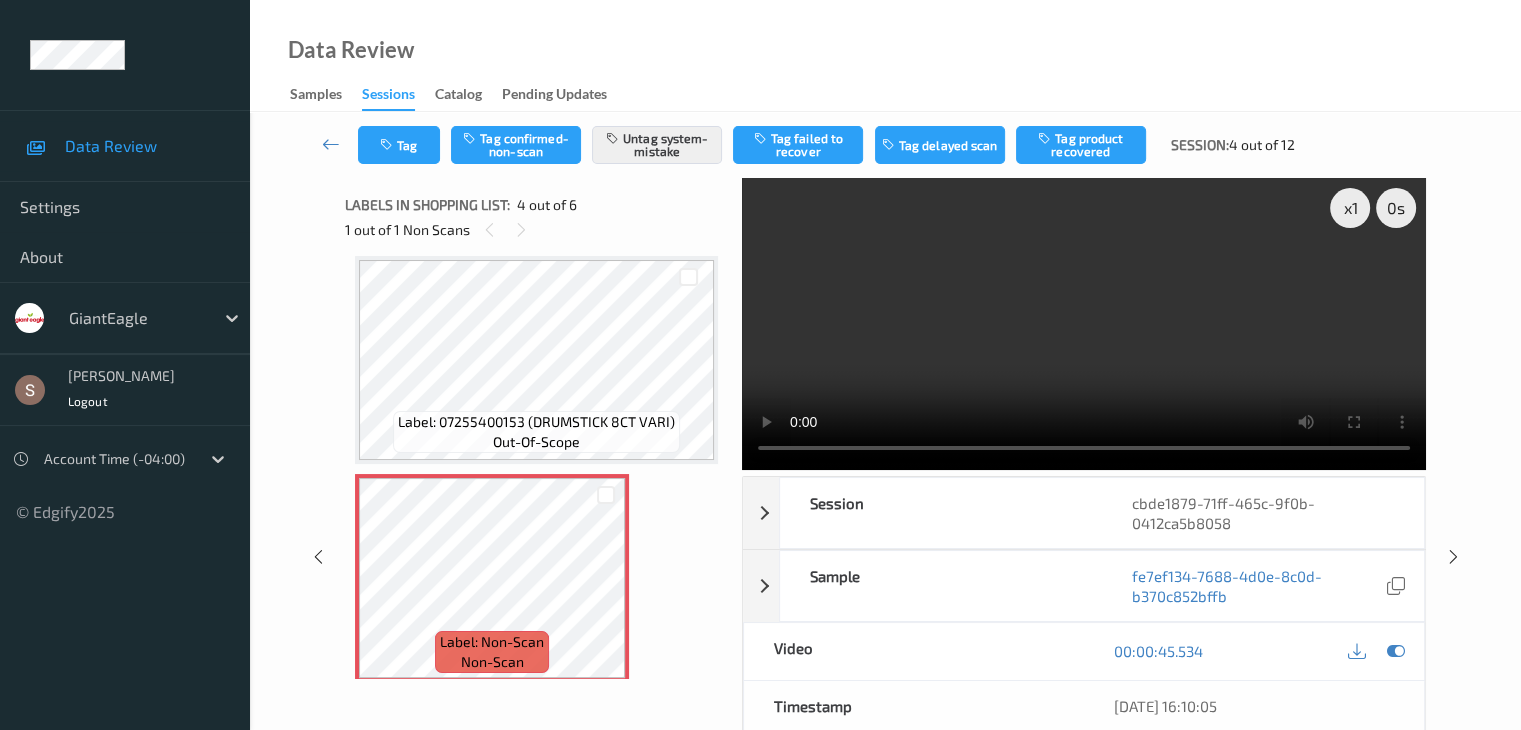 click at bounding box center (1084, 324) 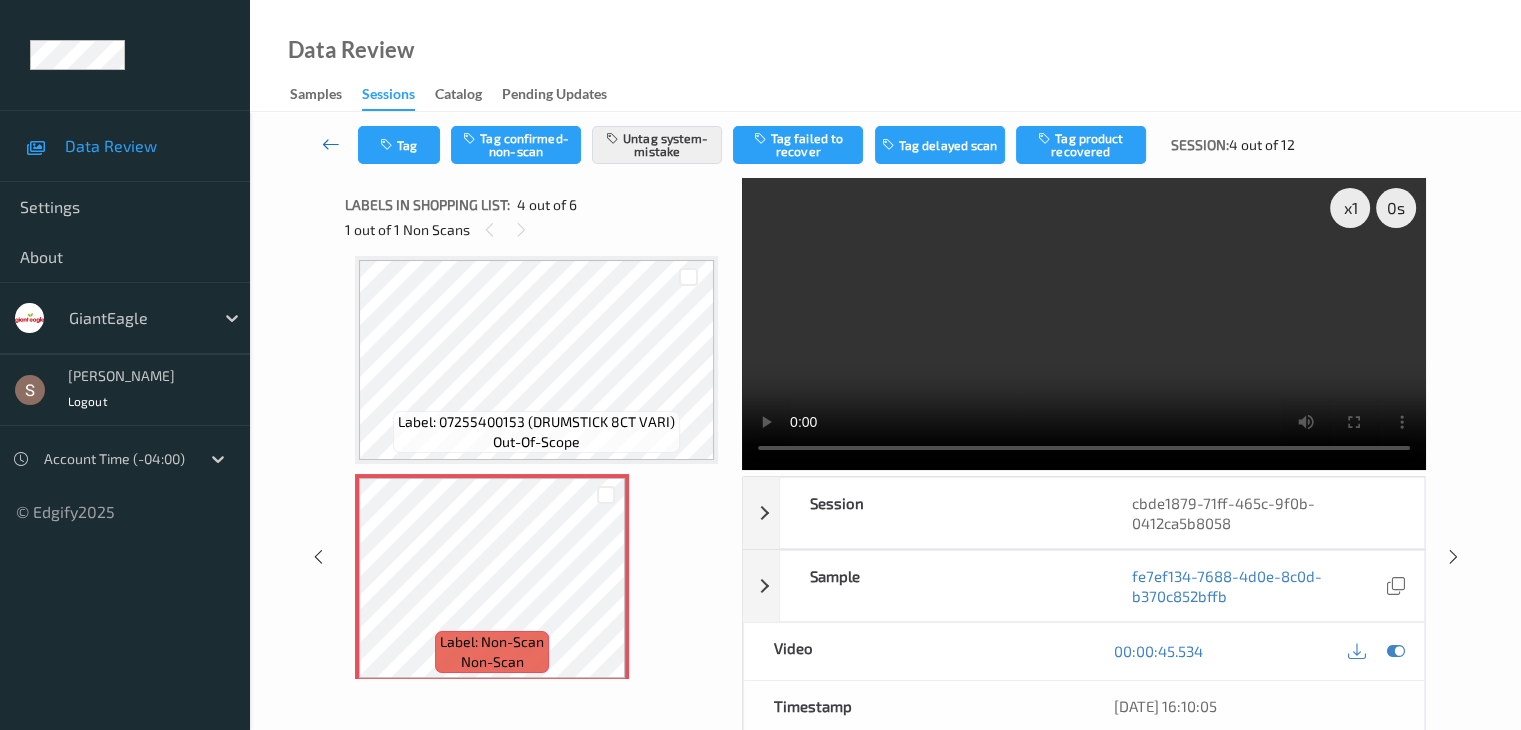 click at bounding box center [331, 144] 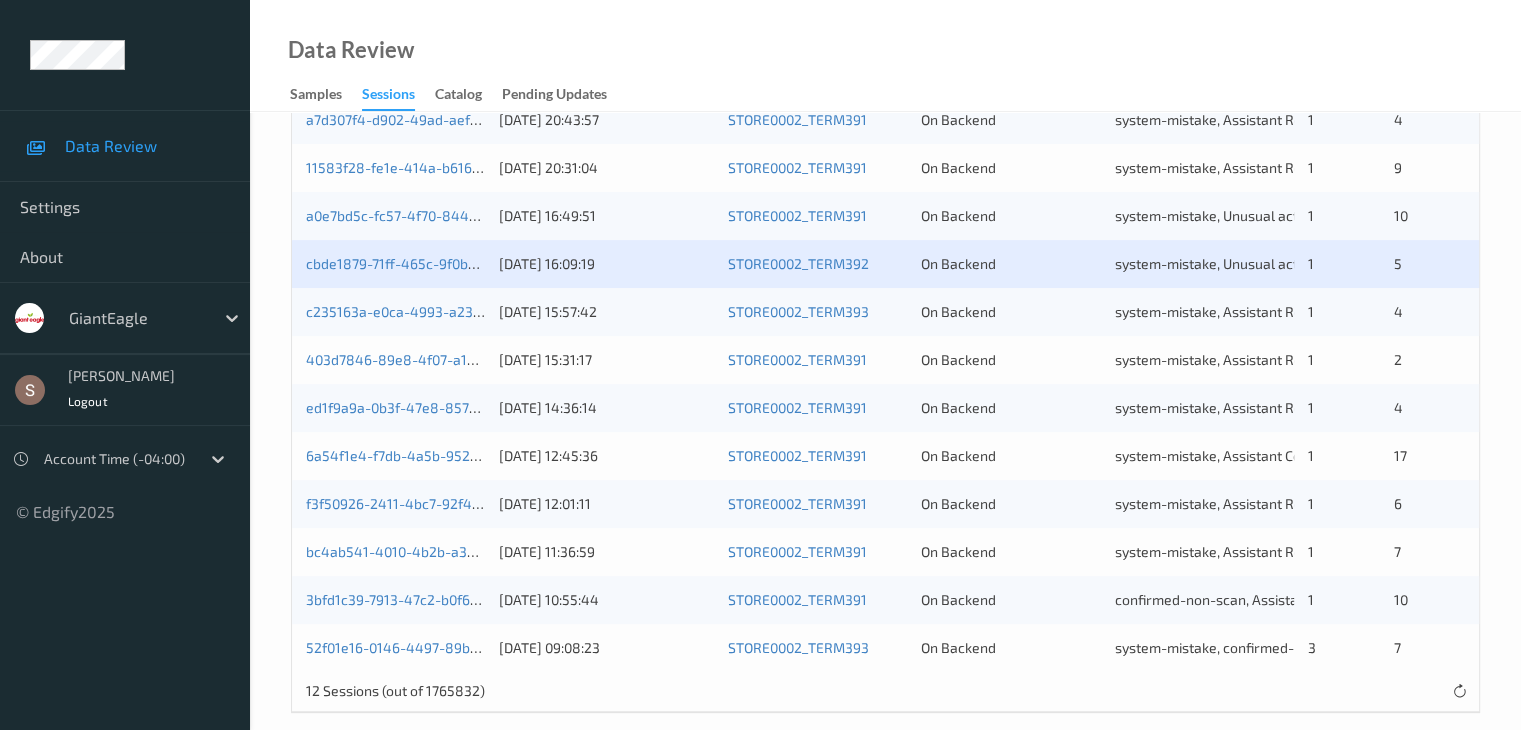 scroll, scrollTop: 548, scrollLeft: 0, axis: vertical 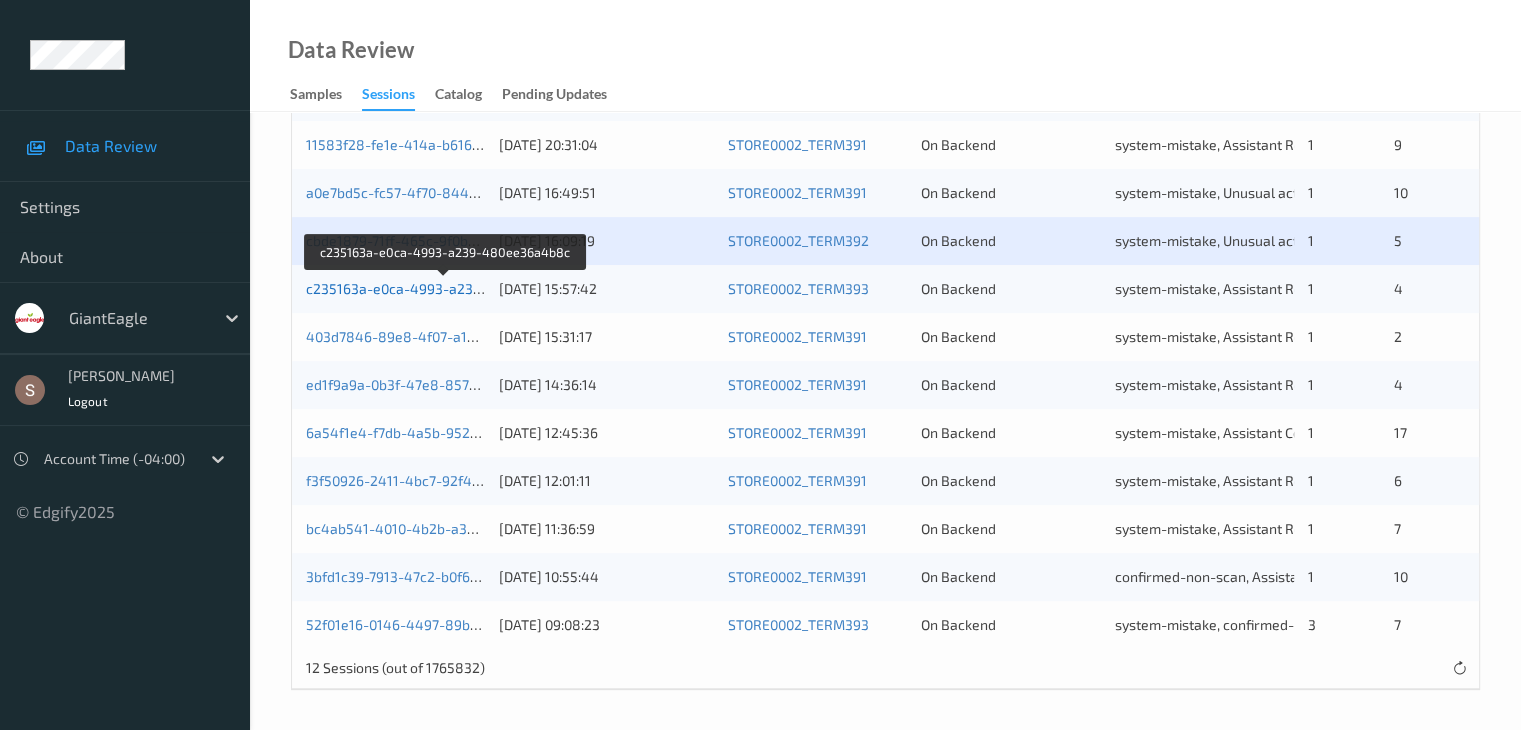 click on "c235163a-e0ca-4993-a239-480ee36a4b8c" at bounding box center [446, 288] 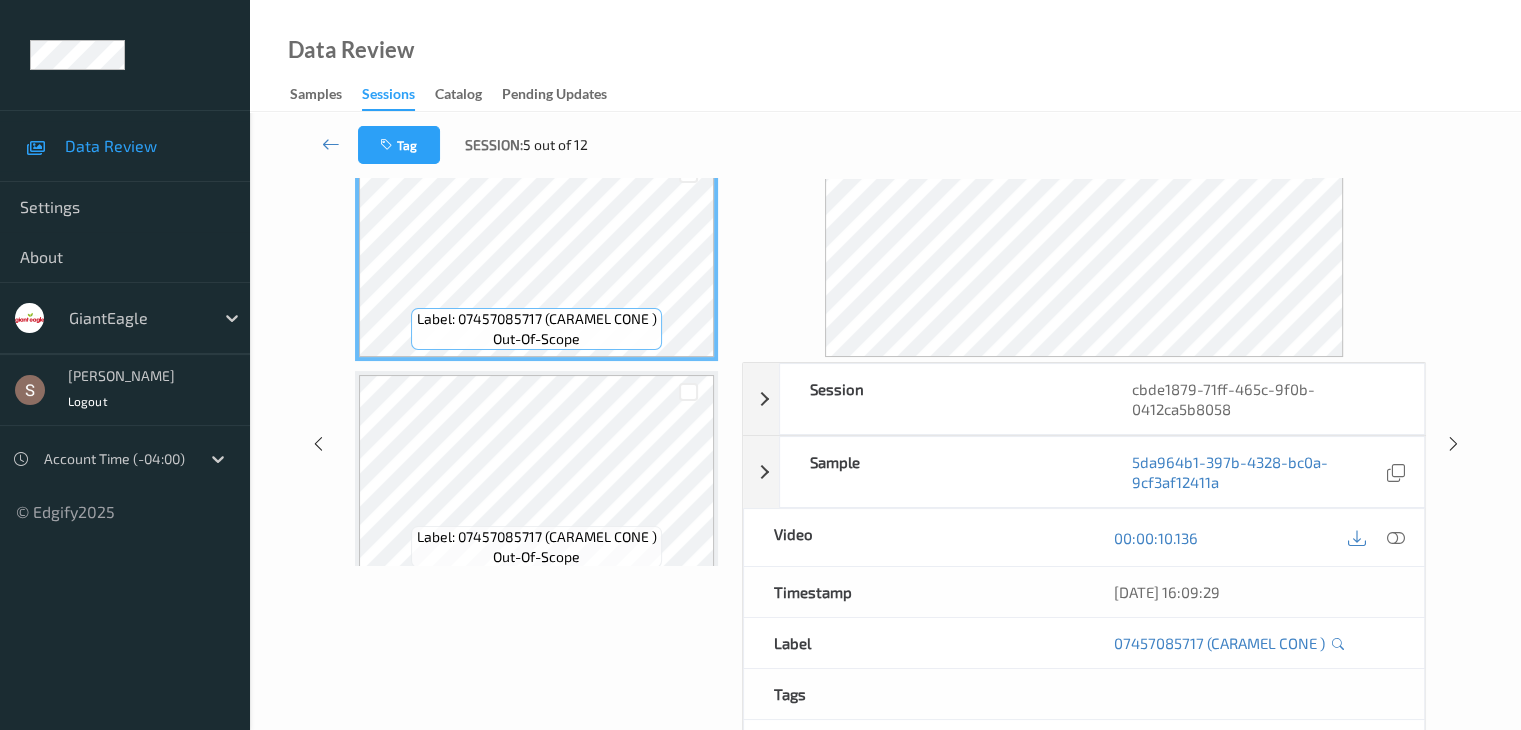 scroll, scrollTop: 0, scrollLeft: 0, axis: both 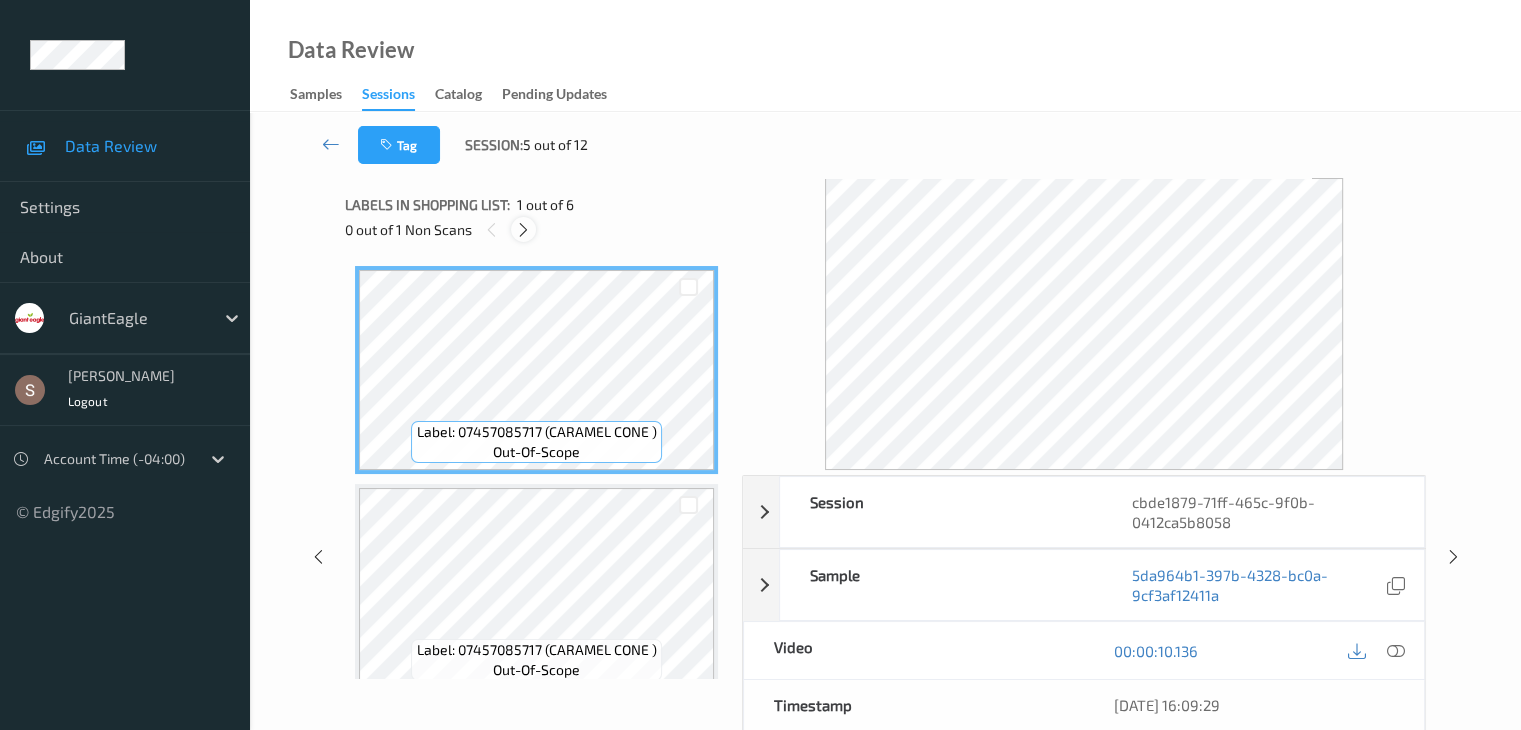 click at bounding box center [523, 230] 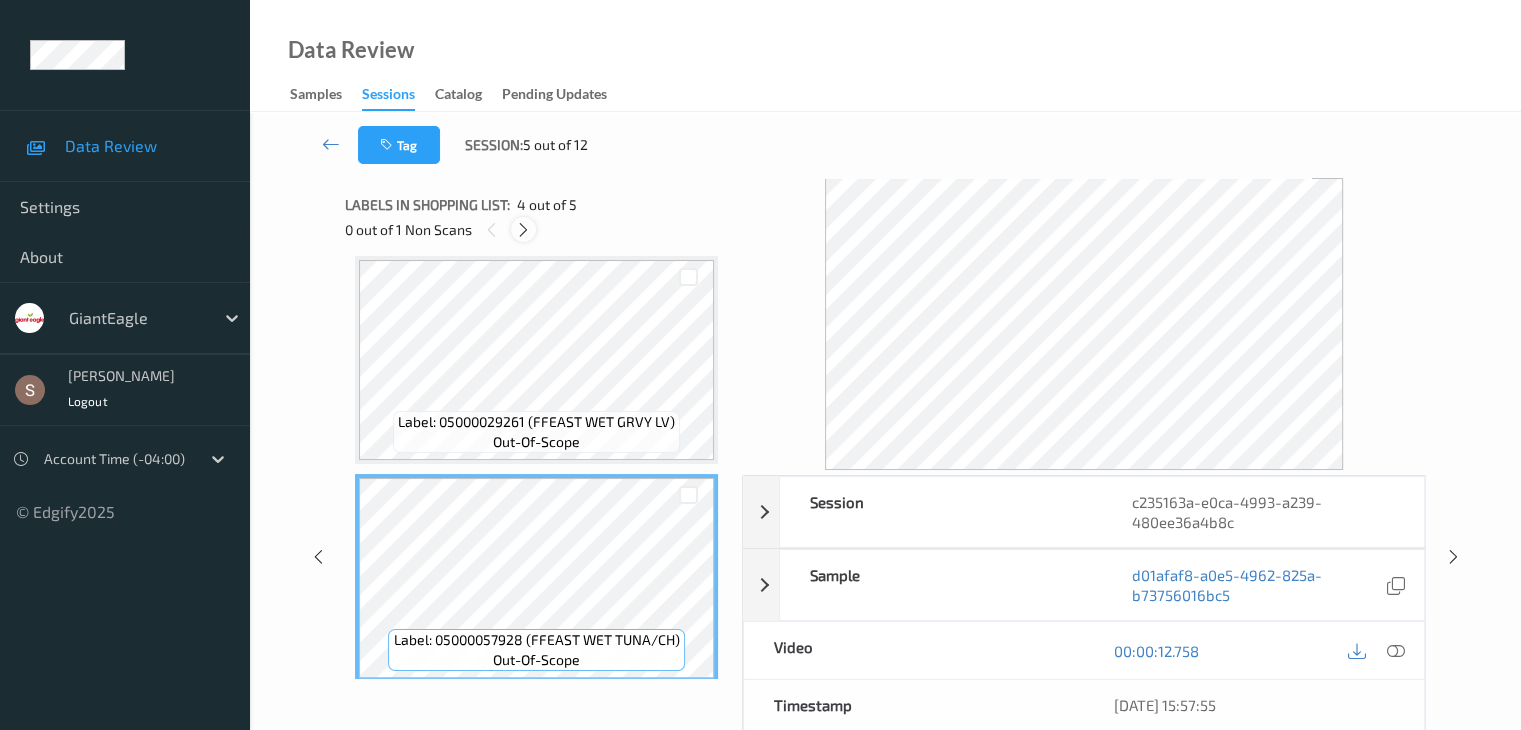click at bounding box center (523, 230) 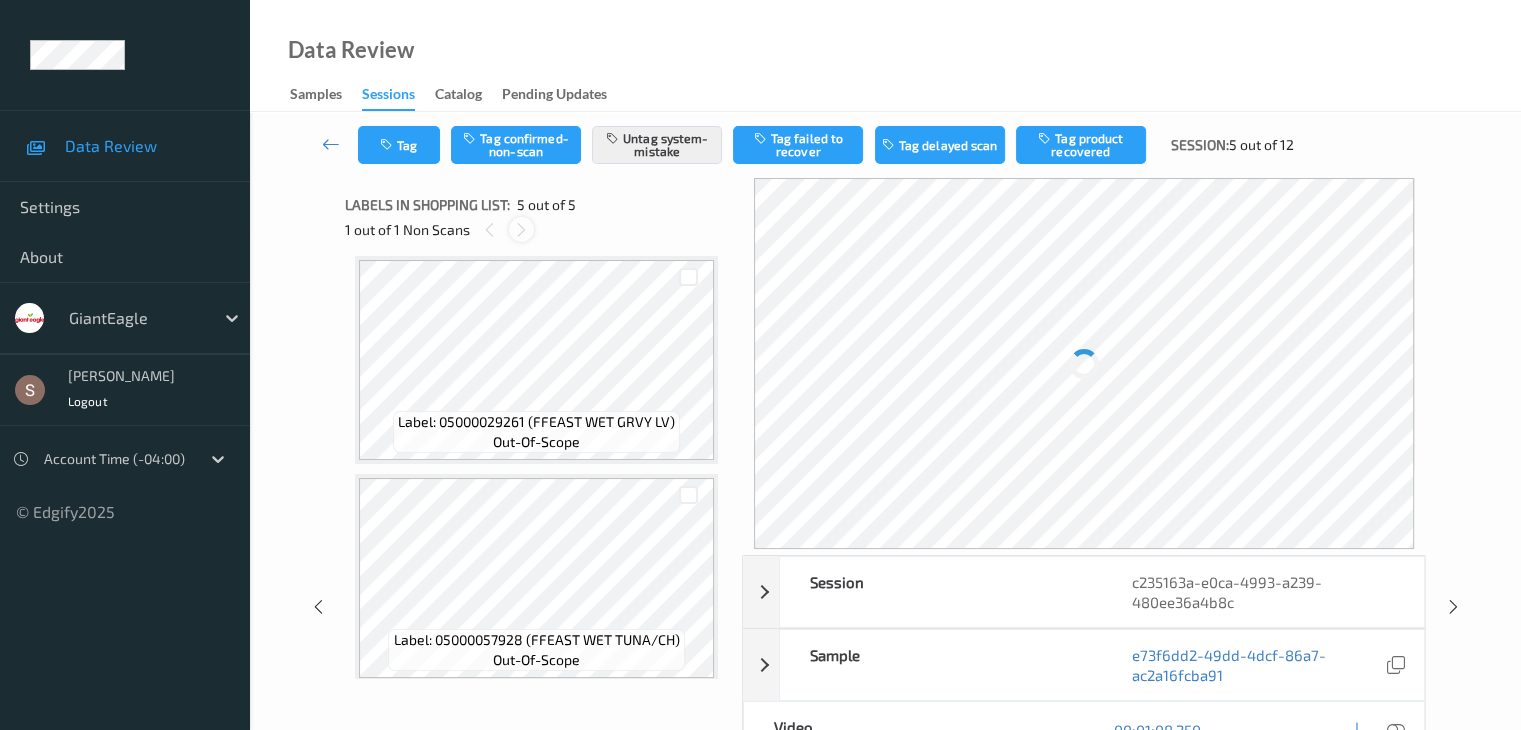 scroll, scrollTop: 664, scrollLeft: 0, axis: vertical 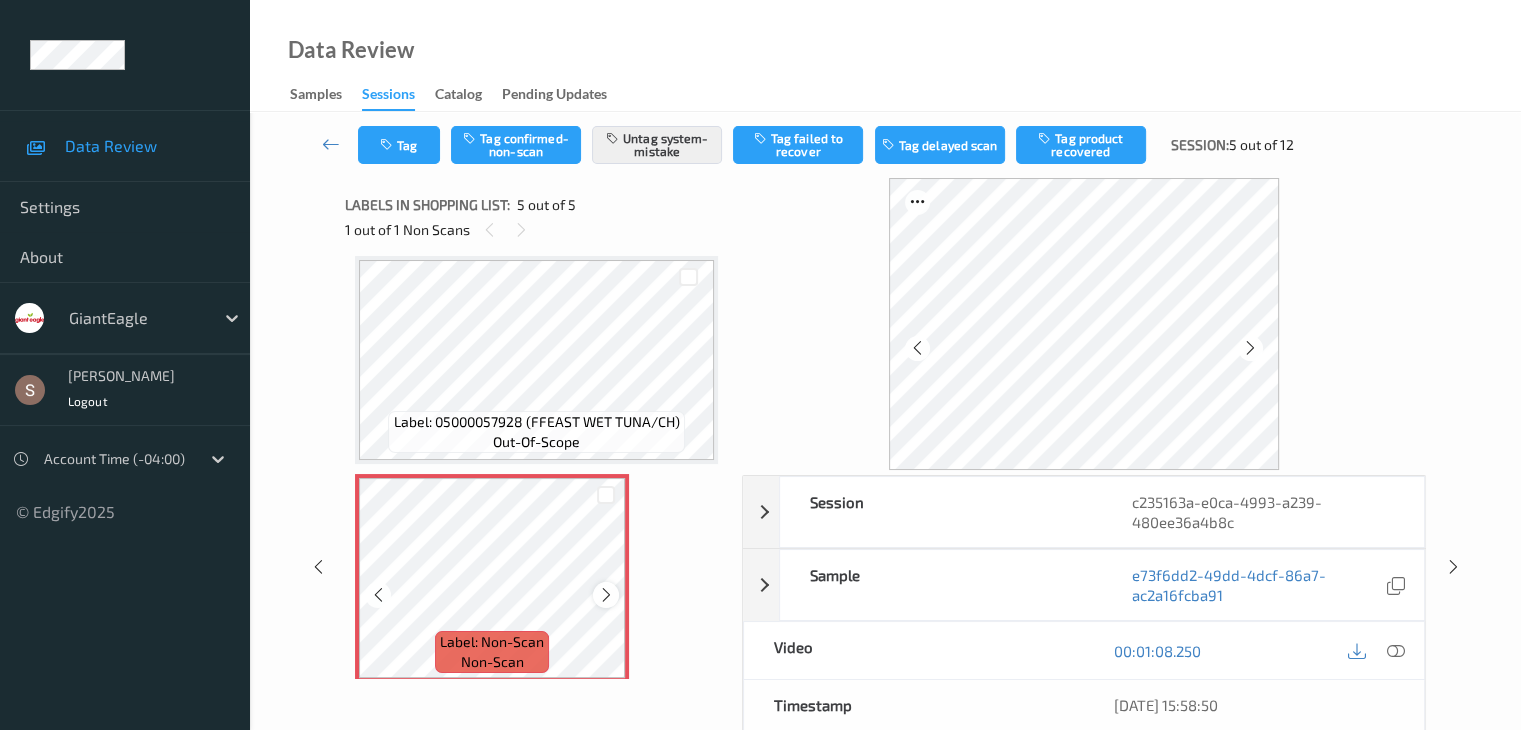 click at bounding box center (606, 595) 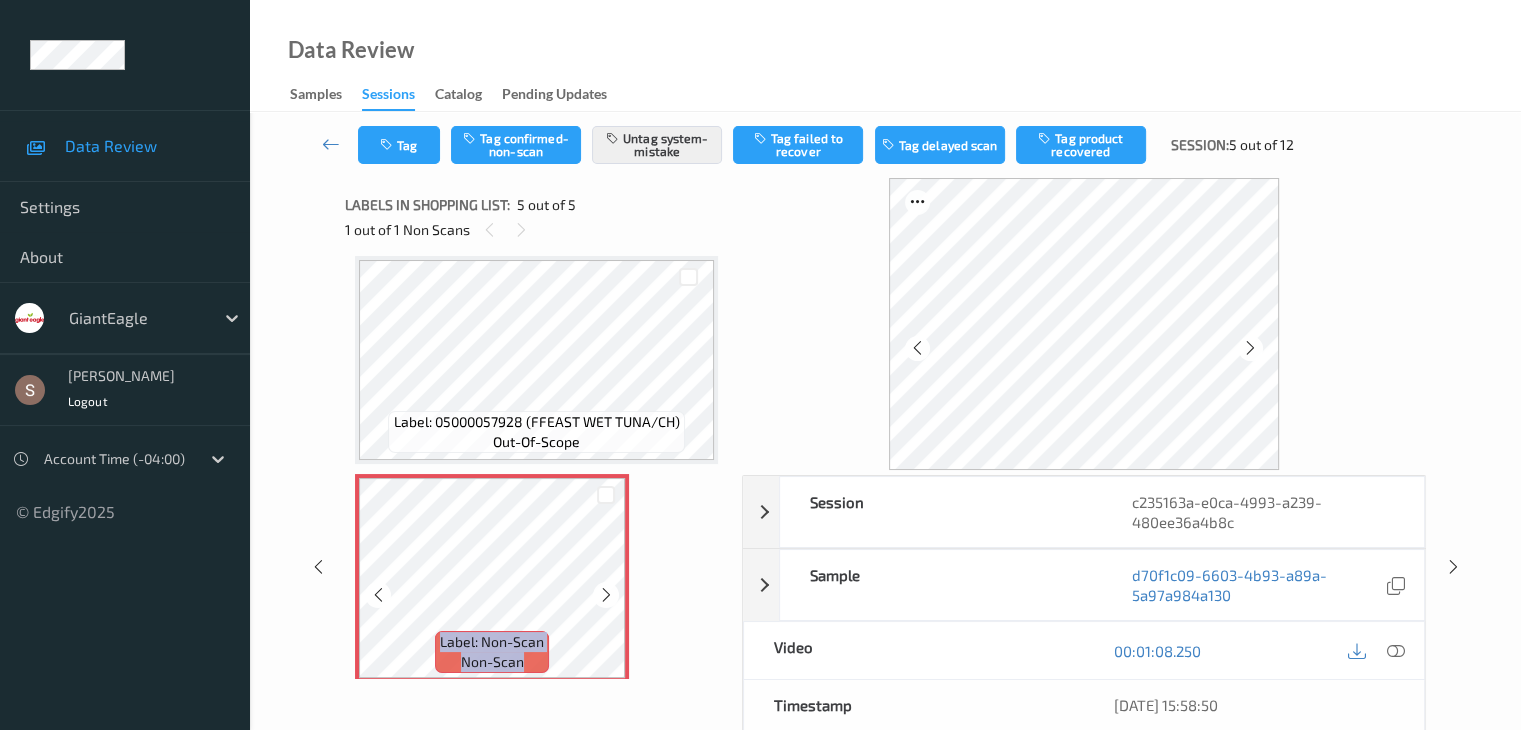 click at bounding box center (606, 595) 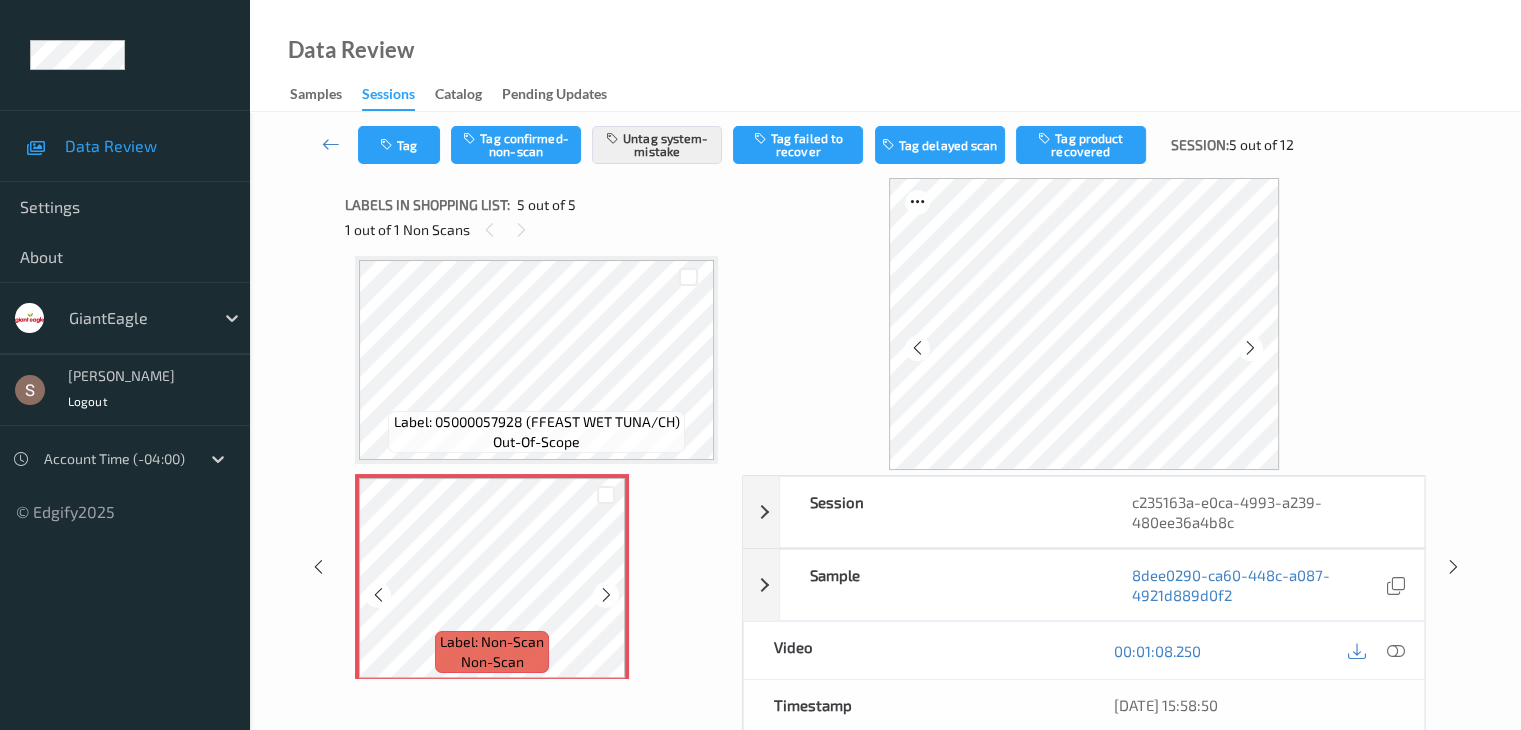 click at bounding box center [606, 595] 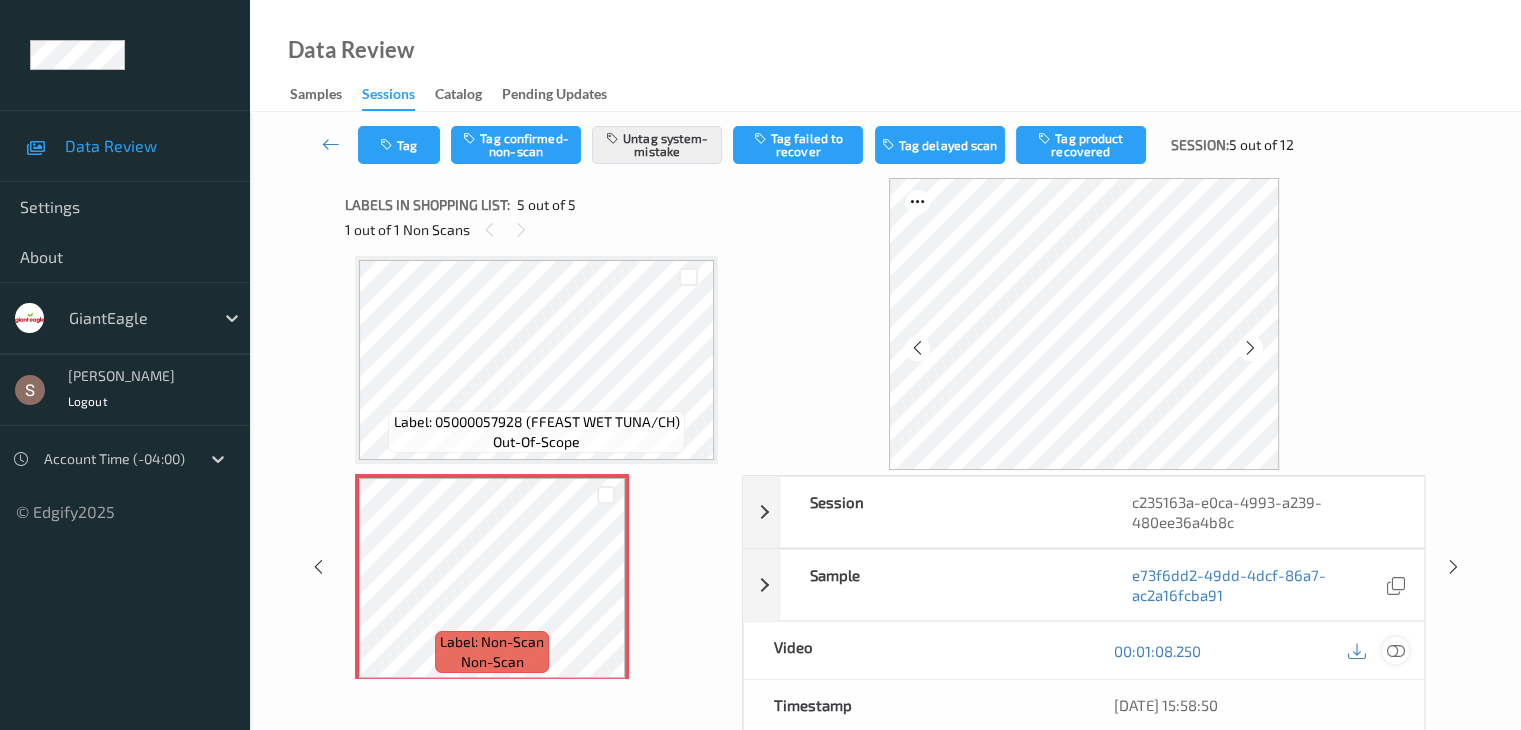 click at bounding box center [1395, 650] 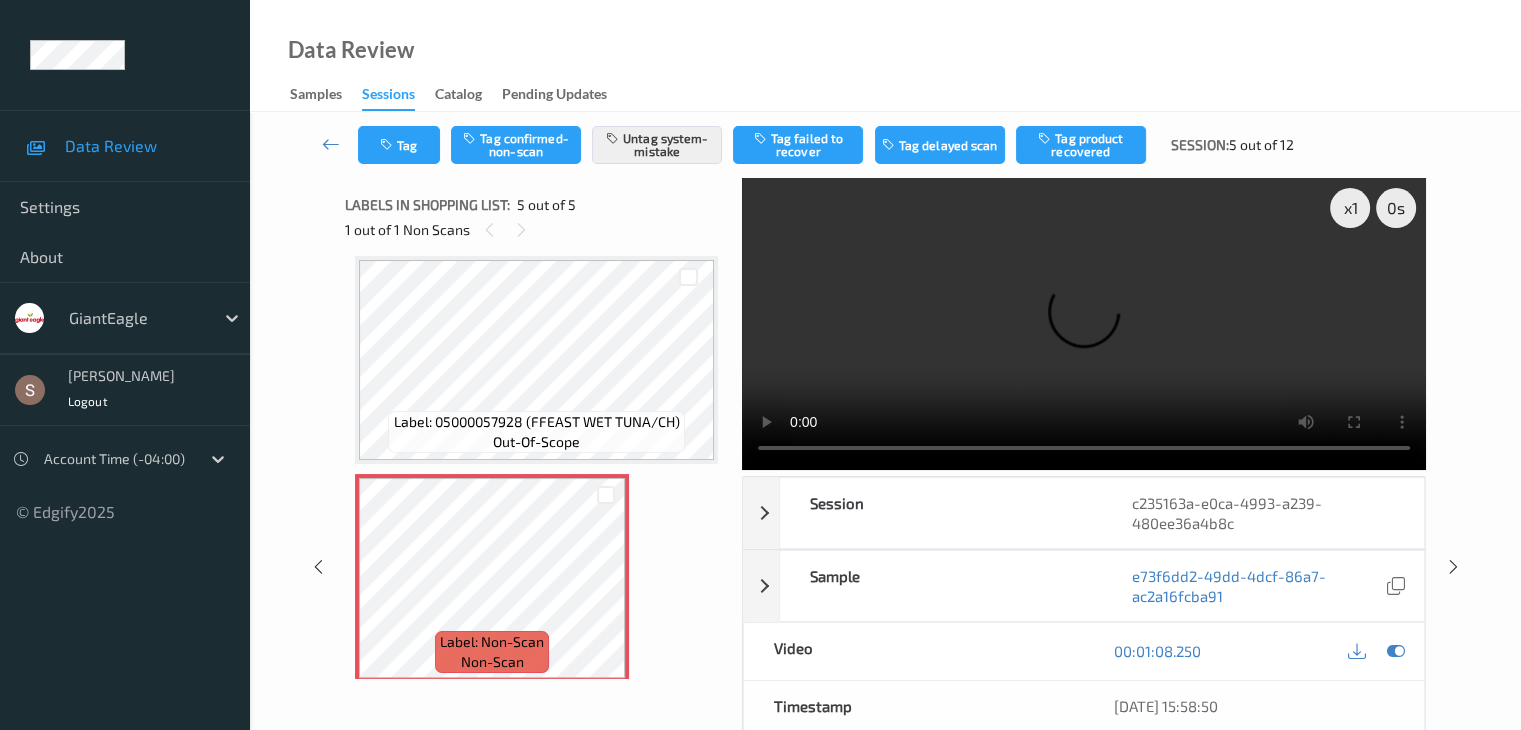 drag, startPoint x: 1216, startPoint y: 326, endPoint x: 1262, endPoint y: 317, distance: 46.872166 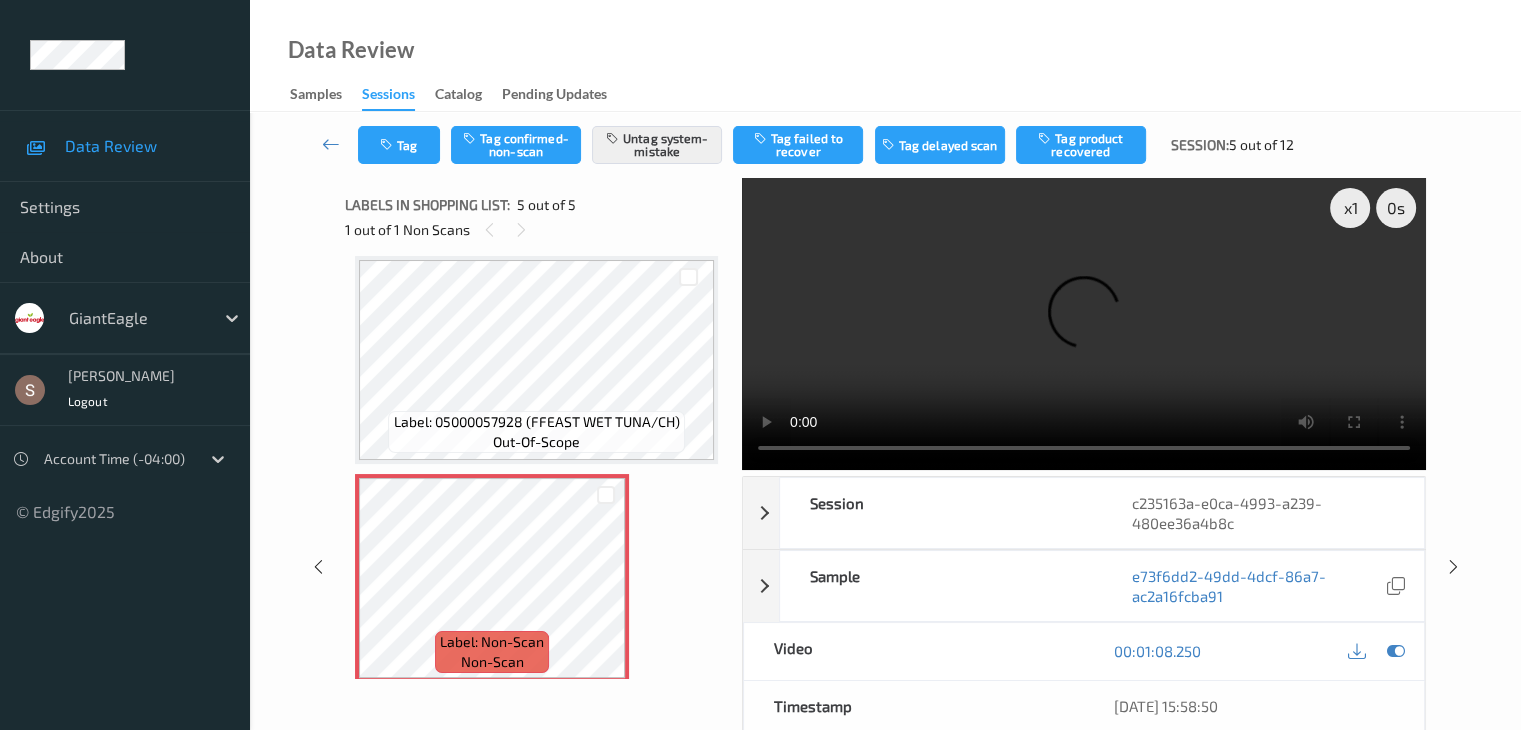 click at bounding box center [1084, 324] 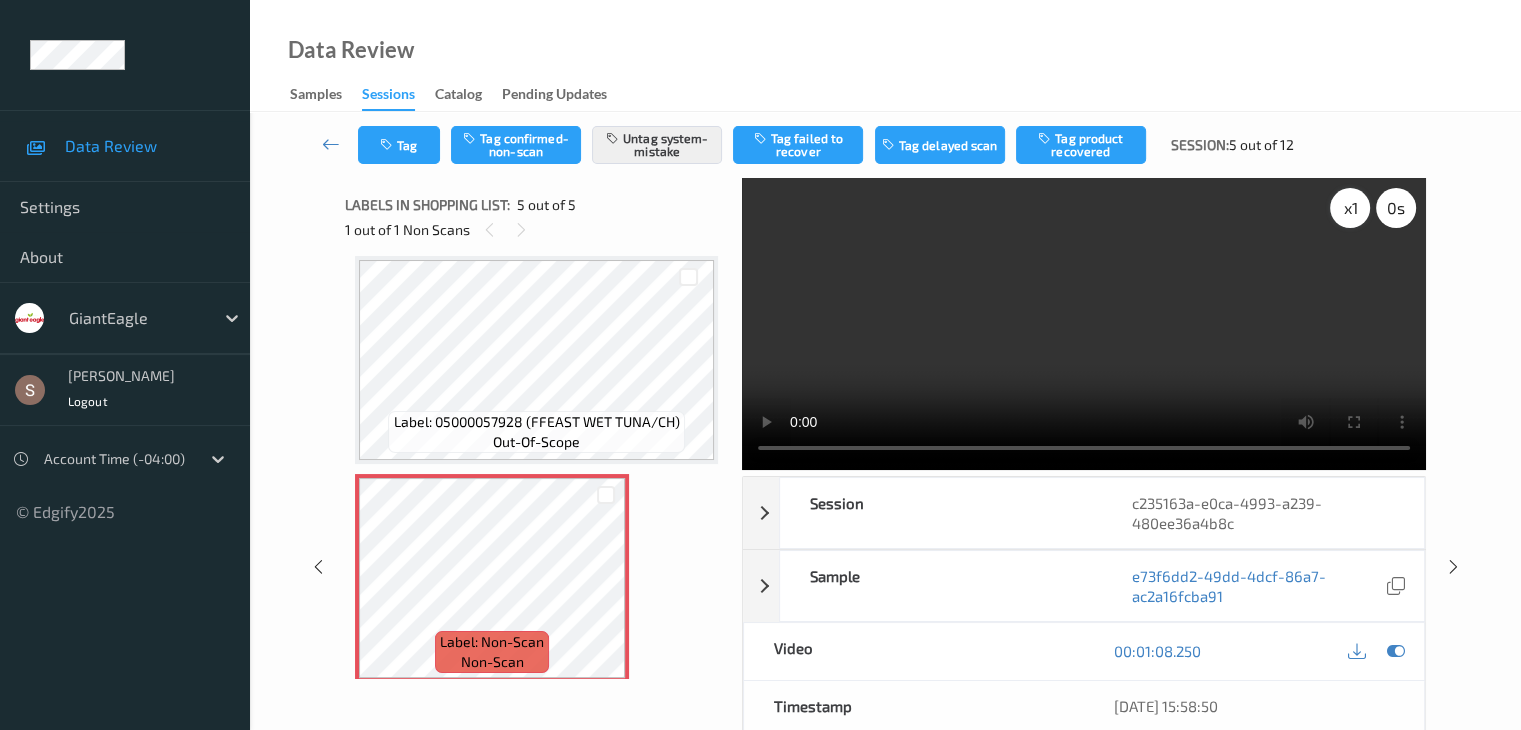 click on "x 1" at bounding box center [1350, 208] 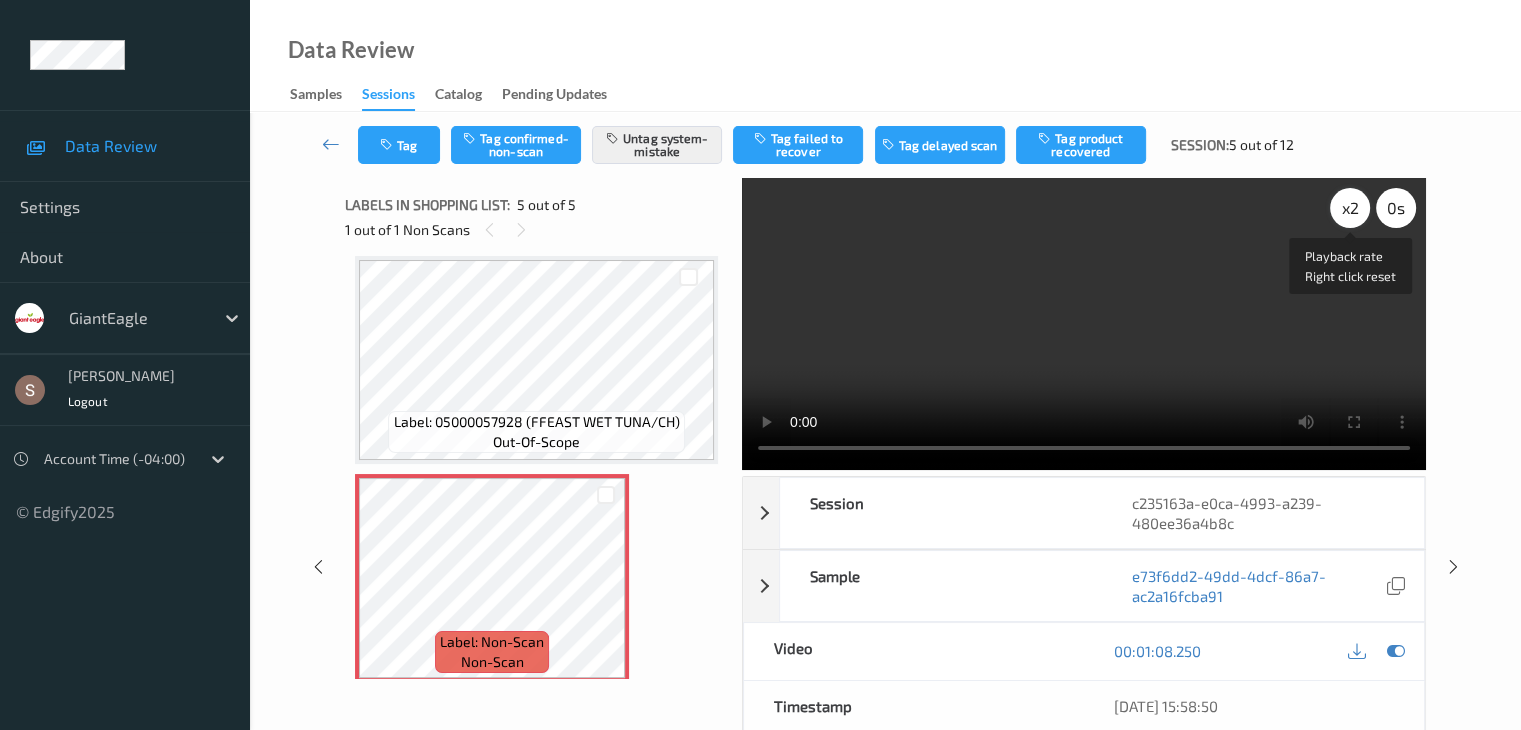 click on "x 2" at bounding box center [1350, 208] 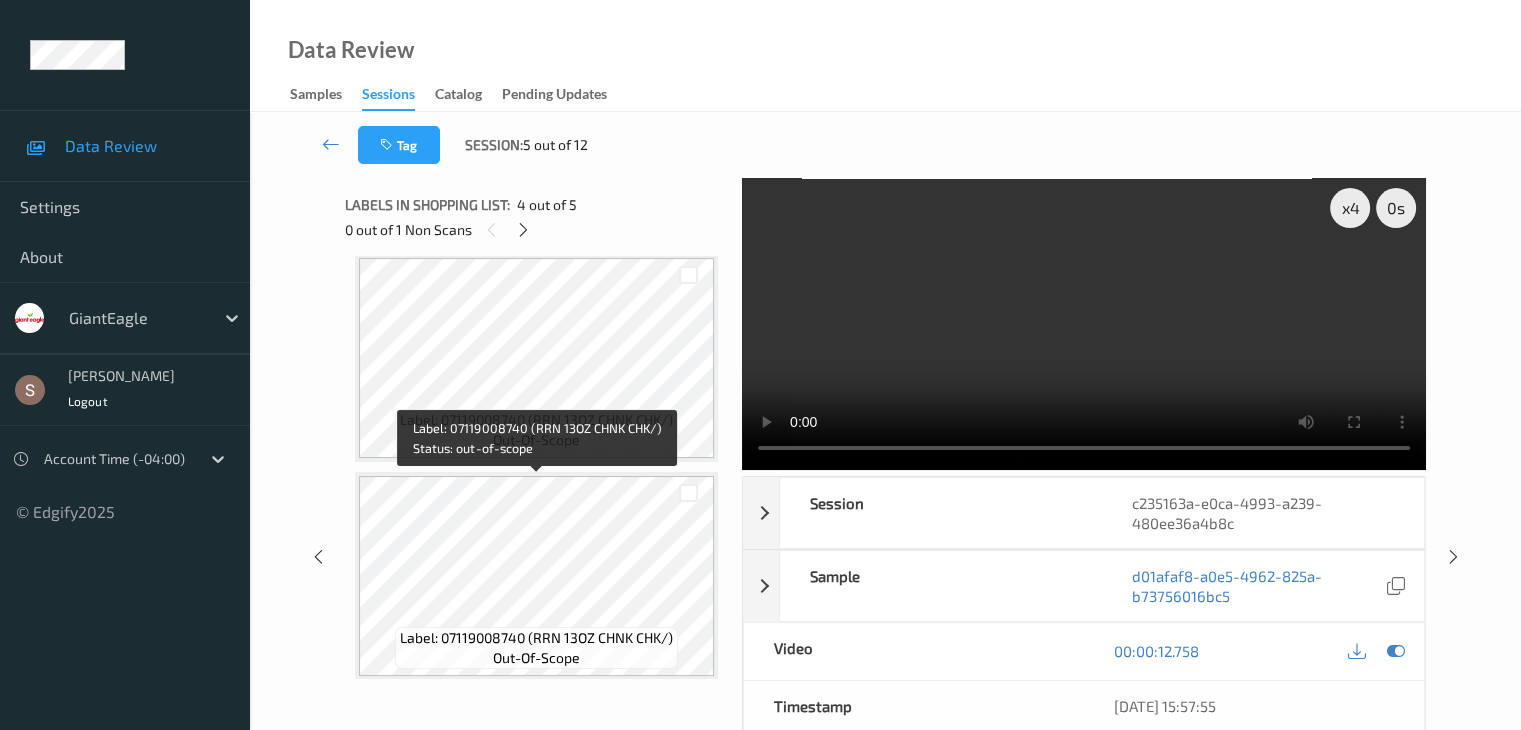 scroll, scrollTop: 0, scrollLeft: 0, axis: both 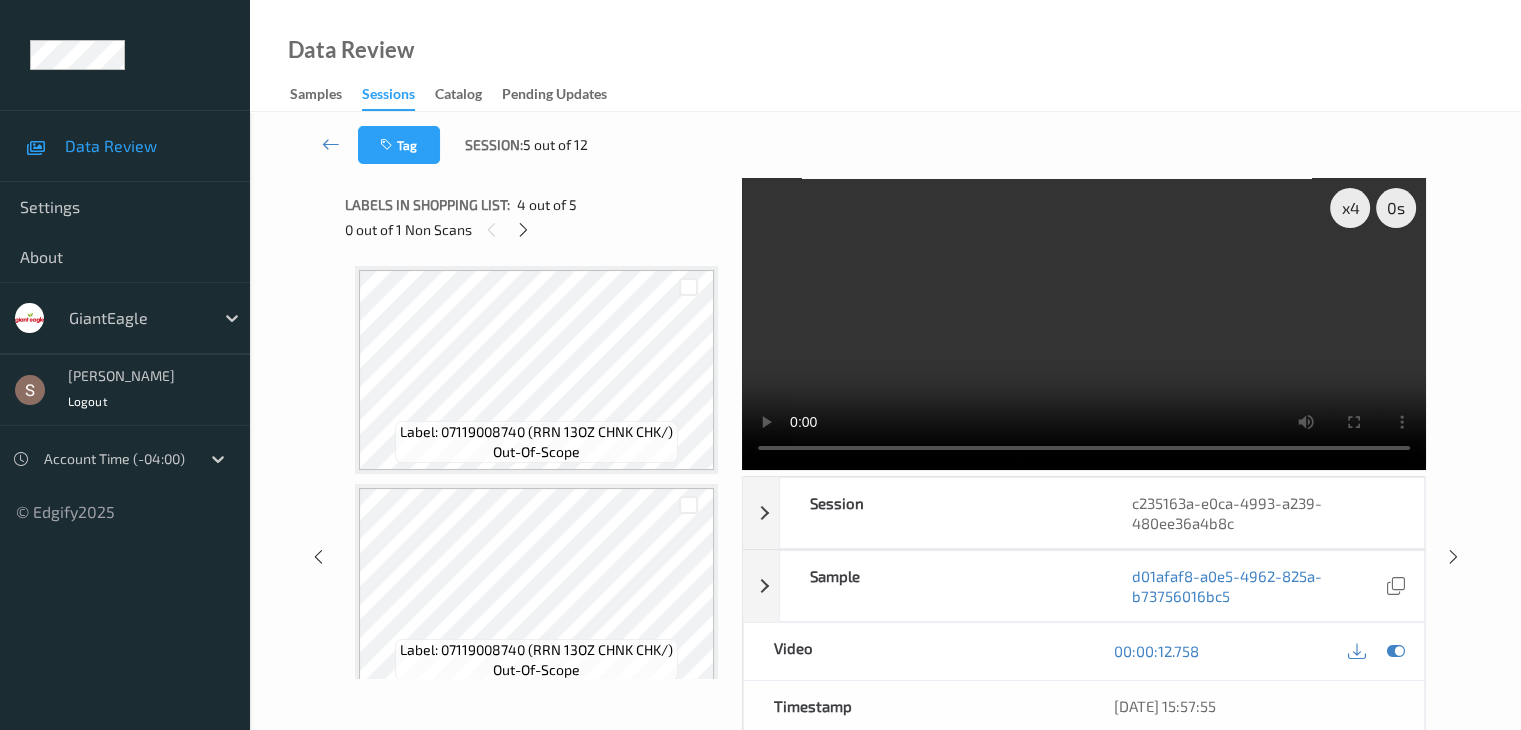 click at bounding box center (1084, 324) 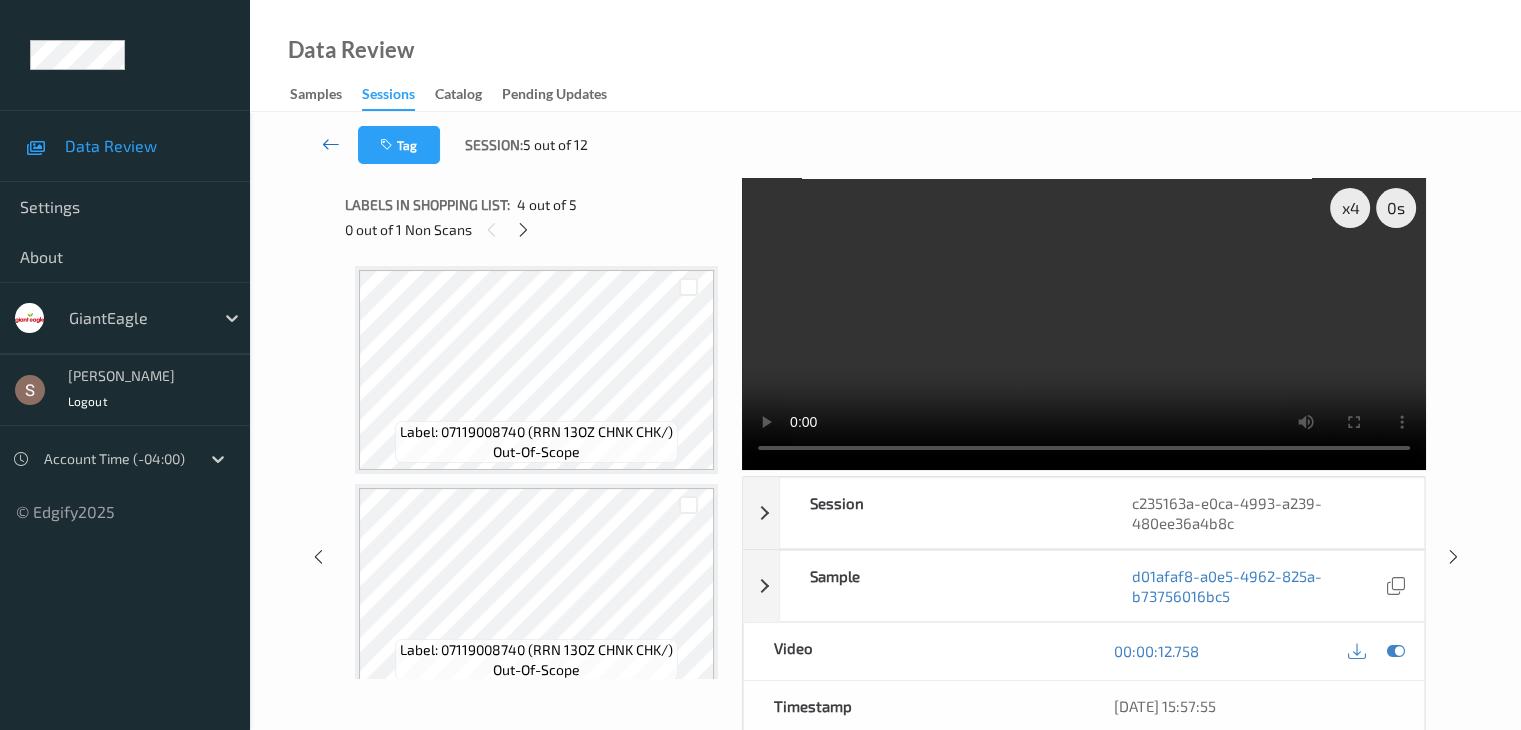 click at bounding box center (331, 144) 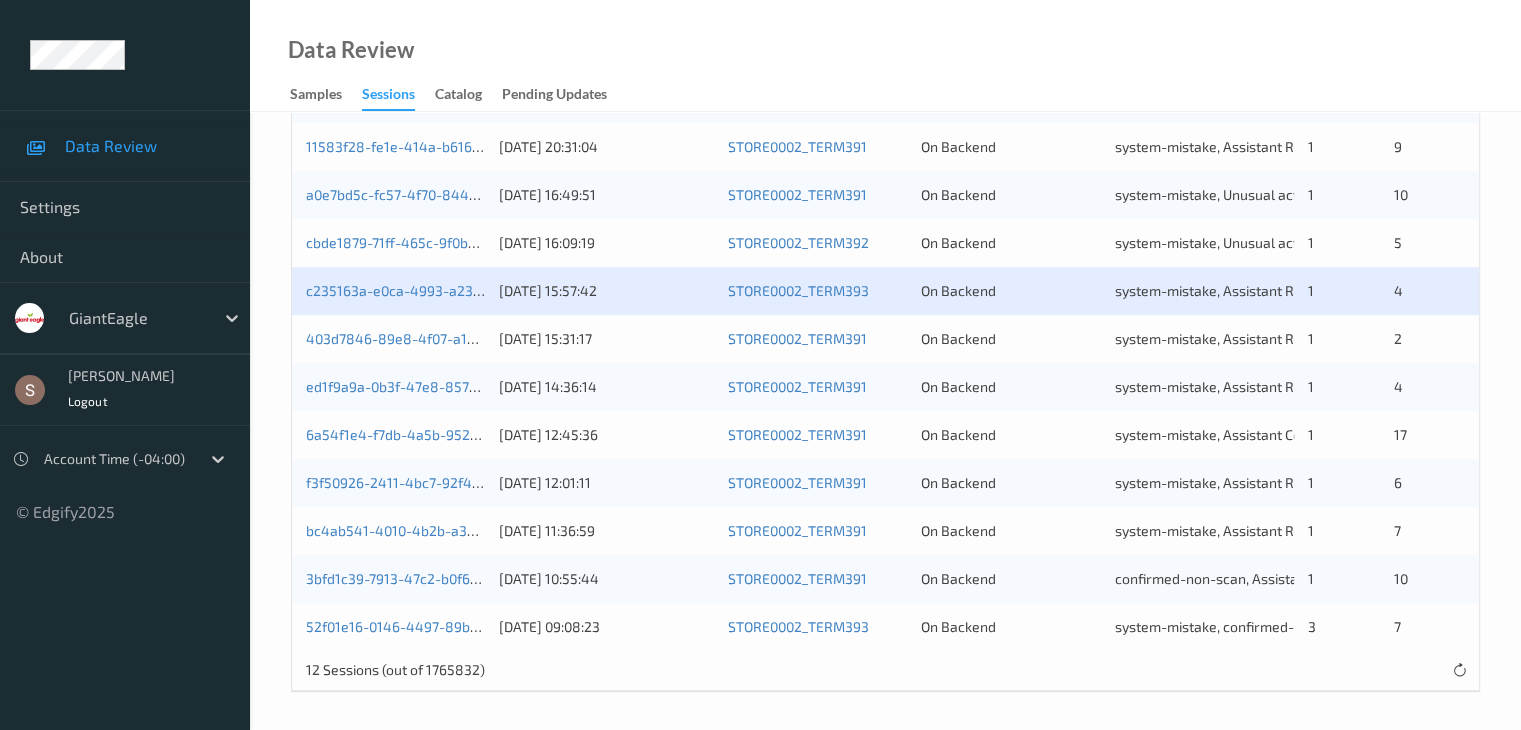 scroll, scrollTop: 548, scrollLeft: 0, axis: vertical 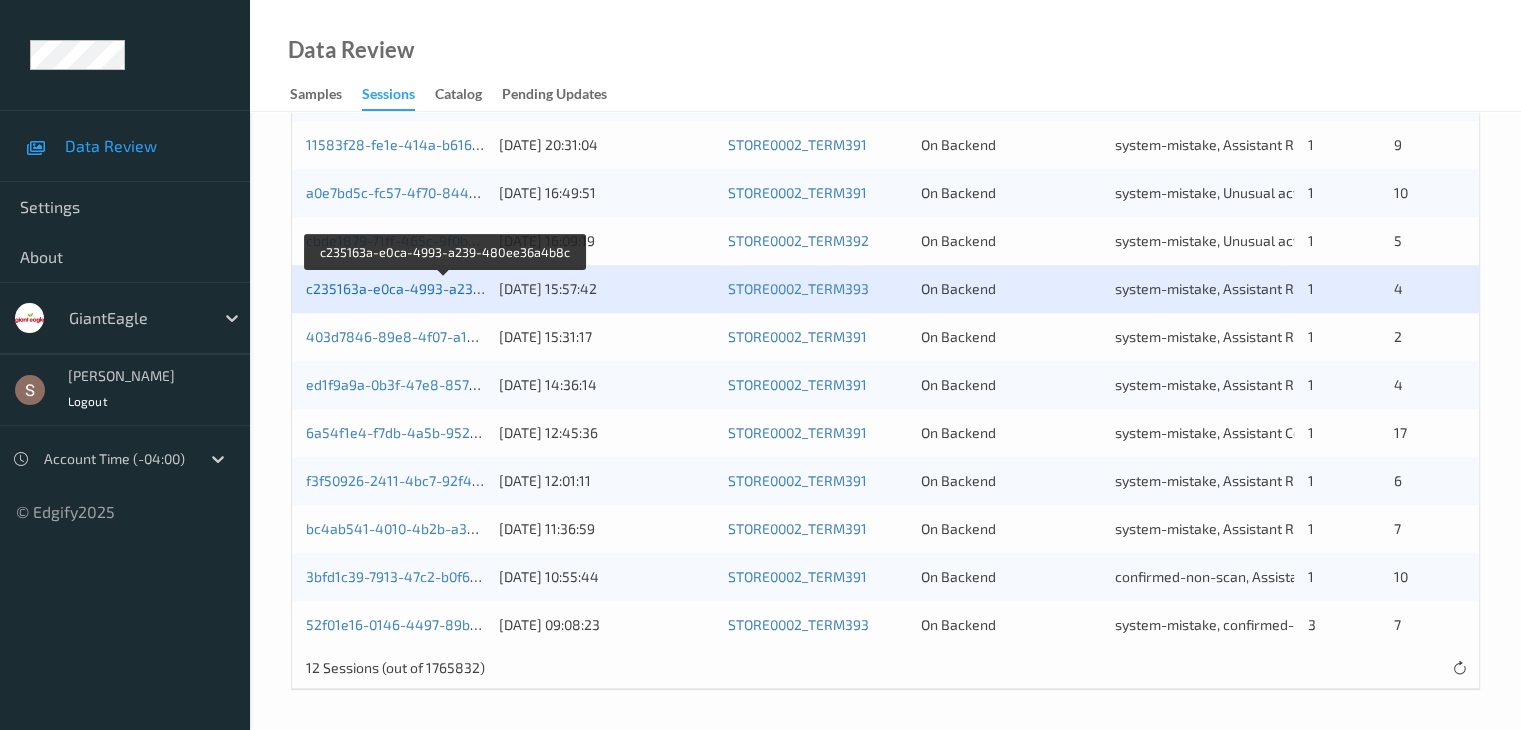 click on "c235163a-e0ca-4993-a239-480ee36a4b8c" at bounding box center (446, 288) 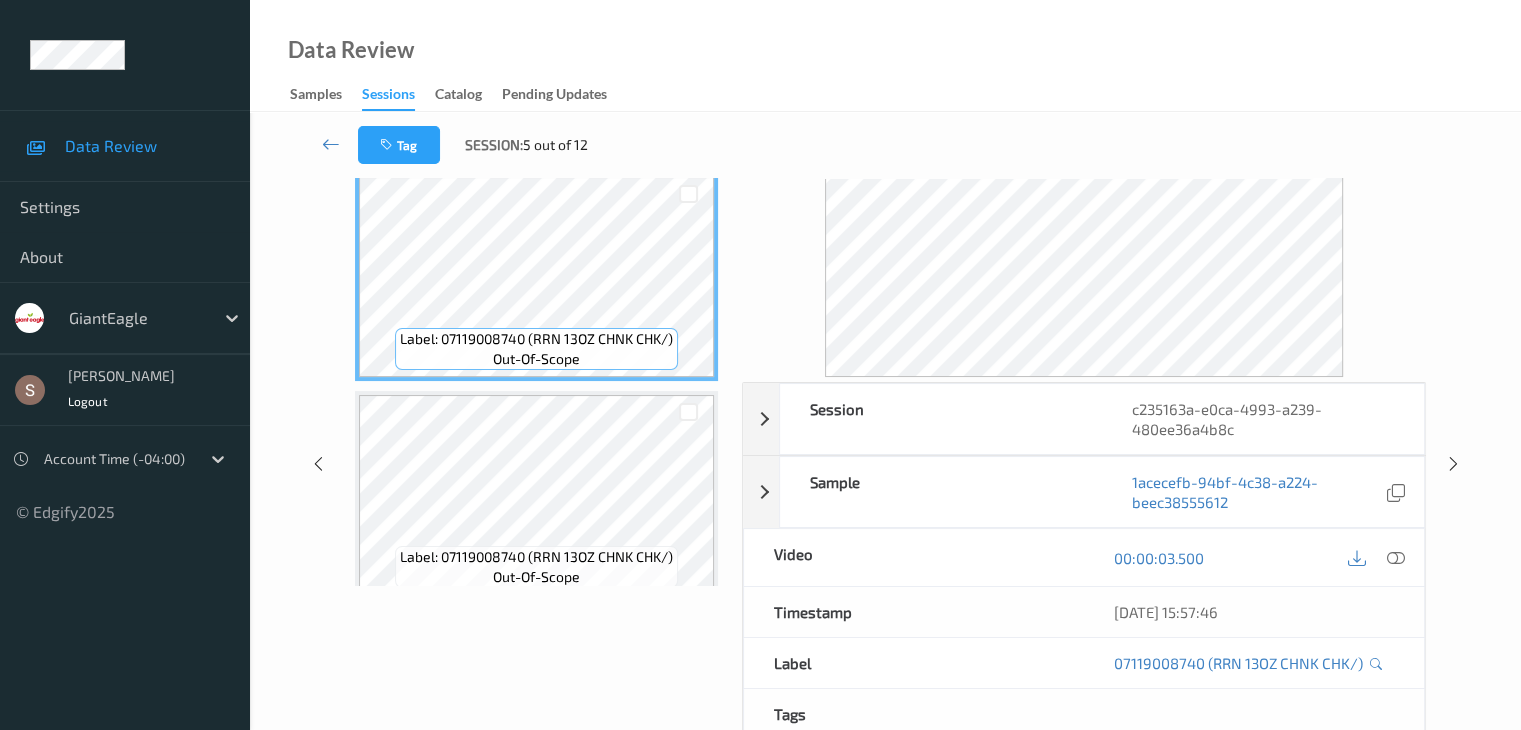 scroll, scrollTop: 0, scrollLeft: 0, axis: both 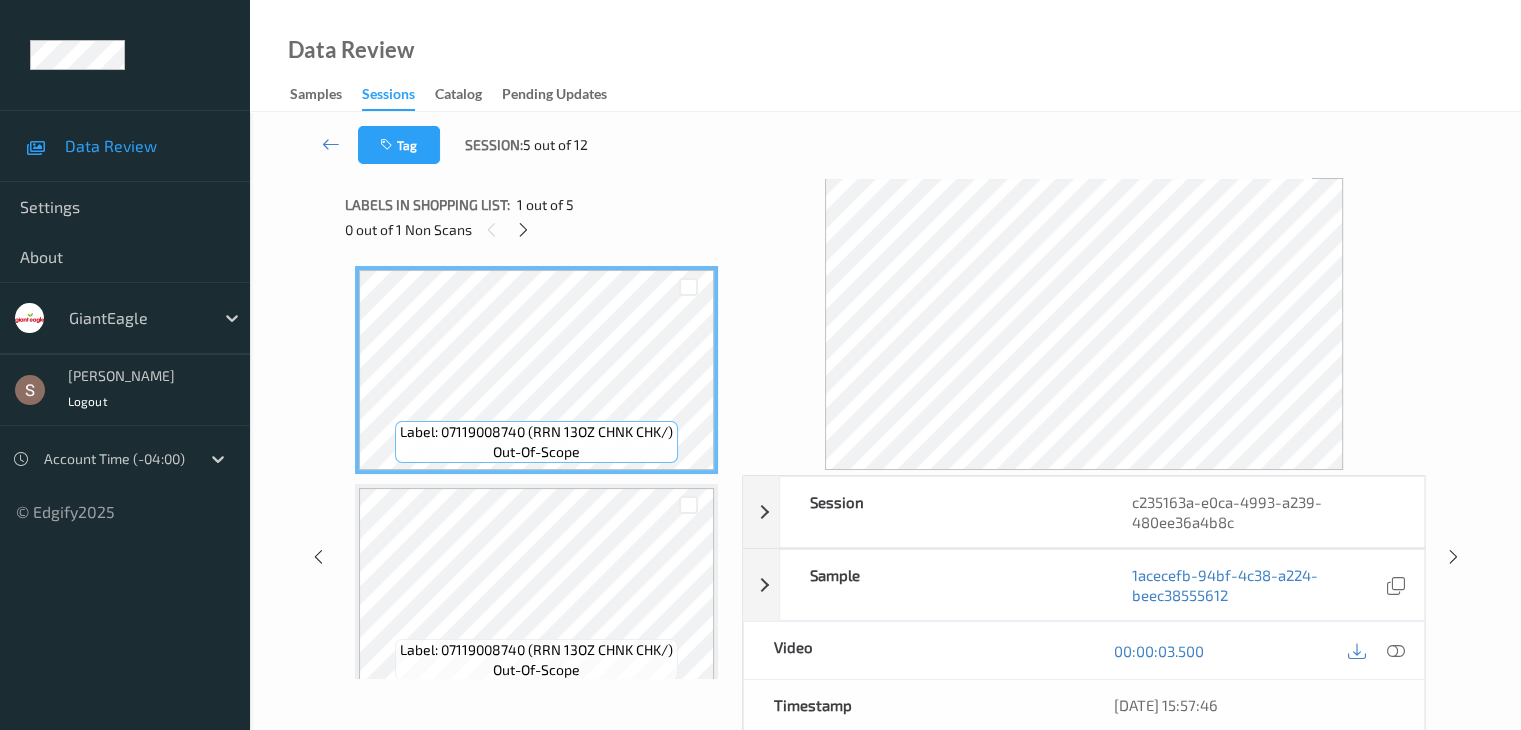 click on "Labels in shopping list: 1 out of 5 0 out of 1 Non Scans" at bounding box center (536, 217) 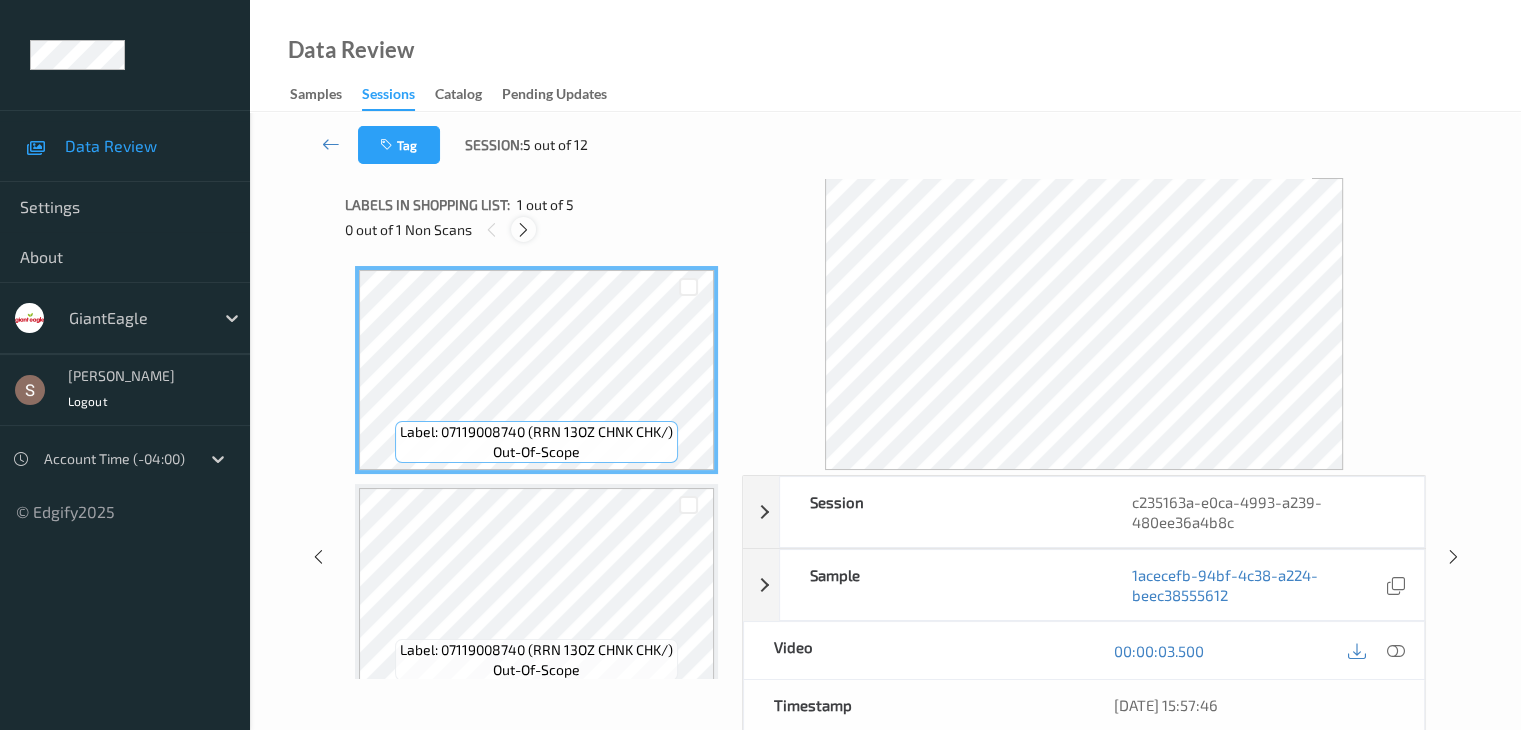 click at bounding box center (523, 230) 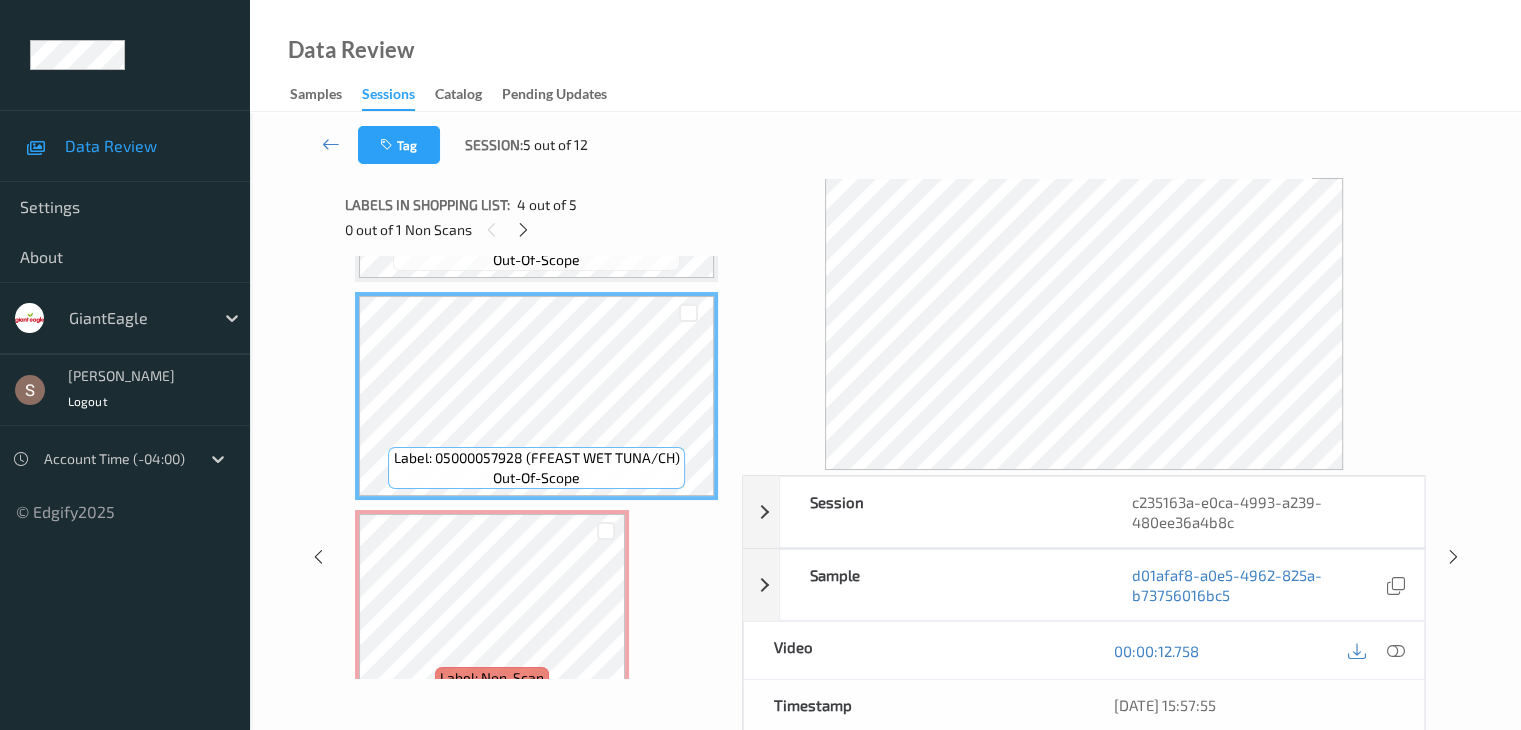 scroll, scrollTop: 664, scrollLeft: 0, axis: vertical 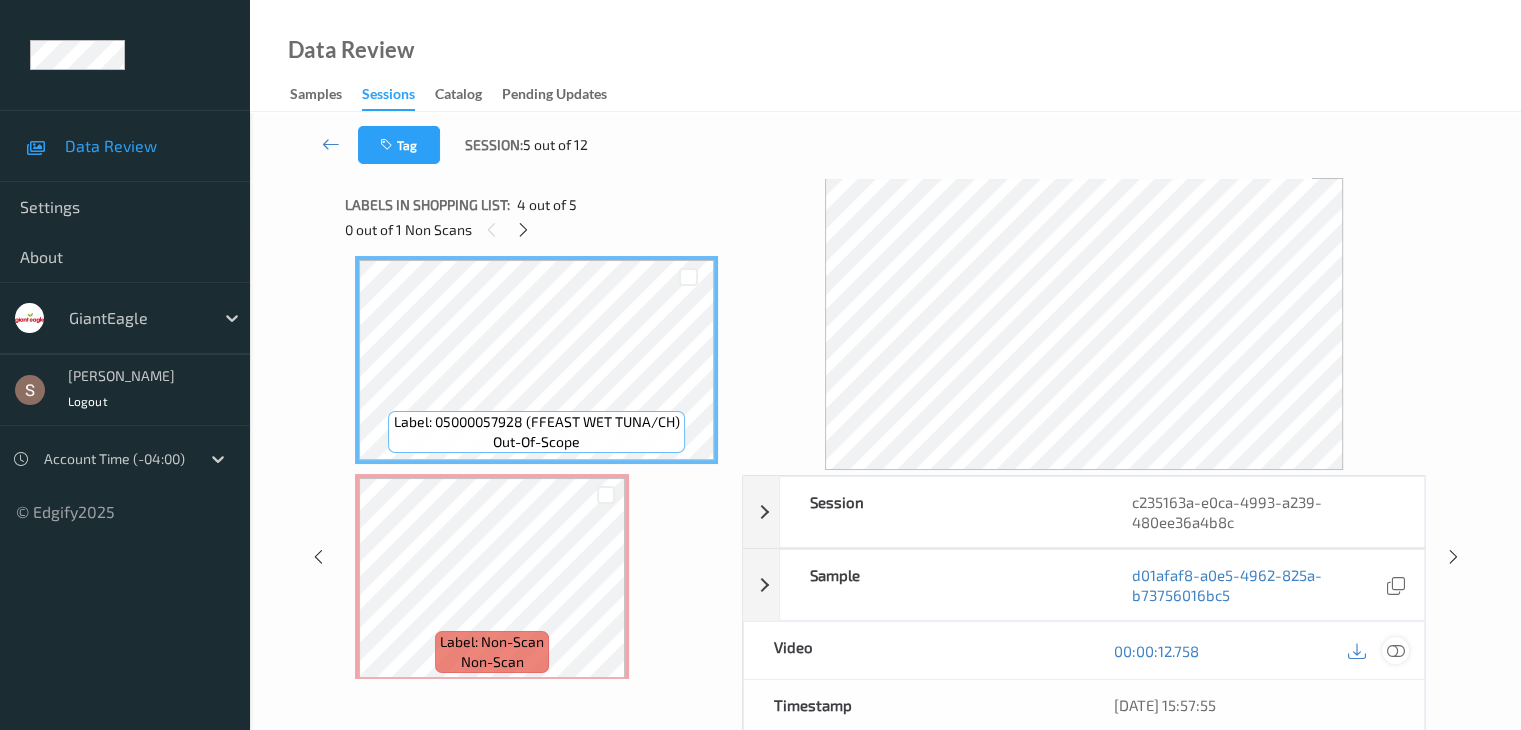 click at bounding box center (1395, 651) 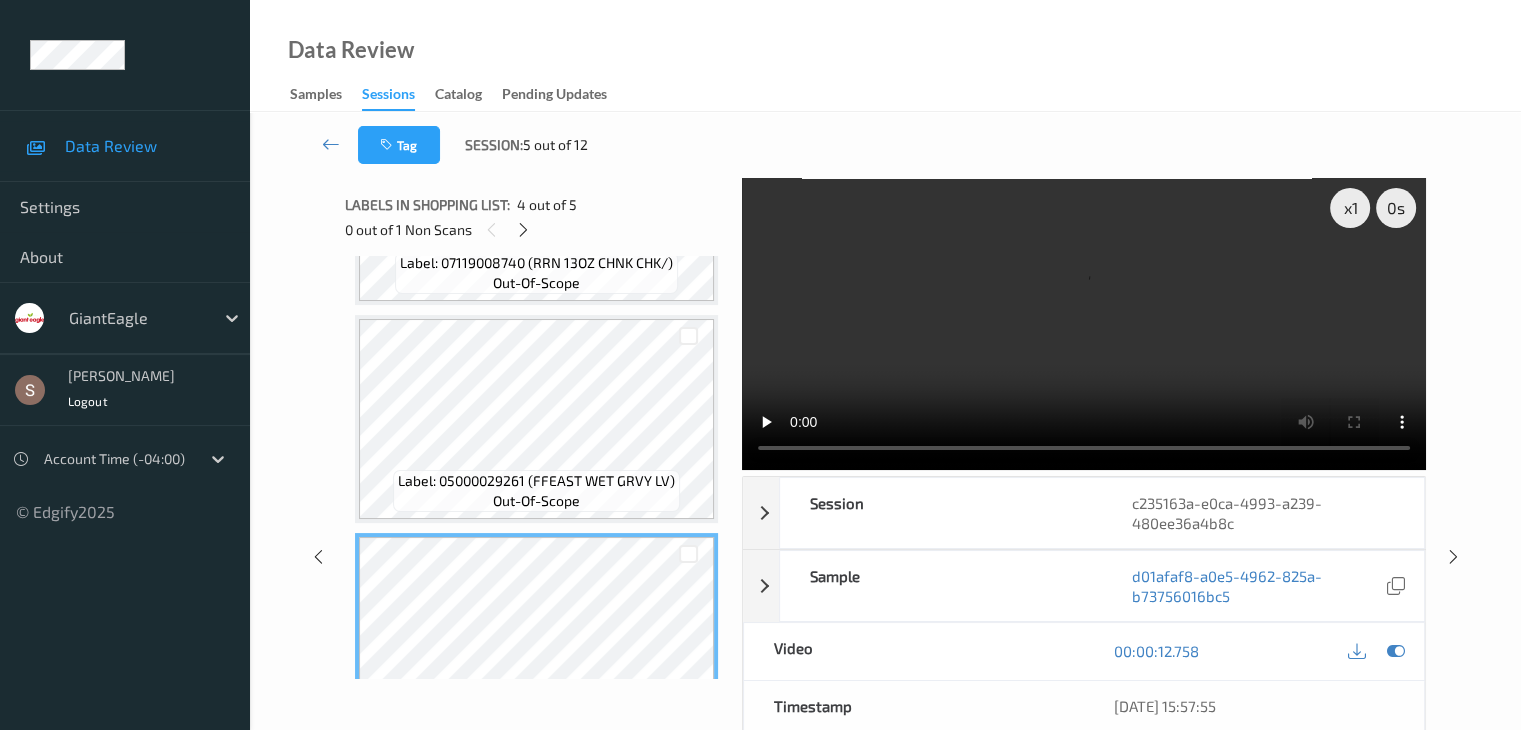 scroll, scrollTop: 364, scrollLeft: 0, axis: vertical 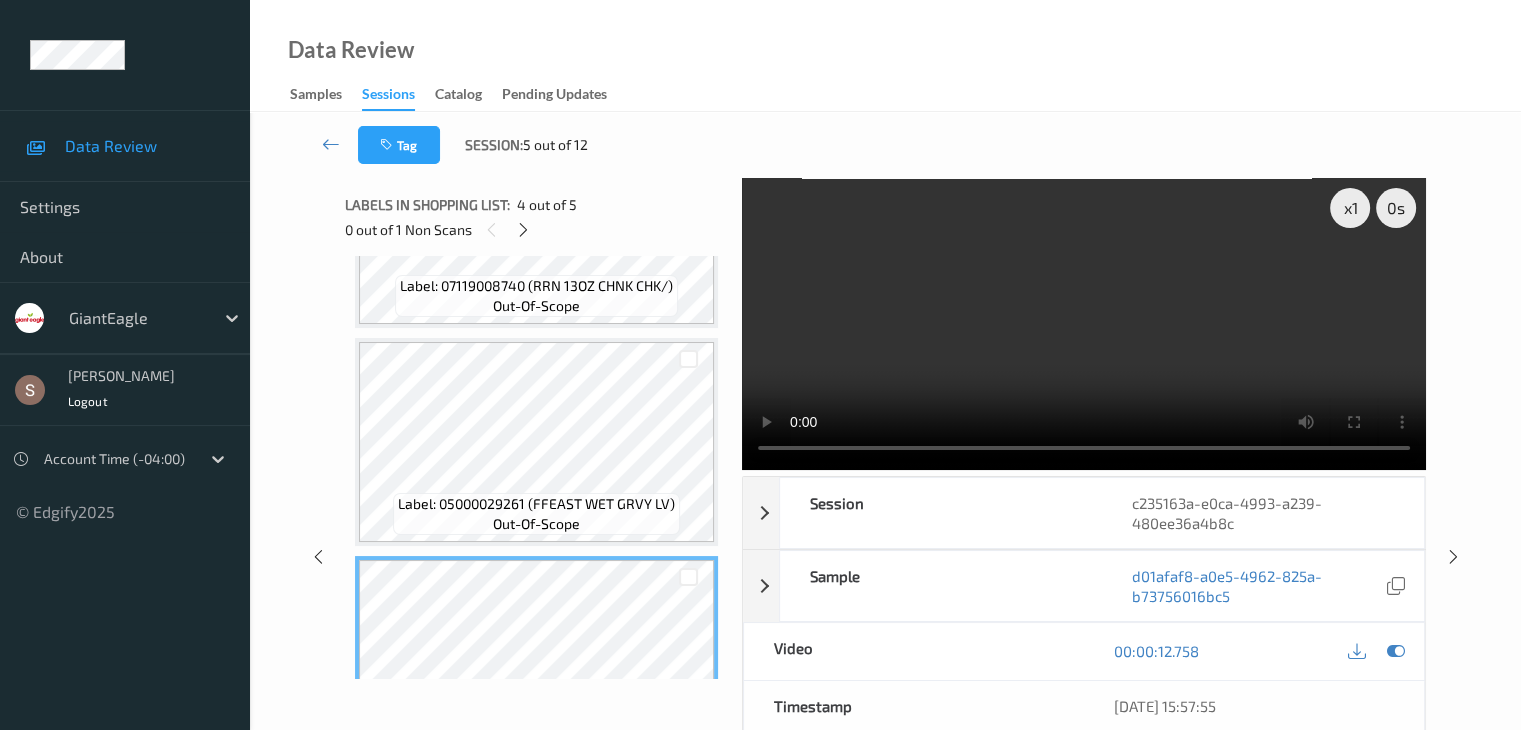 click at bounding box center [1084, 324] 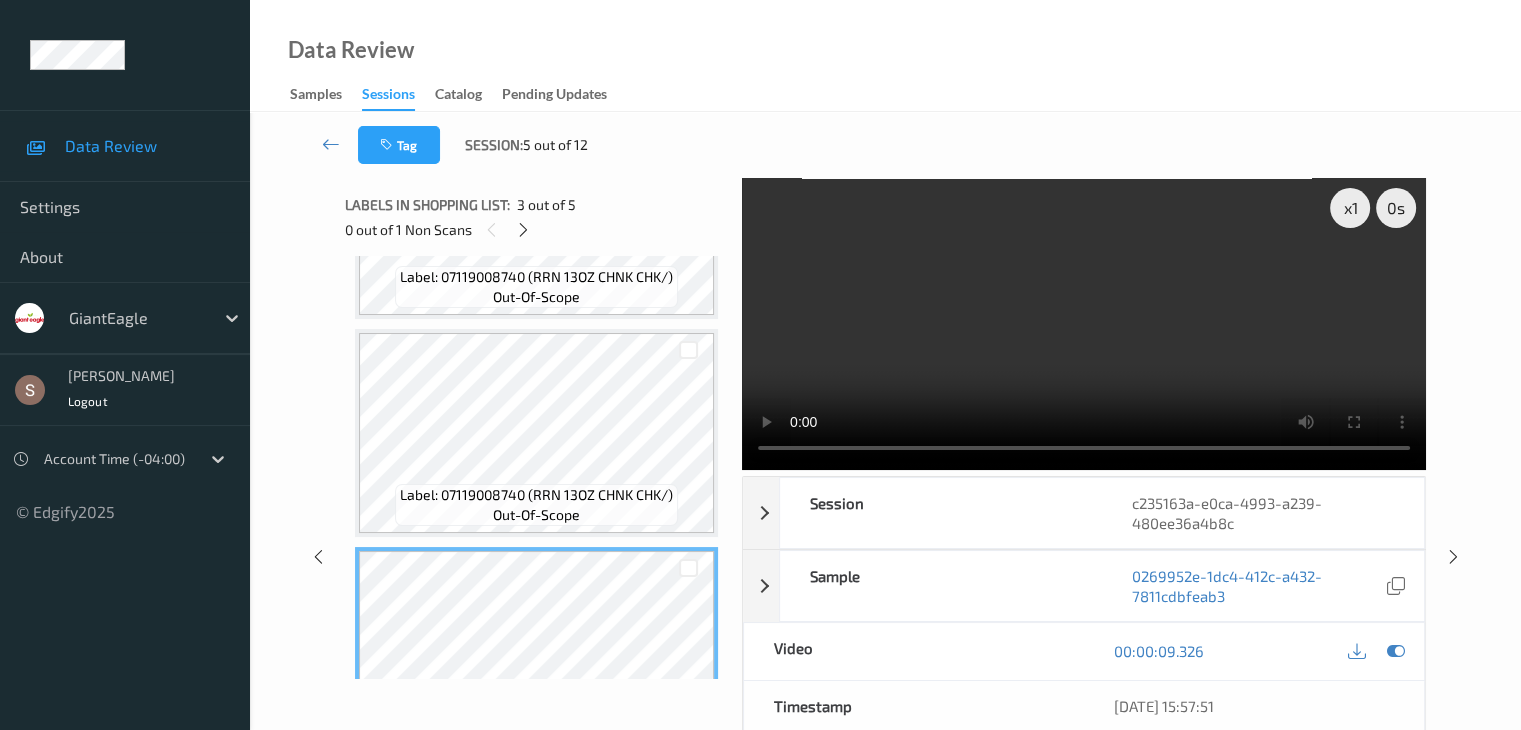 scroll, scrollTop: 64, scrollLeft: 0, axis: vertical 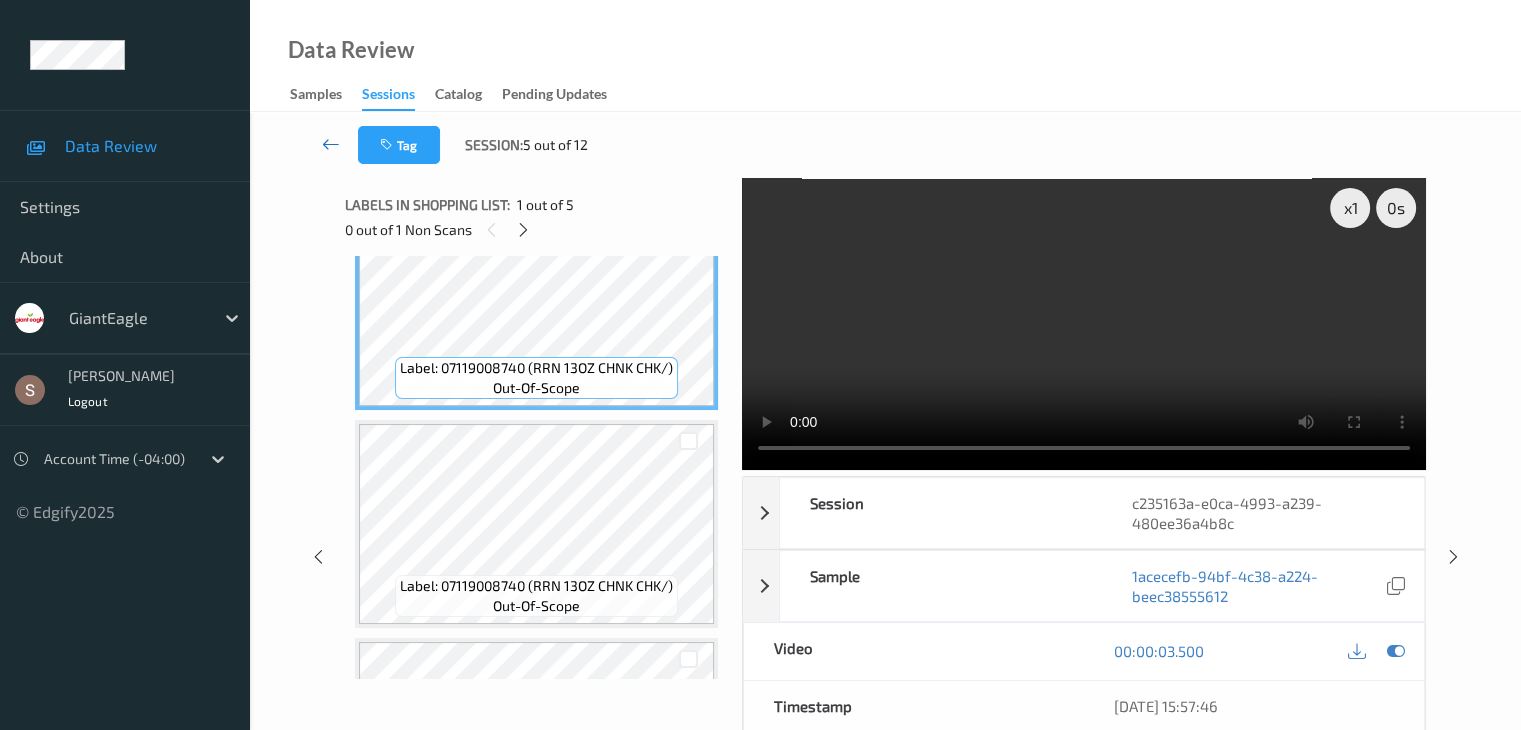 click at bounding box center [331, 144] 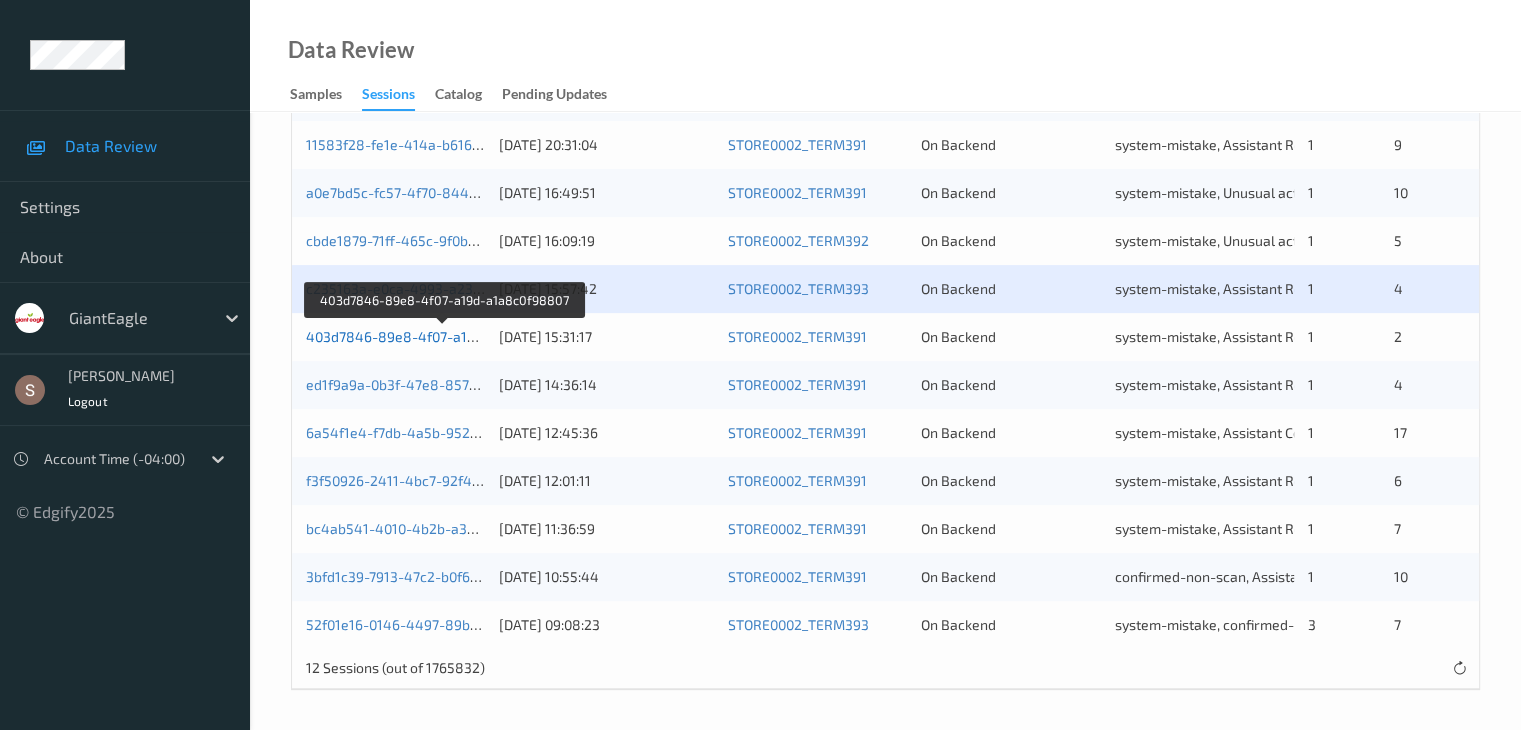 click on "403d7846-89e8-4f07-a19d-a1a8c0f98807" at bounding box center [443, 336] 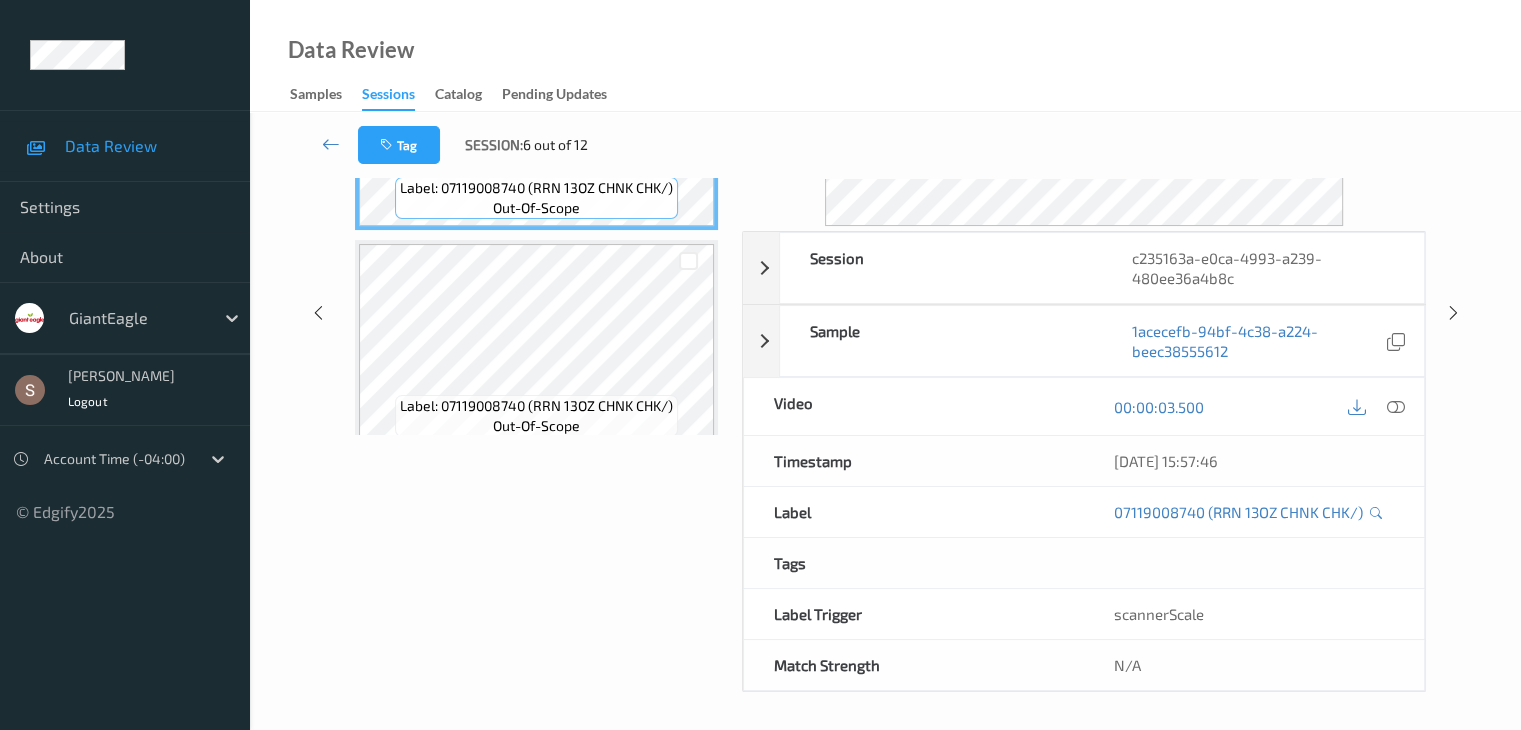 scroll, scrollTop: 0, scrollLeft: 0, axis: both 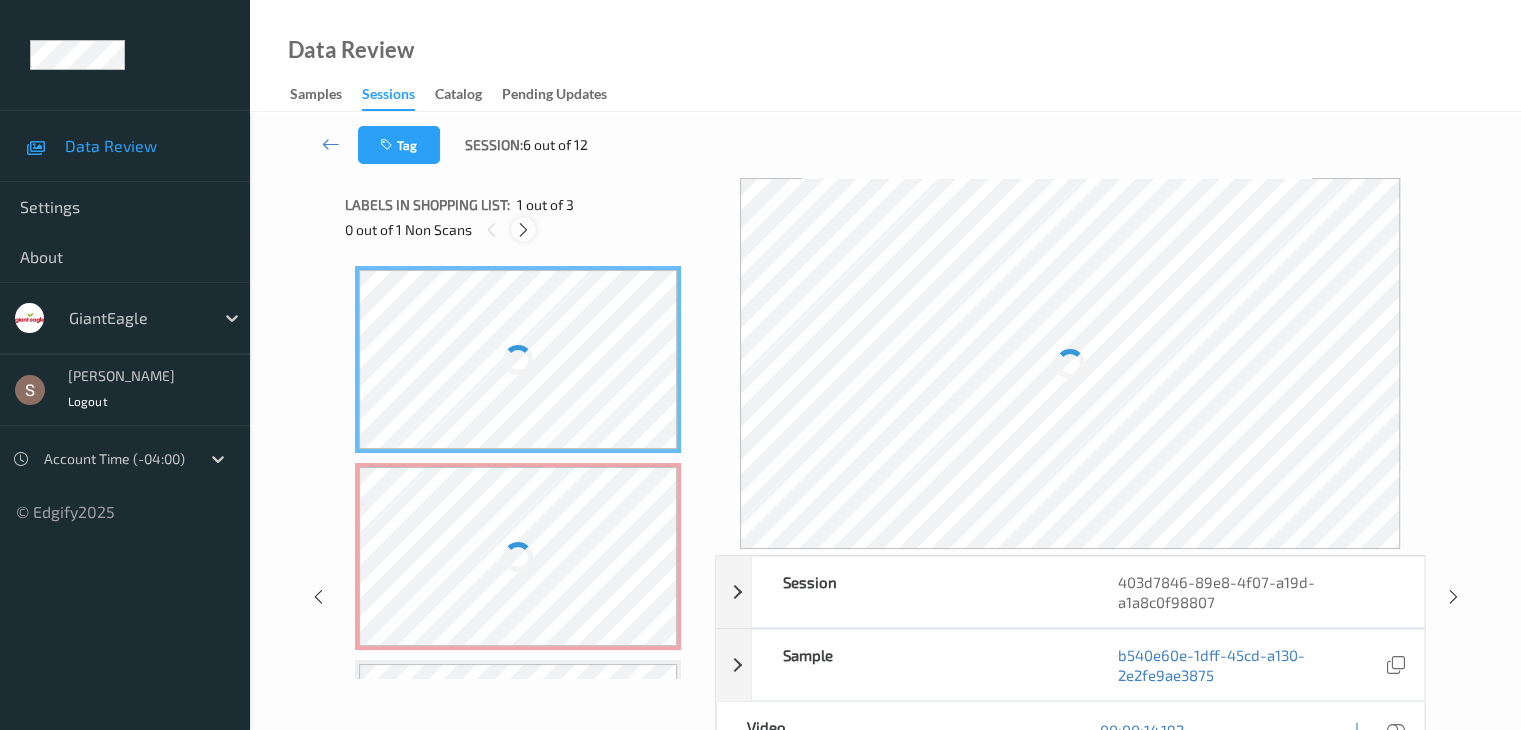 click at bounding box center (523, 230) 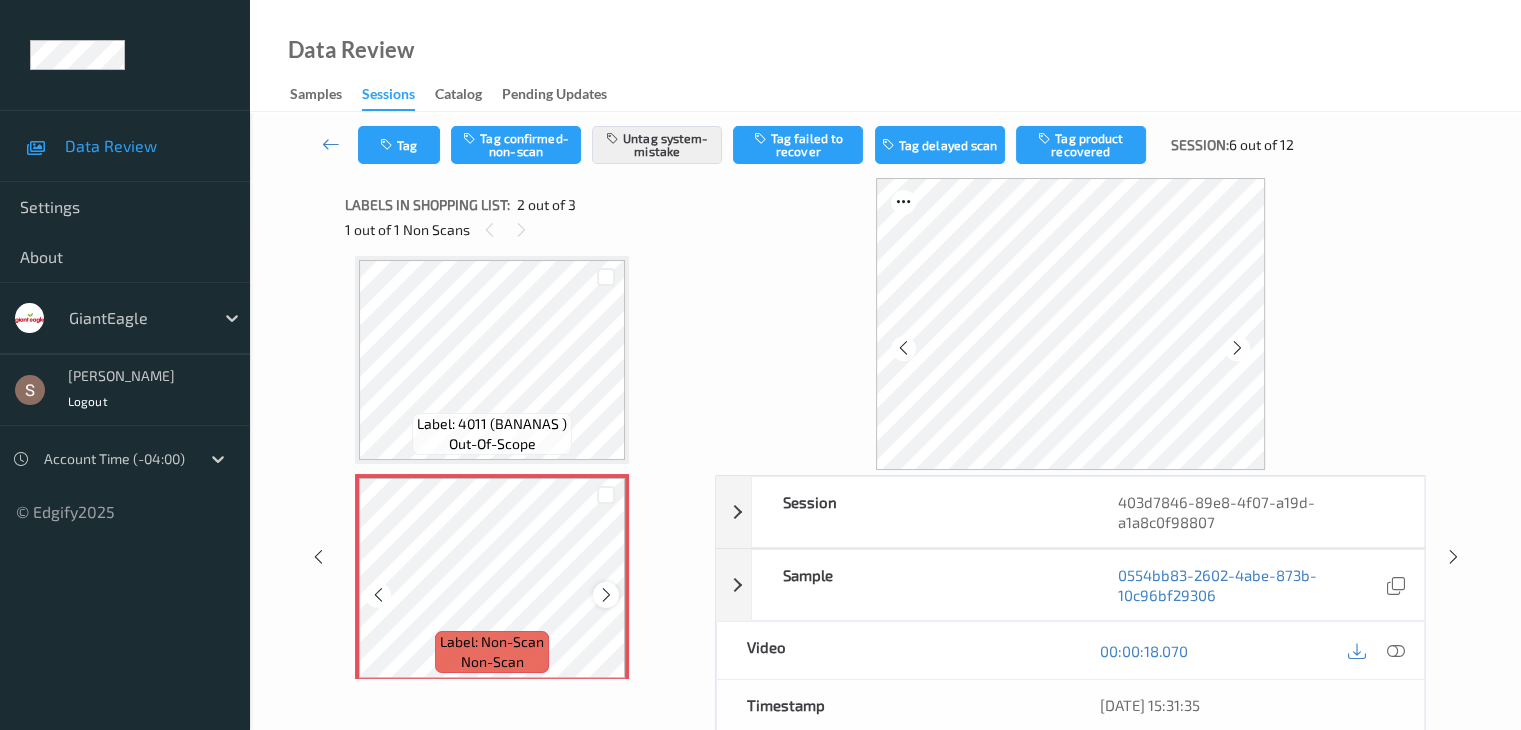 click at bounding box center [606, 595] 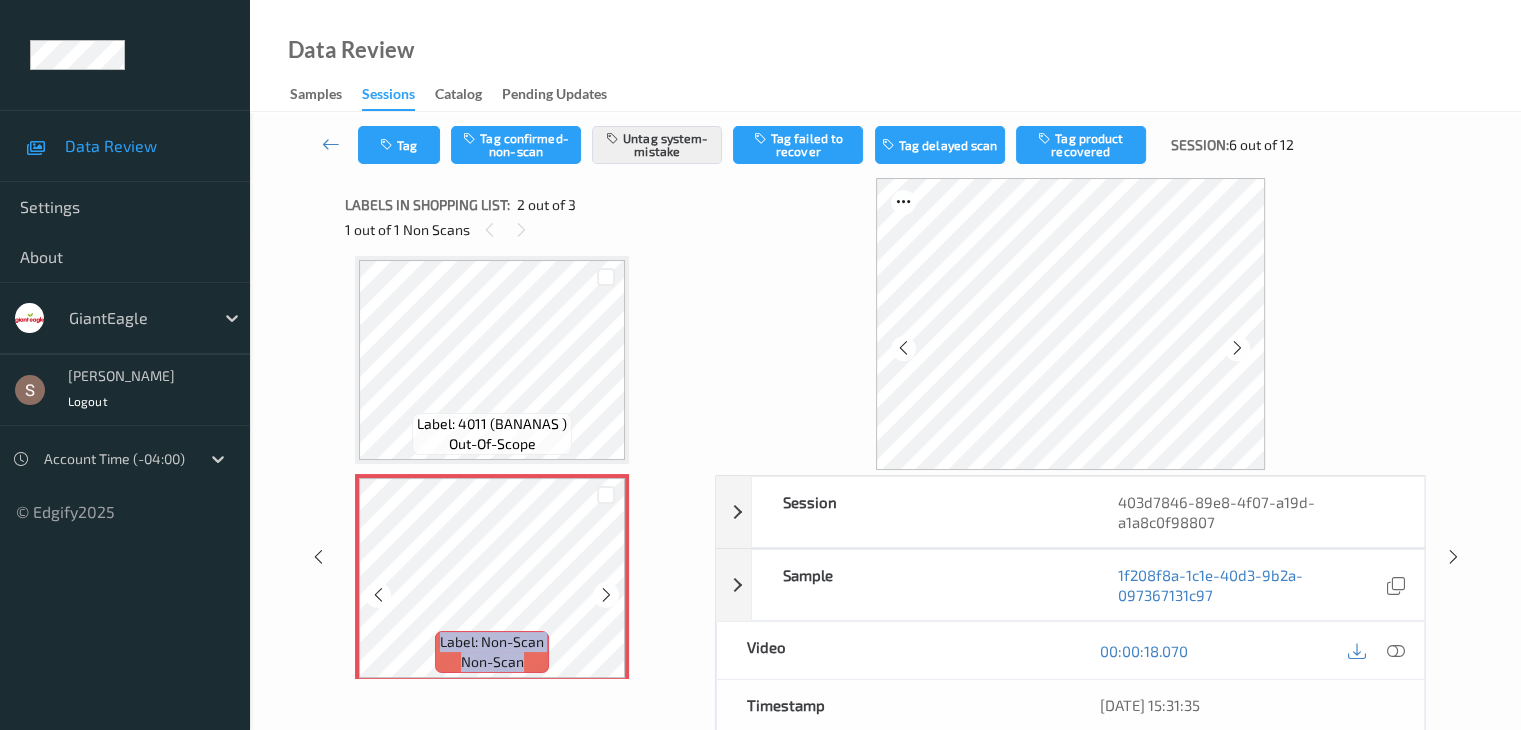 click at bounding box center (606, 595) 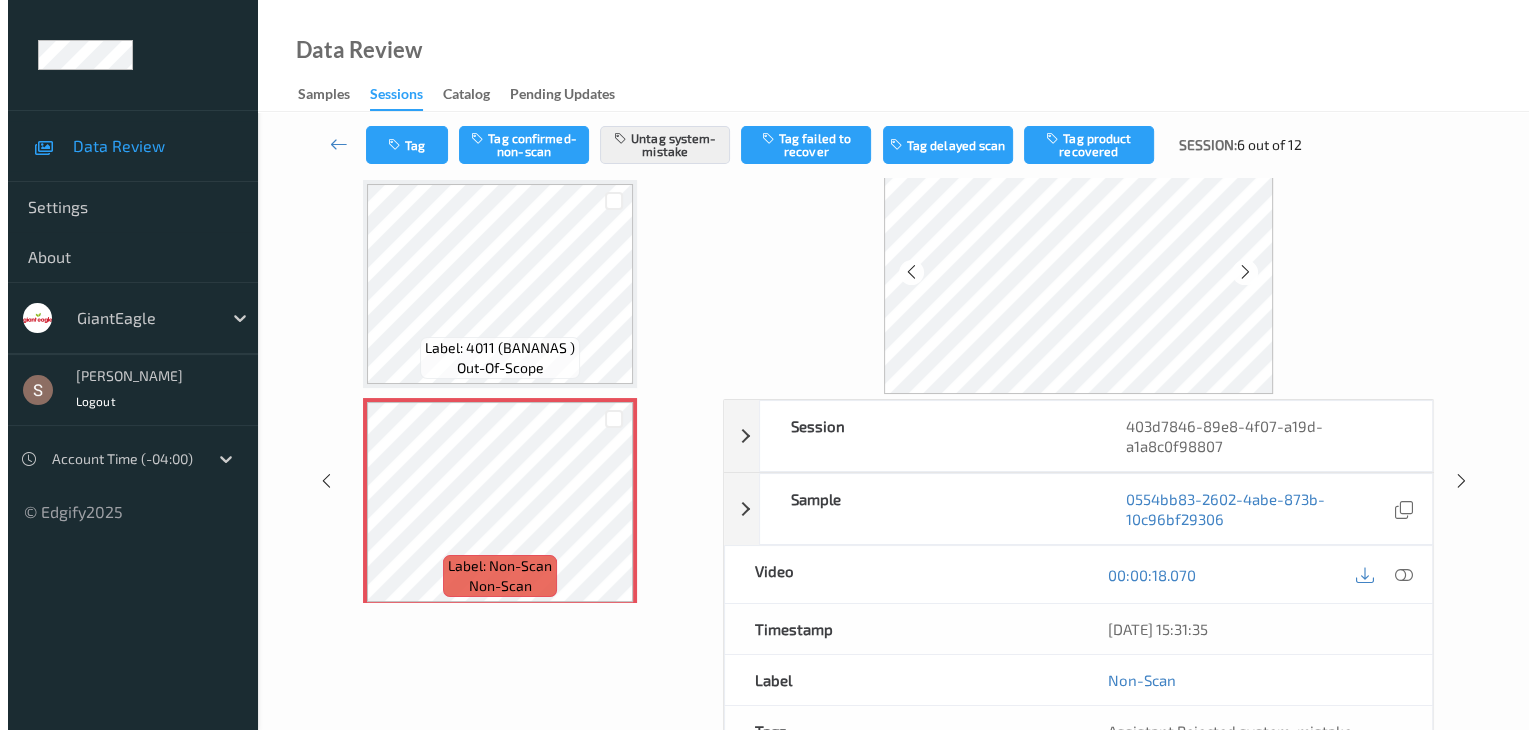 scroll, scrollTop: 0, scrollLeft: 0, axis: both 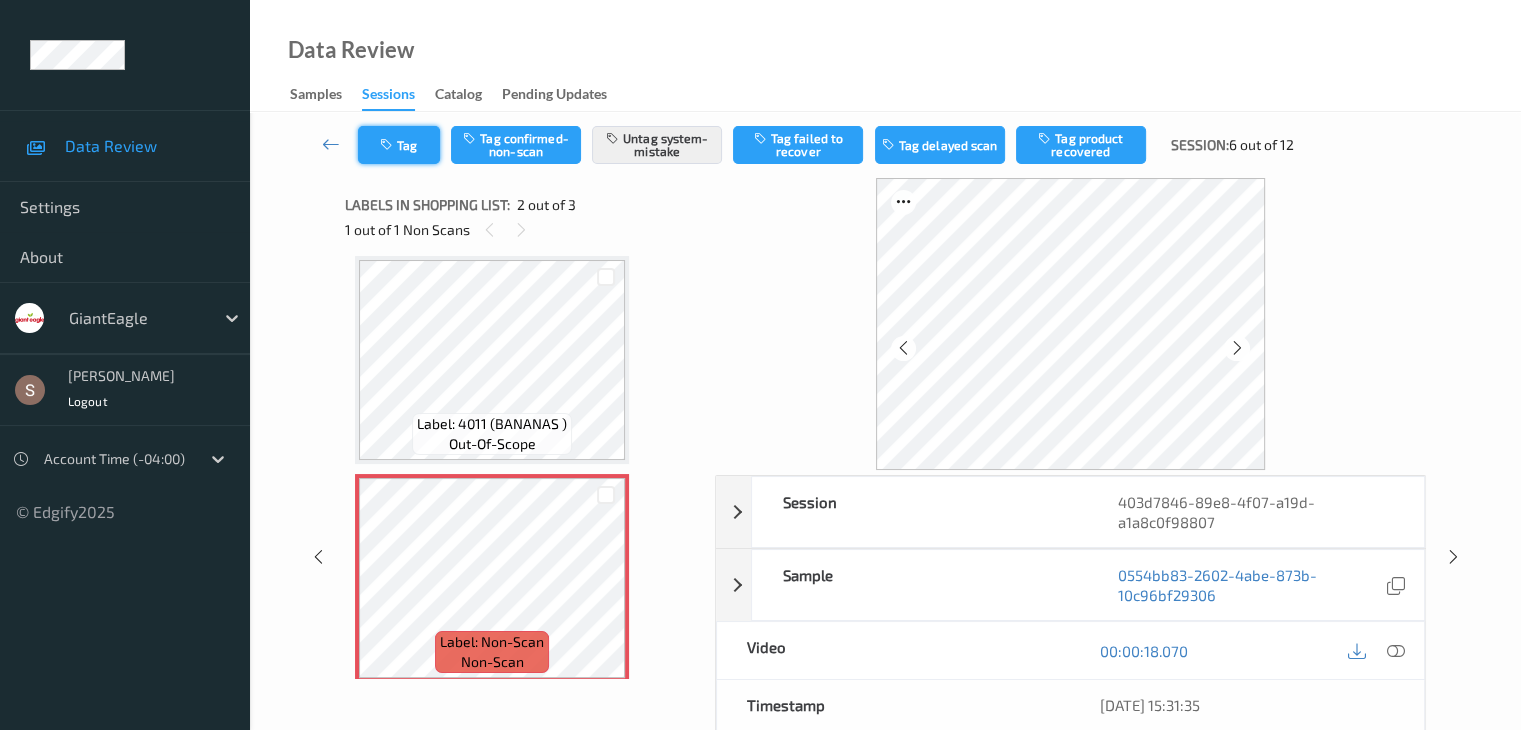 click on "Tag" at bounding box center (399, 145) 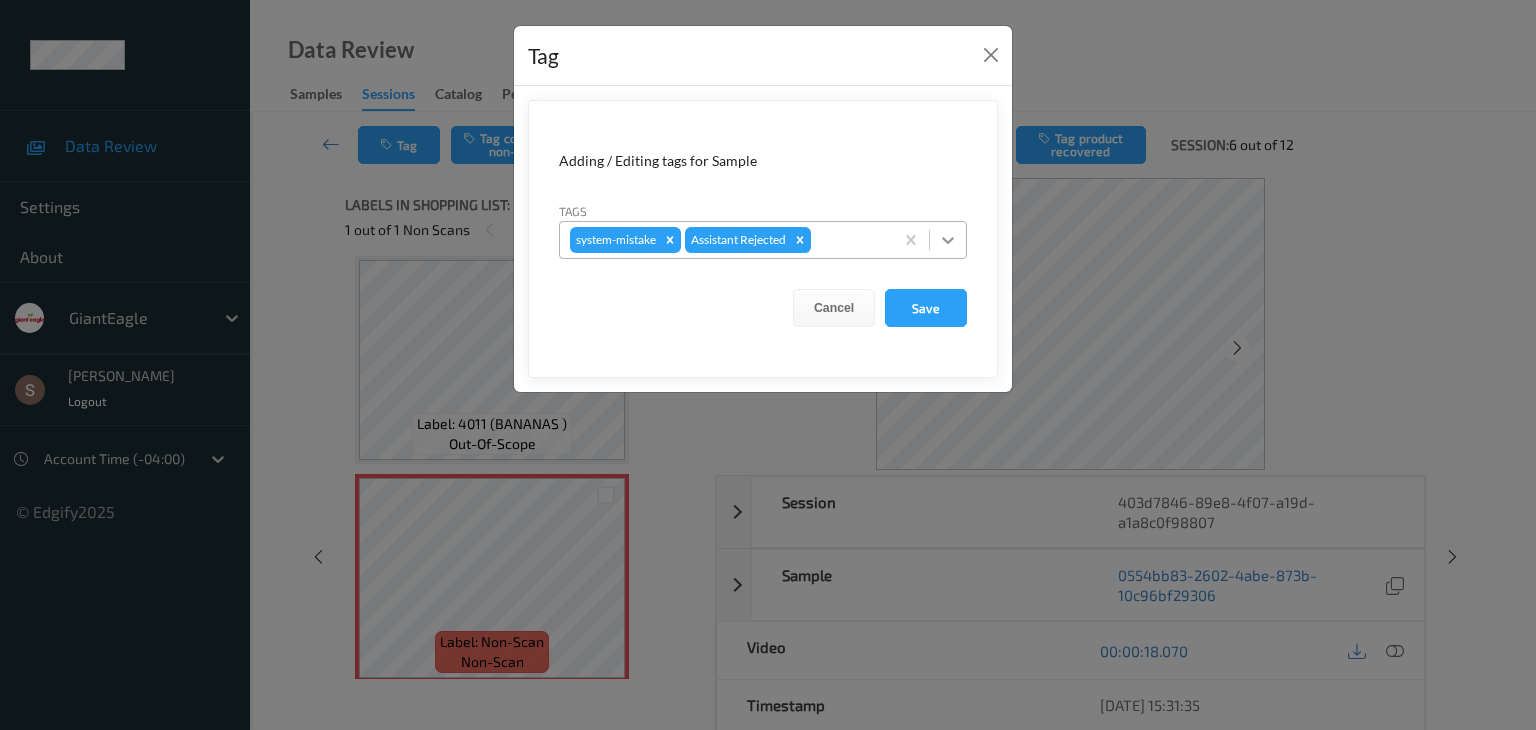 click 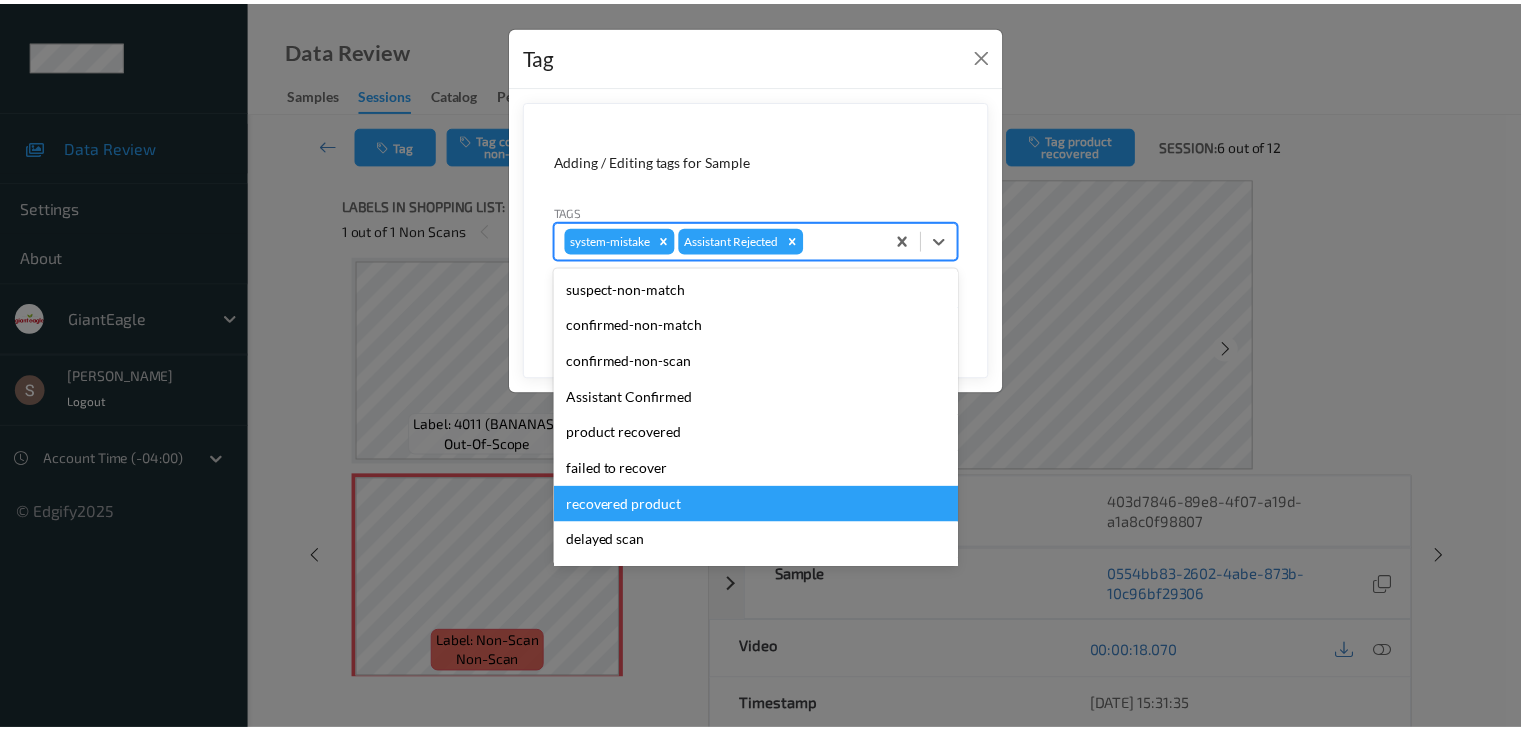 scroll, scrollTop: 104, scrollLeft: 0, axis: vertical 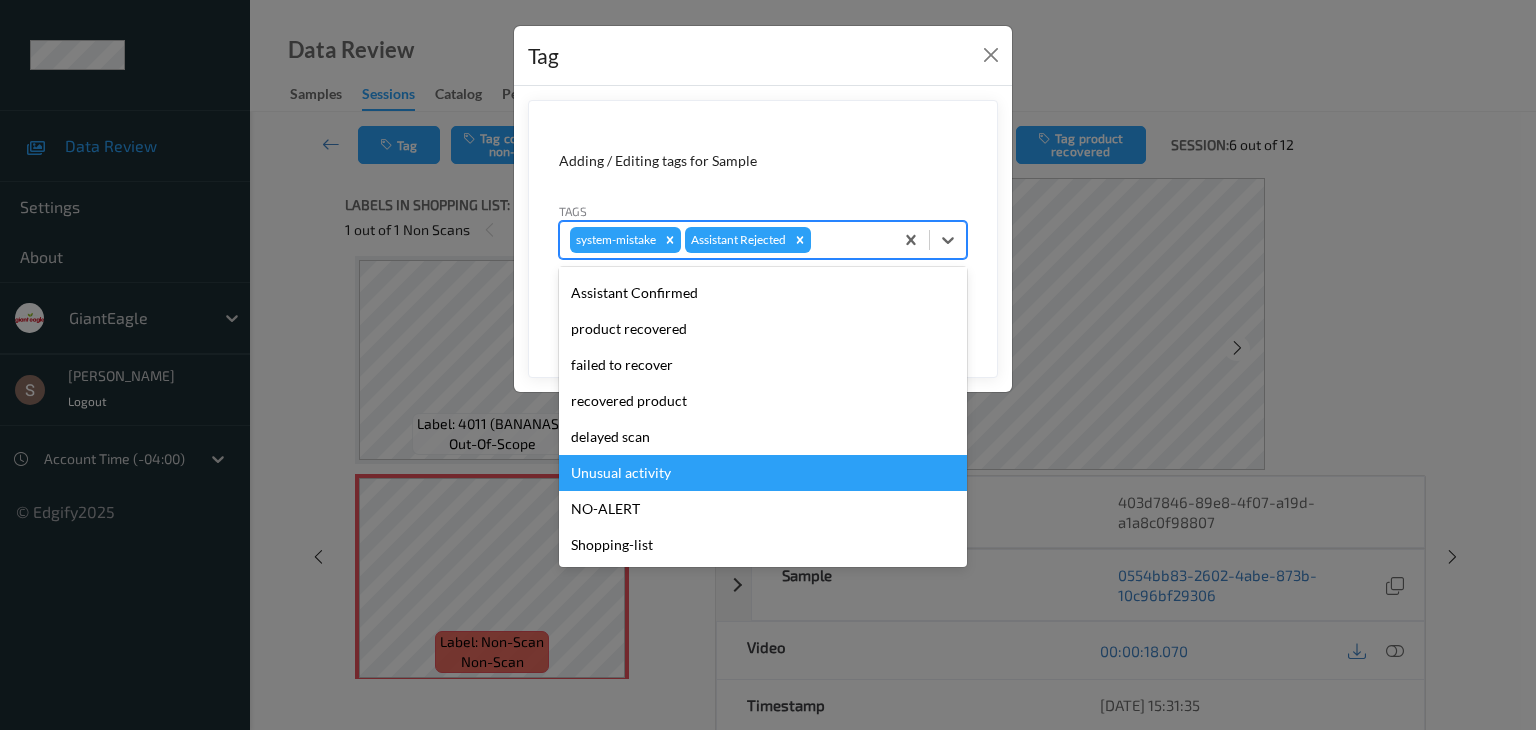 click on "Unusual activity" at bounding box center [763, 473] 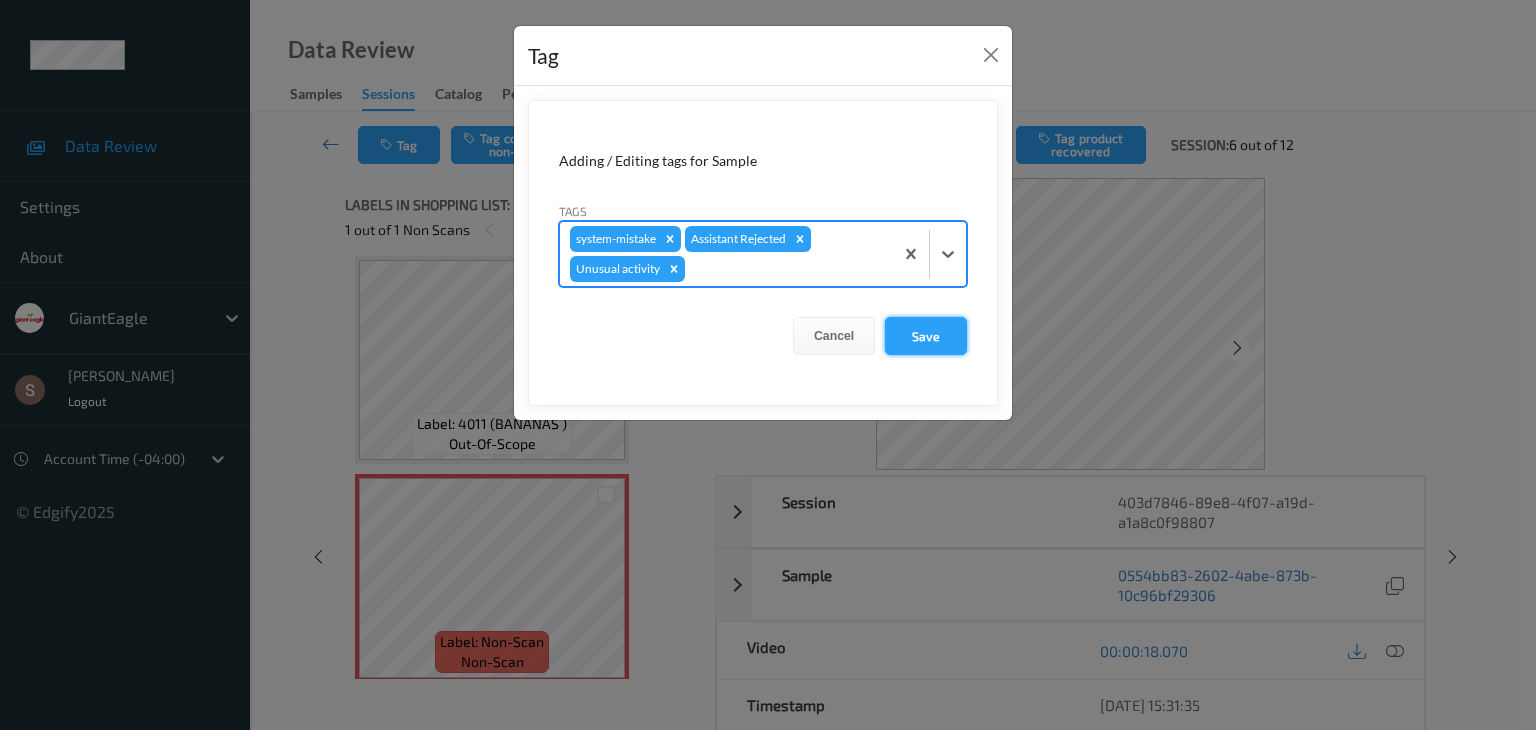 click on "Save" at bounding box center [926, 336] 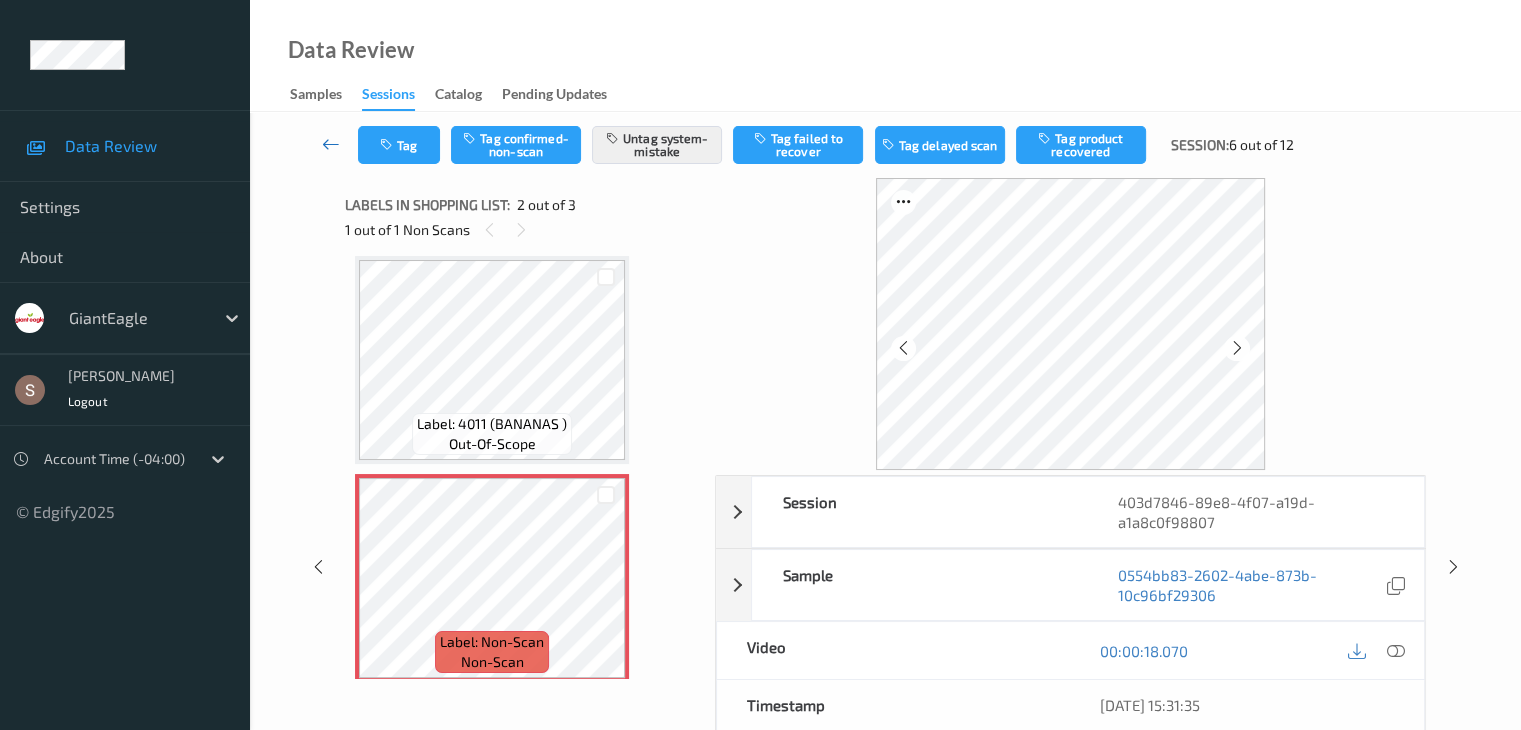 click at bounding box center [331, 144] 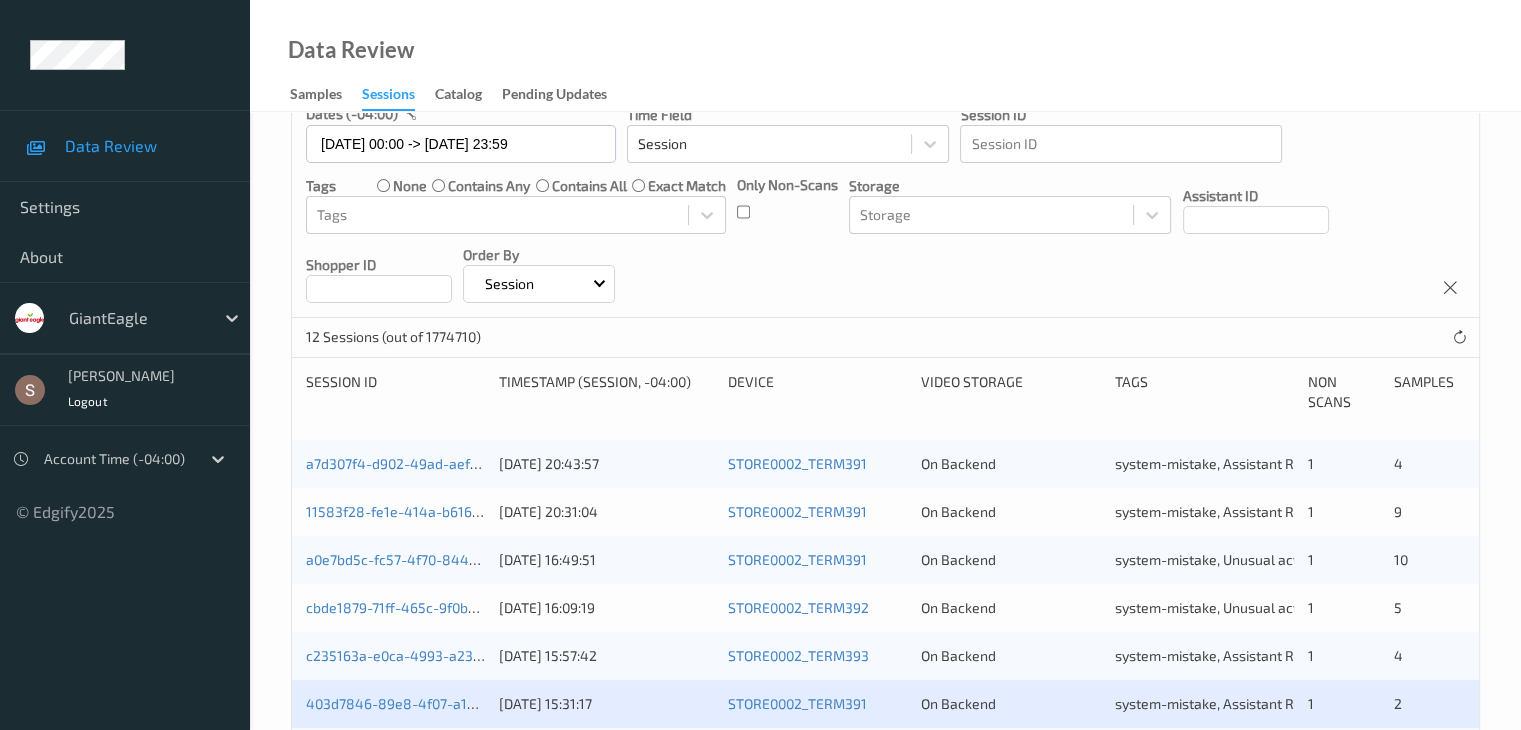 scroll, scrollTop: 548, scrollLeft: 0, axis: vertical 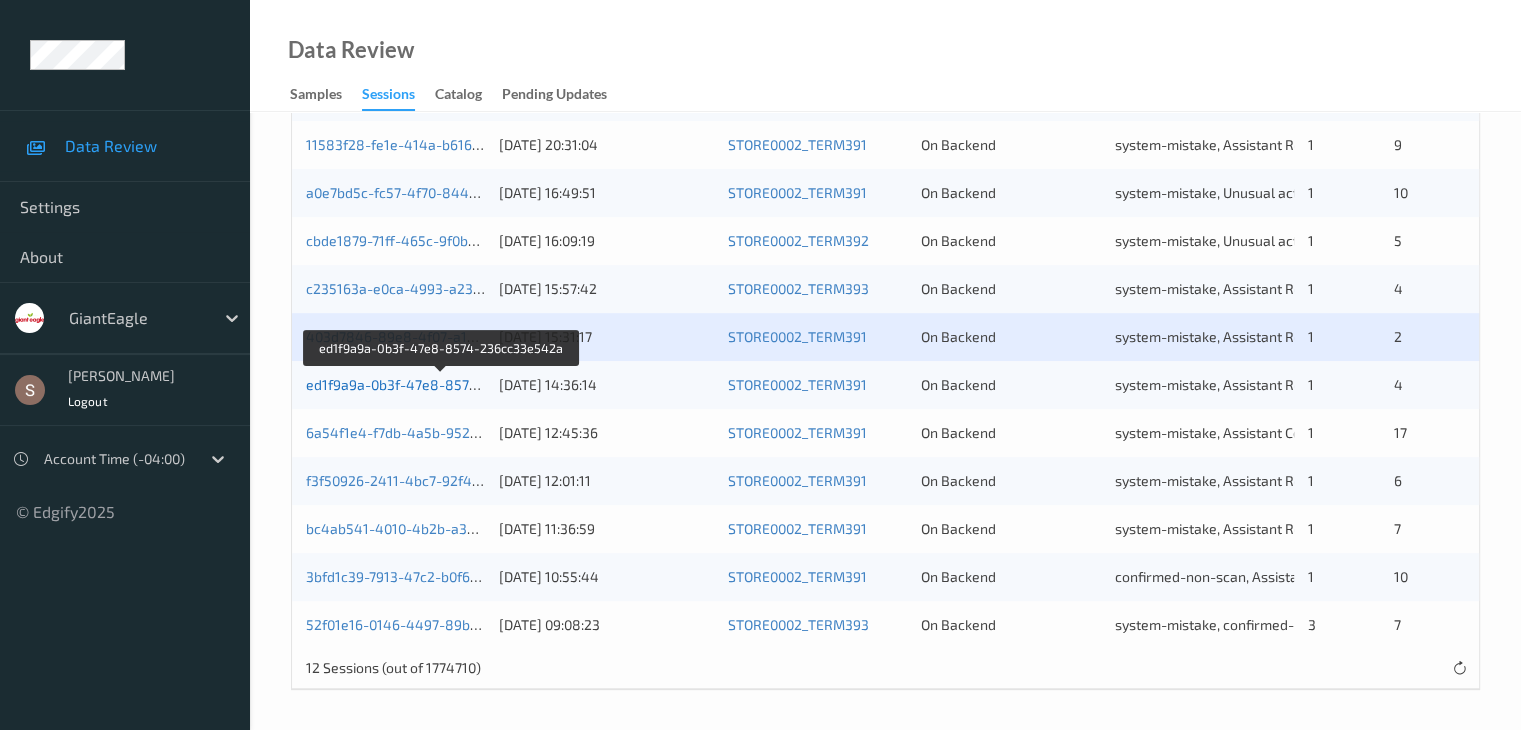 click on "ed1f9a9a-0b3f-47e8-8574-236cc33e542a" at bounding box center (442, 384) 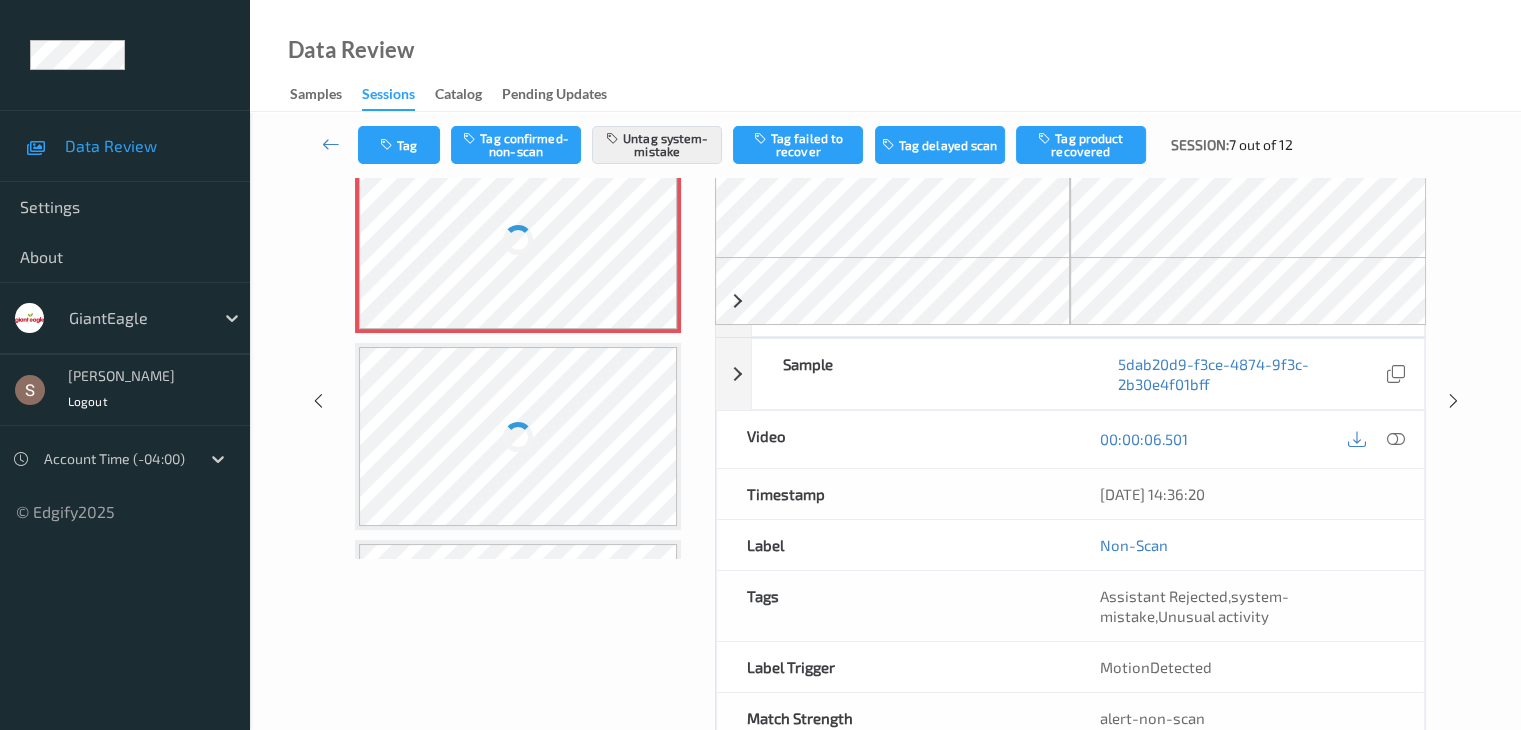 scroll, scrollTop: 0, scrollLeft: 0, axis: both 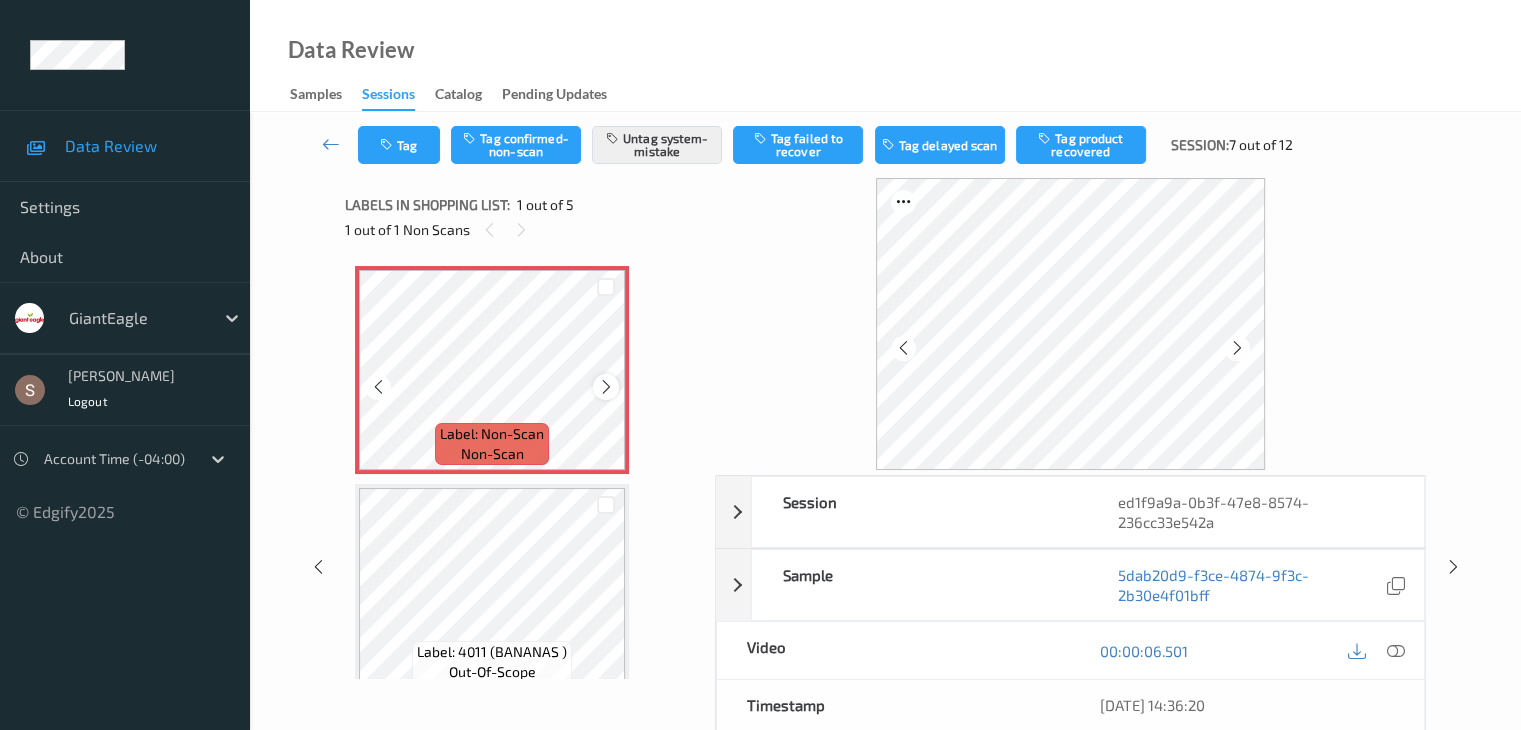 click at bounding box center [606, 387] 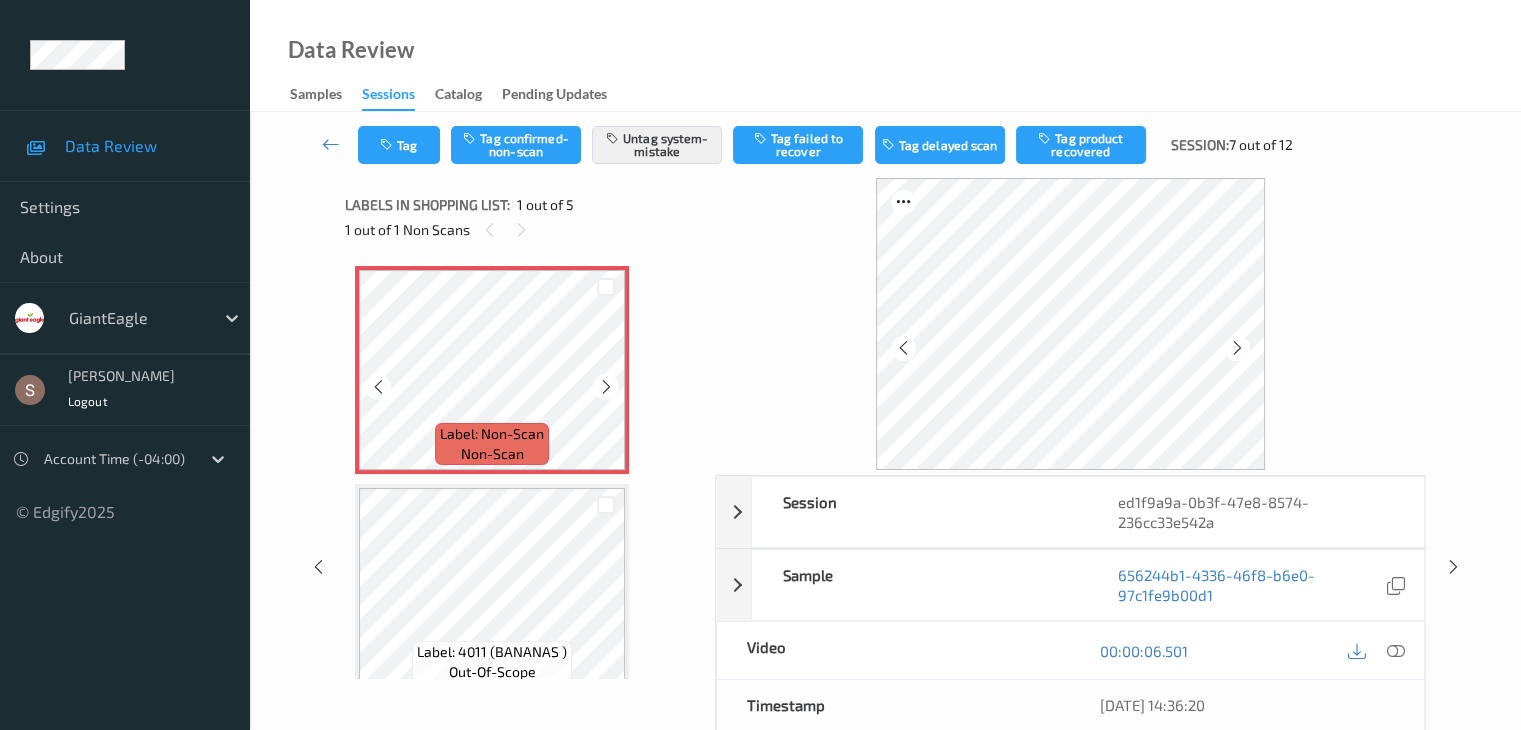 click at bounding box center [606, 387] 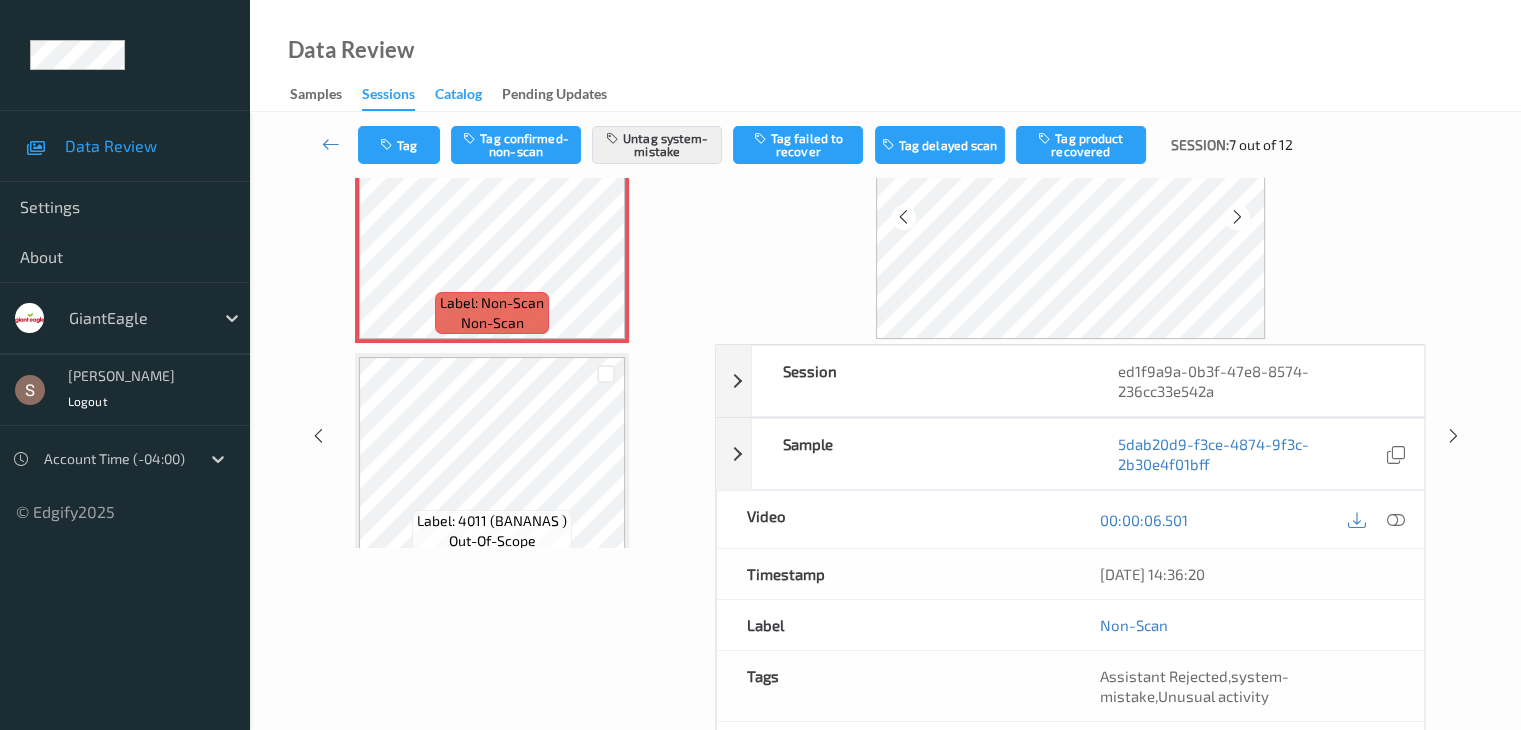 scroll, scrollTop: 0, scrollLeft: 0, axis: both 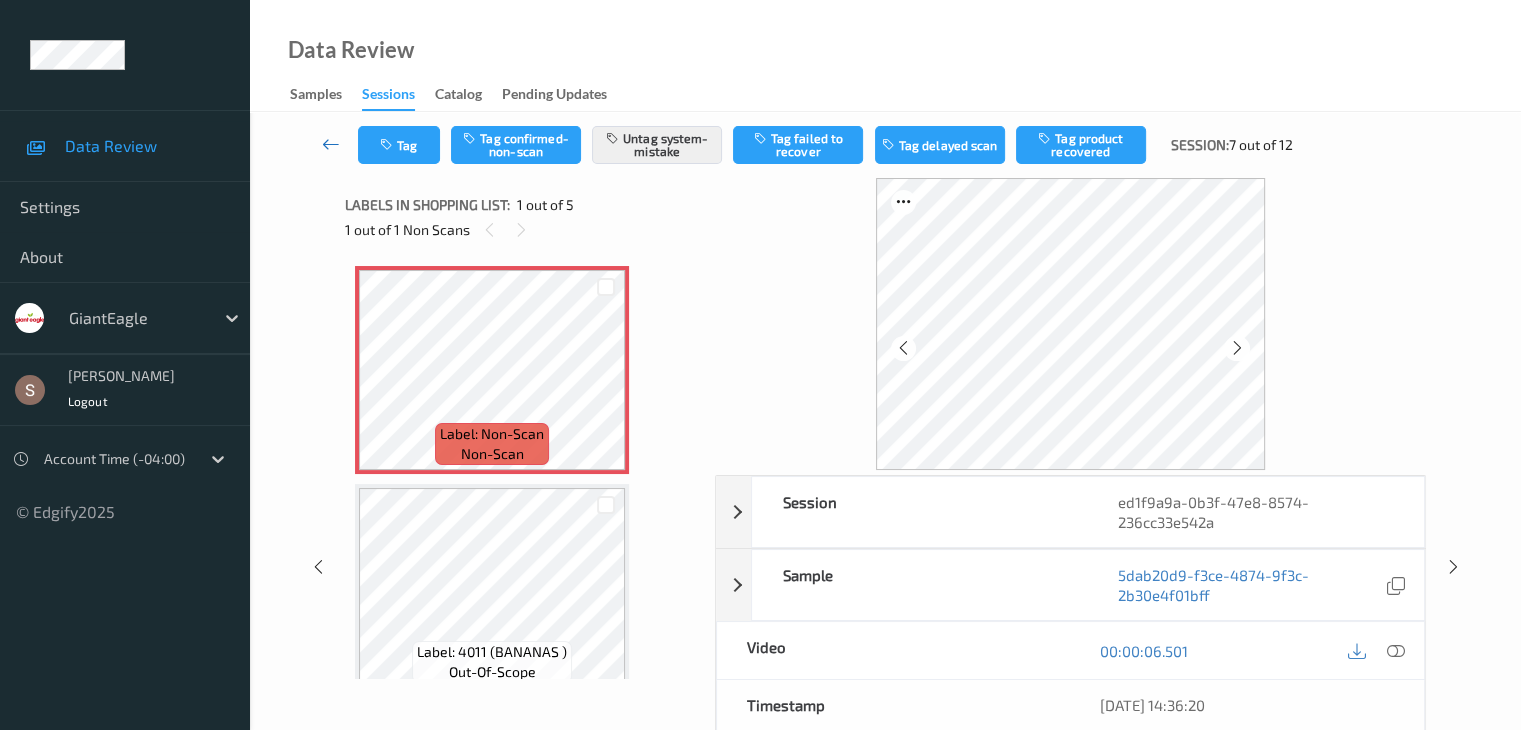 click at bounding box center [331, 145] 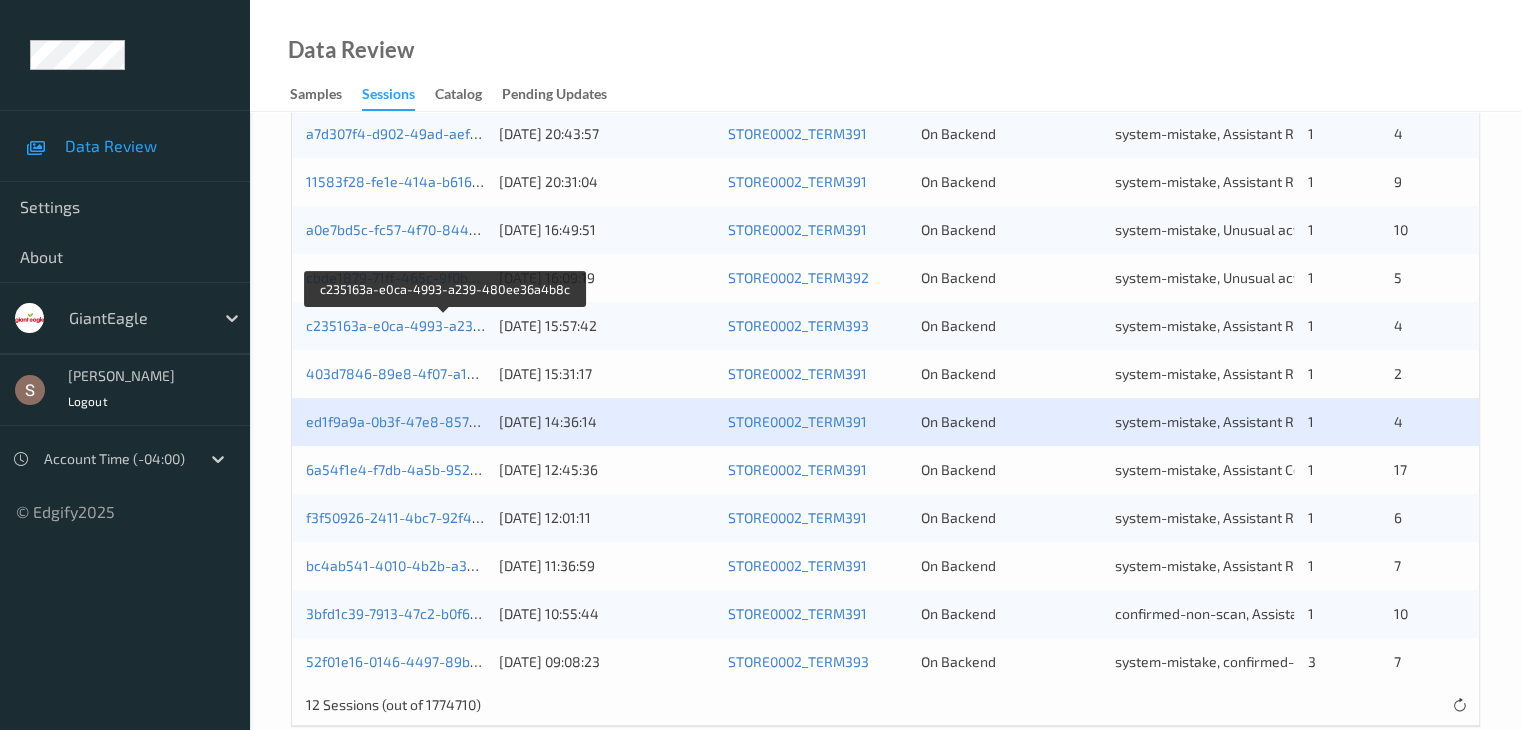 scroll, scrollTop: 548, scrollLeft: 0, axis: vertical 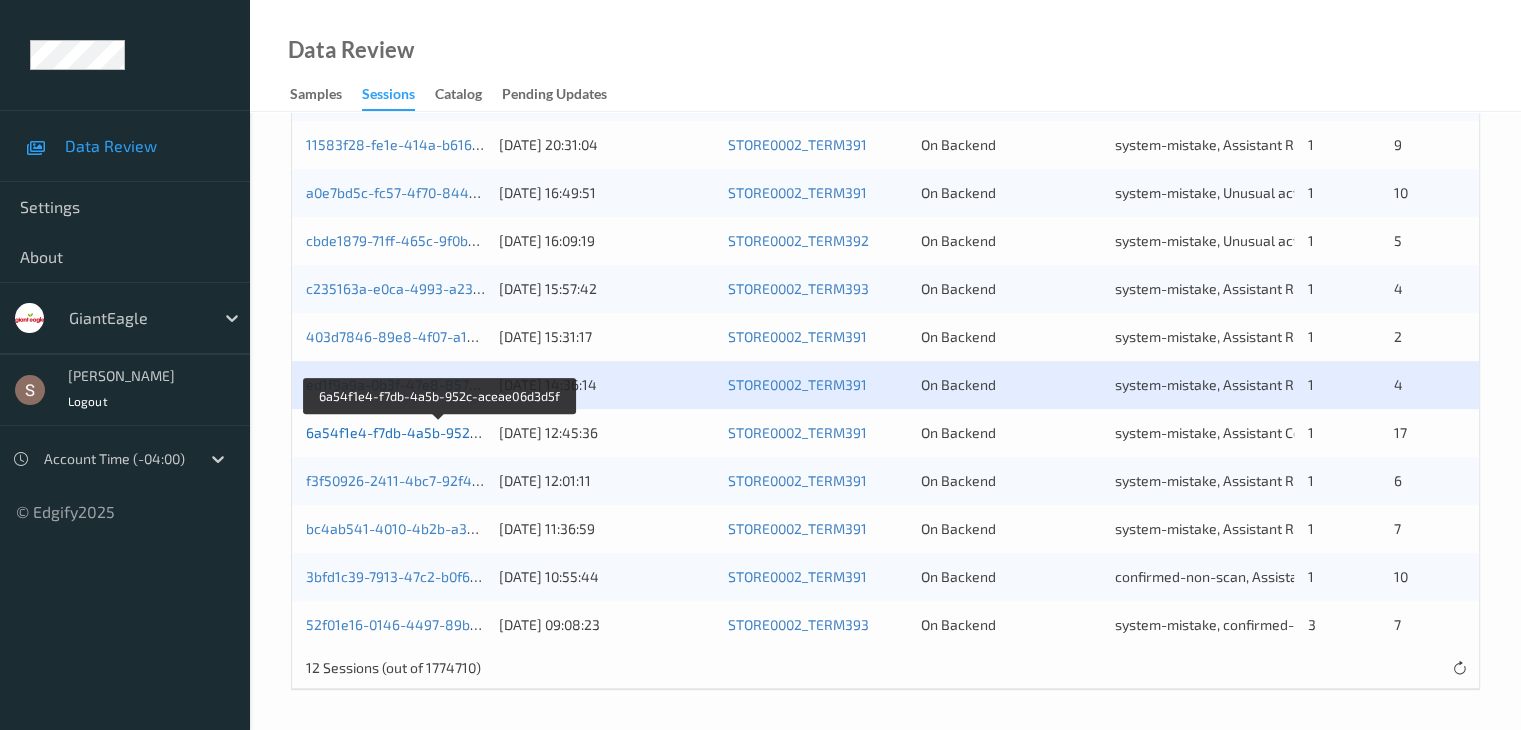 click on "6a54f1e4-f7db-4a5b-952c-aceae06d3d5f" at bounding box center [440, 432] 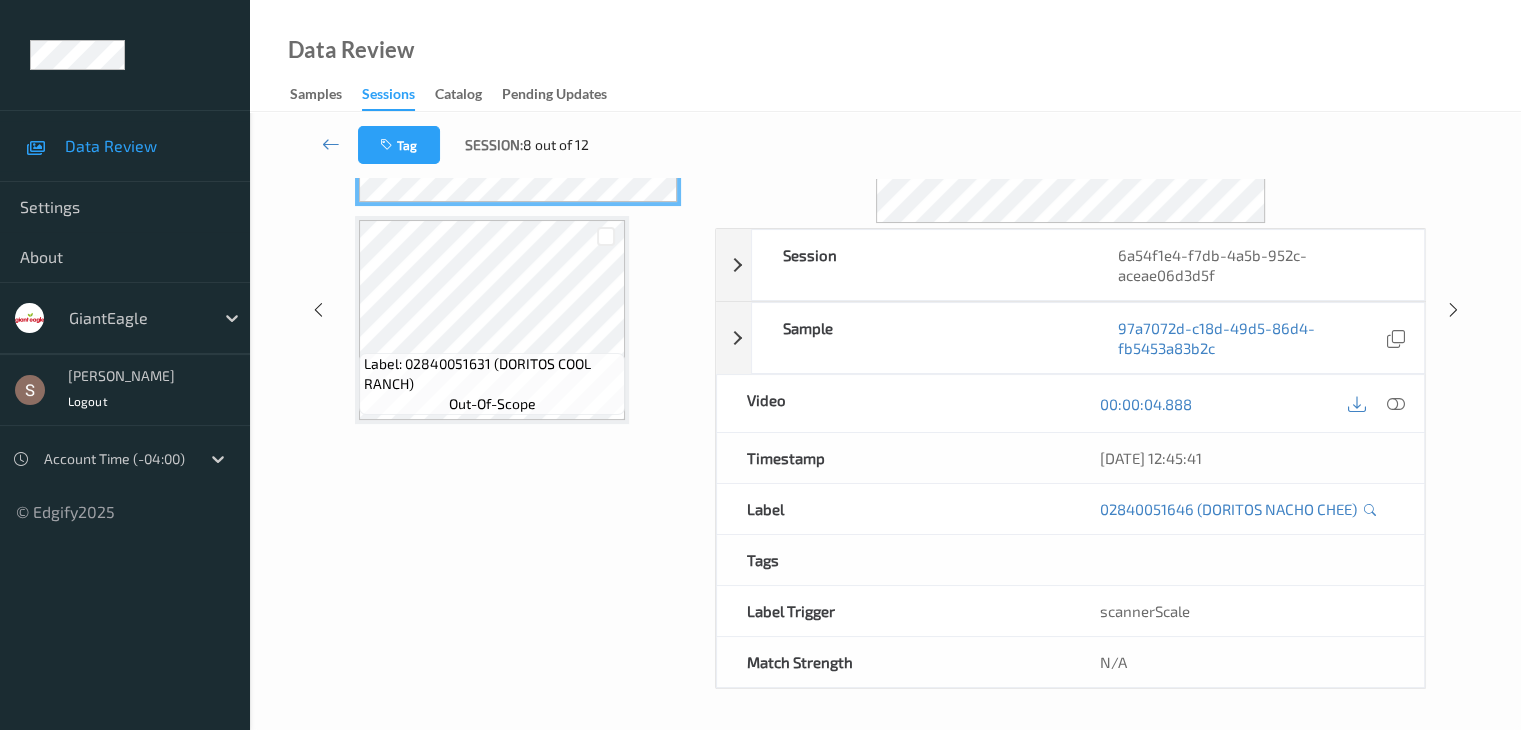 scroll, scrollTop: 0, scrollLeft: 0, axis: both 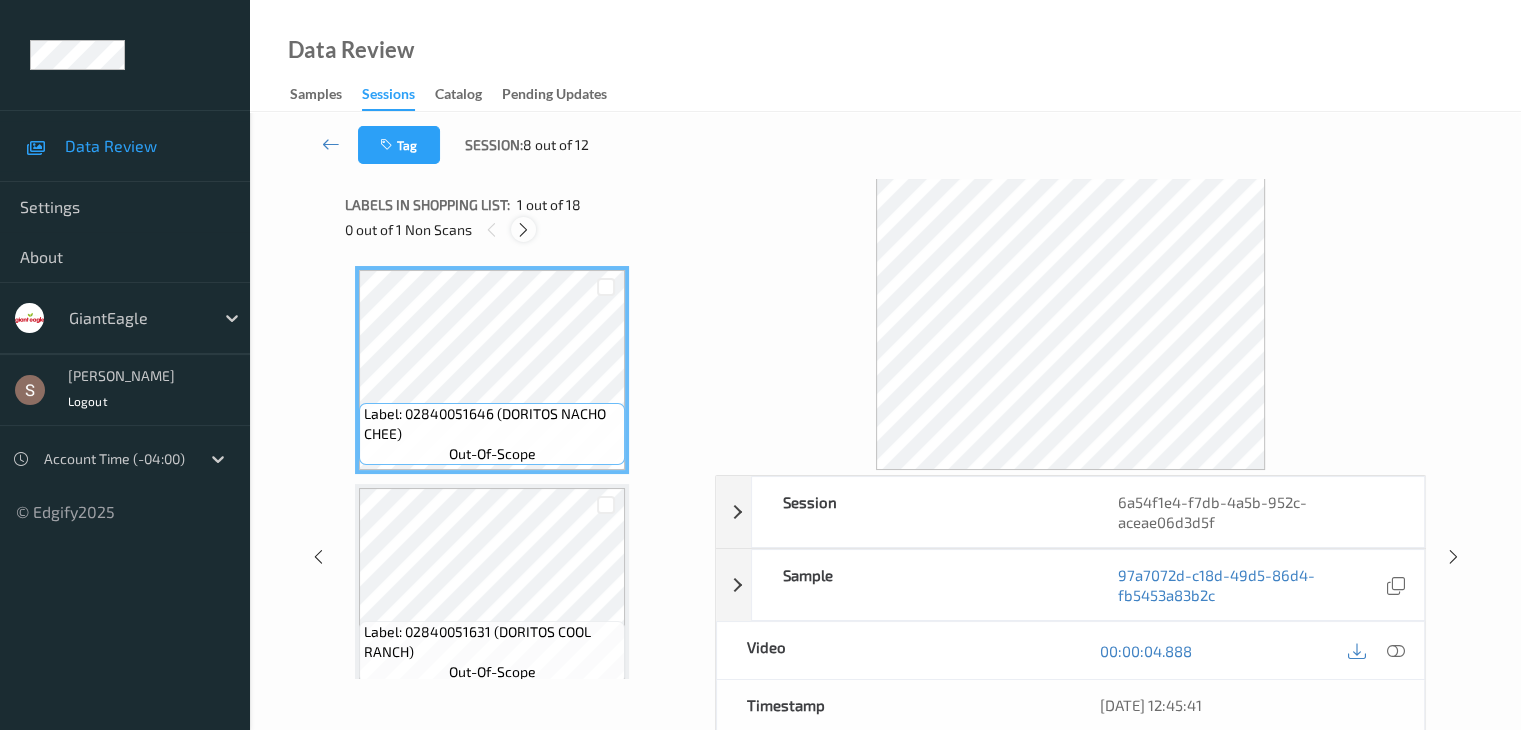click at bounding box center [523, 230] 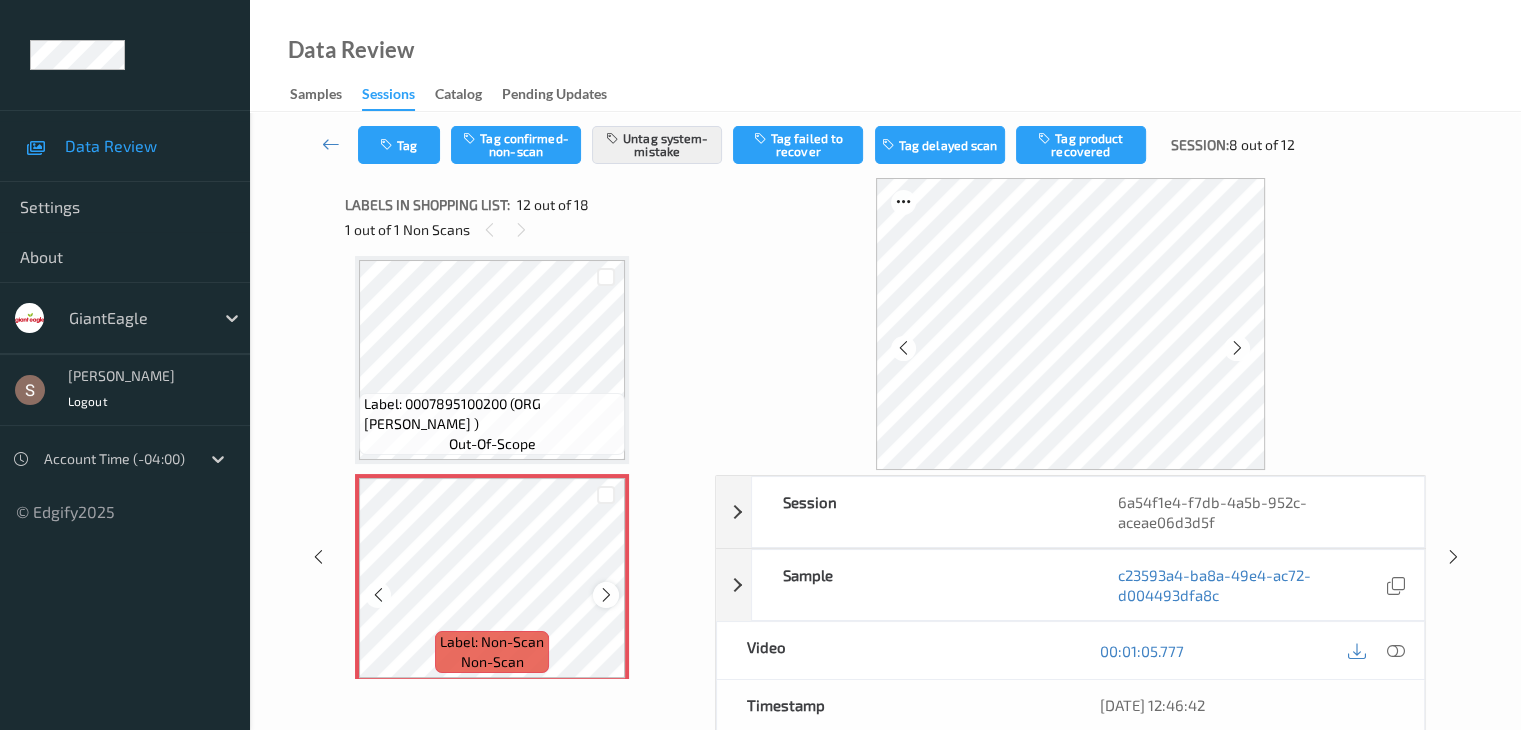 click at bounding box center (605, 594) 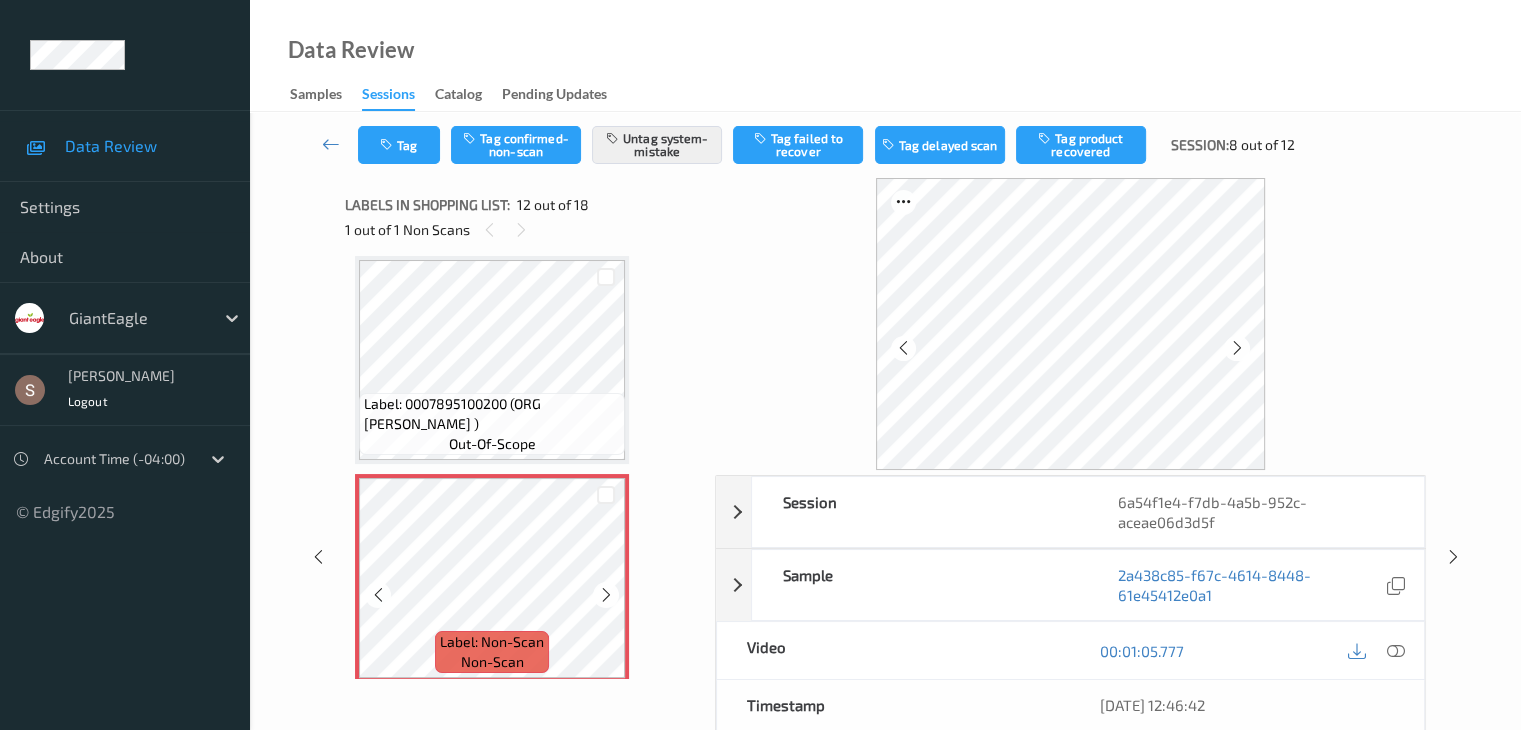 click at bounding box center [605, 594] 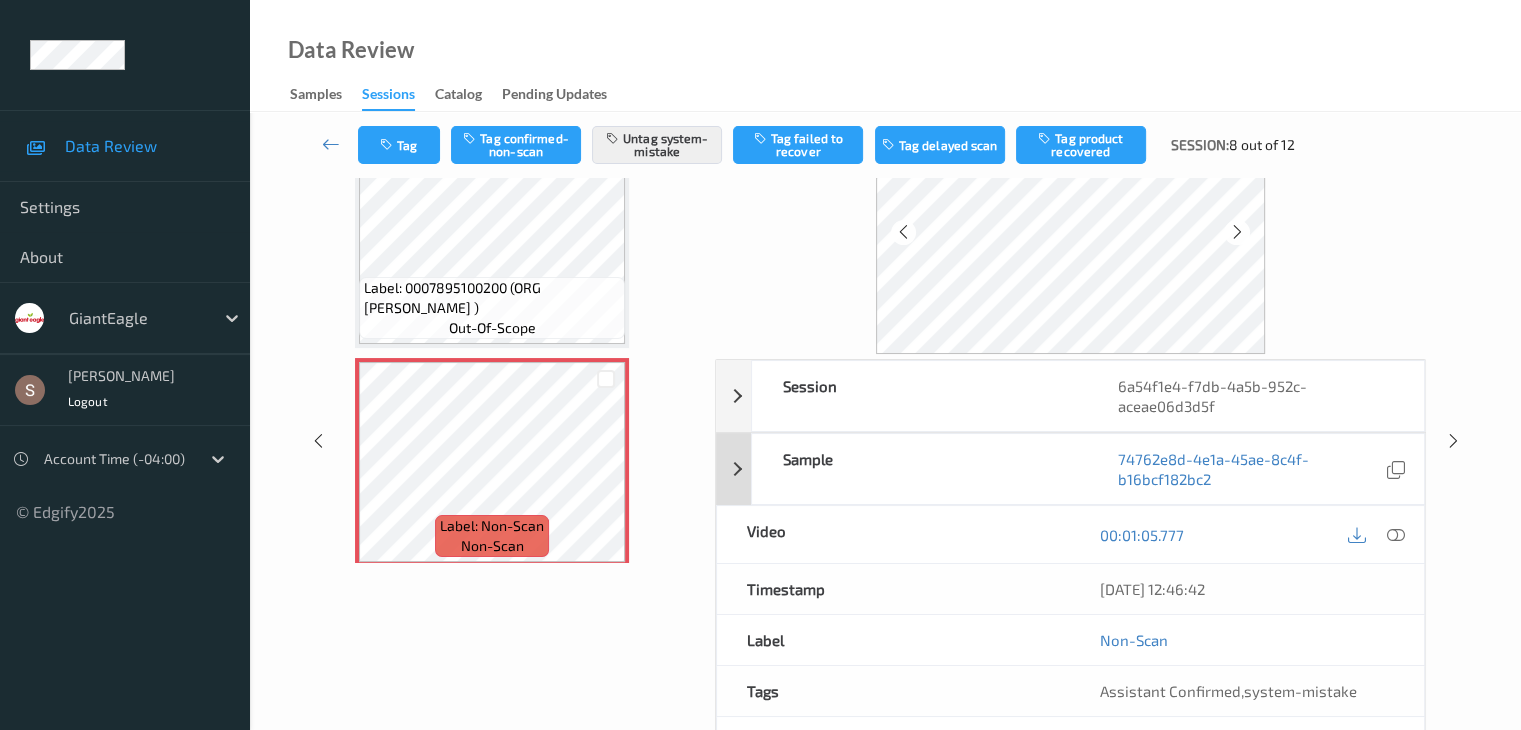 scroll, scrollTop: 0, scrollLeft: 0, axis: both 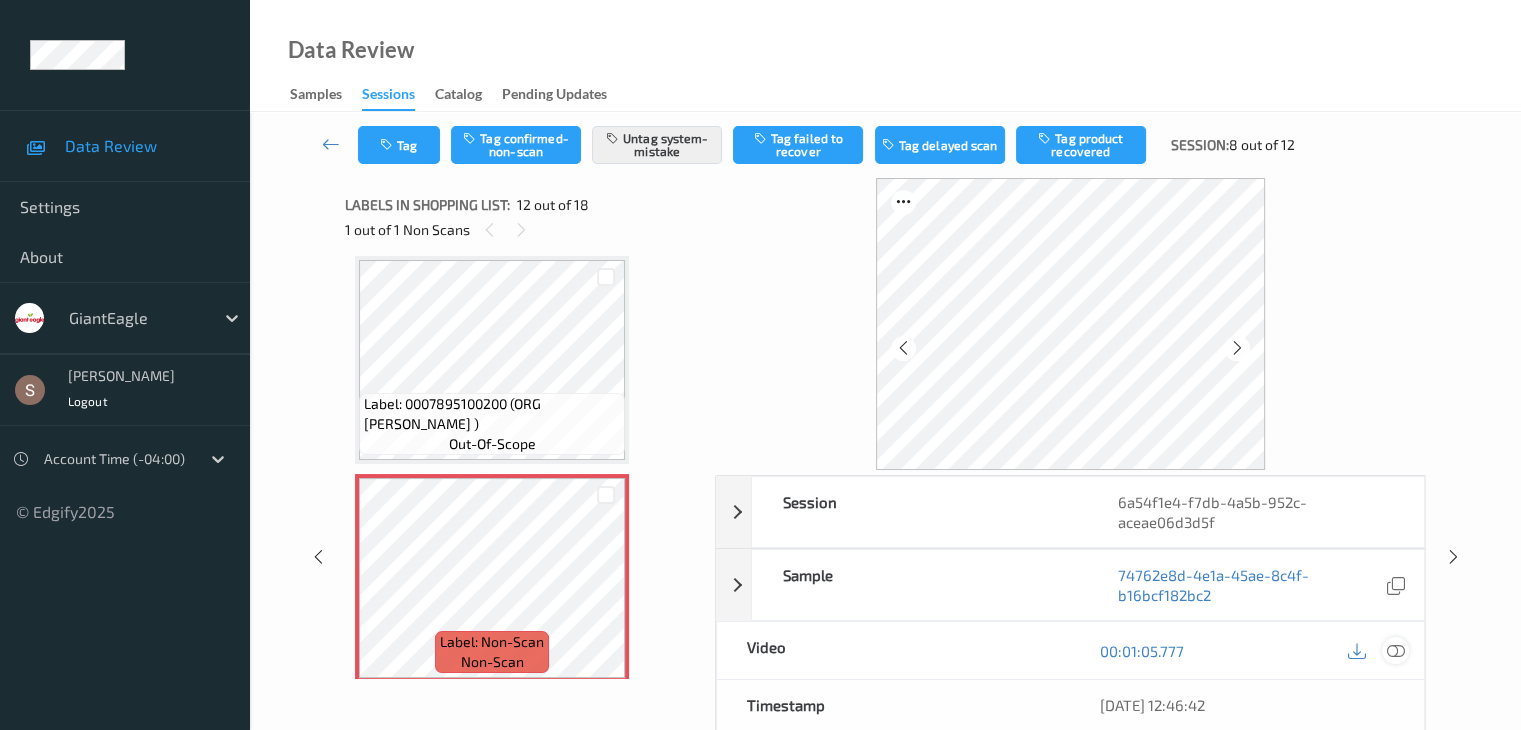 click at bounding box center [1395, 650] 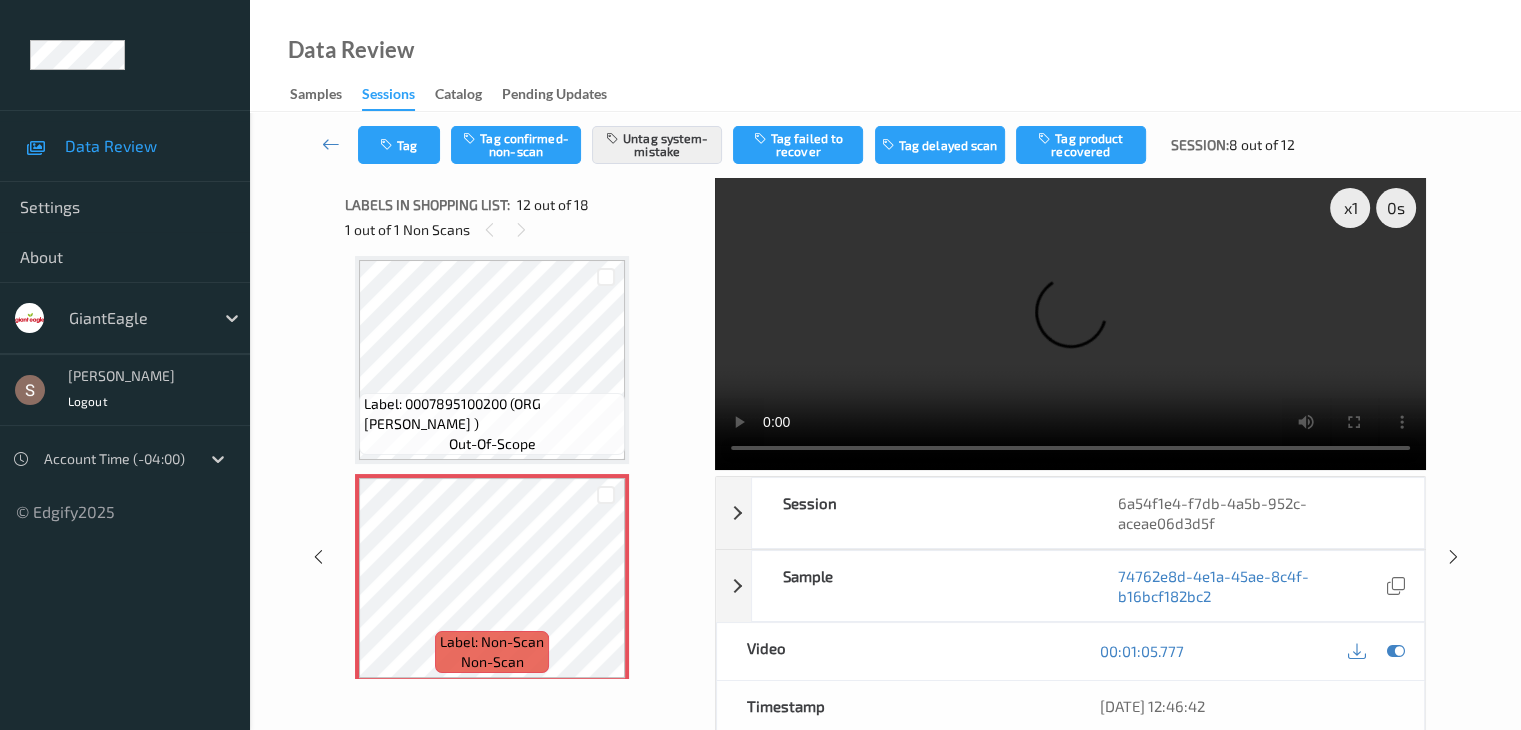 click at bounding box center (1070, 324) 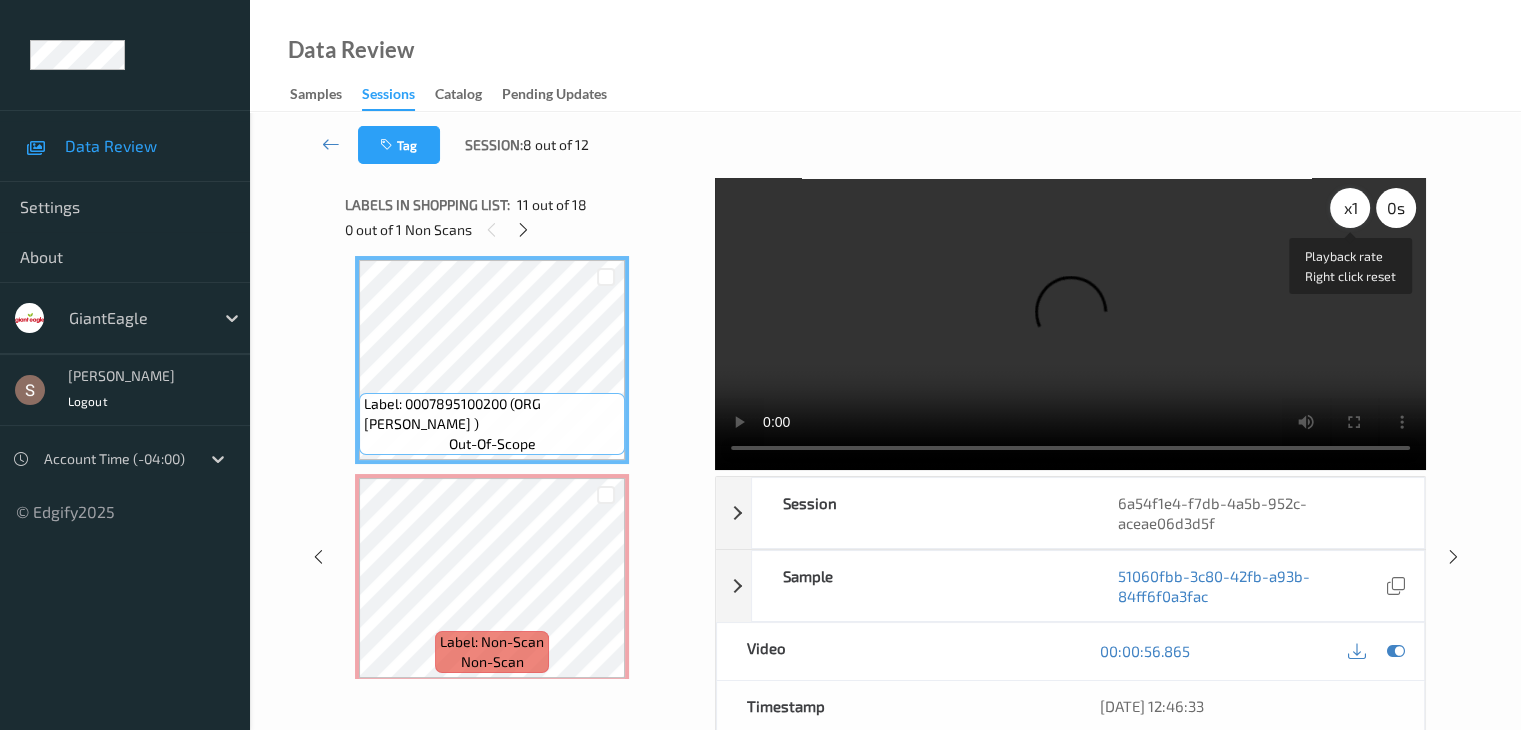 click on "x 1" at bounding box center (1350, 208) 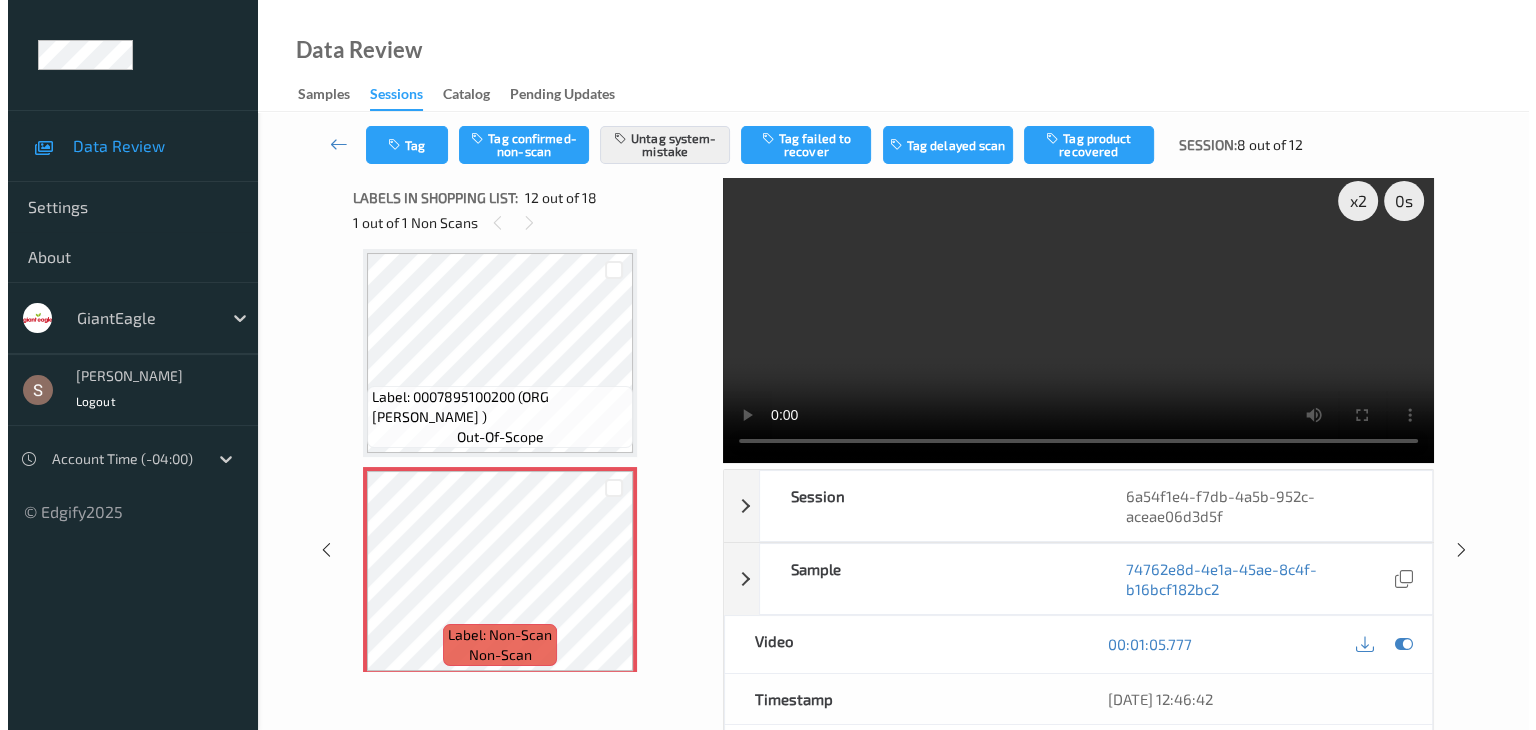scroll, scrollTop: 0, scrollLeft: 0, axis: both 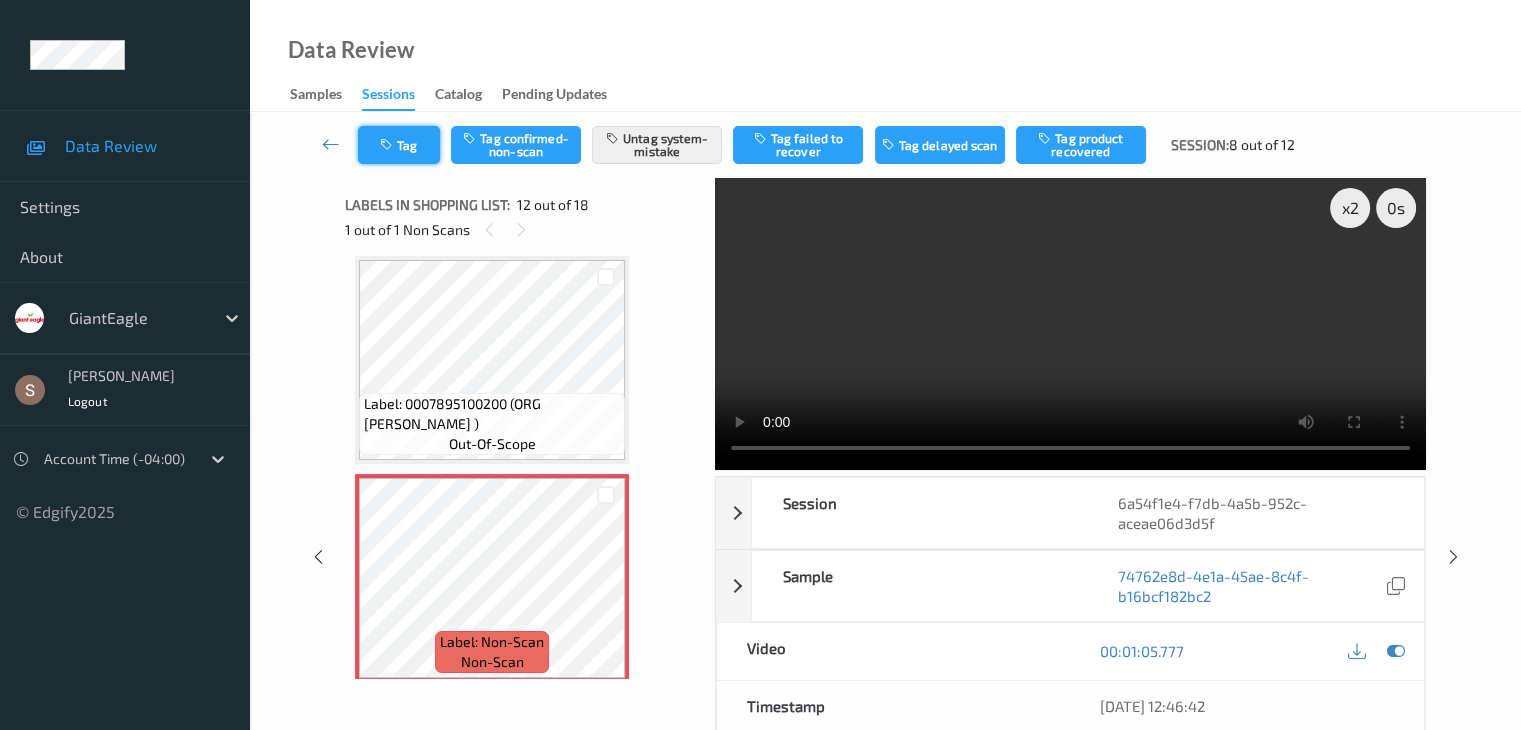 click on "Tag" at bounding box center (399, 145) 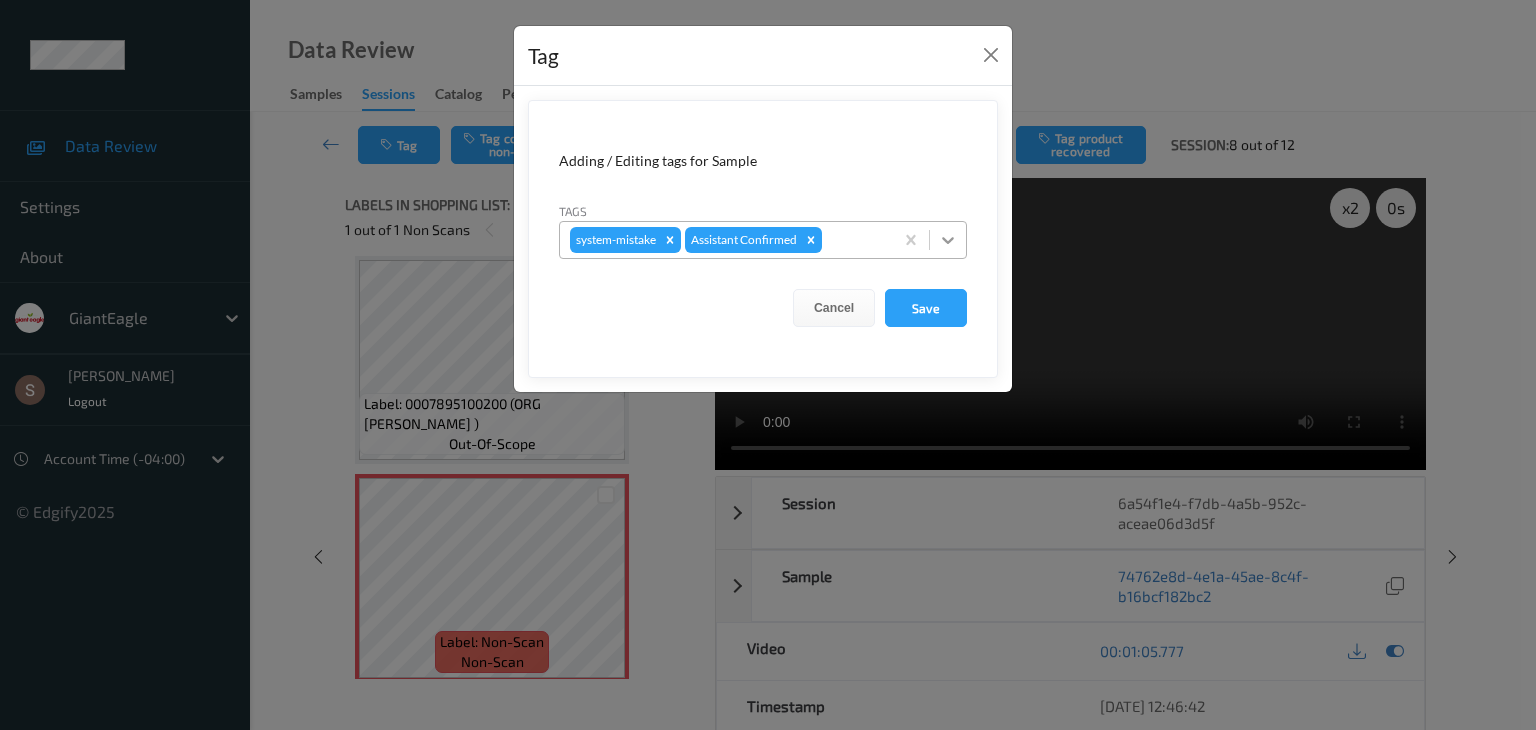 click 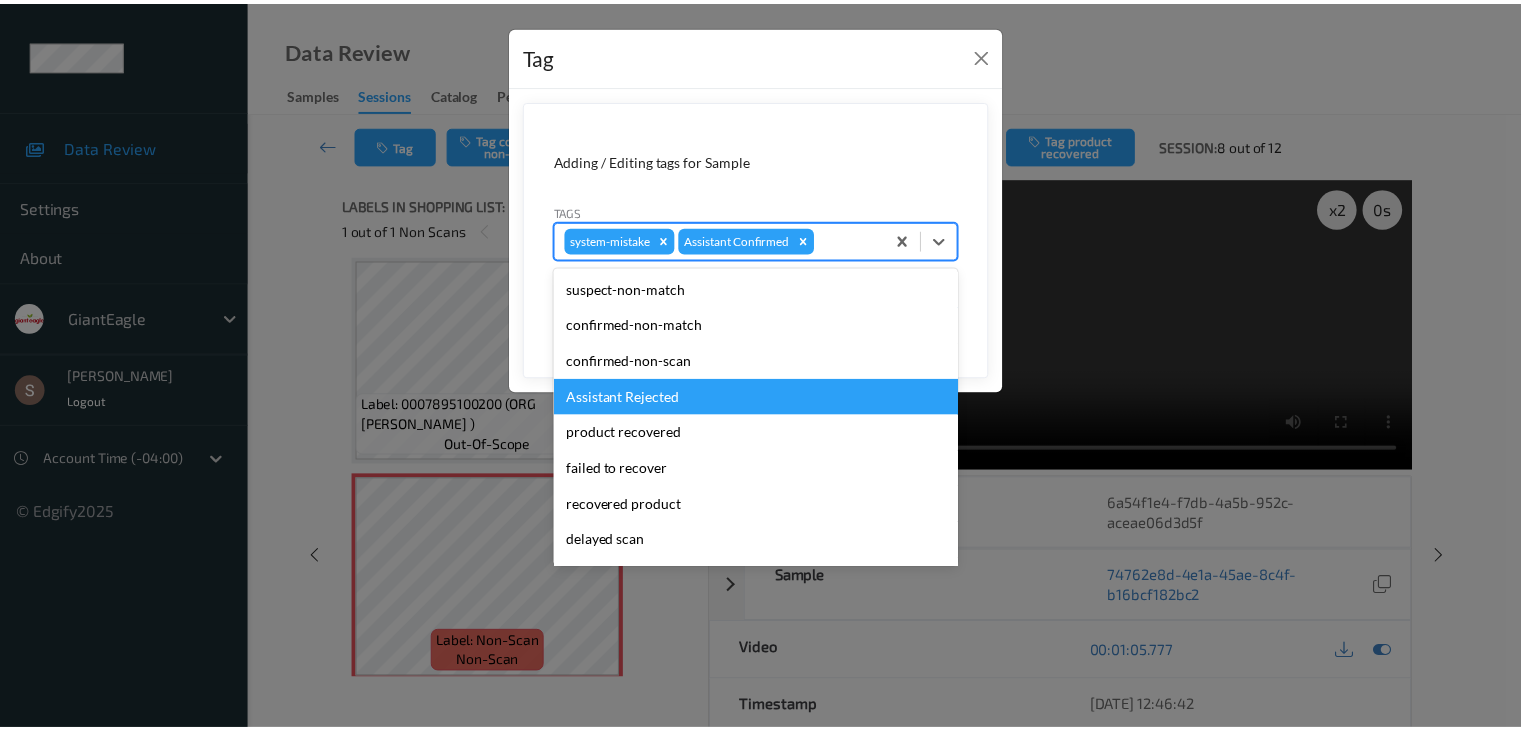 scroll, scrollTop: 104, scrollLeft: 0, axis: vertical 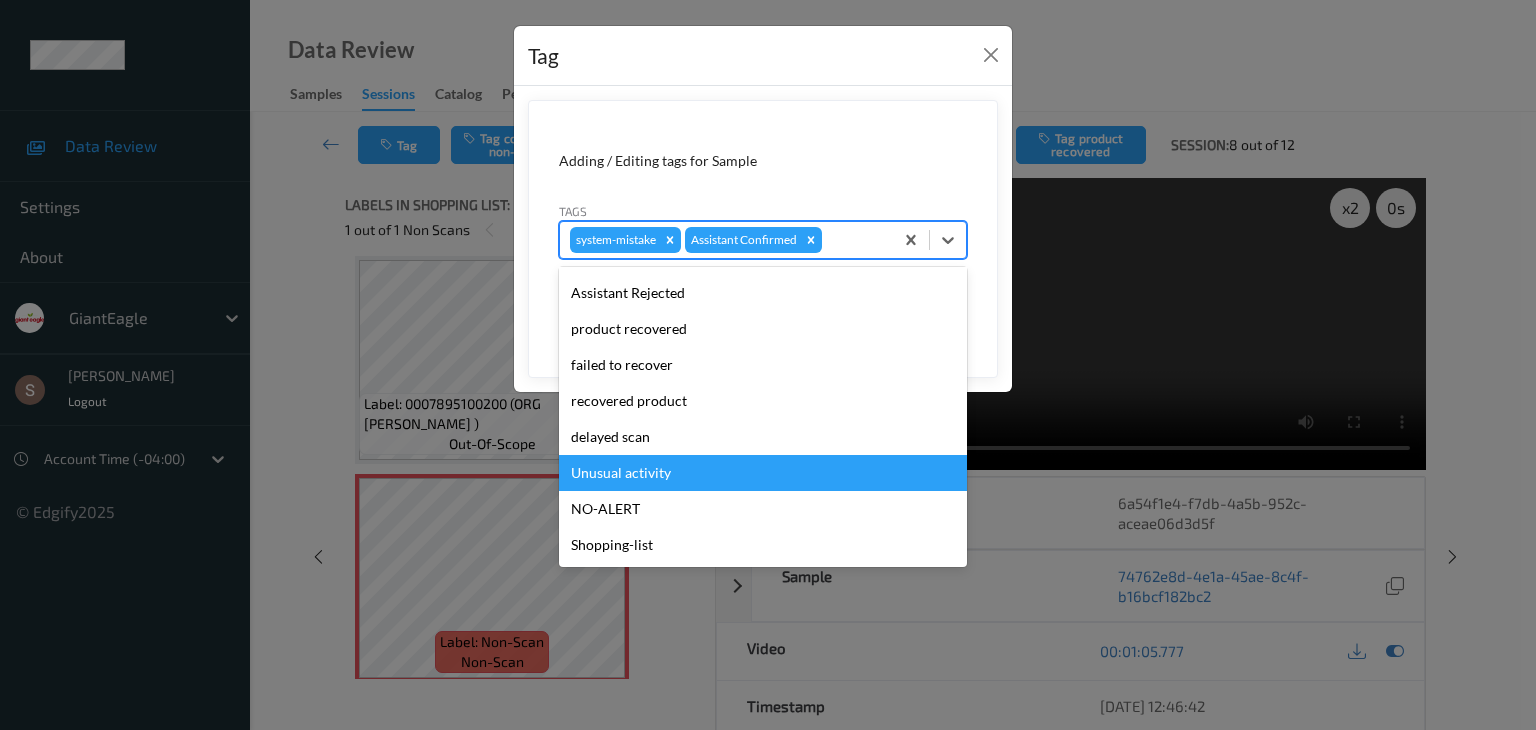 click on "Unusual activity" at bounding box center (763, 473) 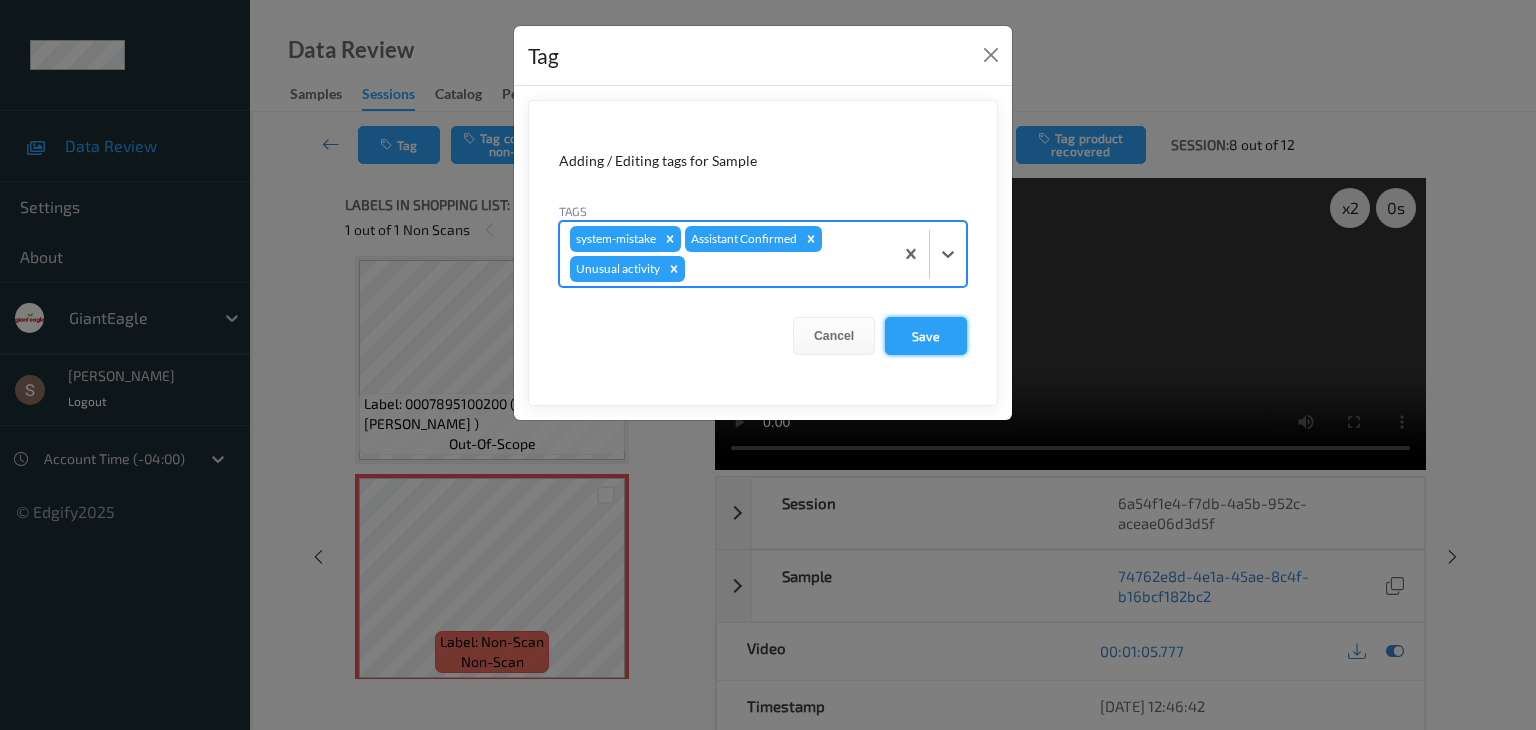 click on "Save" at bounding box center (926, 336) 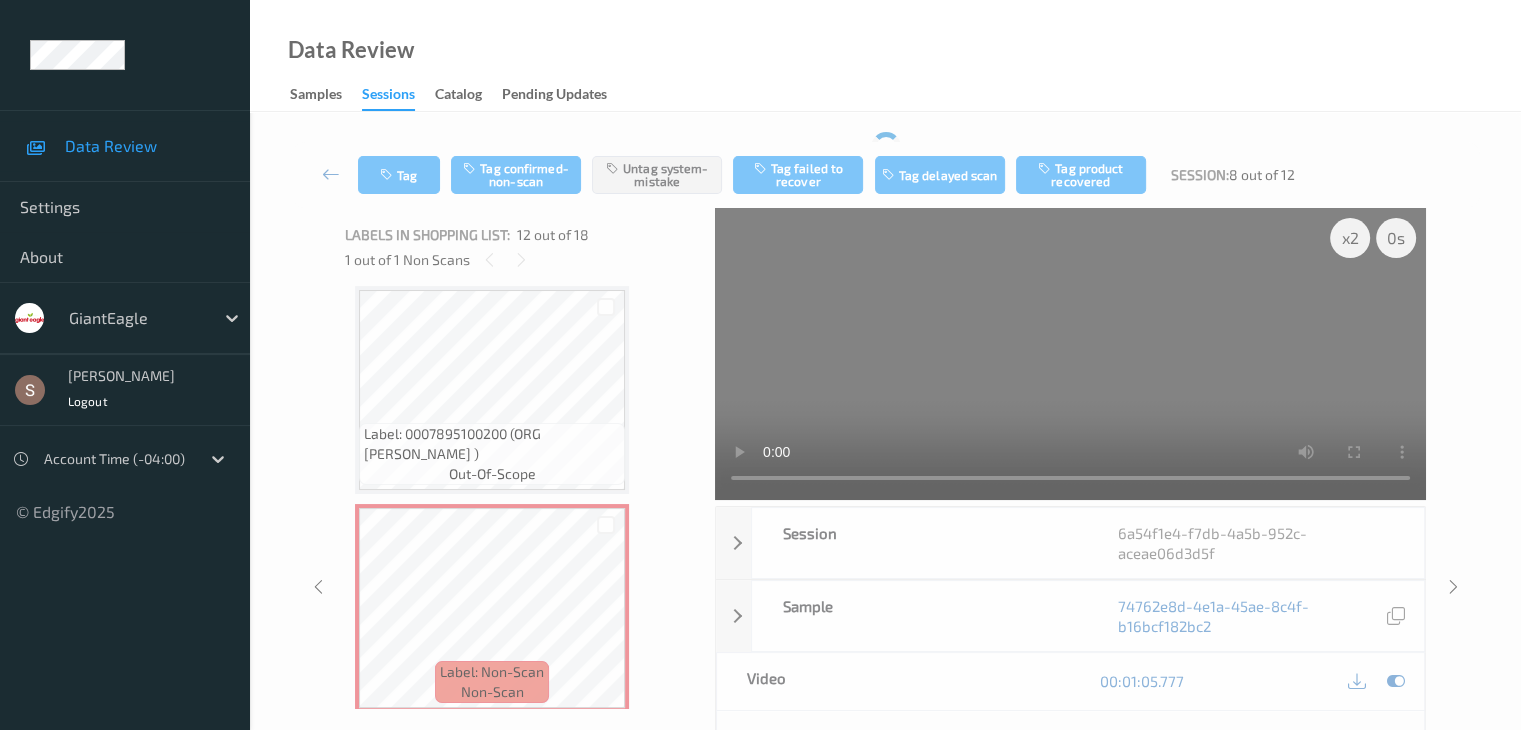 click at bounding box center [1070, 354] 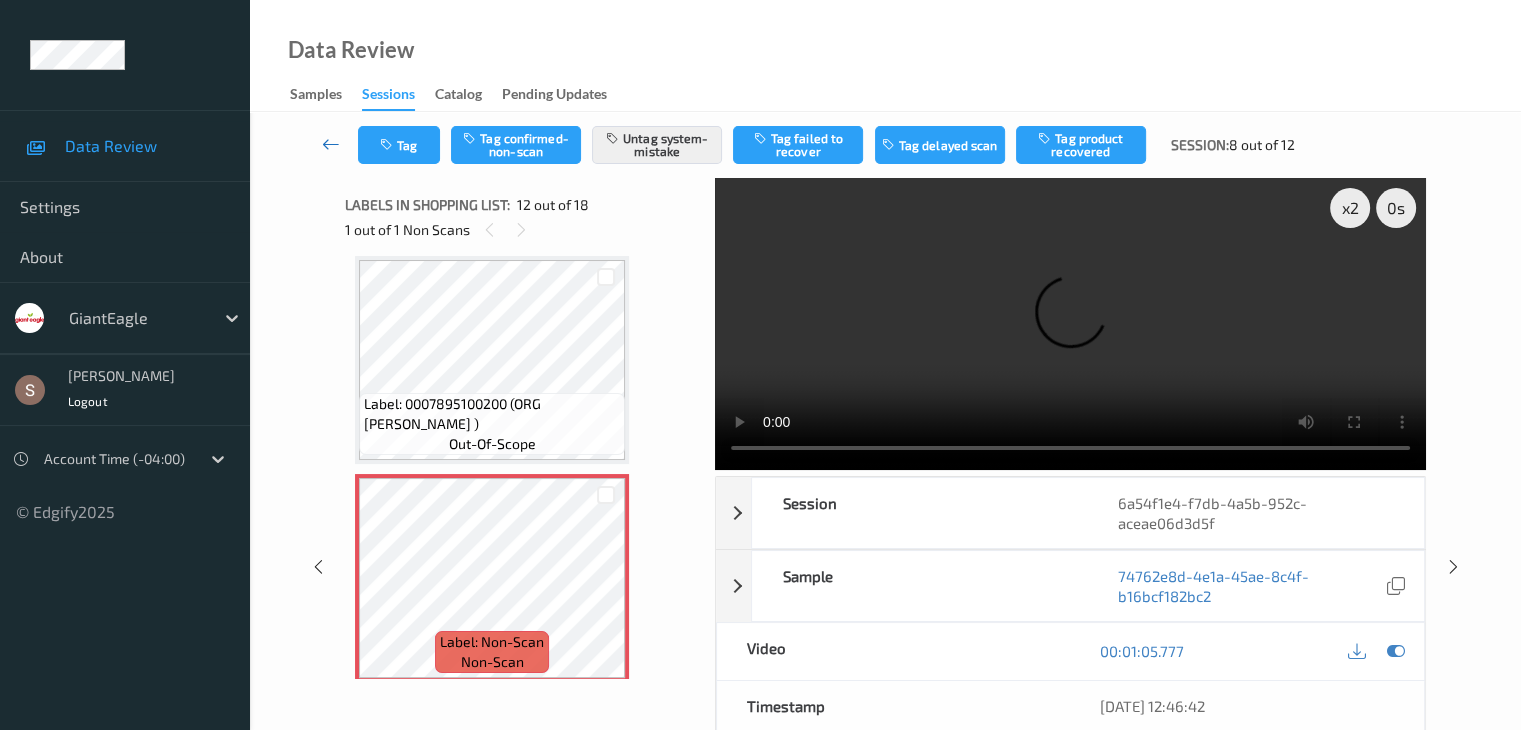 click at bounding box center [331, 144] 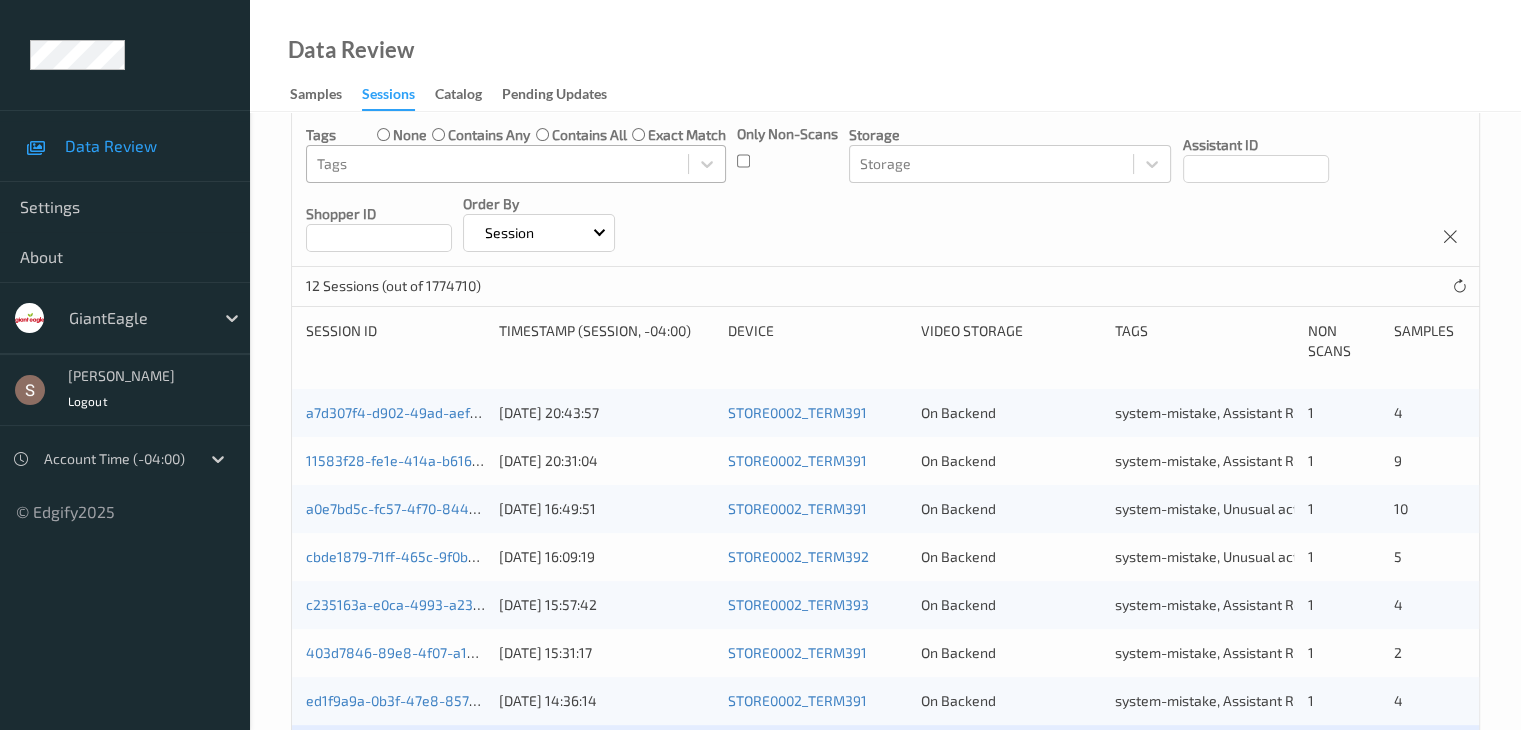 scroll, scrollTop: 548, scrollLeft: 0, axis: vertical 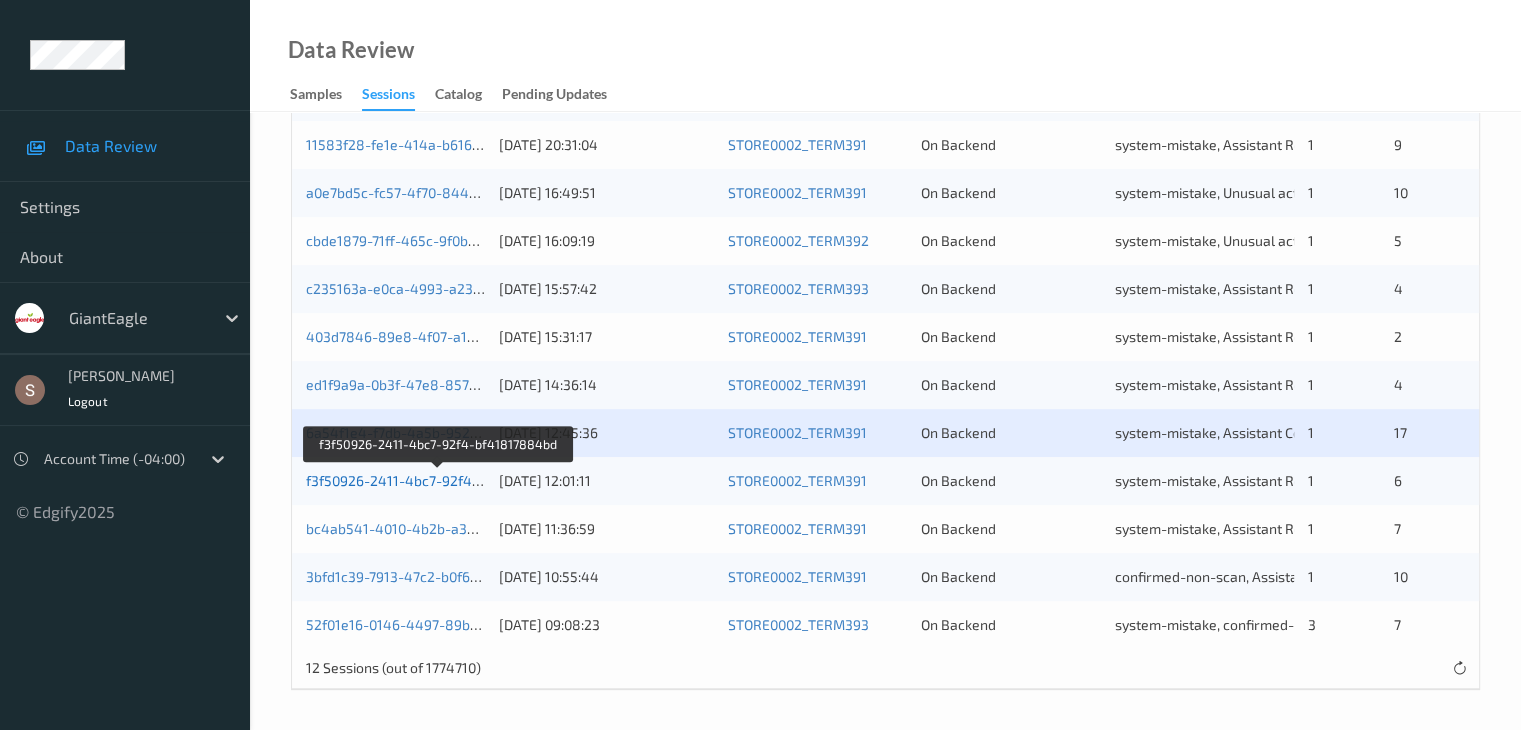 click on "f3f50926-2411-4bc7-92f4-bf41817884bd" at bounding box center (438, 480) 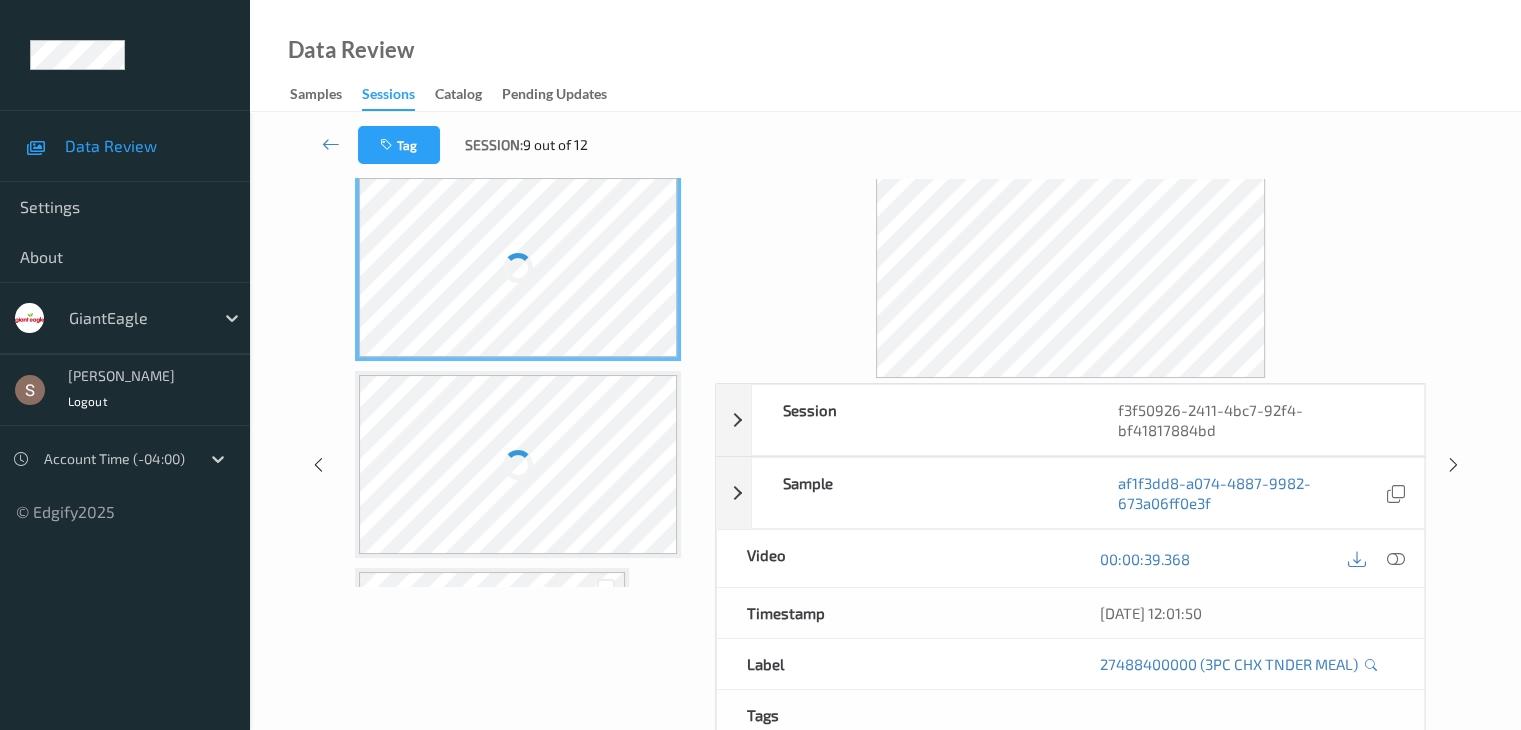 scroll, scrollTop: 0, scrollLeft: 0, axis: both 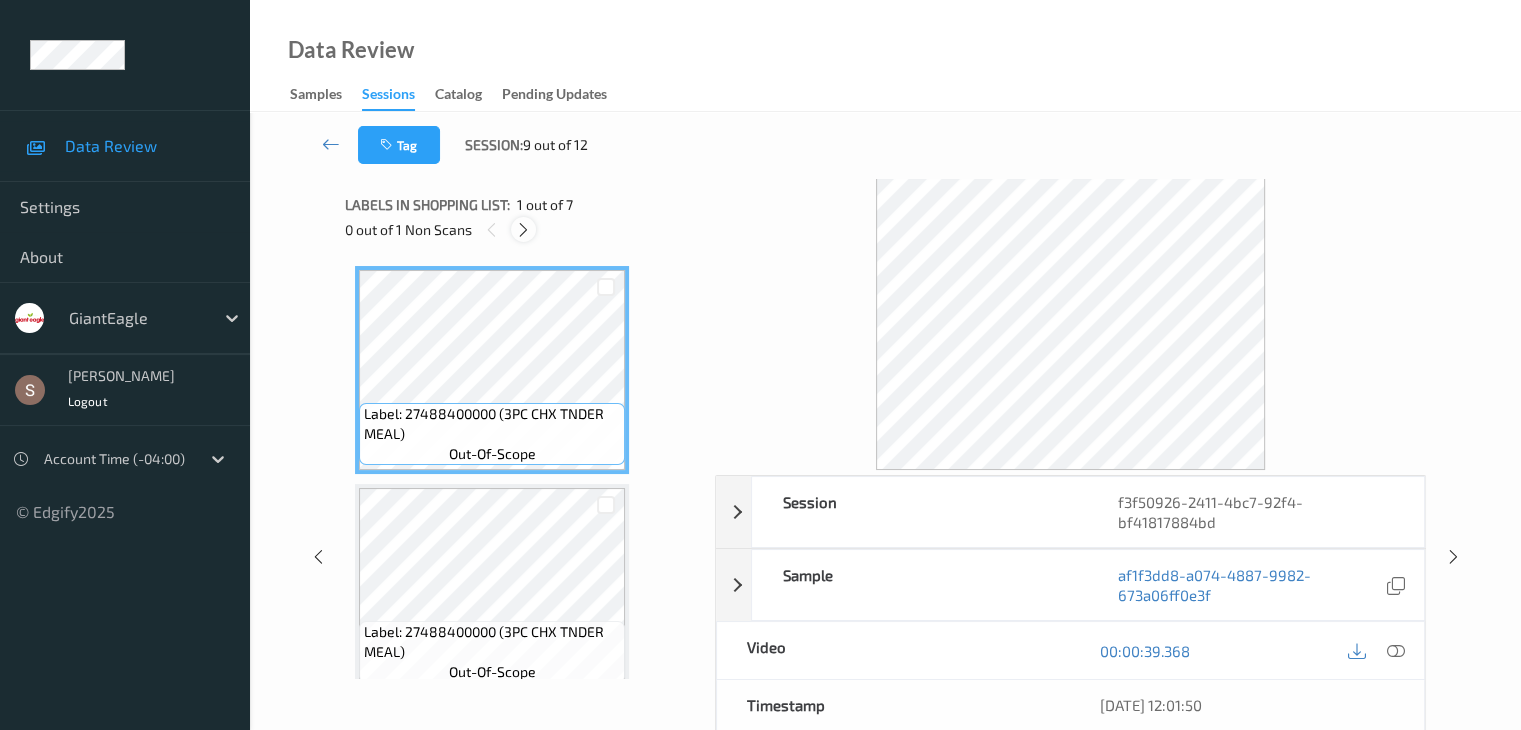 click at bounding box center [523, 230] 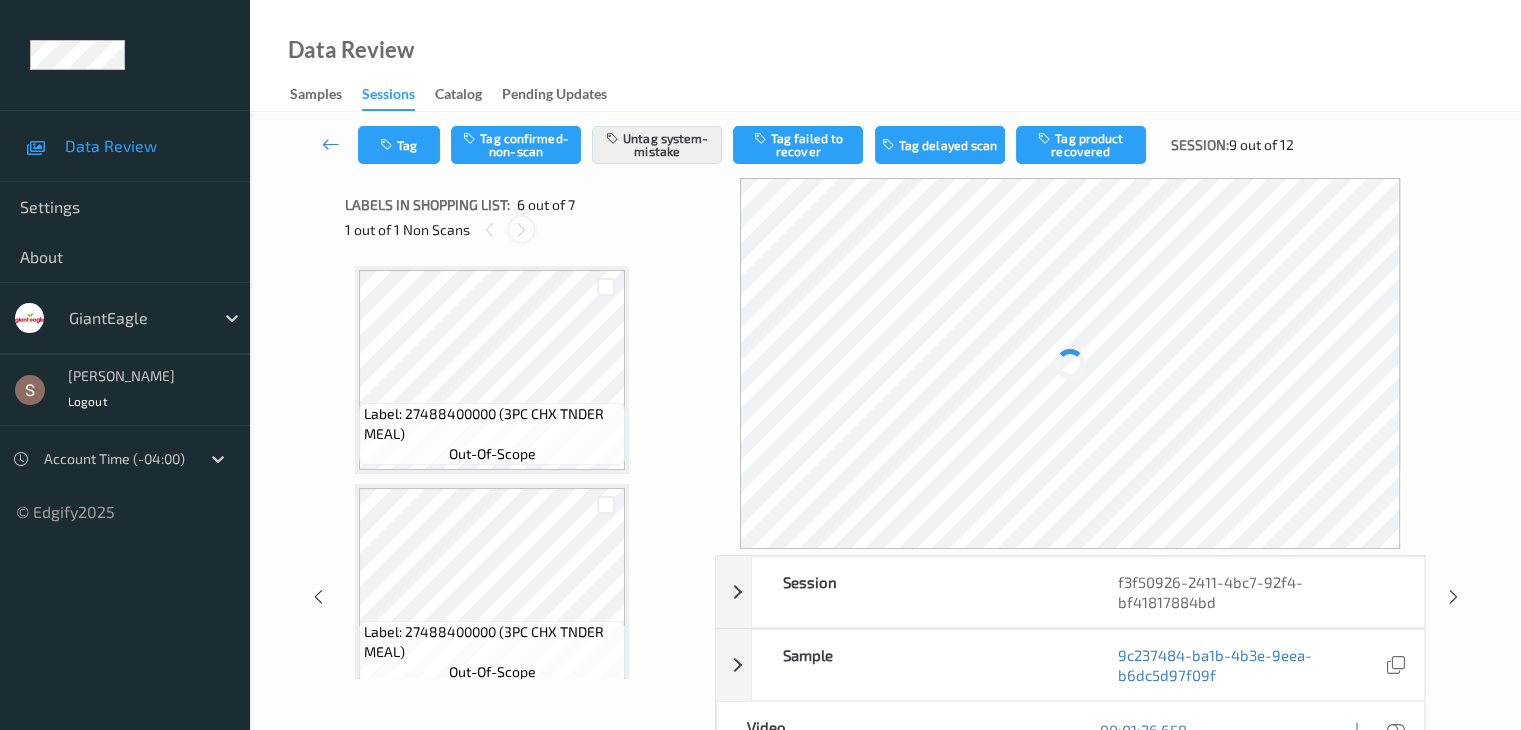 scroll, scrollTop: 882, scrollLeft: 0, axis: vertical 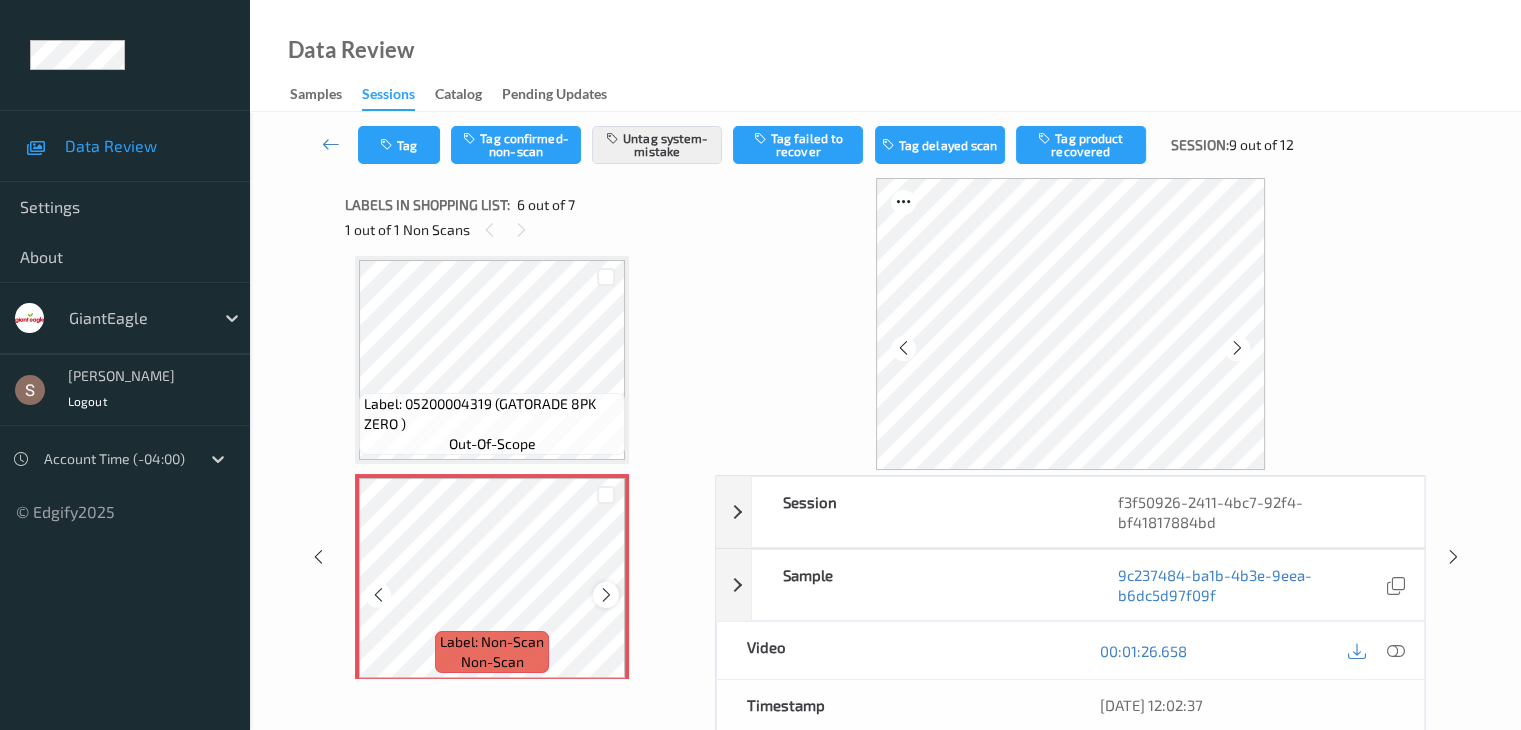 click at bounding box center [606, 595] 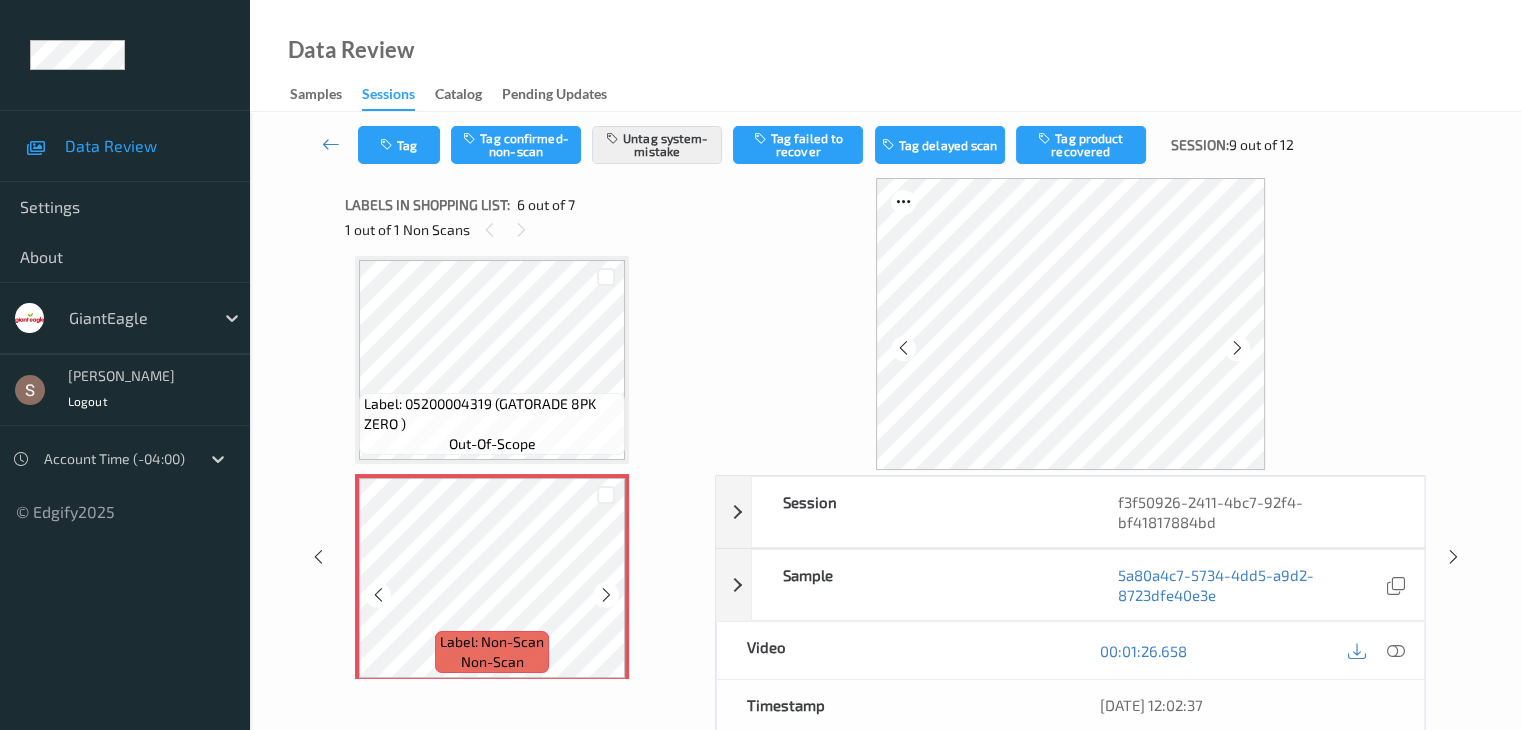 click at bounding box center (606, 595) 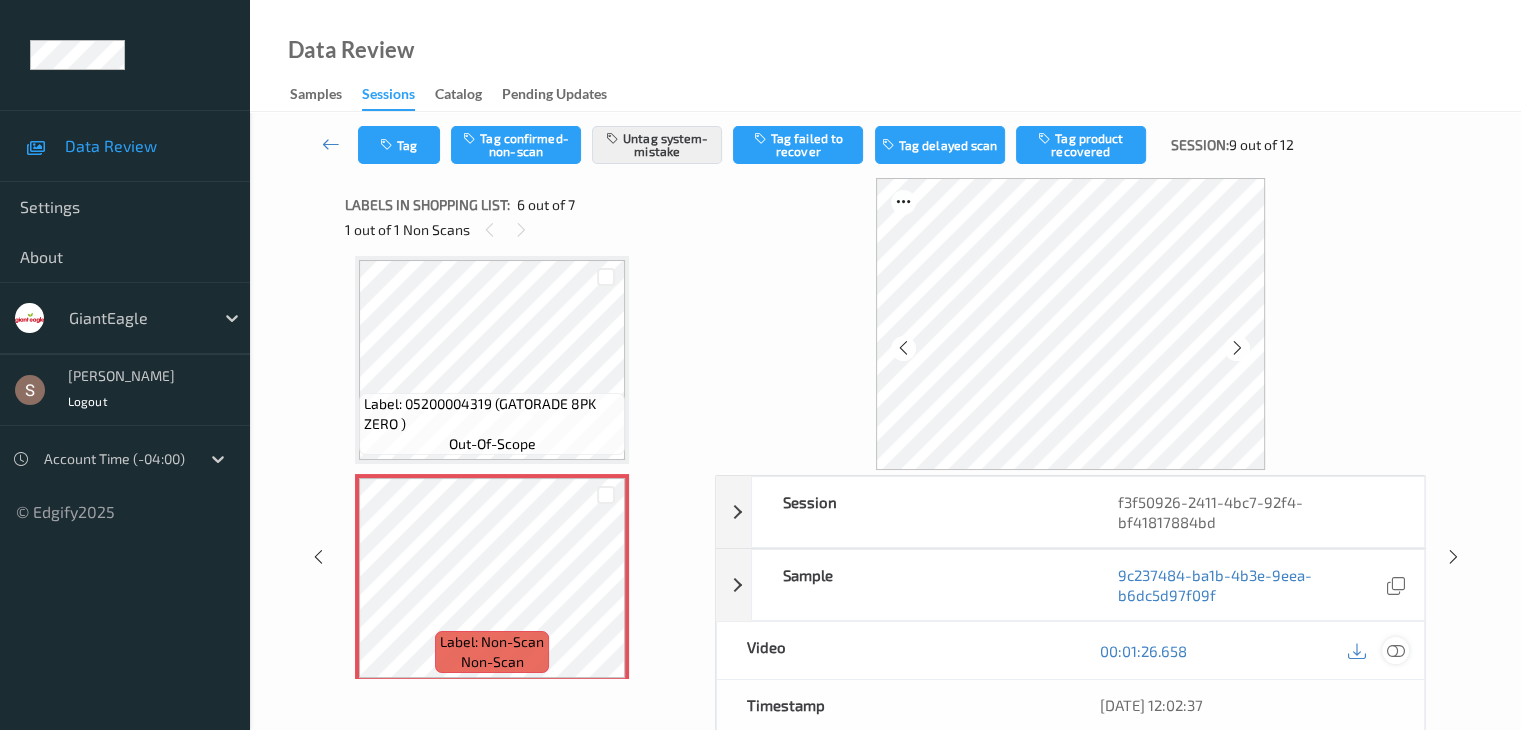 click at bounding box center (1395, 651) 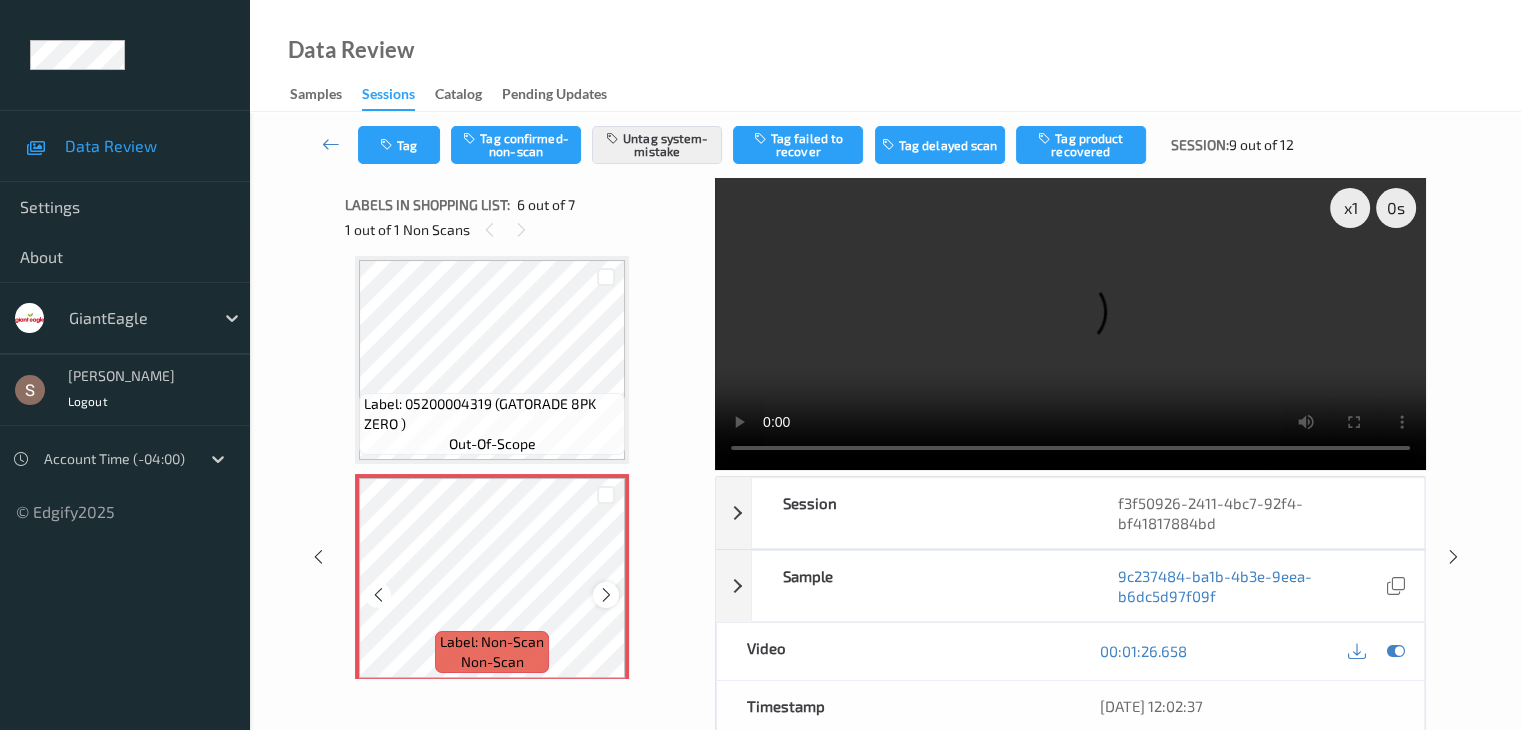 click at bounding box center [606, 595] 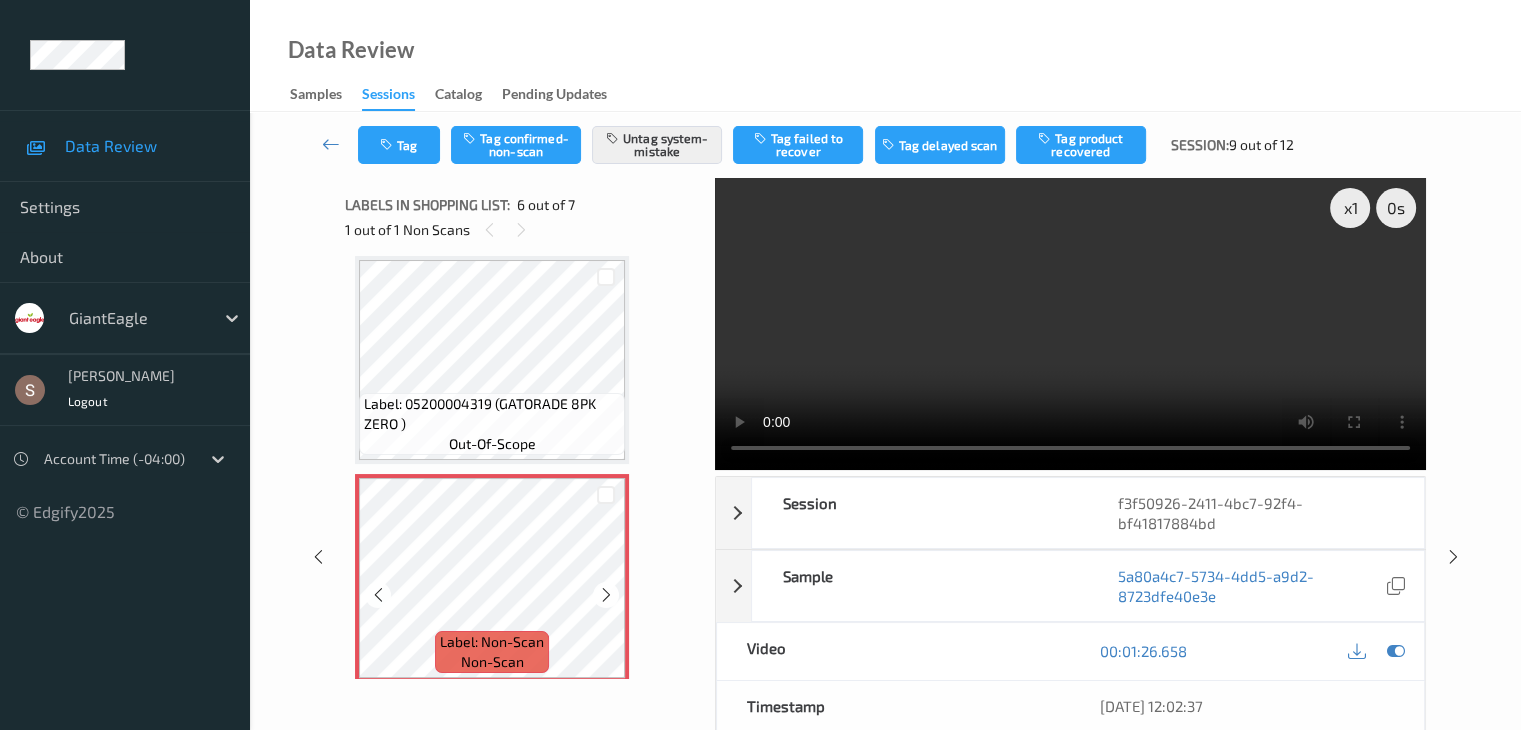 click at bounding box center [606, 595] 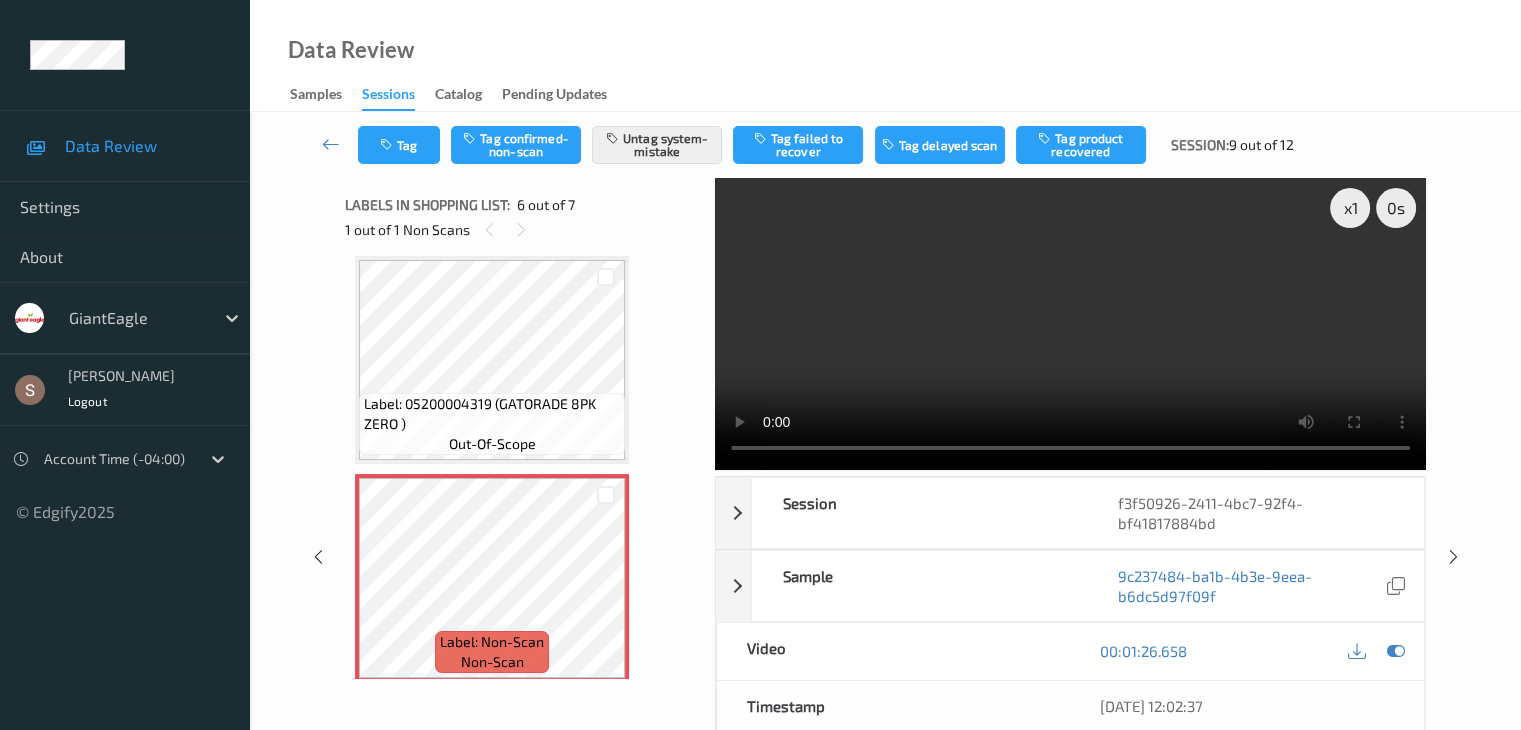 click at bounding box center [1070, 324] 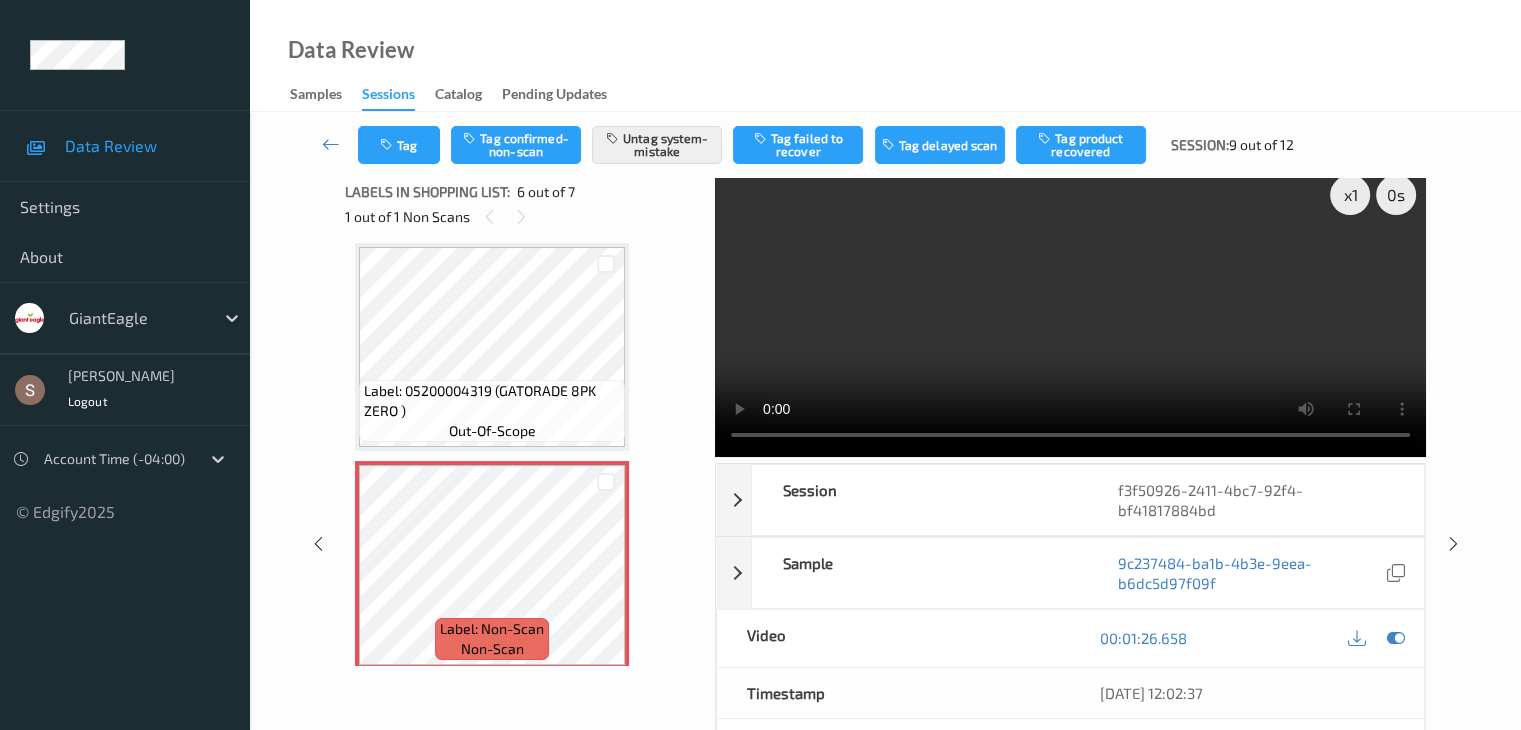 scroll, scrollTop: 0, scrollLeft: 0, axis: both 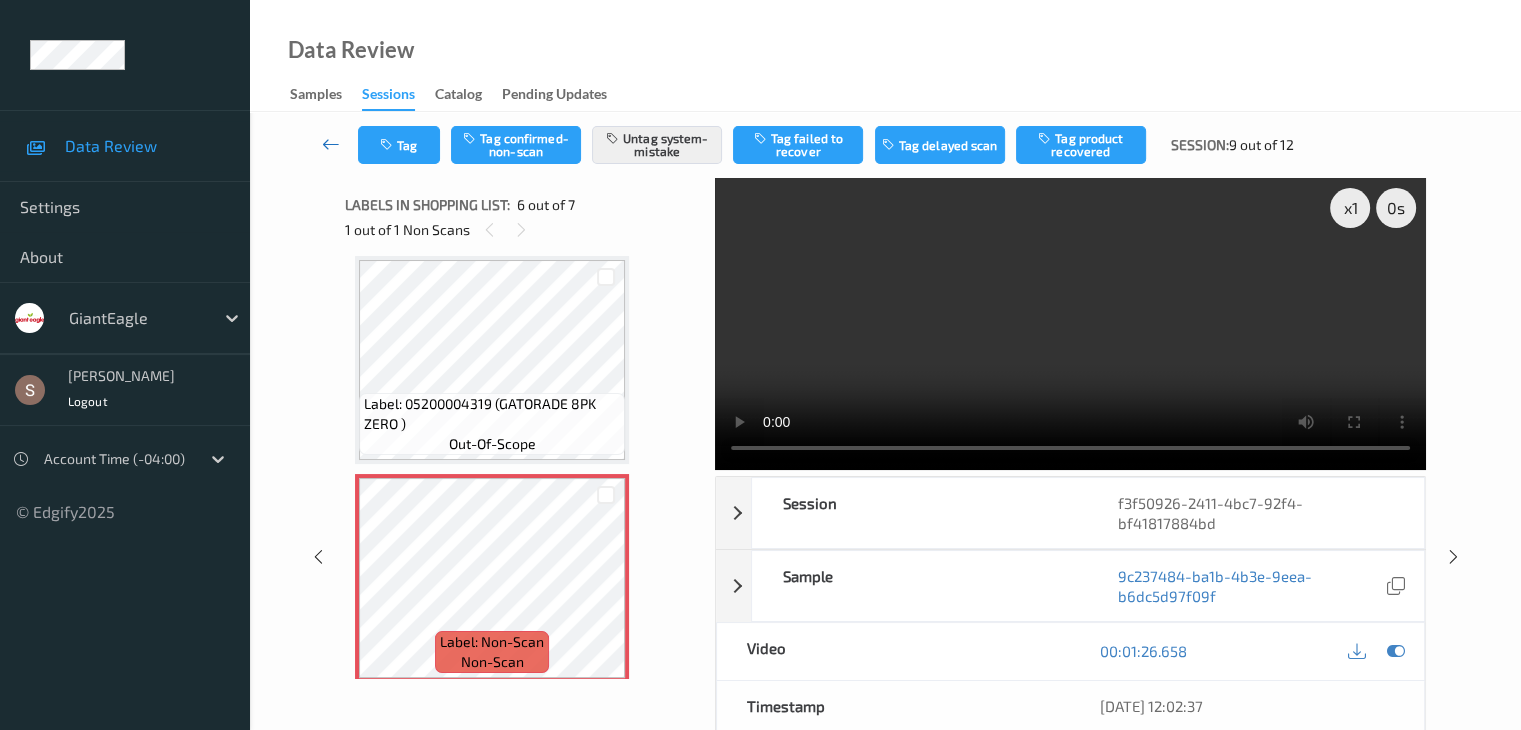 click at bounding box center (331, 144) 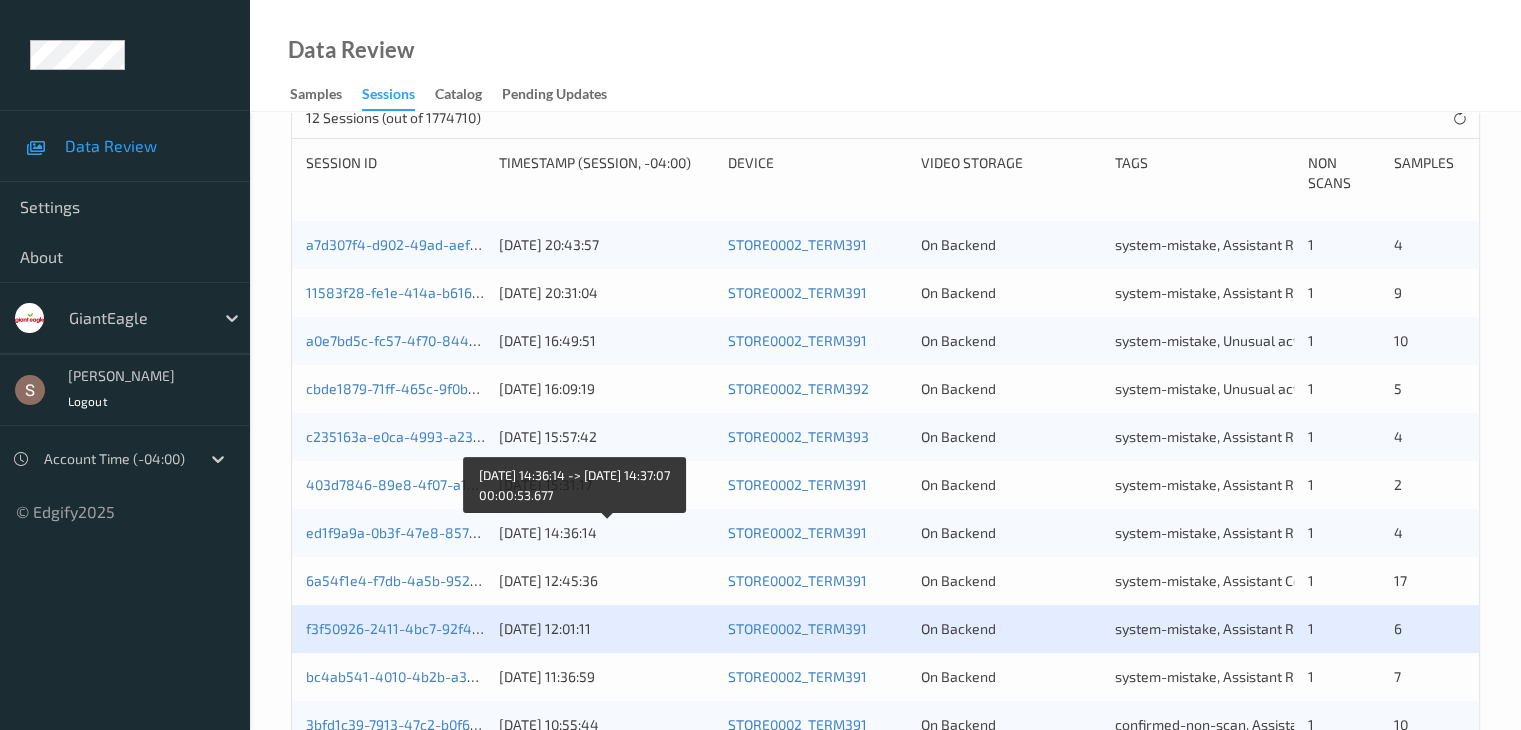 scroll, scrollTop: 548, scrollLeft: 0, axis: vertical 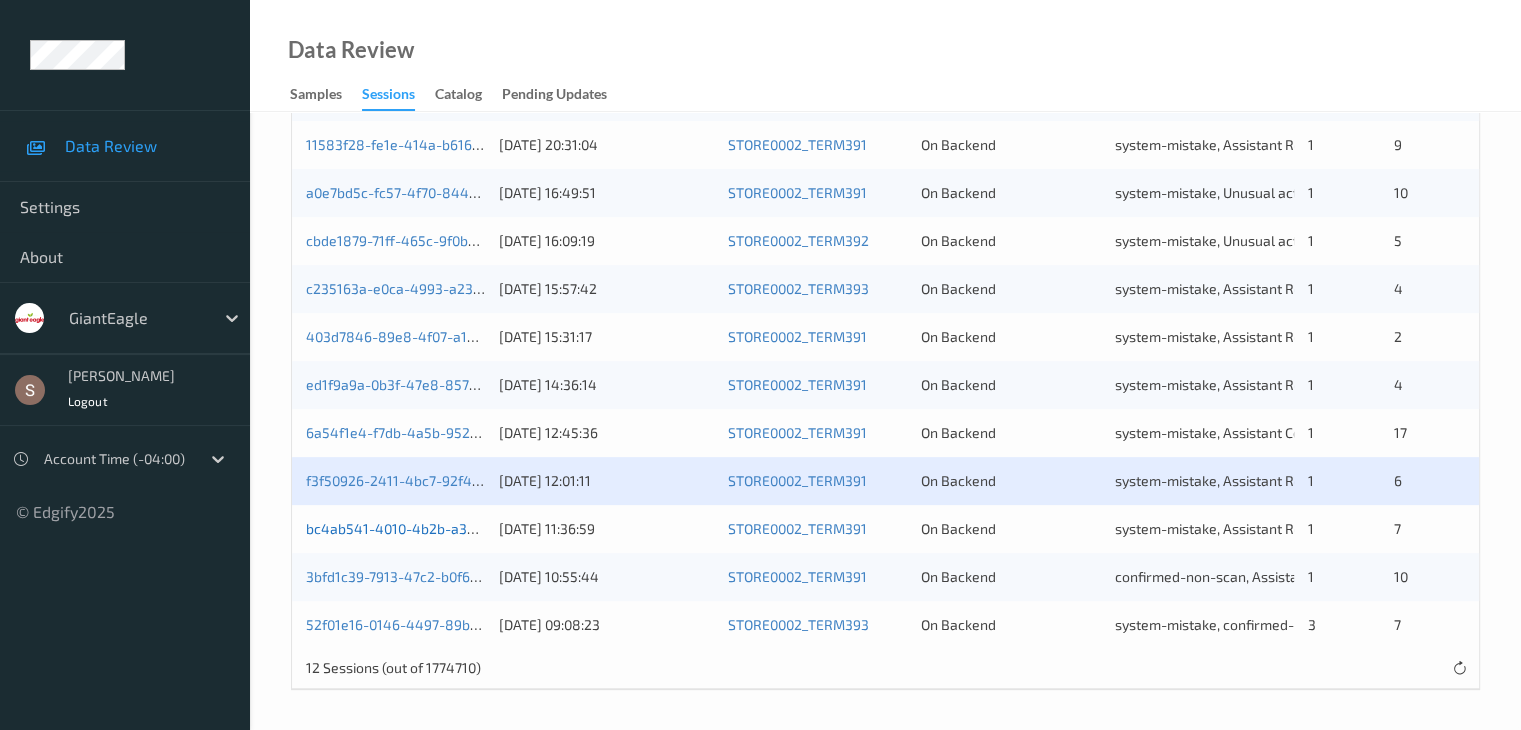 click on "bc4ab541-4010-4b2b-a333-0f93bd9f87ef" at bounding box center (441, 528) 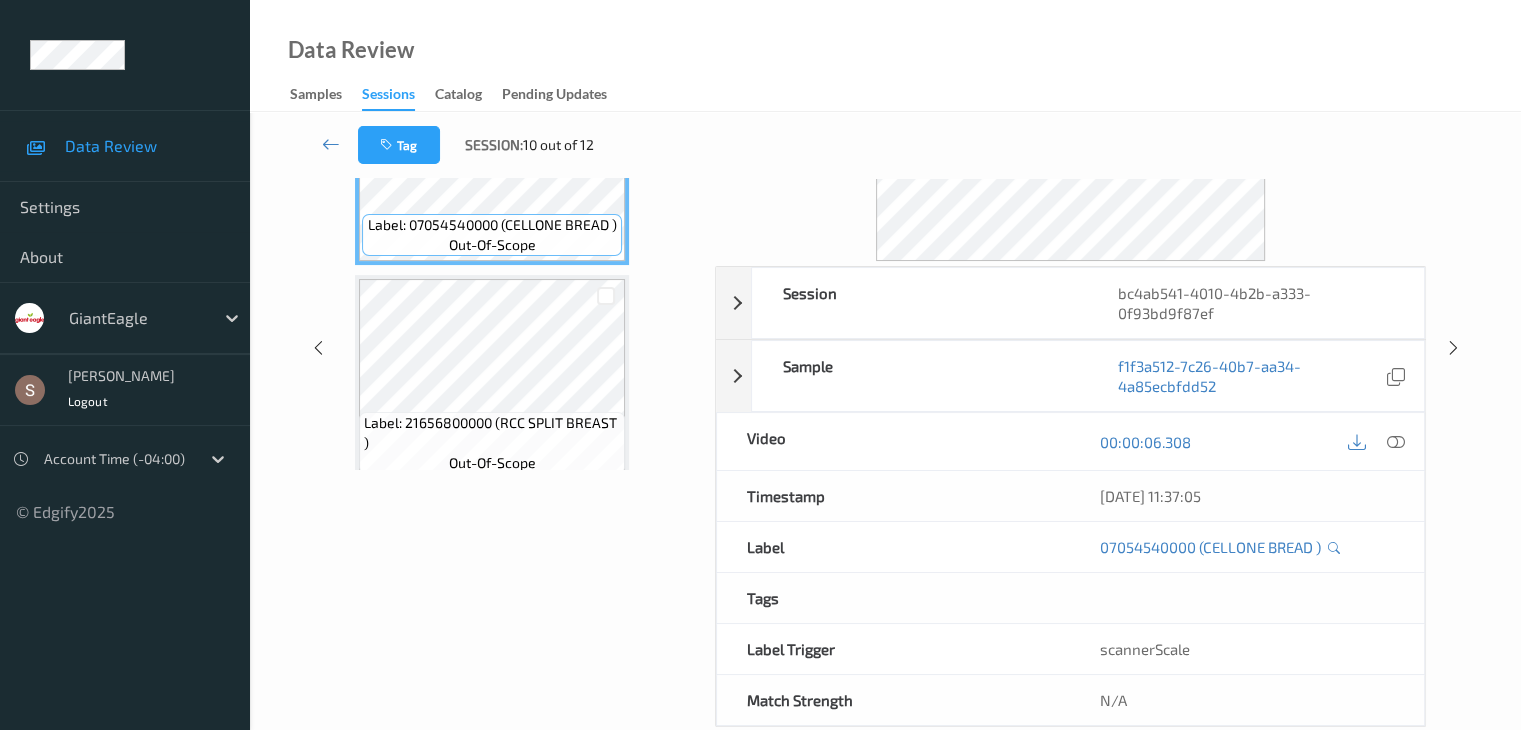 scroll, scrollTop: 0, scrollLeft: 0, axis: both 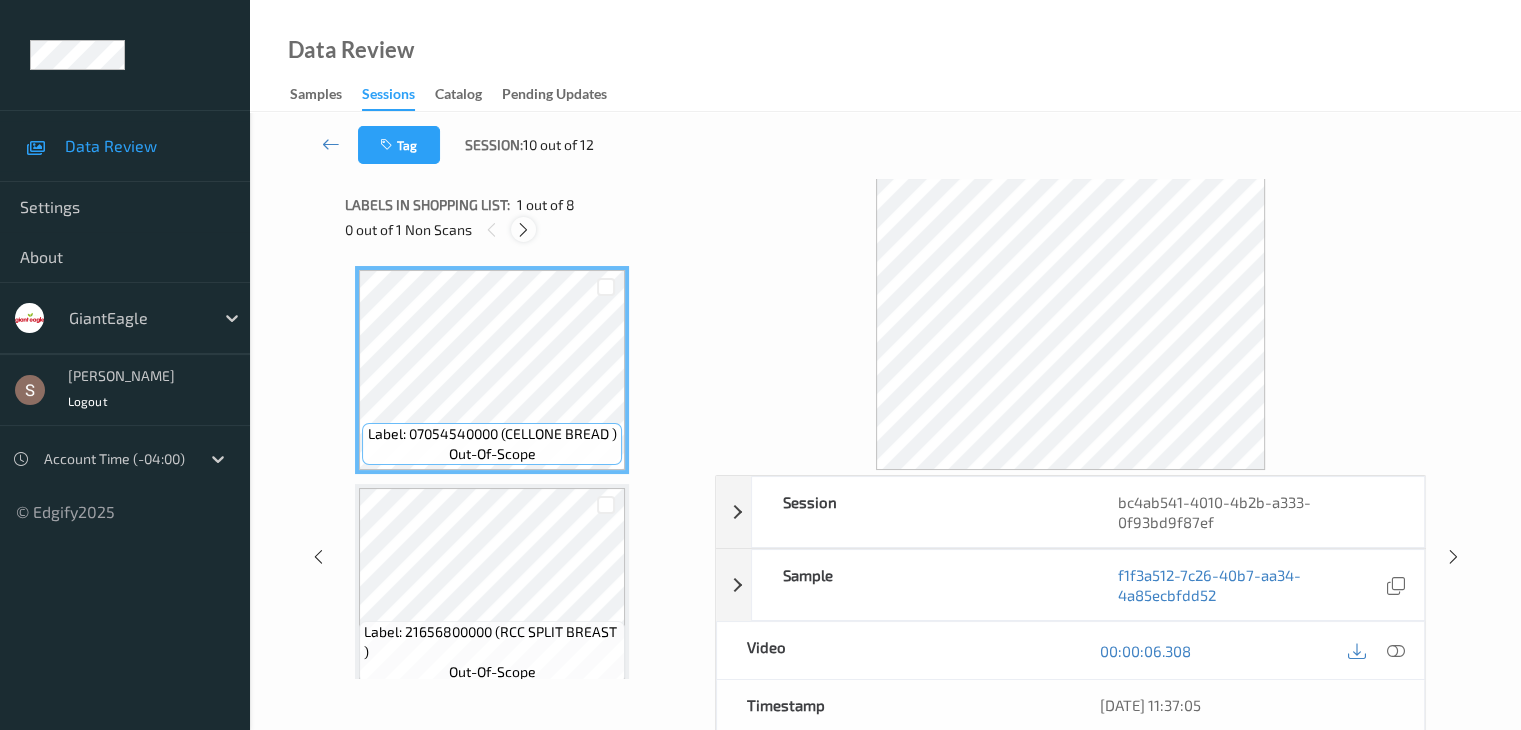 click at bounding box center [523, 230] 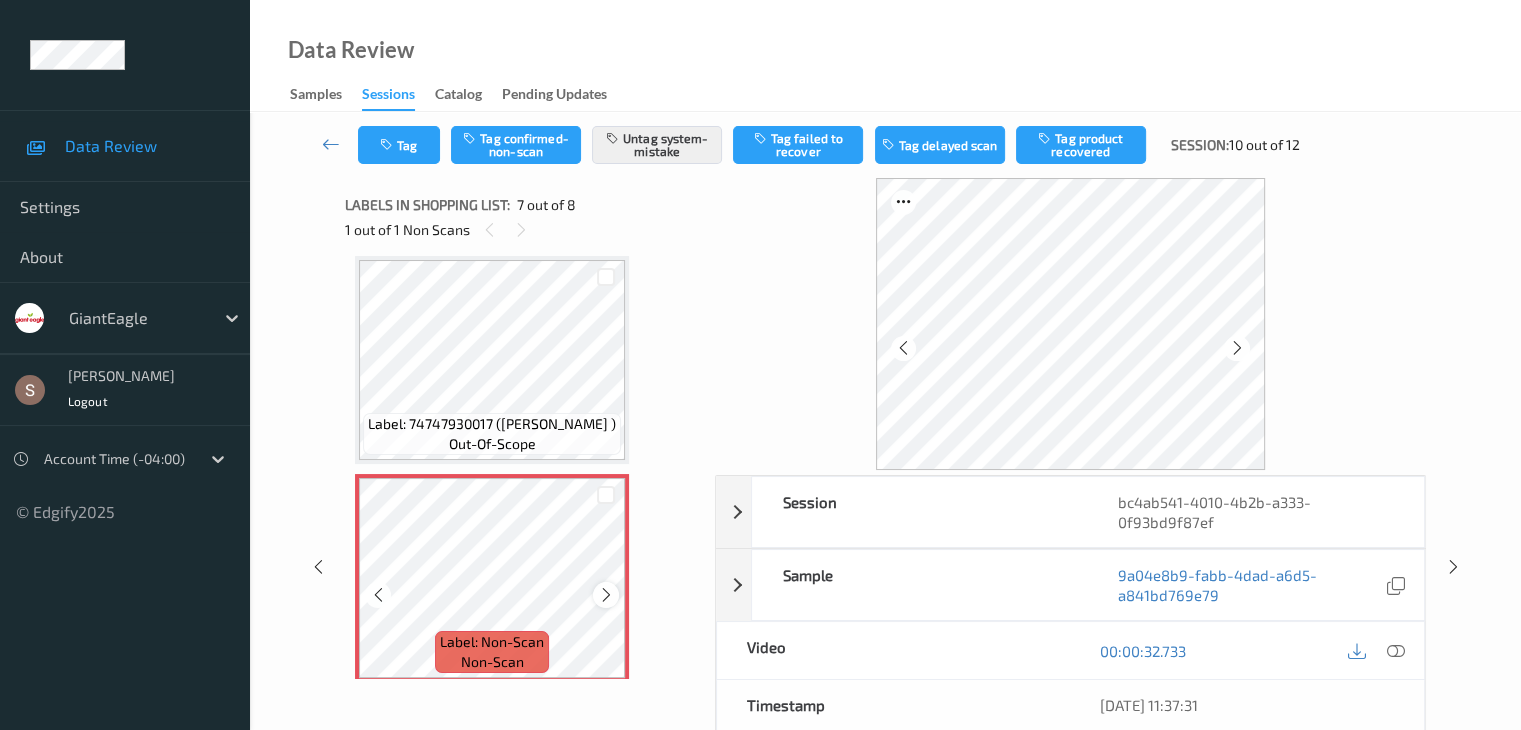 click at bounding box center (606, 595) 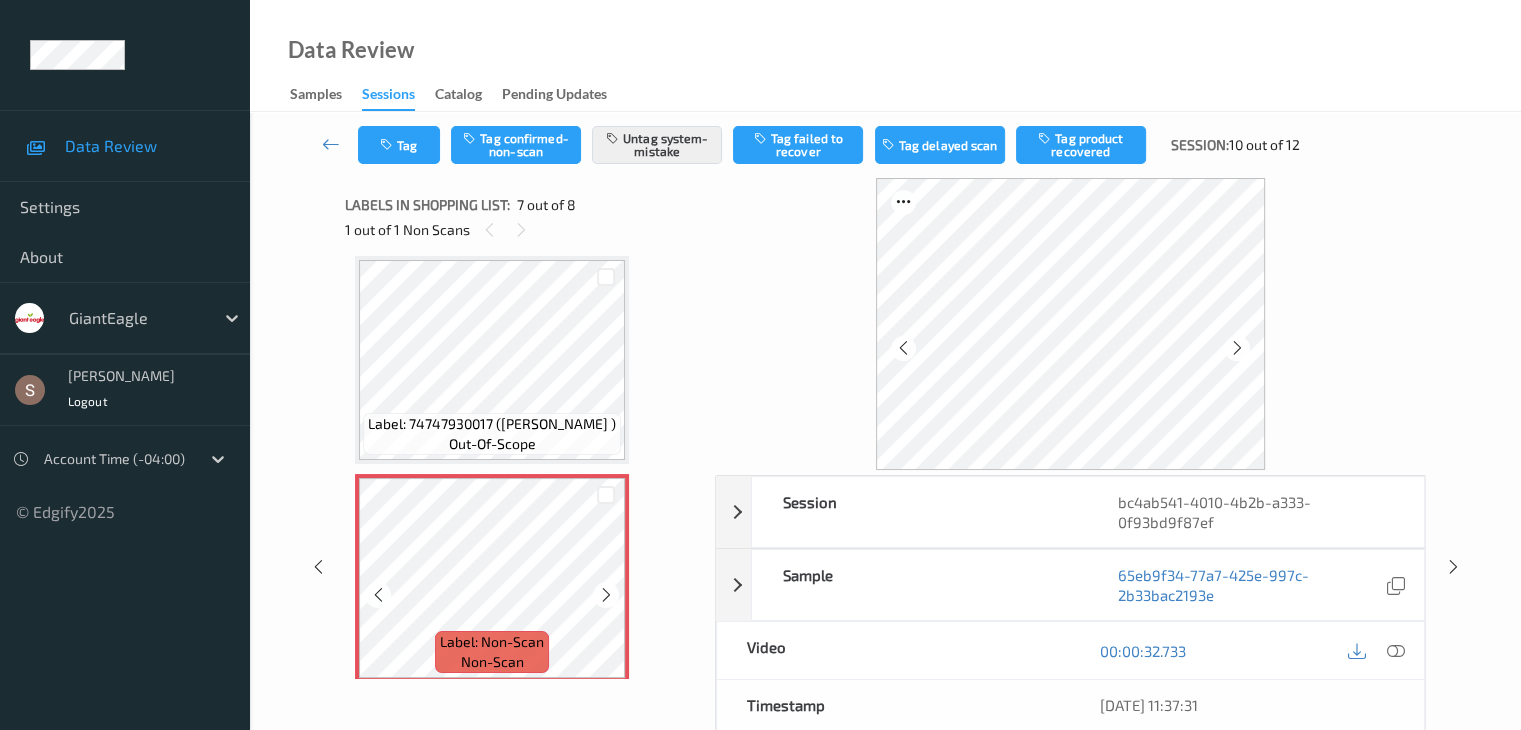 click at bounding box center [606, 595] 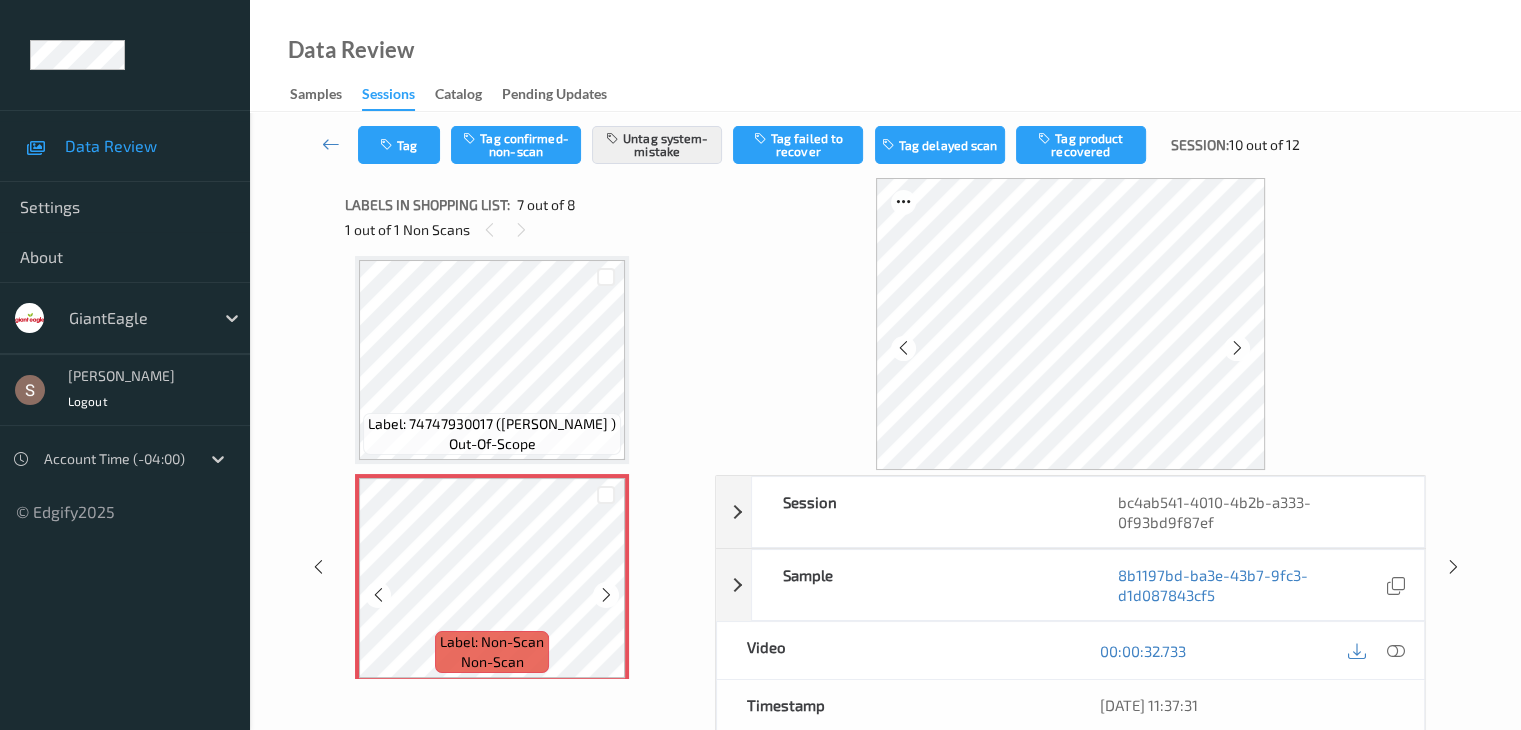 click at bounding box center [606, 595] 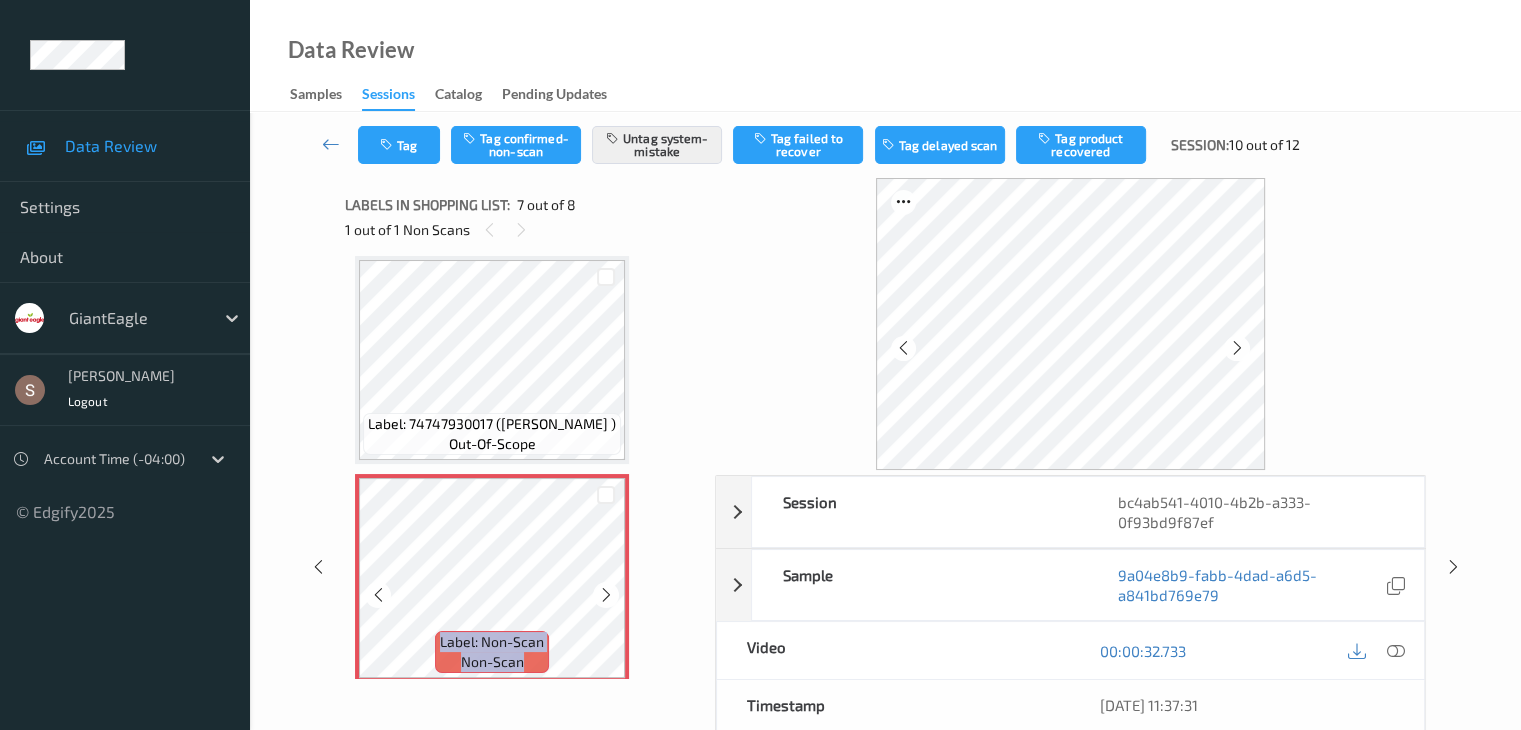 click at bounding box center [606, 595] 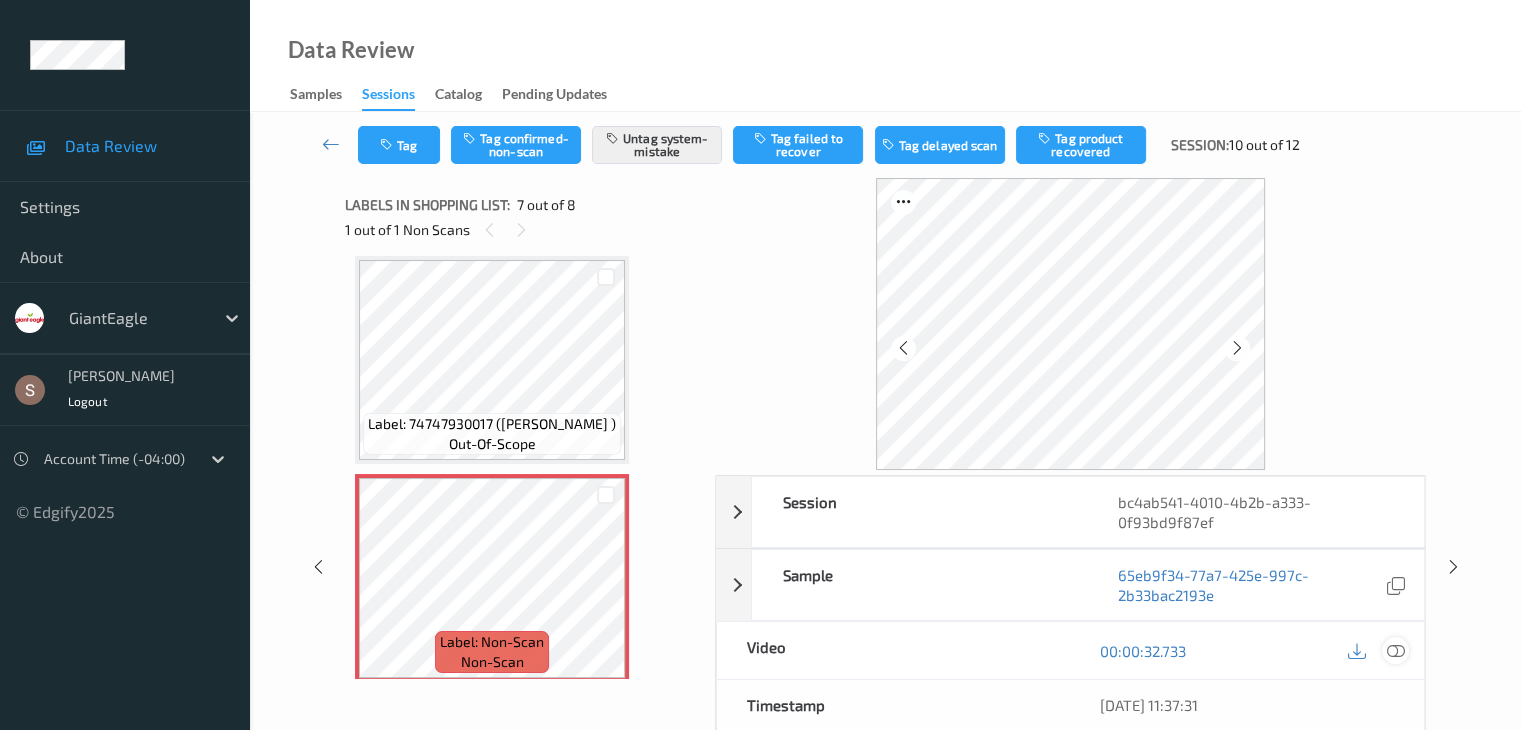 click at bounding box center (1395, 651) 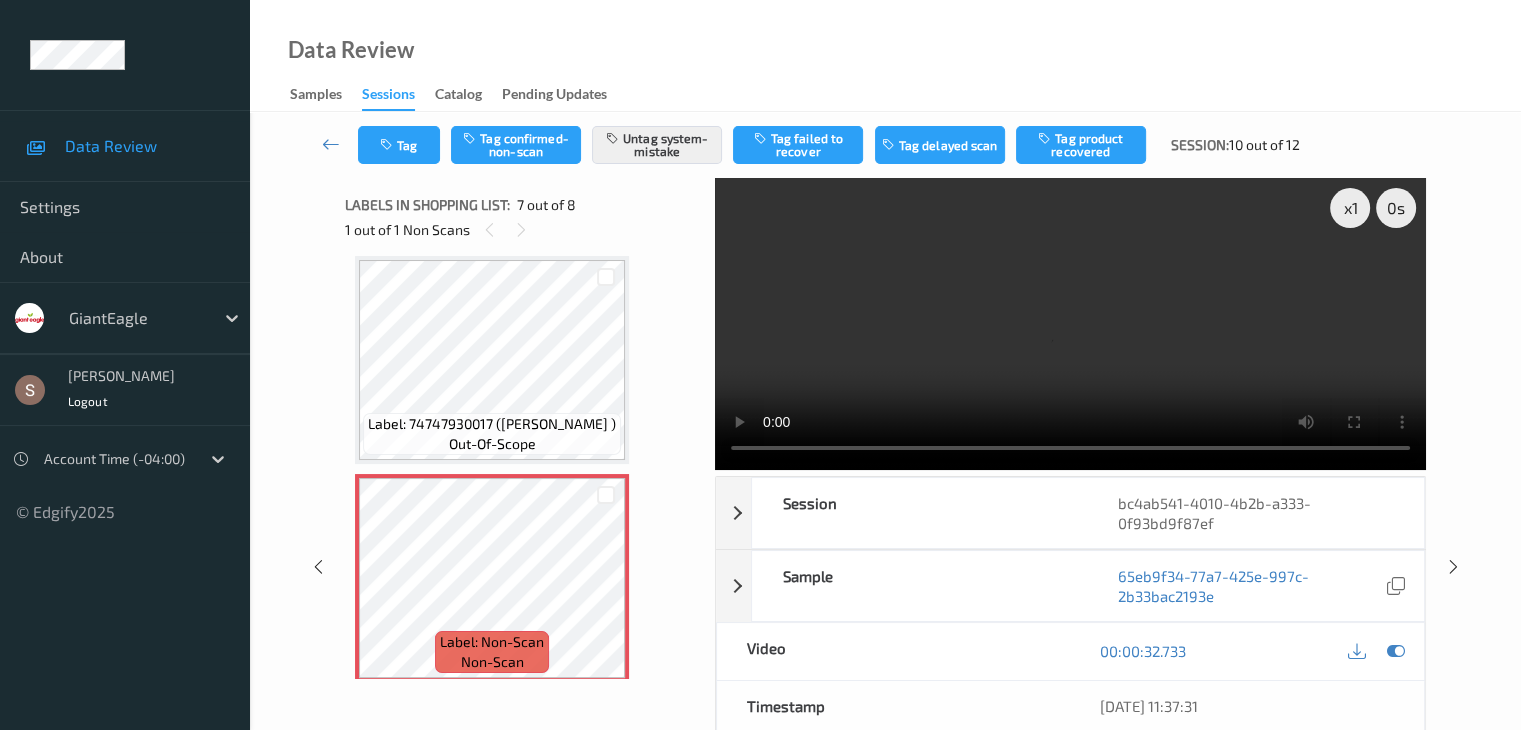 click at bounding box center (1070, 324) 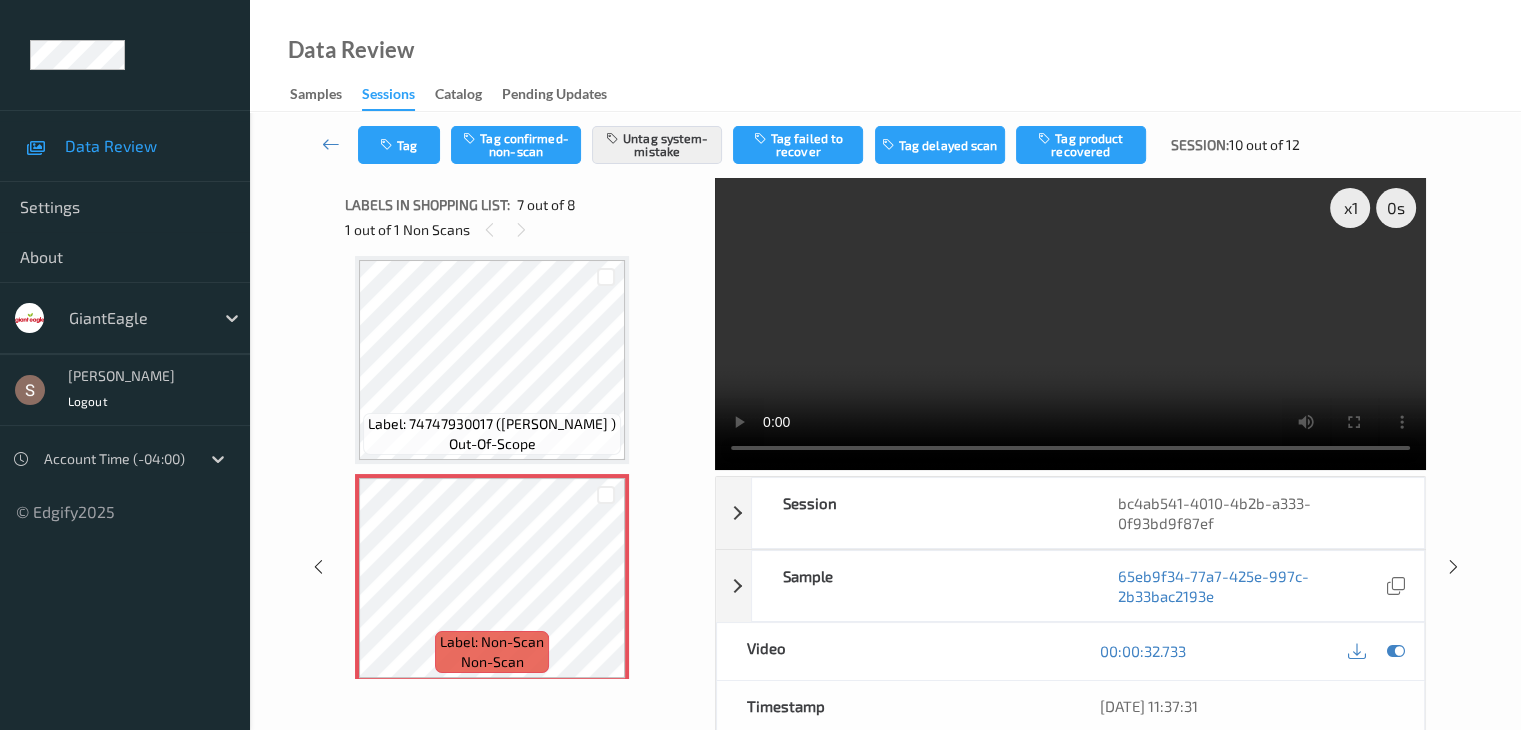click at bounding box center [1070, 324] 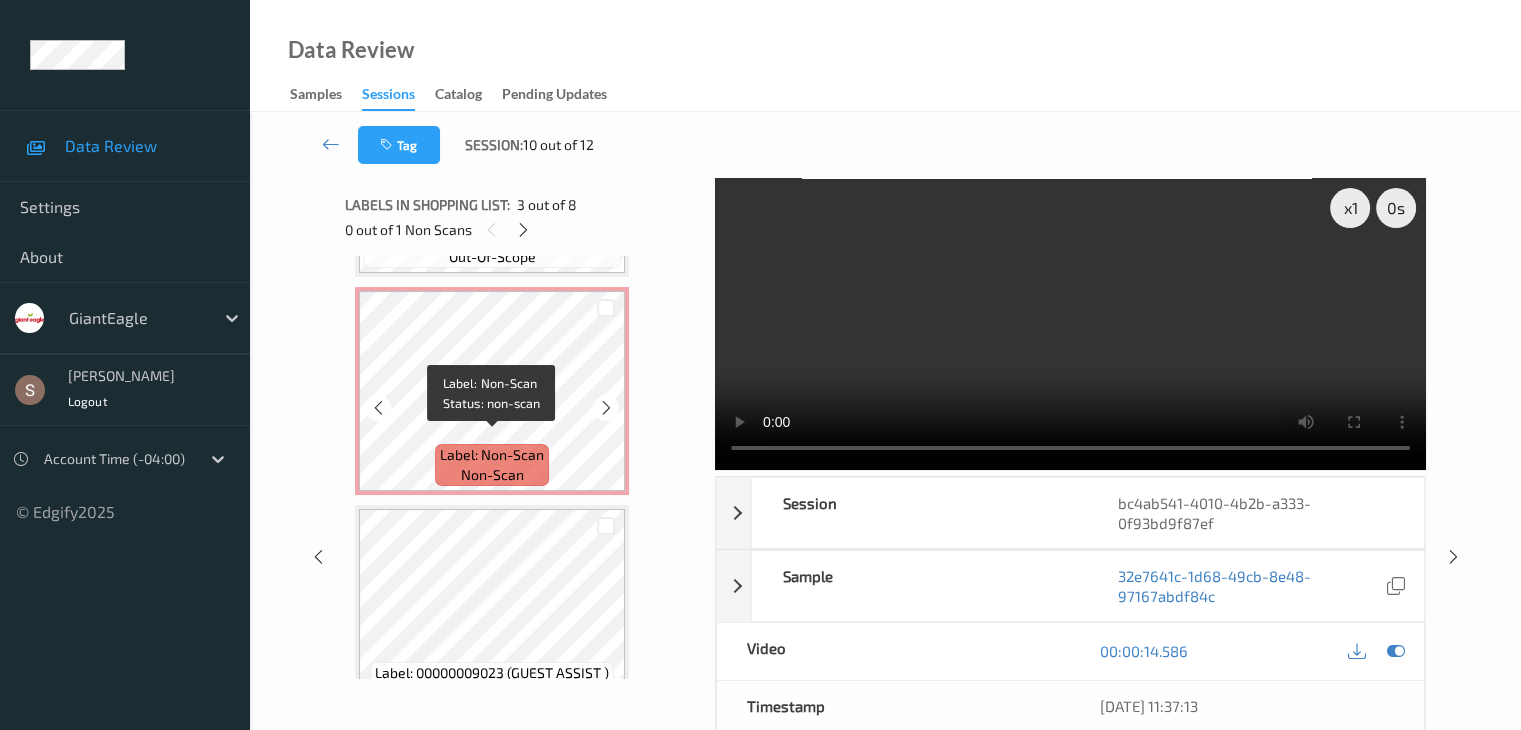 scroll, scrollTop: 1300, scrollLeft: 0, axis: vertical 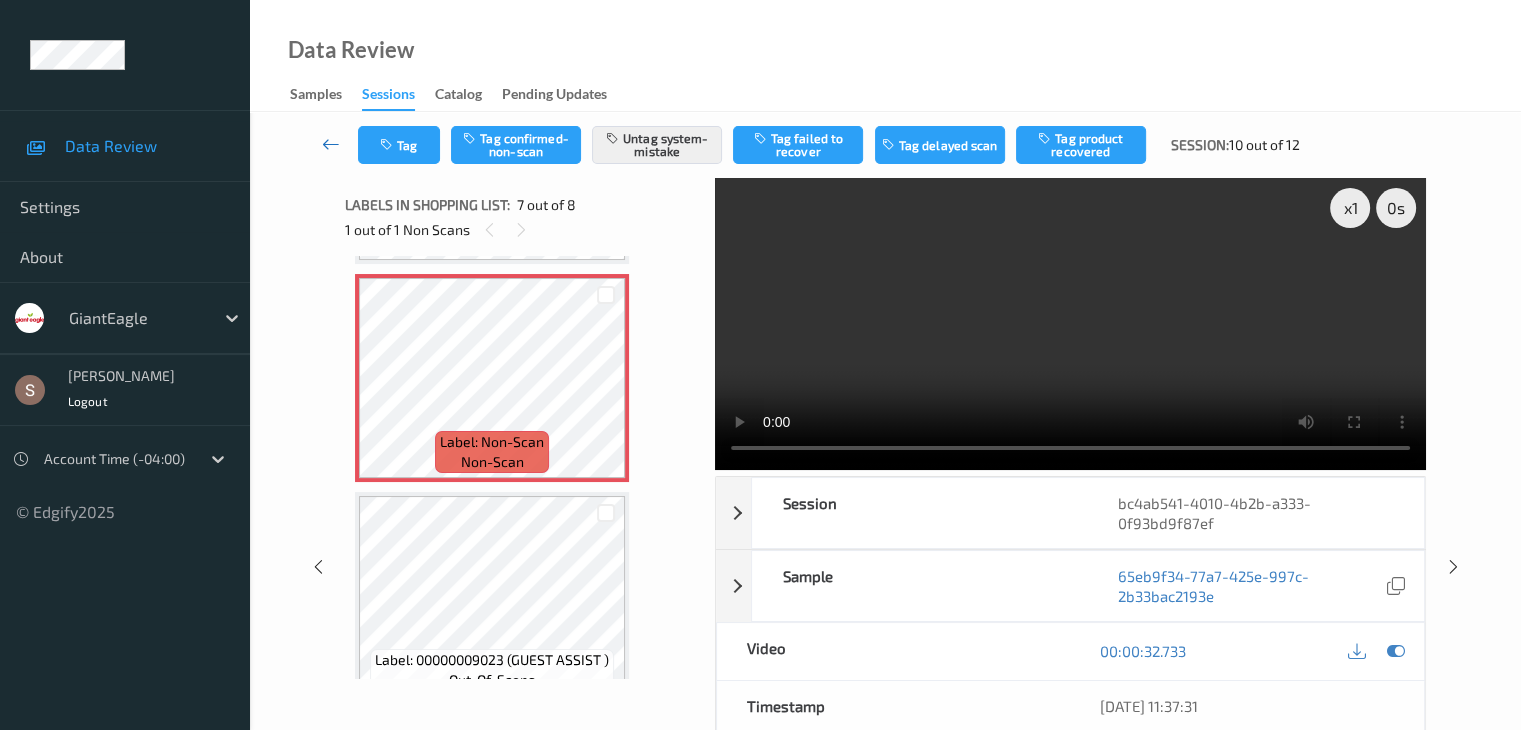 click at bounding box center (331, 144) 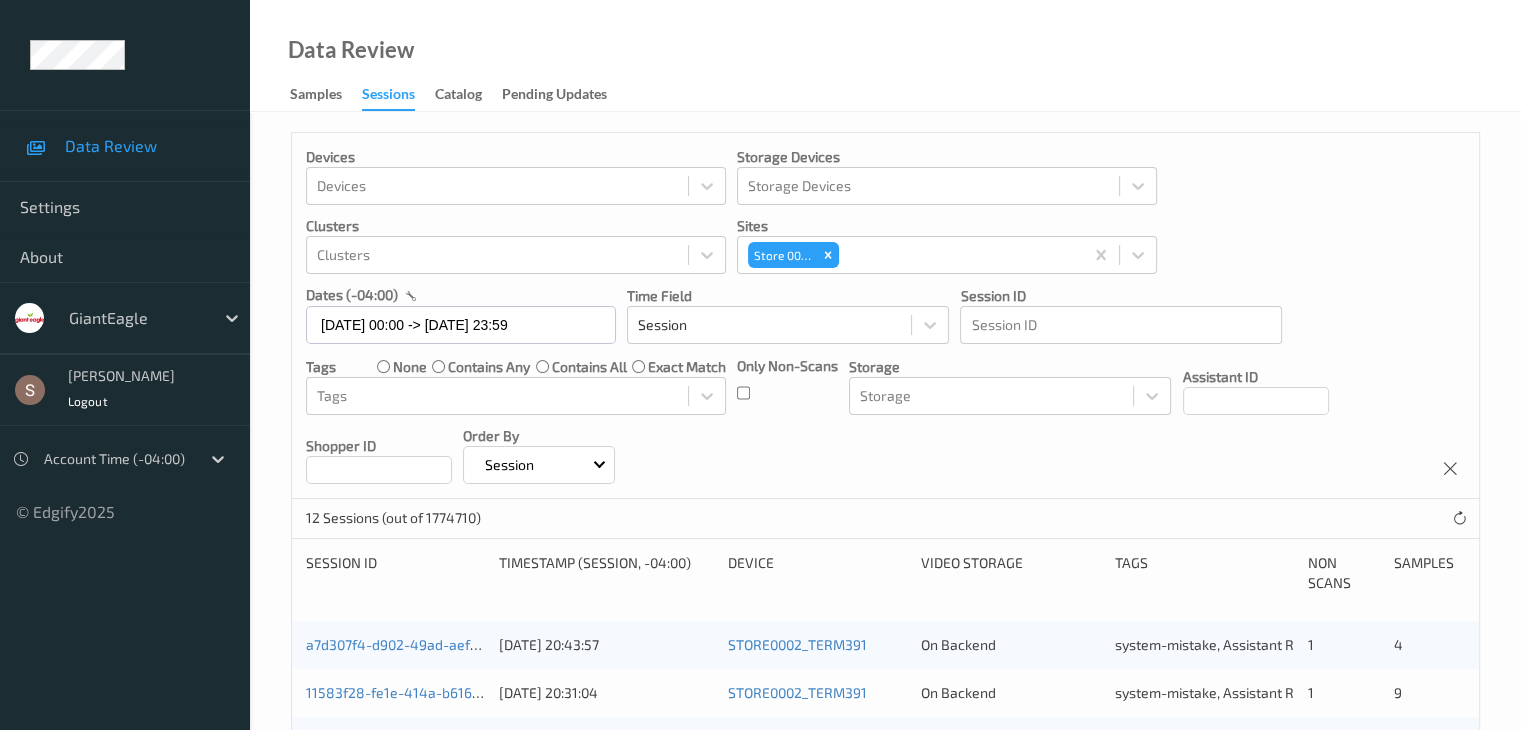 scroll, scrollTop: 548, scrollLeft: 0, axis: vertical 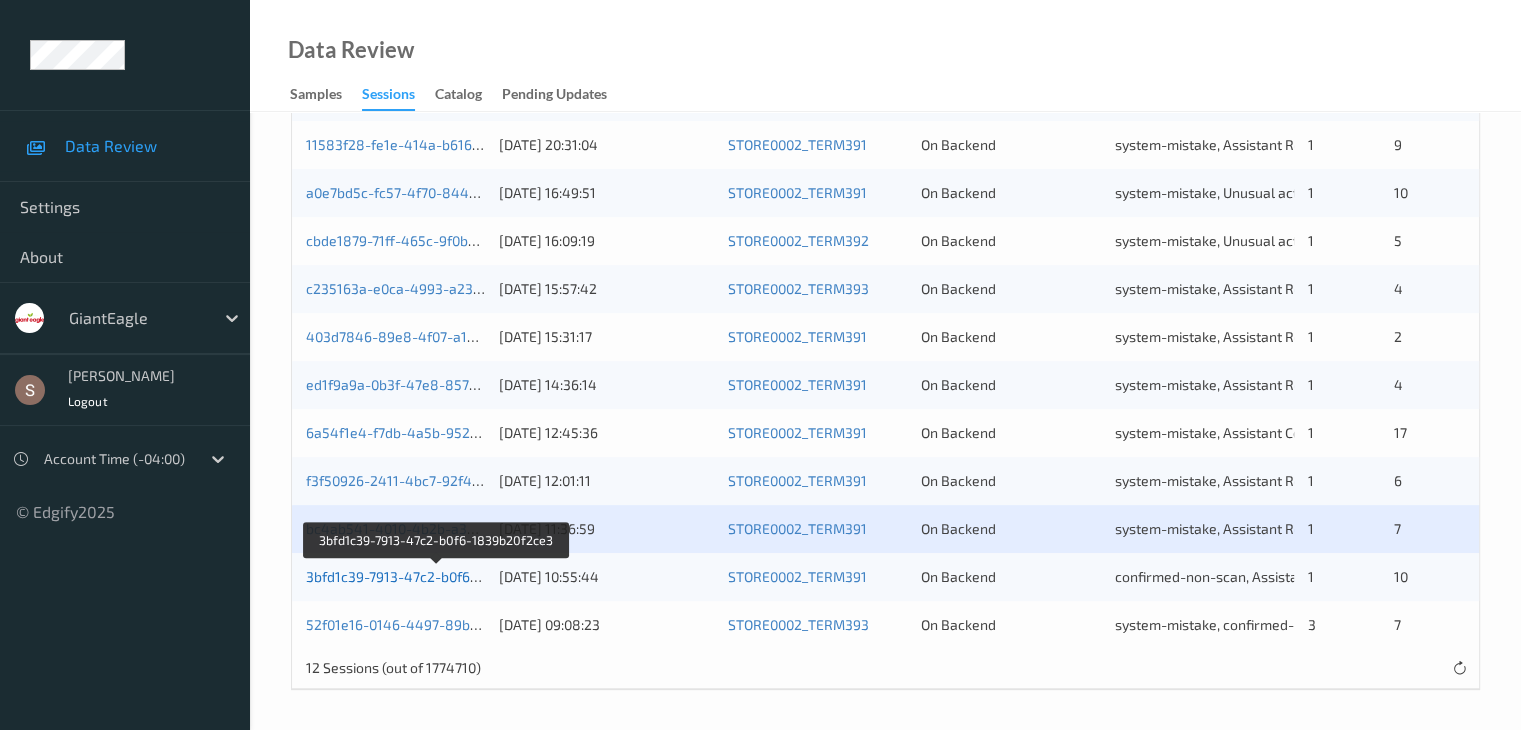 click on "3bfd1c39-7913-47c2-b0f6-1839b20f2ce3" at bounding box center [436, 576] 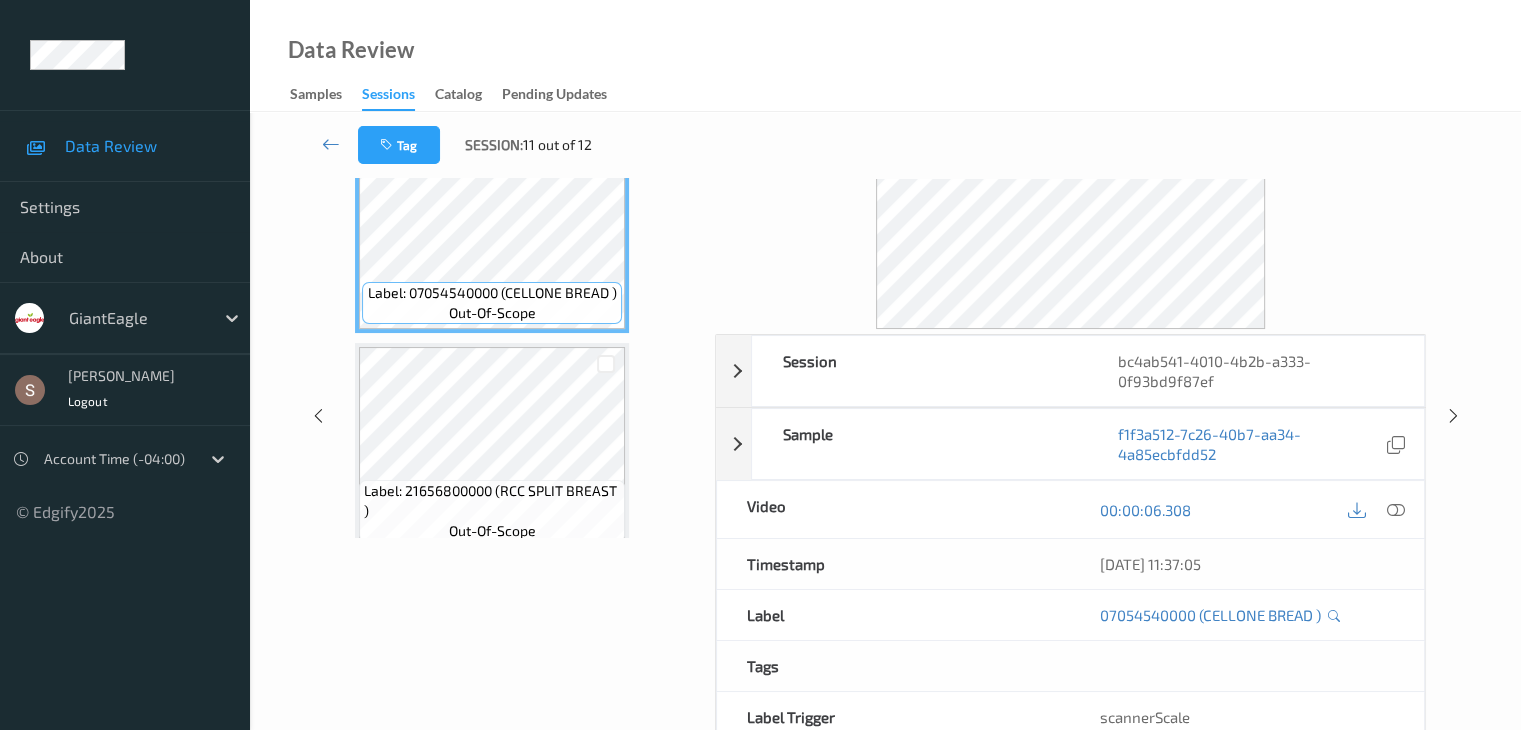 scroll, scrollTop: 0, scrollLeft: 0, axis: both 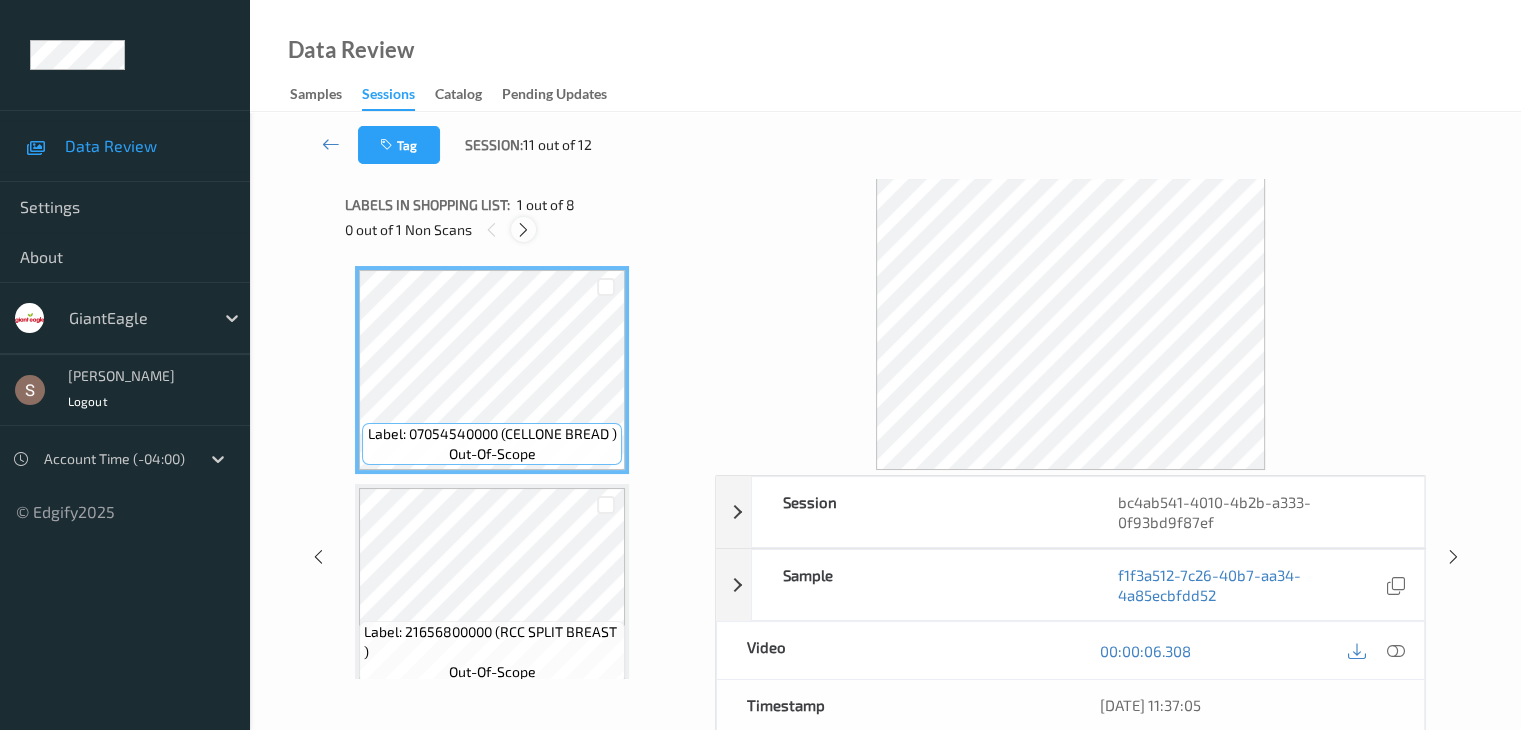 click at bounding box center (523, 230) 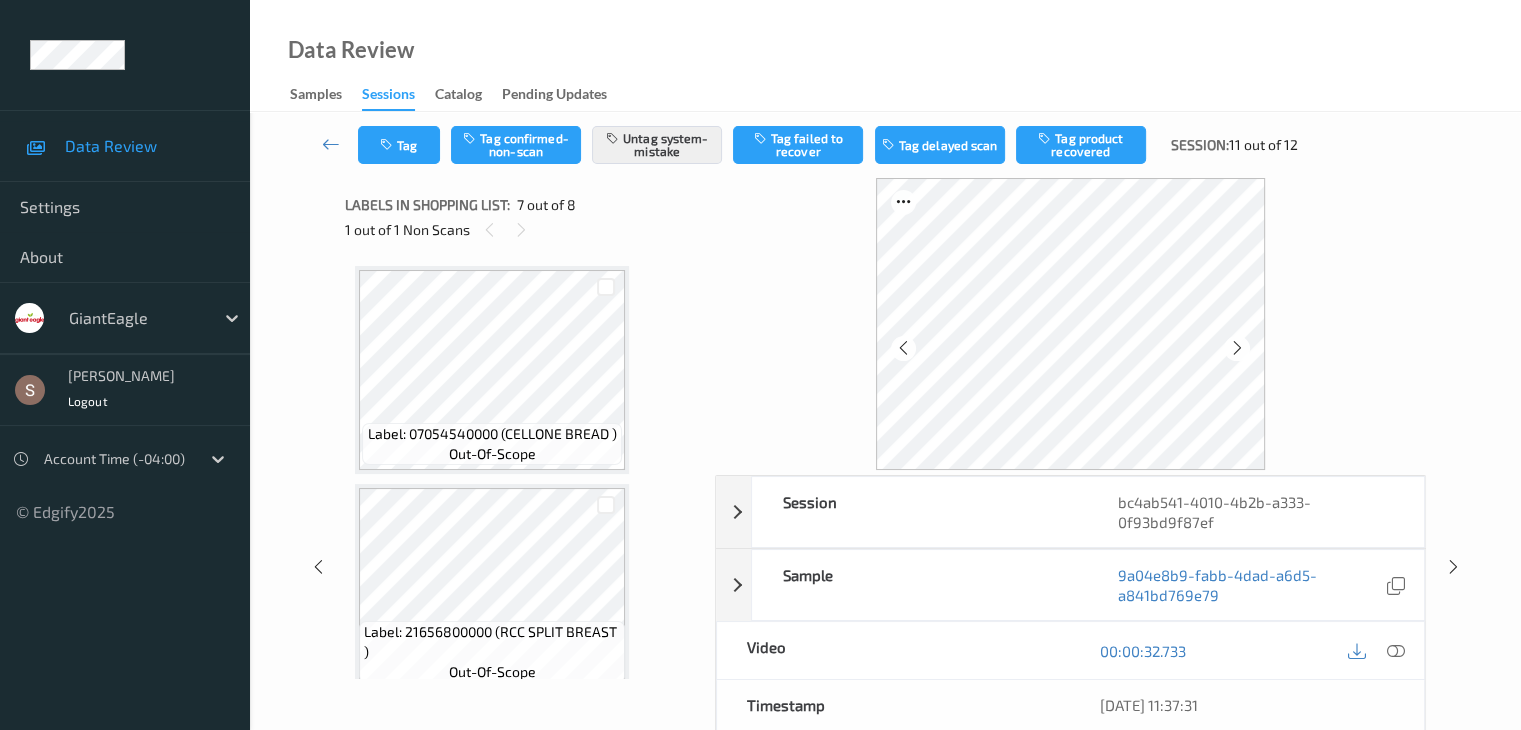 scroll, scrollTop: 1100, scrollLeft: 0, axis: vertical 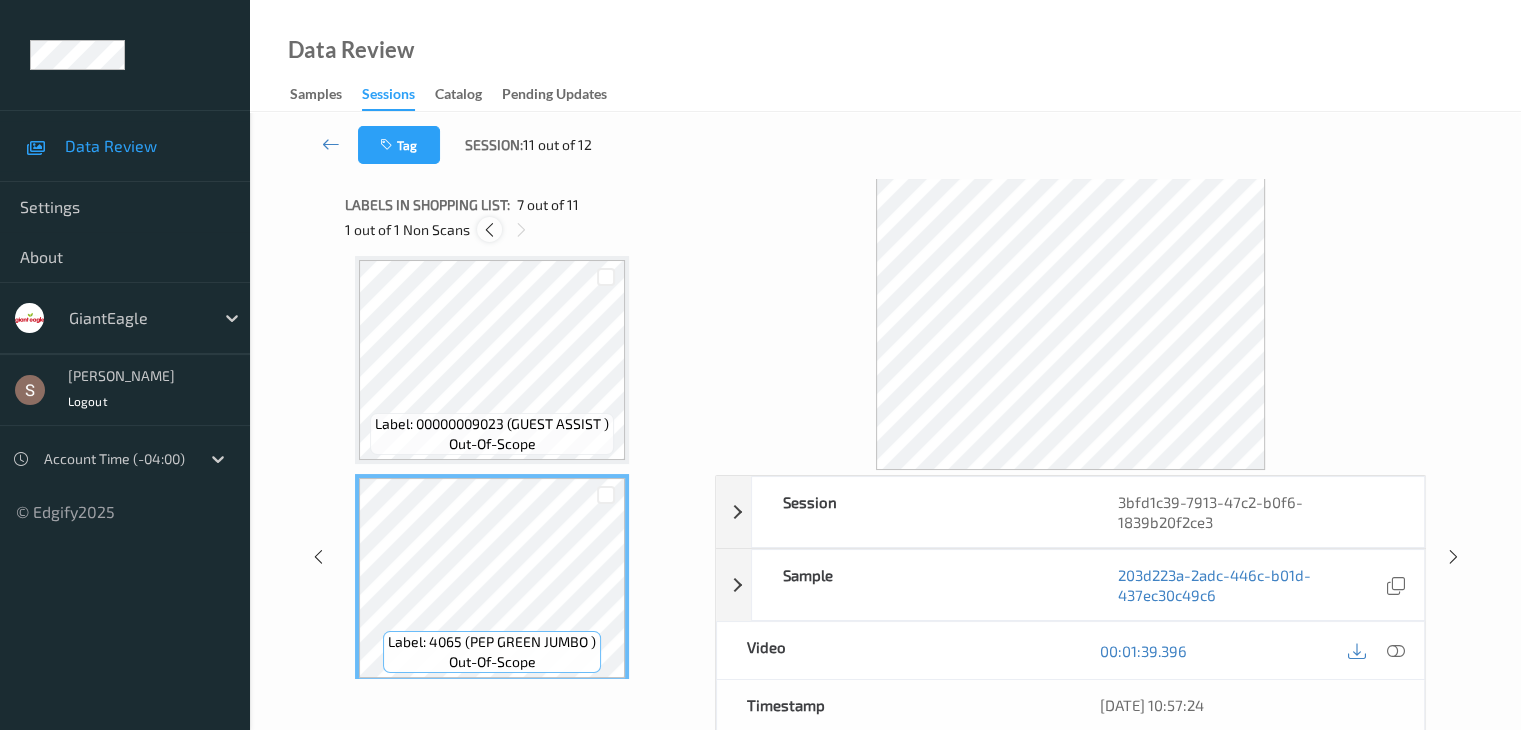 click at bounding box center [489, 229] 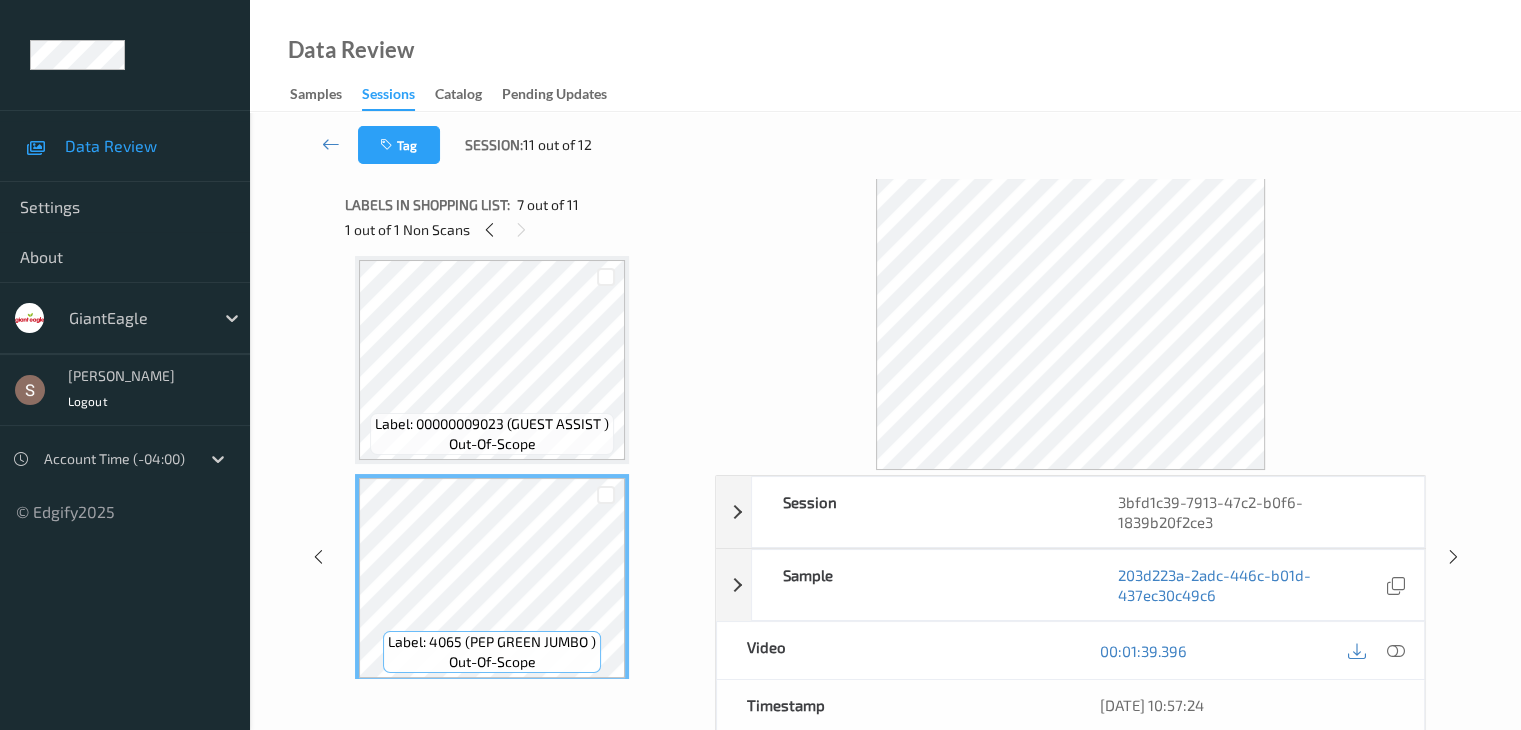 scroll, scrollTop: 446, scrollLeft: 0, axis: vertical 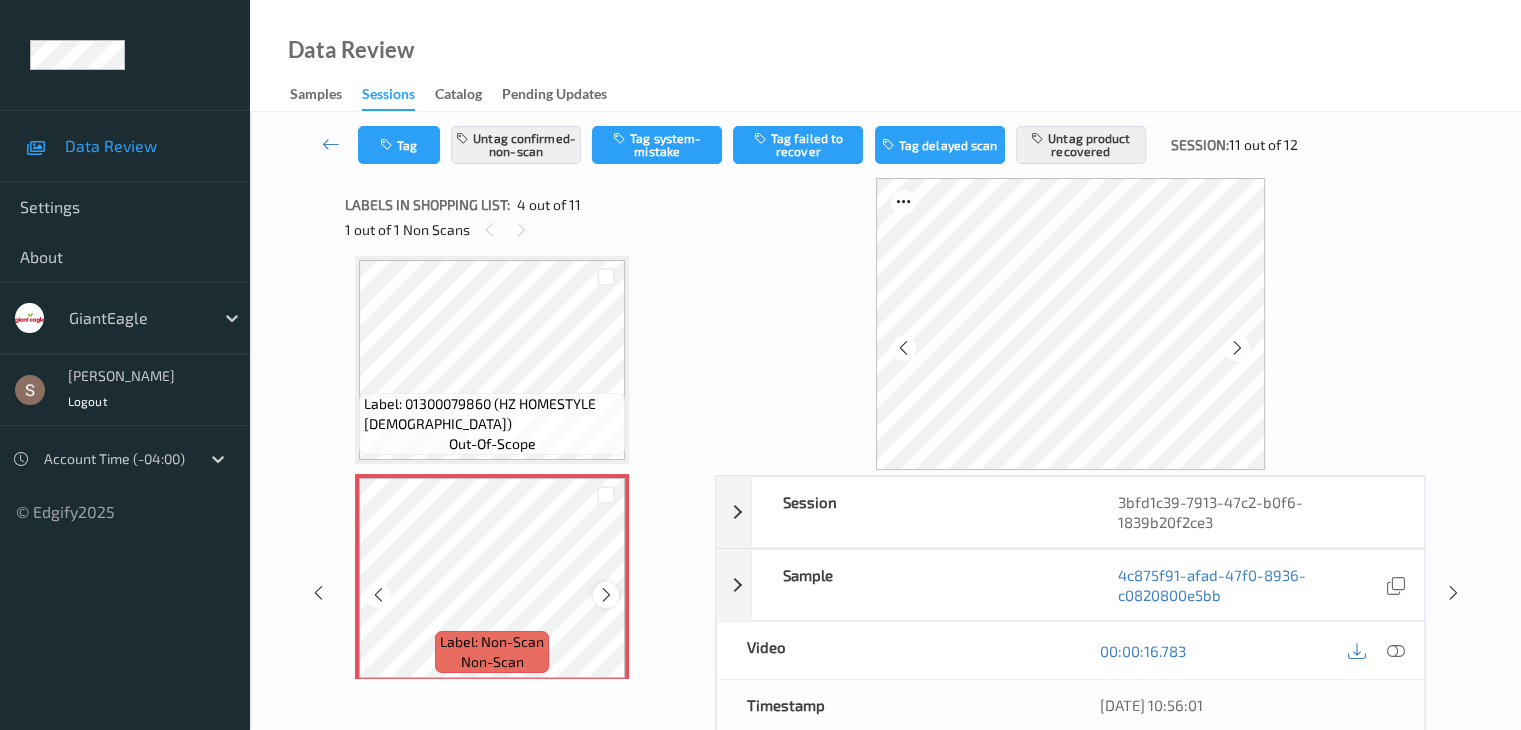 click at bounding box center (606, 595) 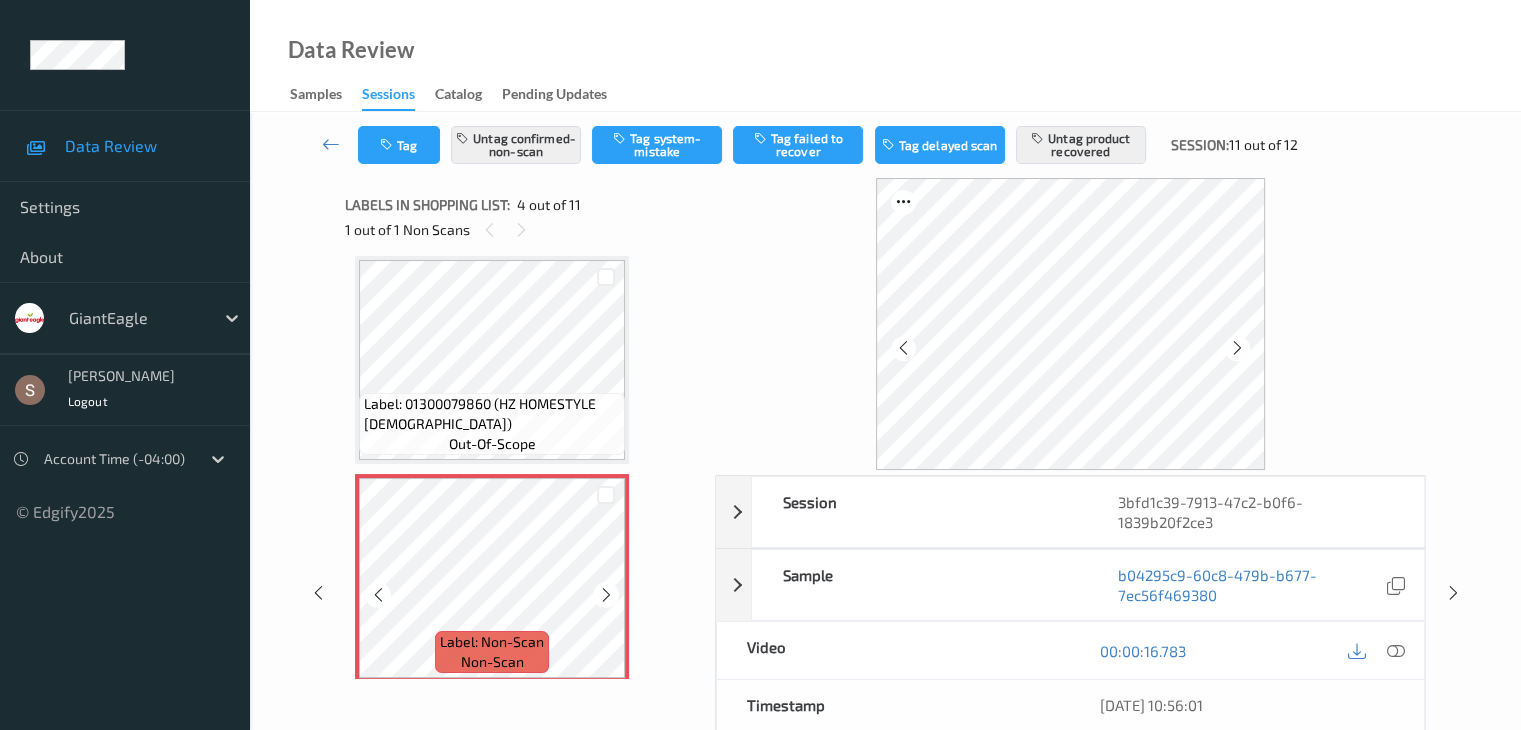 click at bounding box center (606, 595) 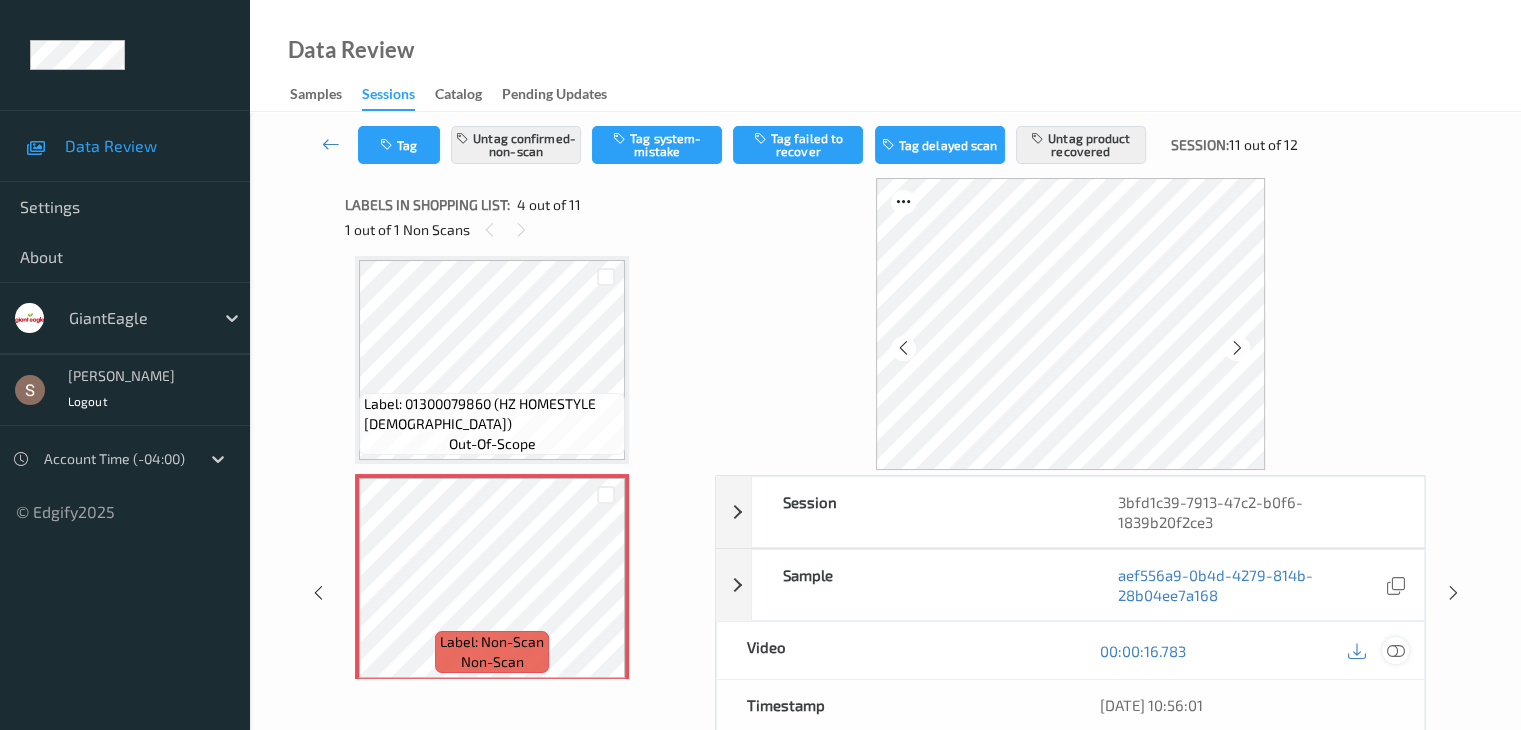 click at bounding box center (1395, 651) 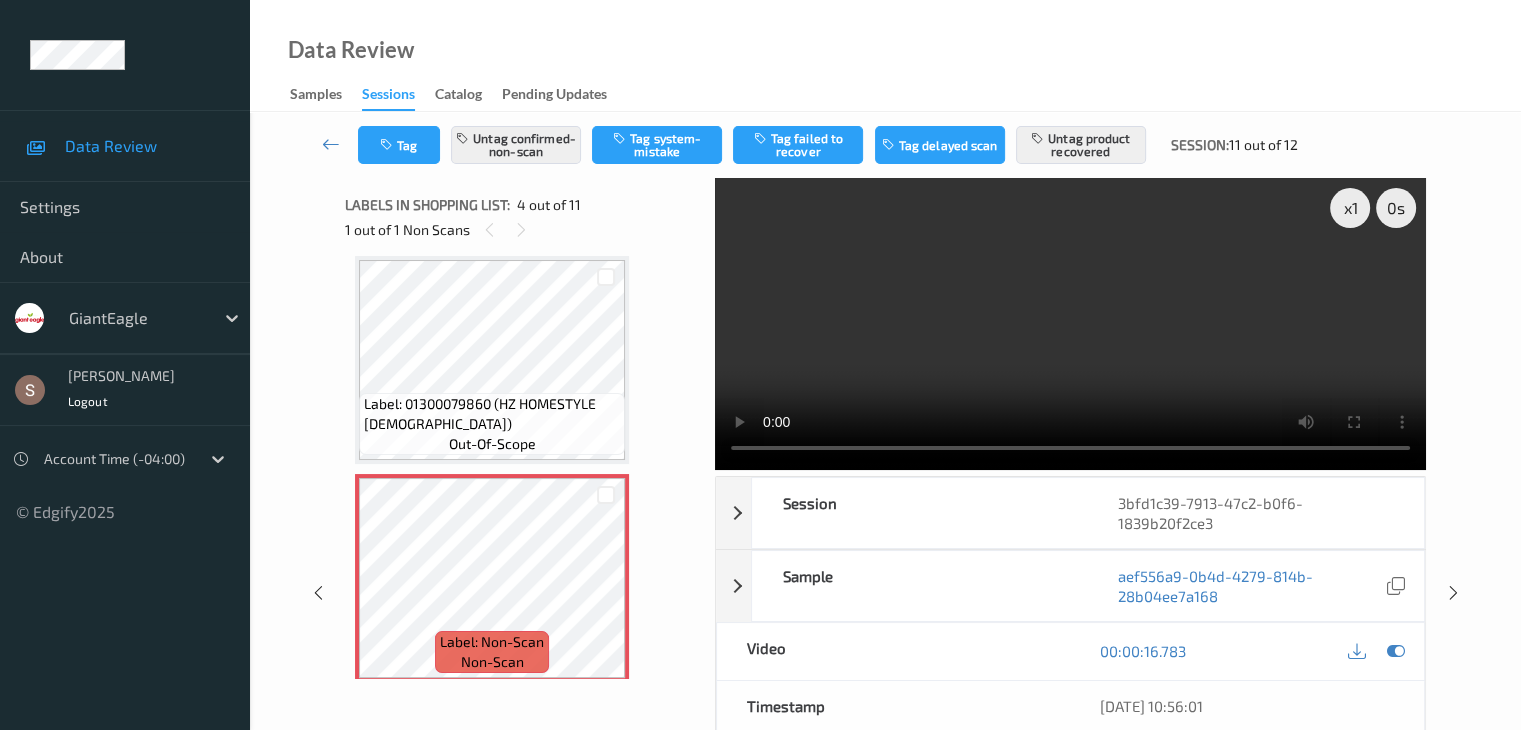 click at bounding box center (1070, 324) 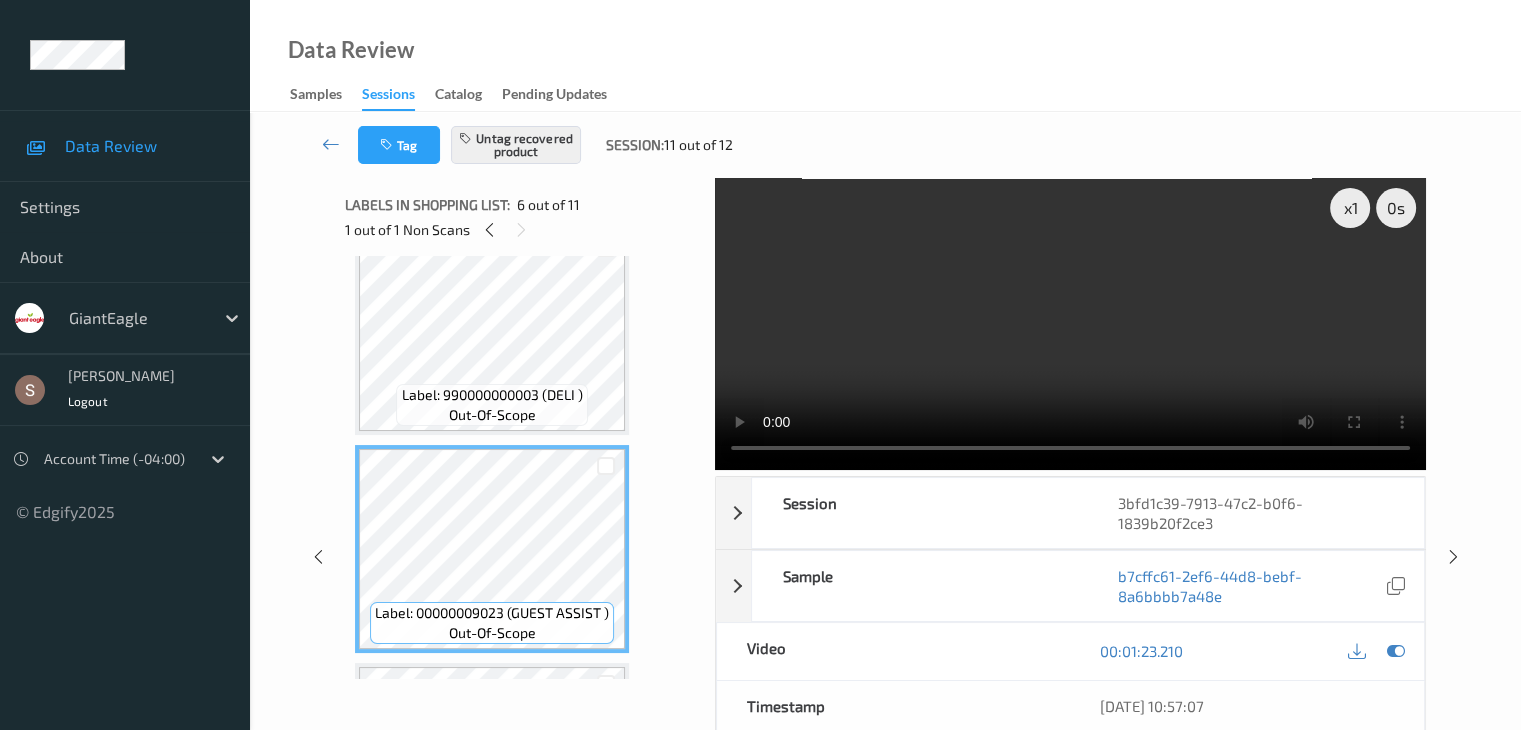 scroll, scrollTop: 946, scrollLeft: 0, axis: vertical 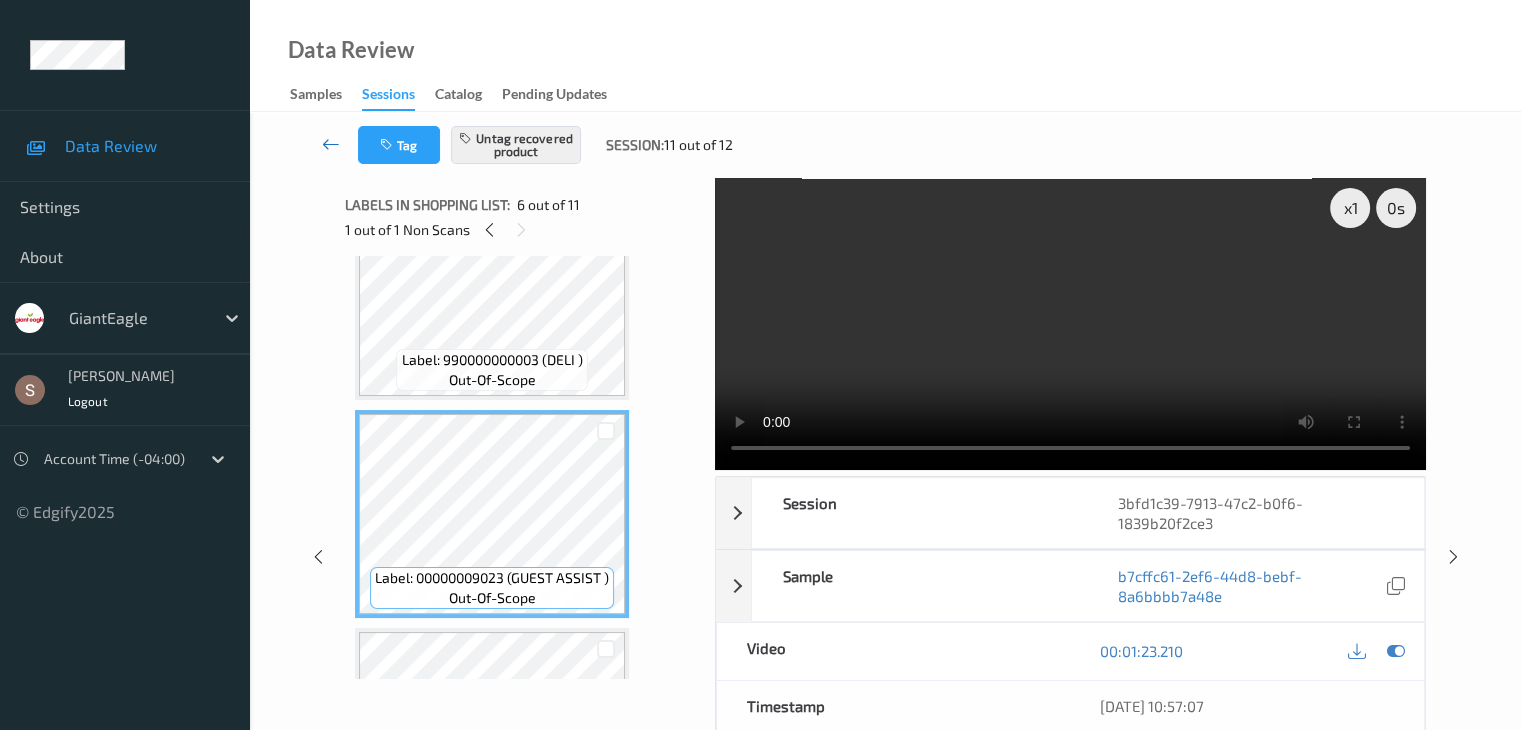 click at bounding box center [331, 144] 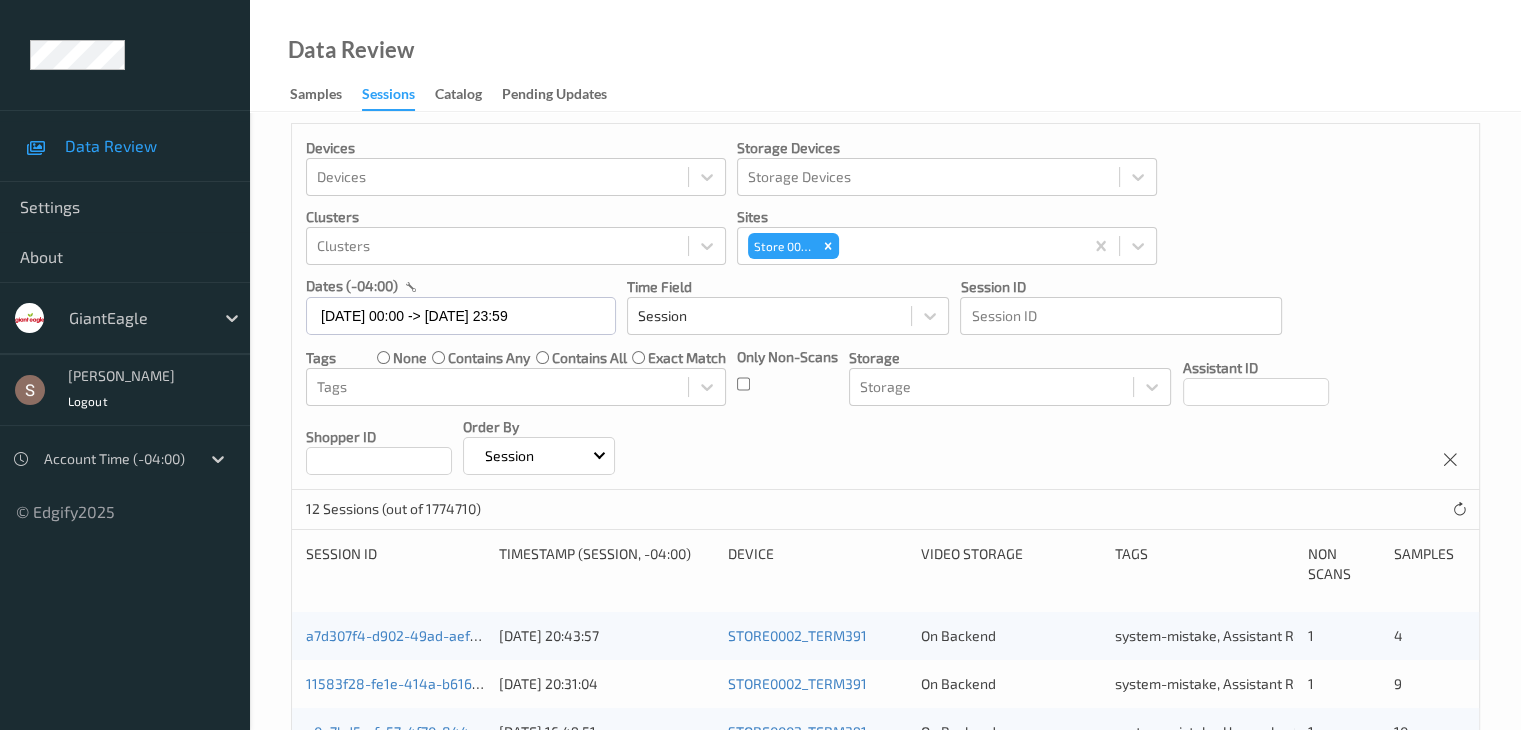 scroll, scrollTop: 548, scrollLeft: 0, axis: vertical 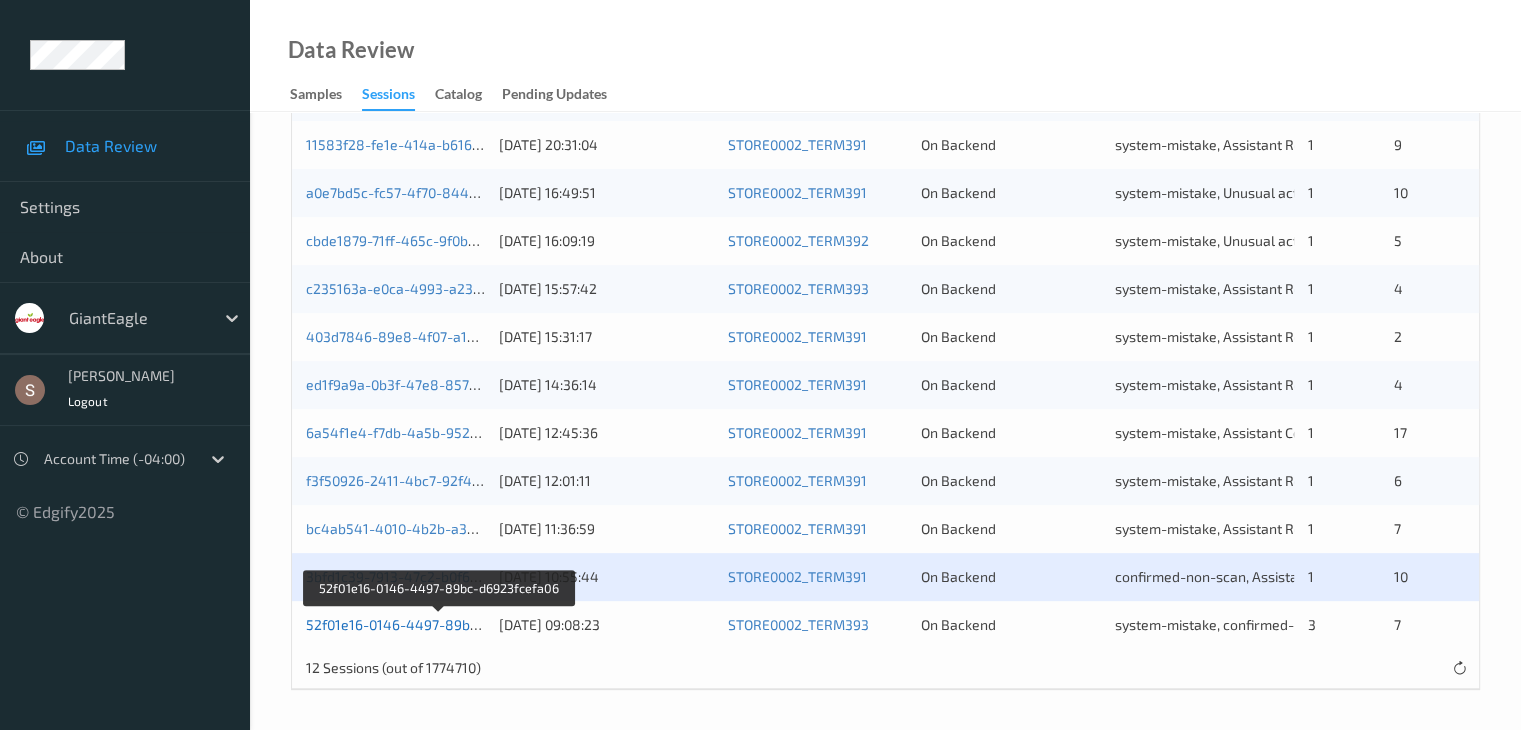 click on "52f01e16-0146-4497-89bc-d6923fcefa06" at bounding box center [439, 624] 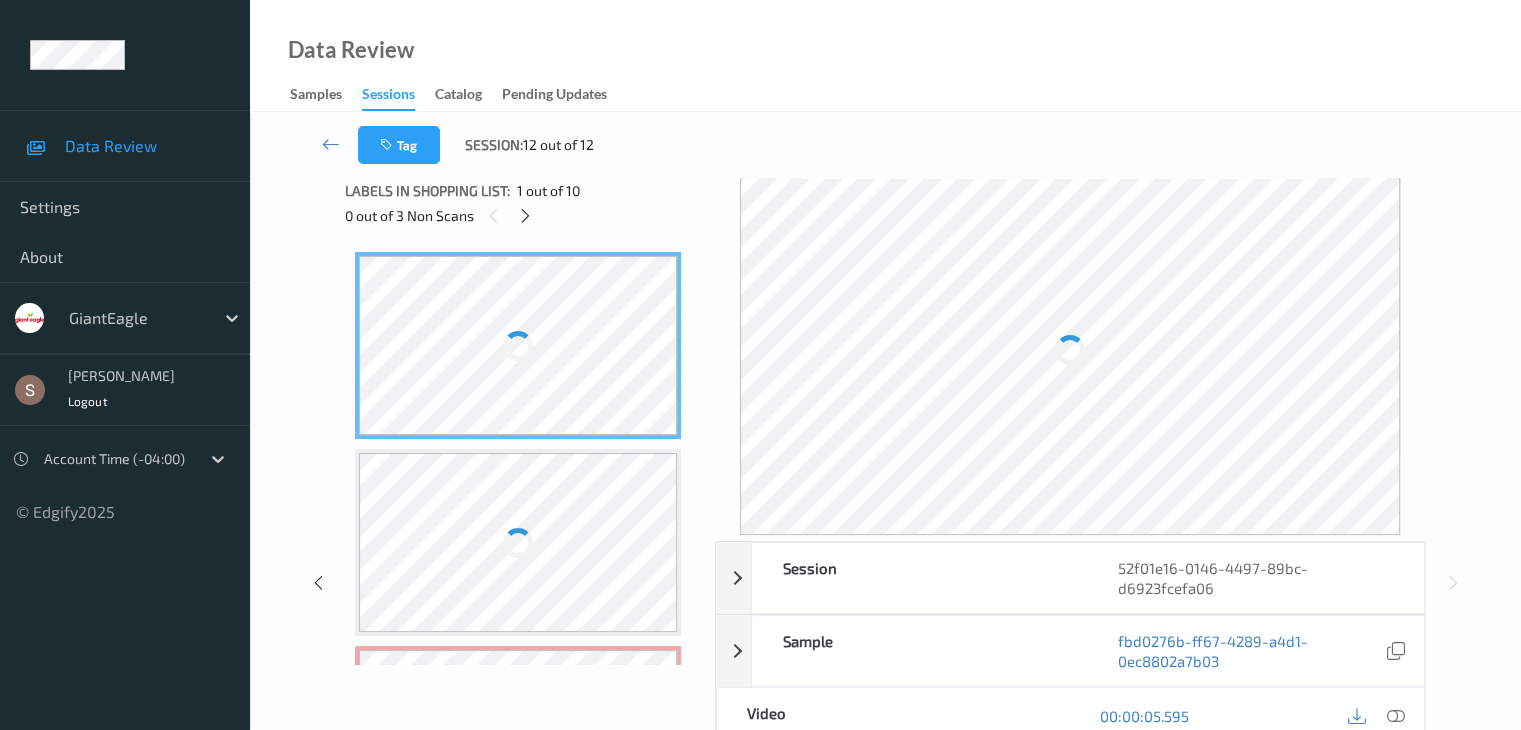 scroll, scrollTop: 0, scrollLeft: 0, axis: both 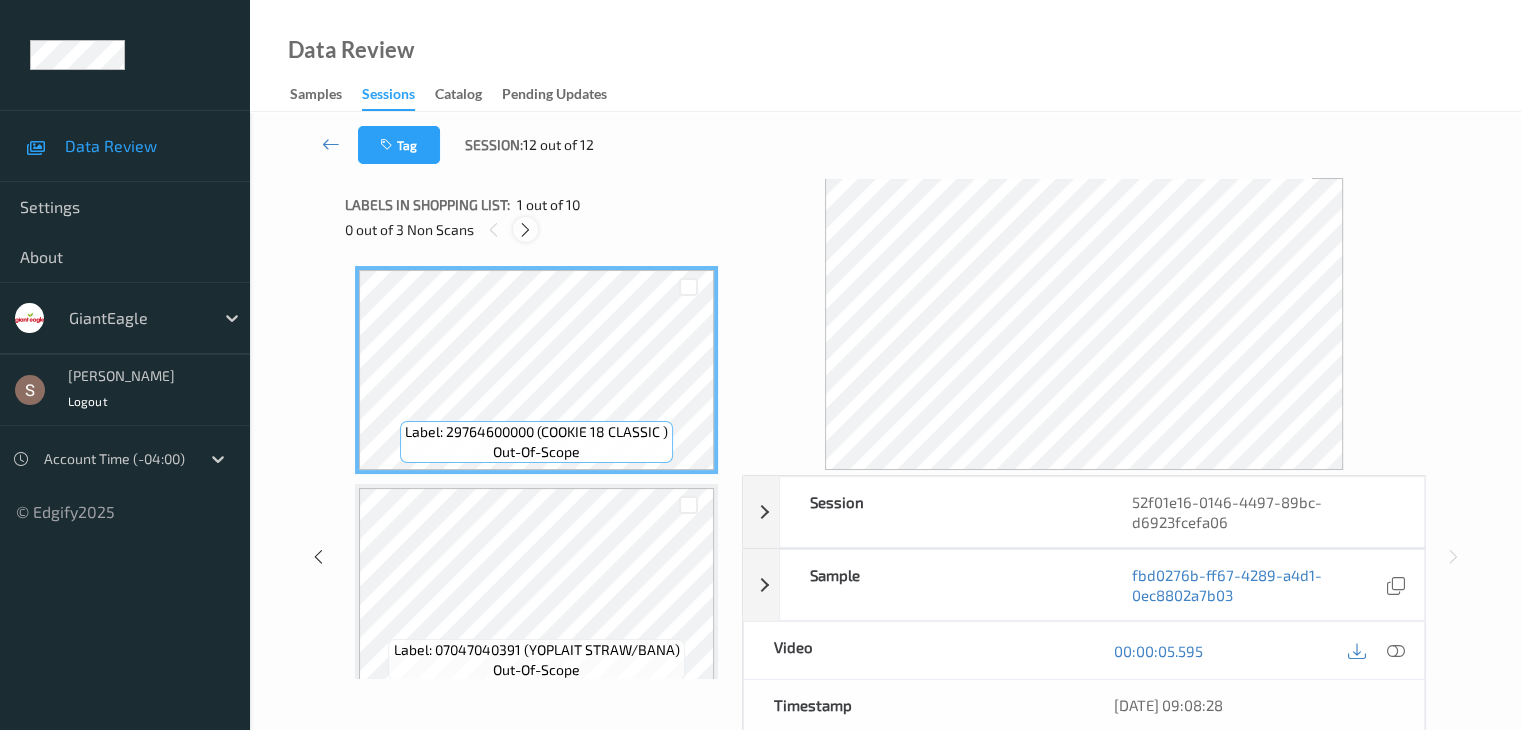 click at bounding box center (525, 230) 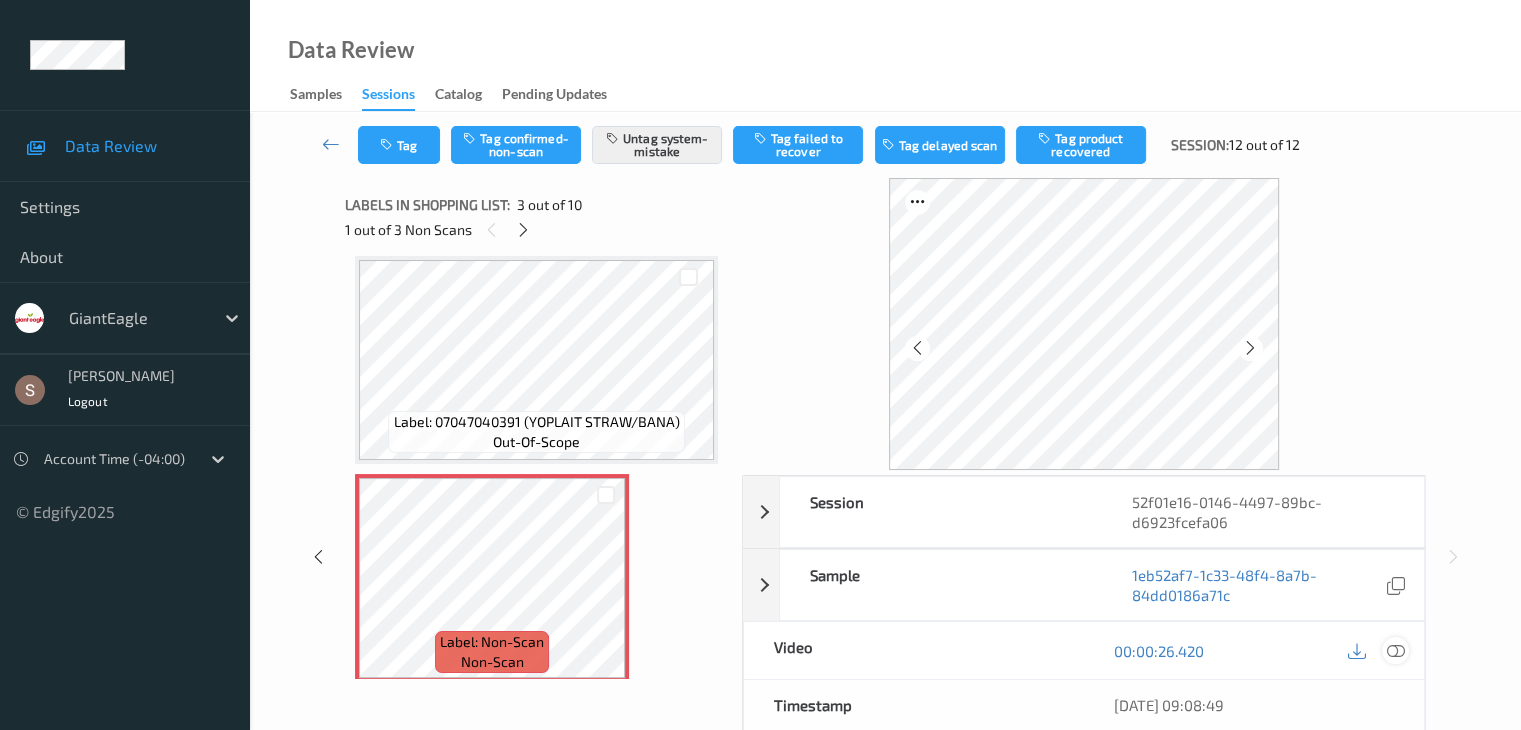 click at bounding box center [1395, 651] 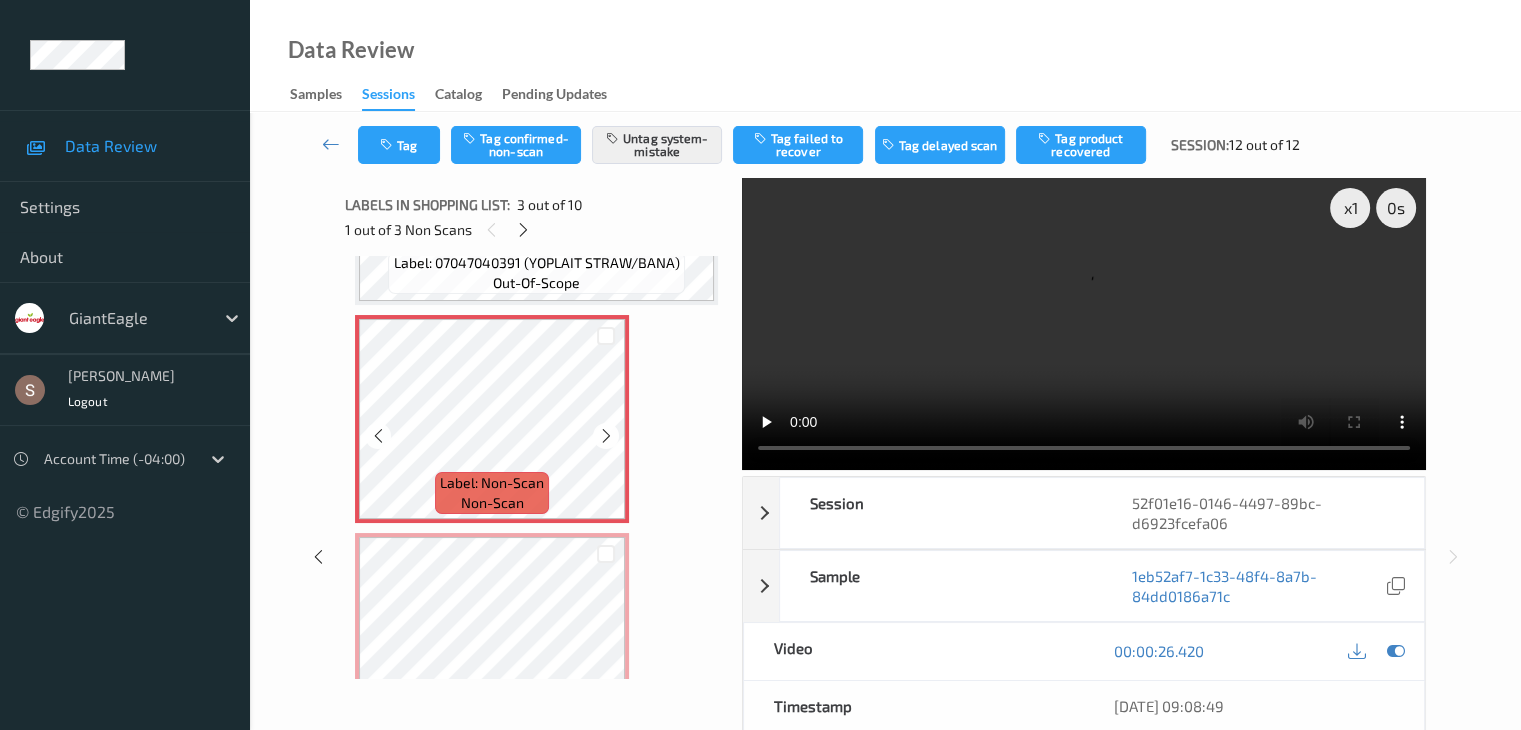 scroll, scrollTop: 428, scrollLeft: 0, axis: vertical 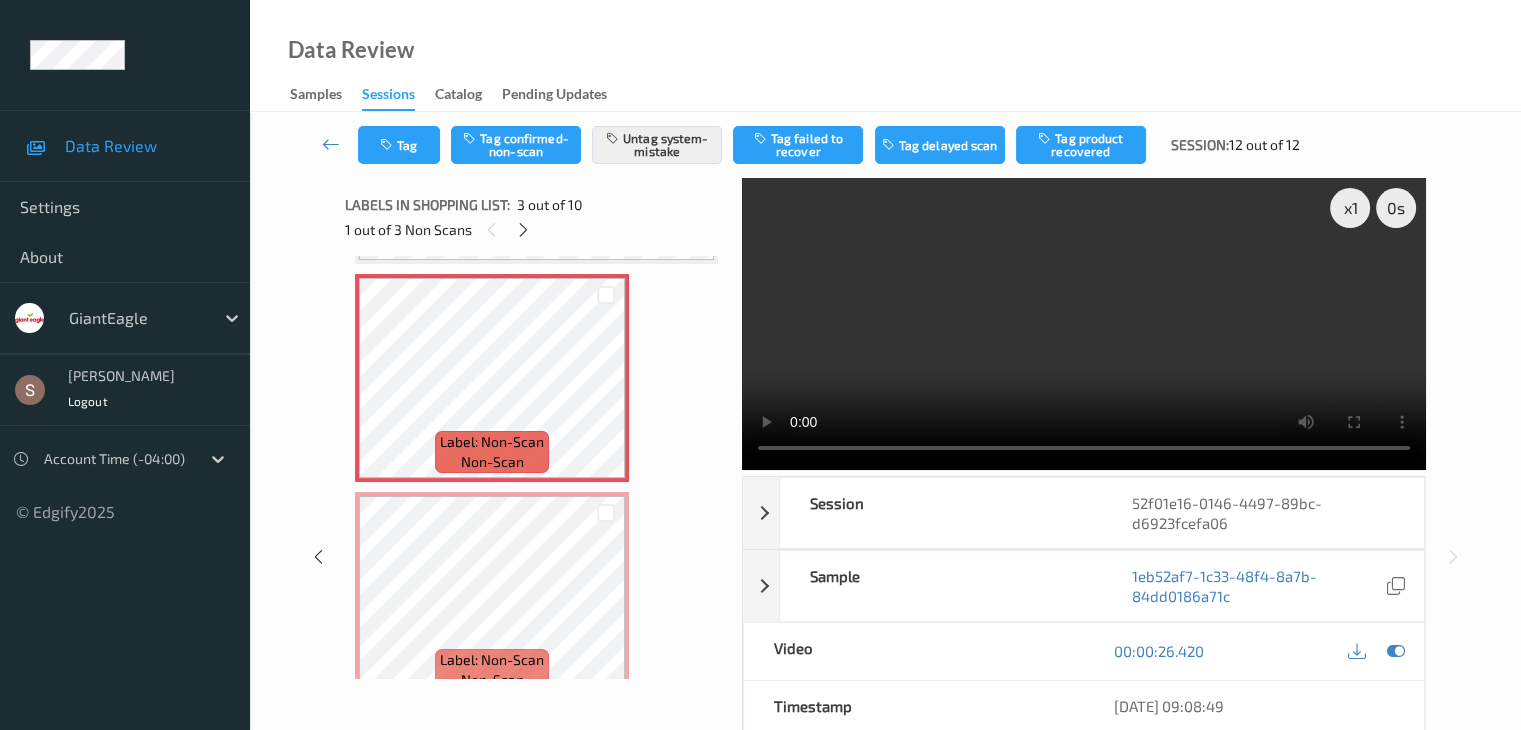 click at bounding box center (1084, 324) 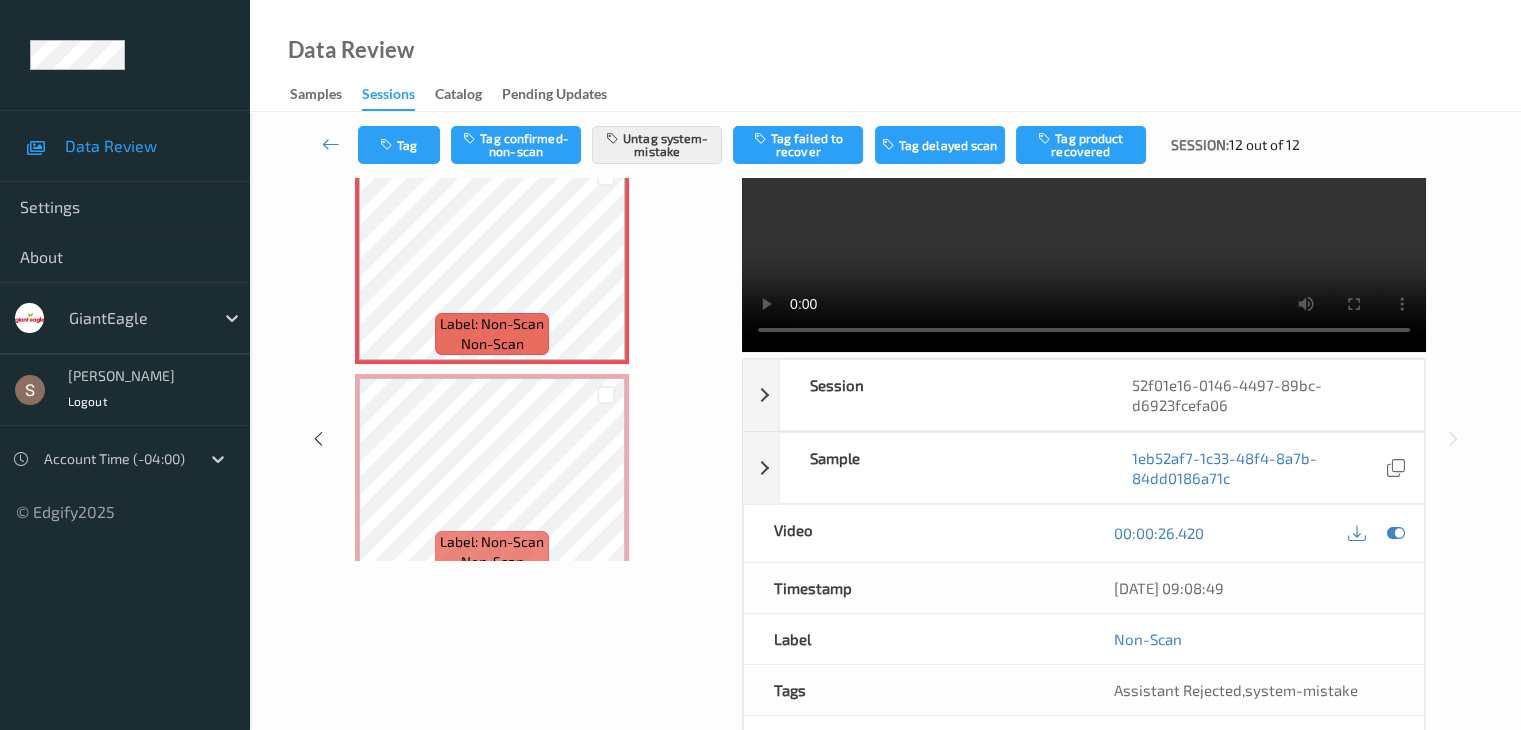 scroll, scrollTop: 0, scrollLeft: 0, axis: both 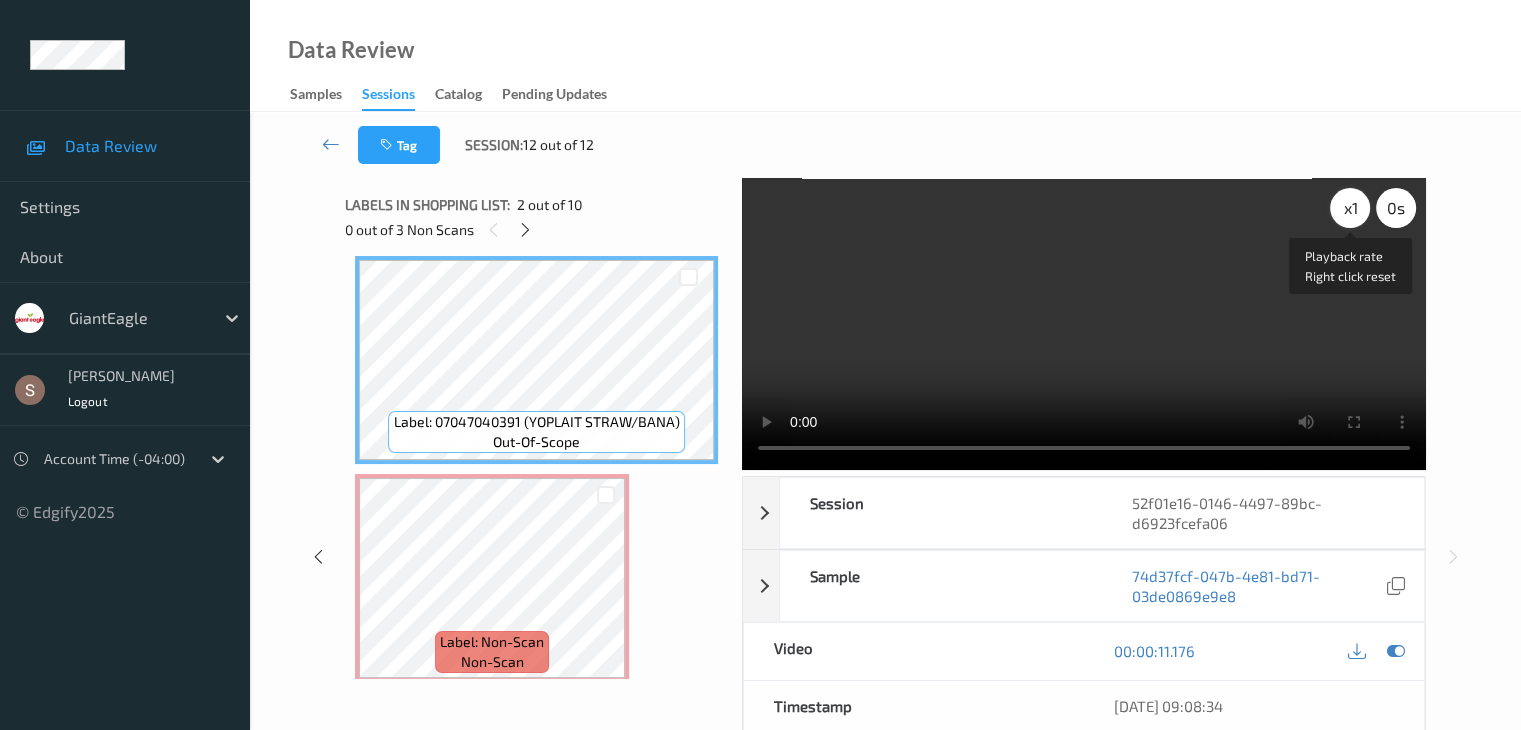 click on "x 1" at bounding box center [1350, 208] 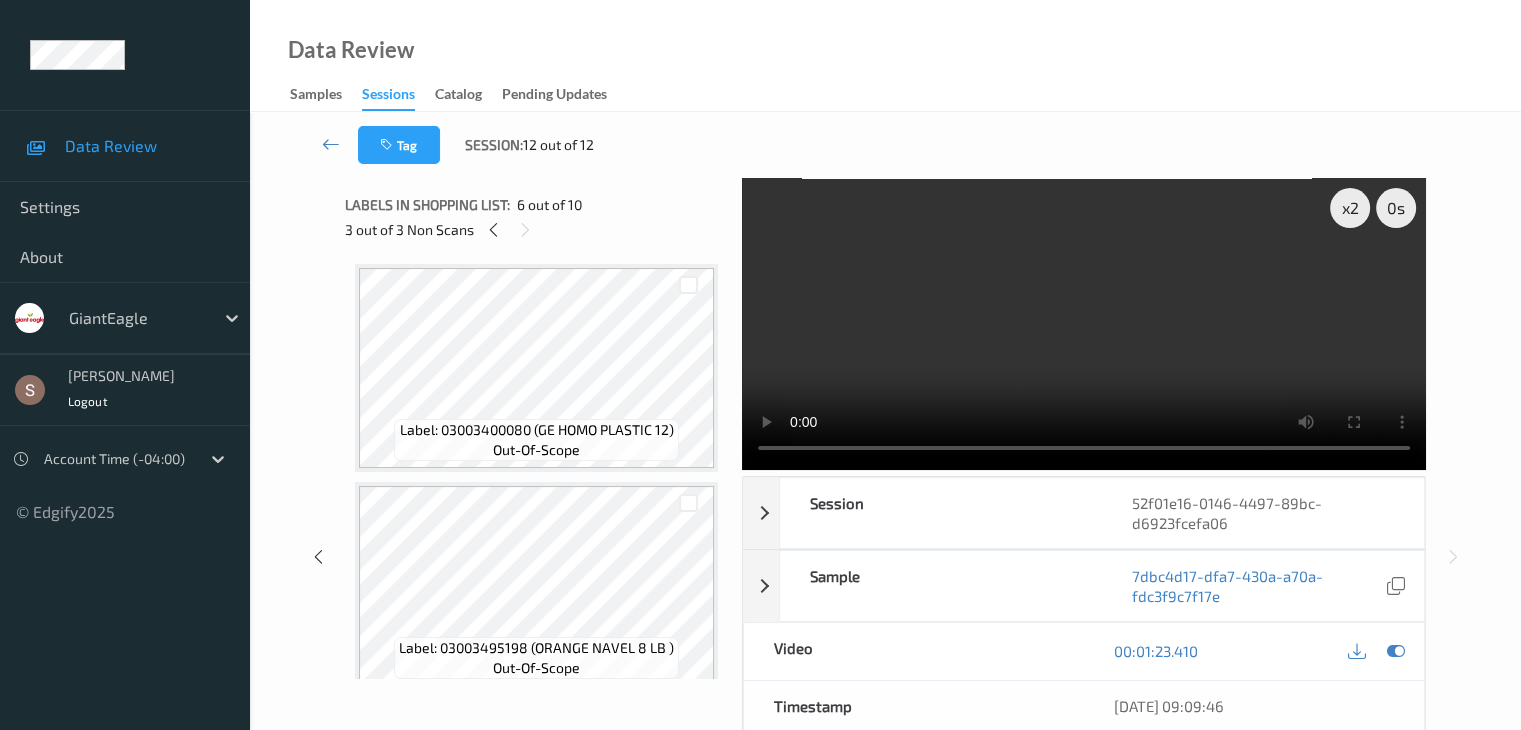 scroll, scrollTop: 1767, scrollLeft: 0, axis: vertical 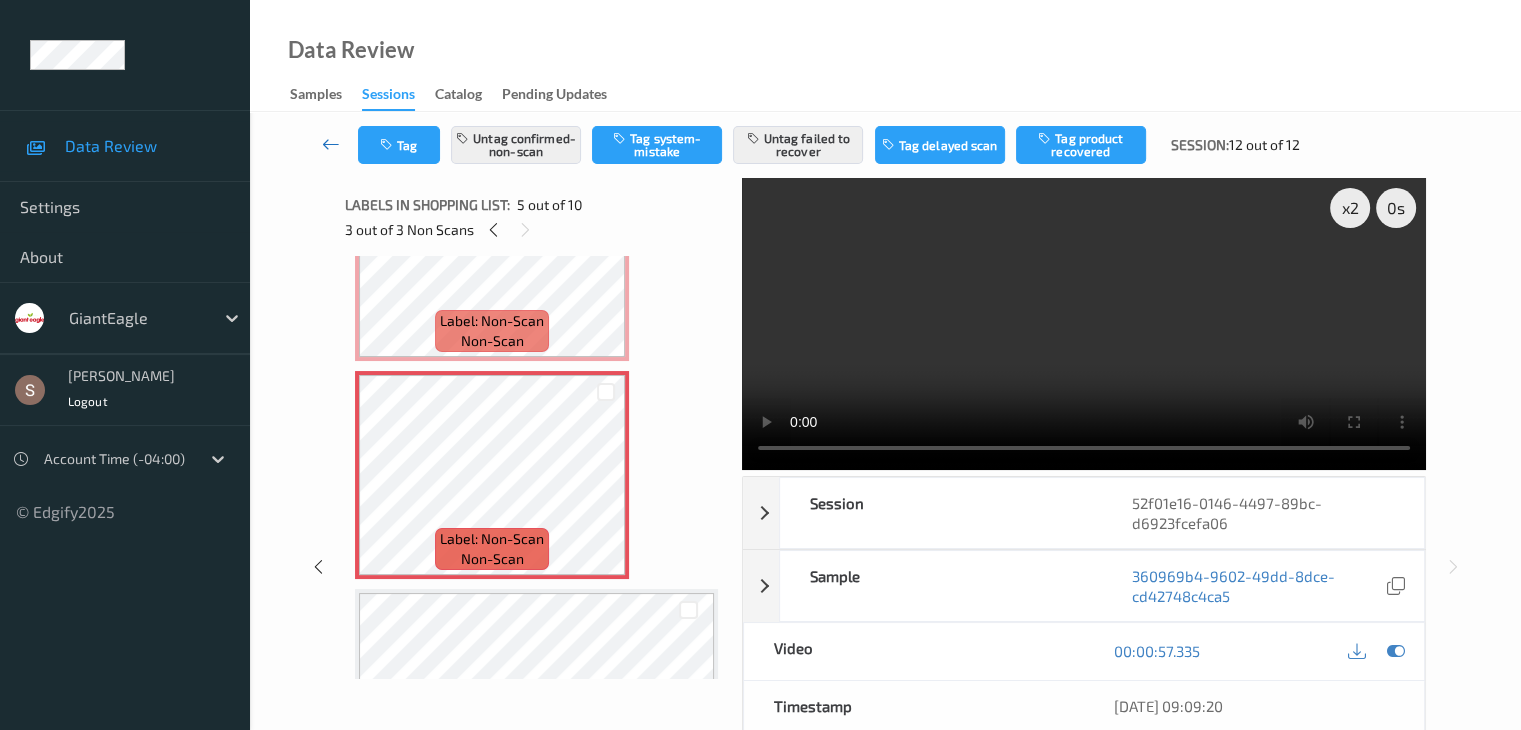 click at bounding box center (331, 144) 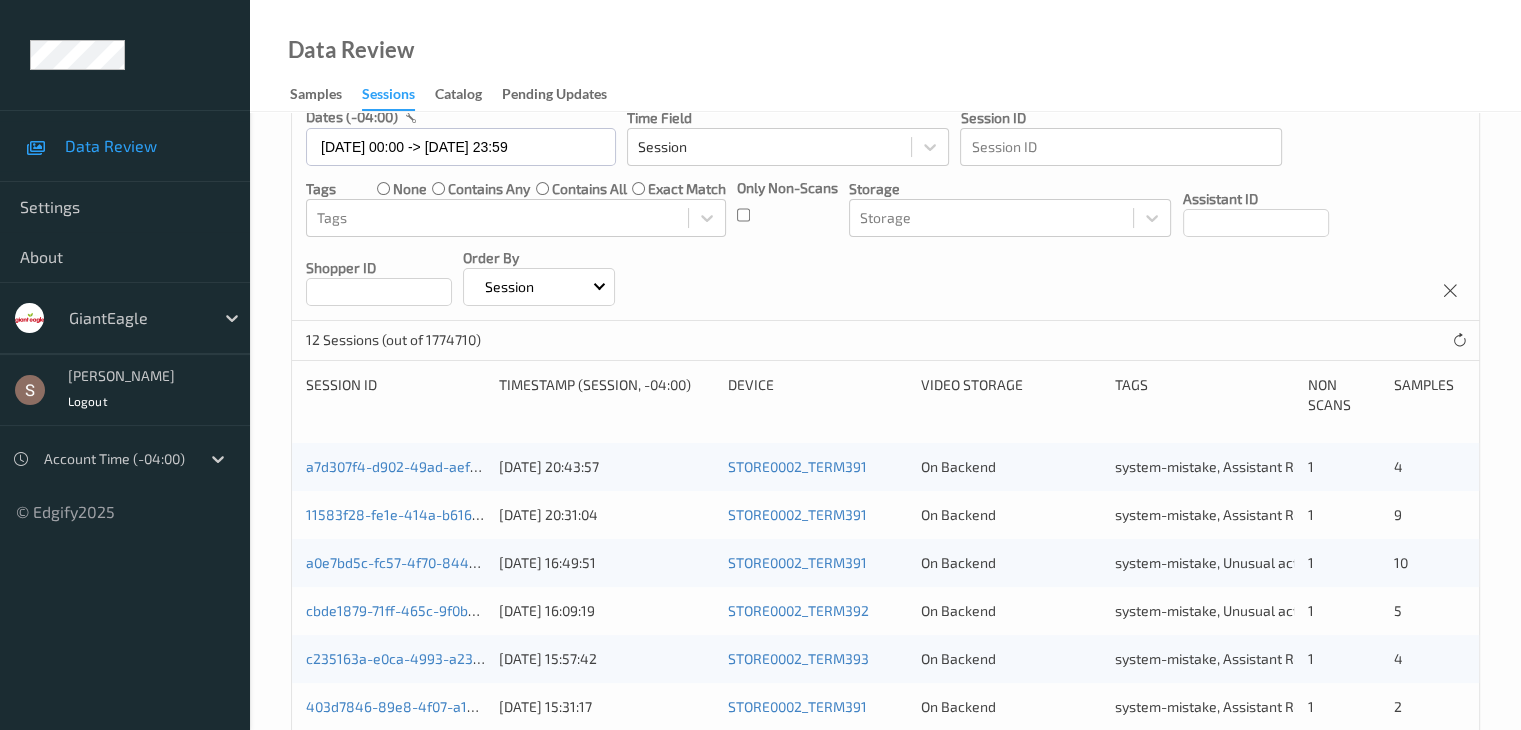 scroll, scrollTop: 0, scrollLeft: 0, axis: both 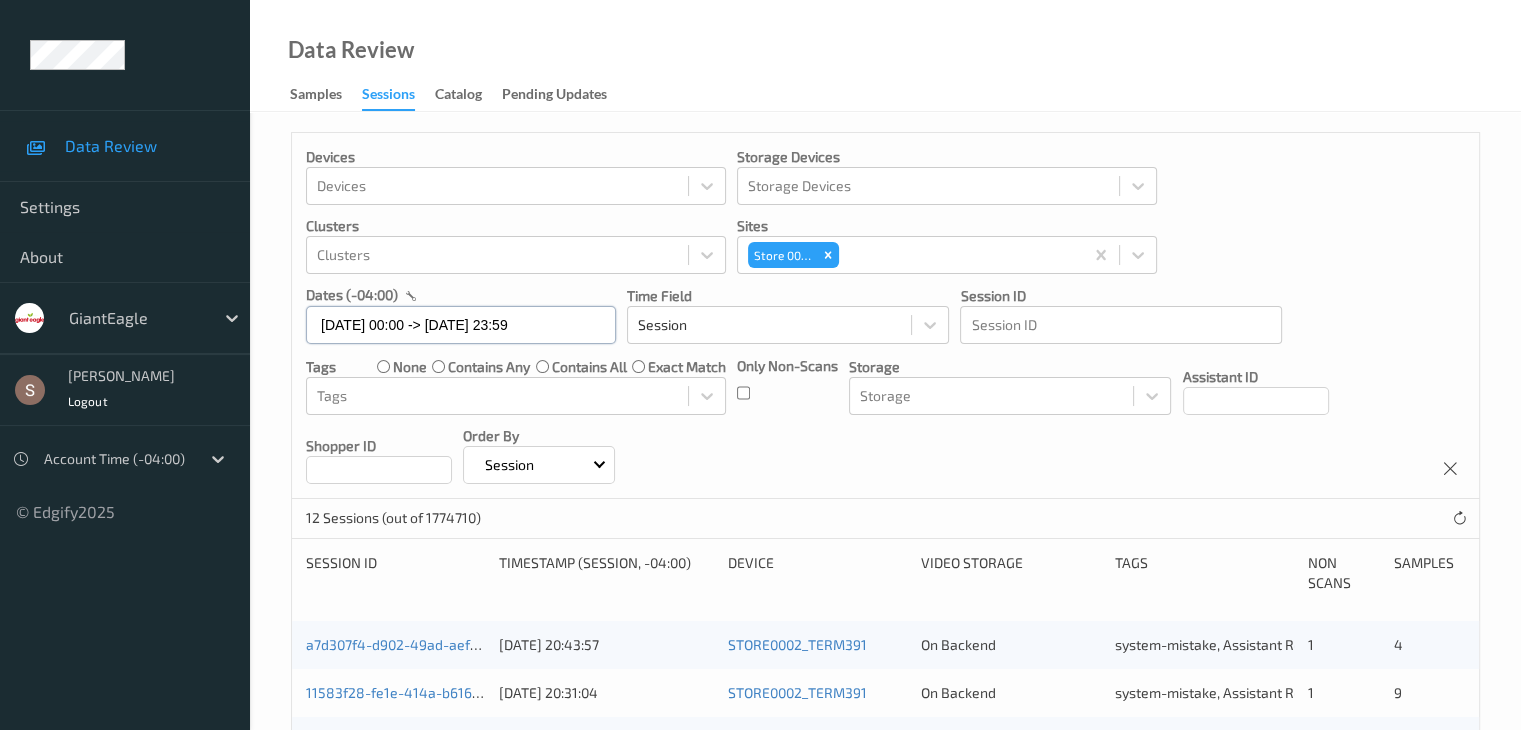 click on "[DATE] 00:00 -> [DATE] 23:59" at bounding box center (461, 325) 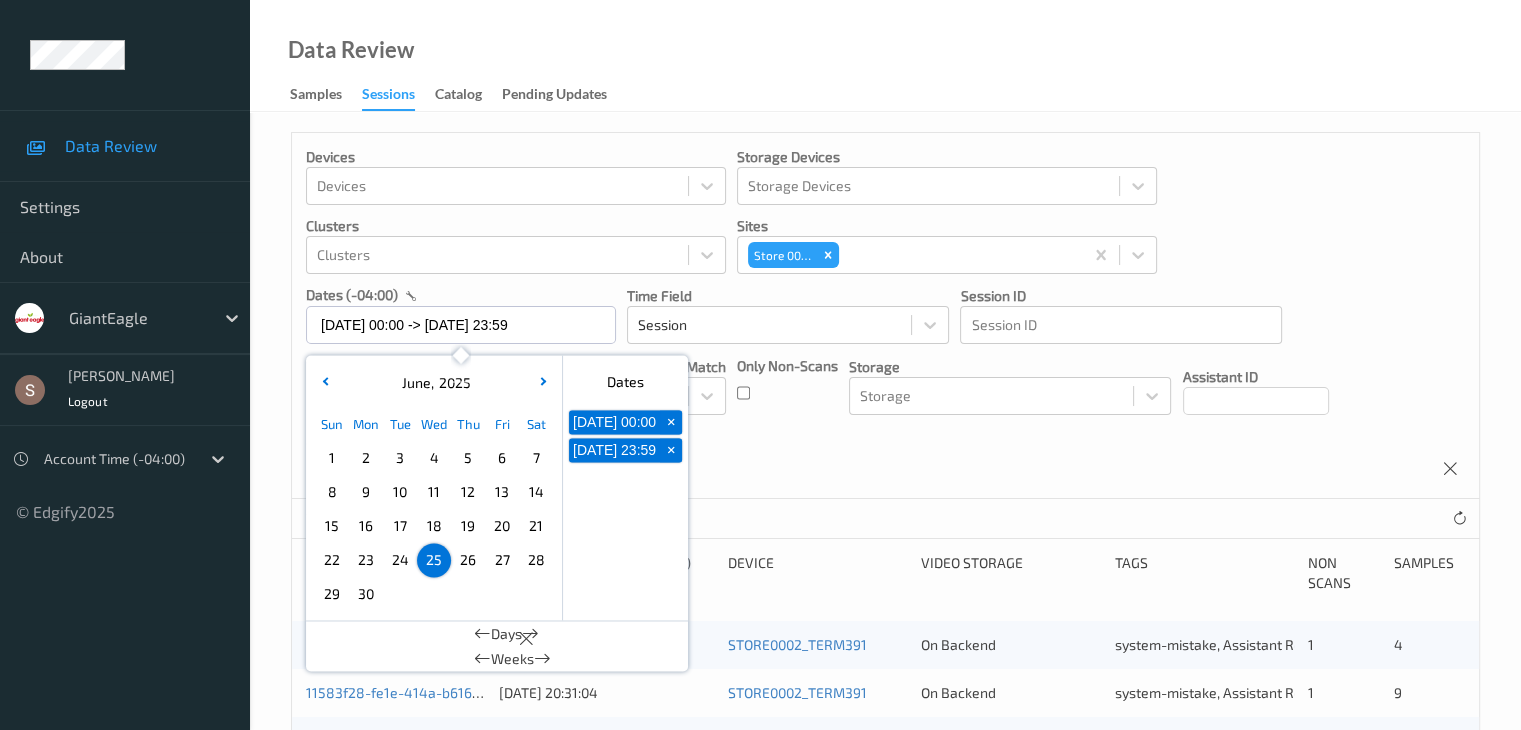 click on "+" at bounding box center (671, 422) 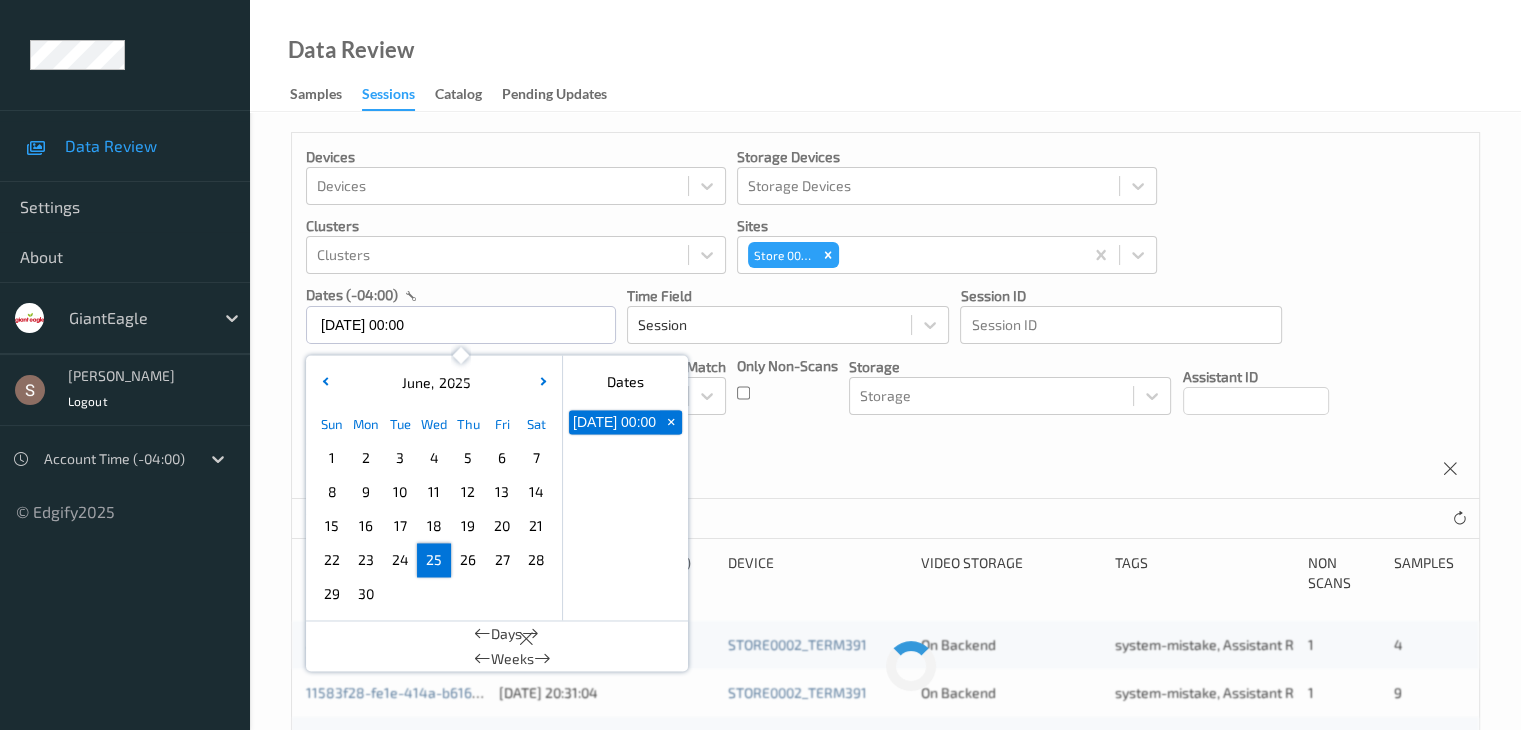 click on "+" at bounding box center [671, 422] 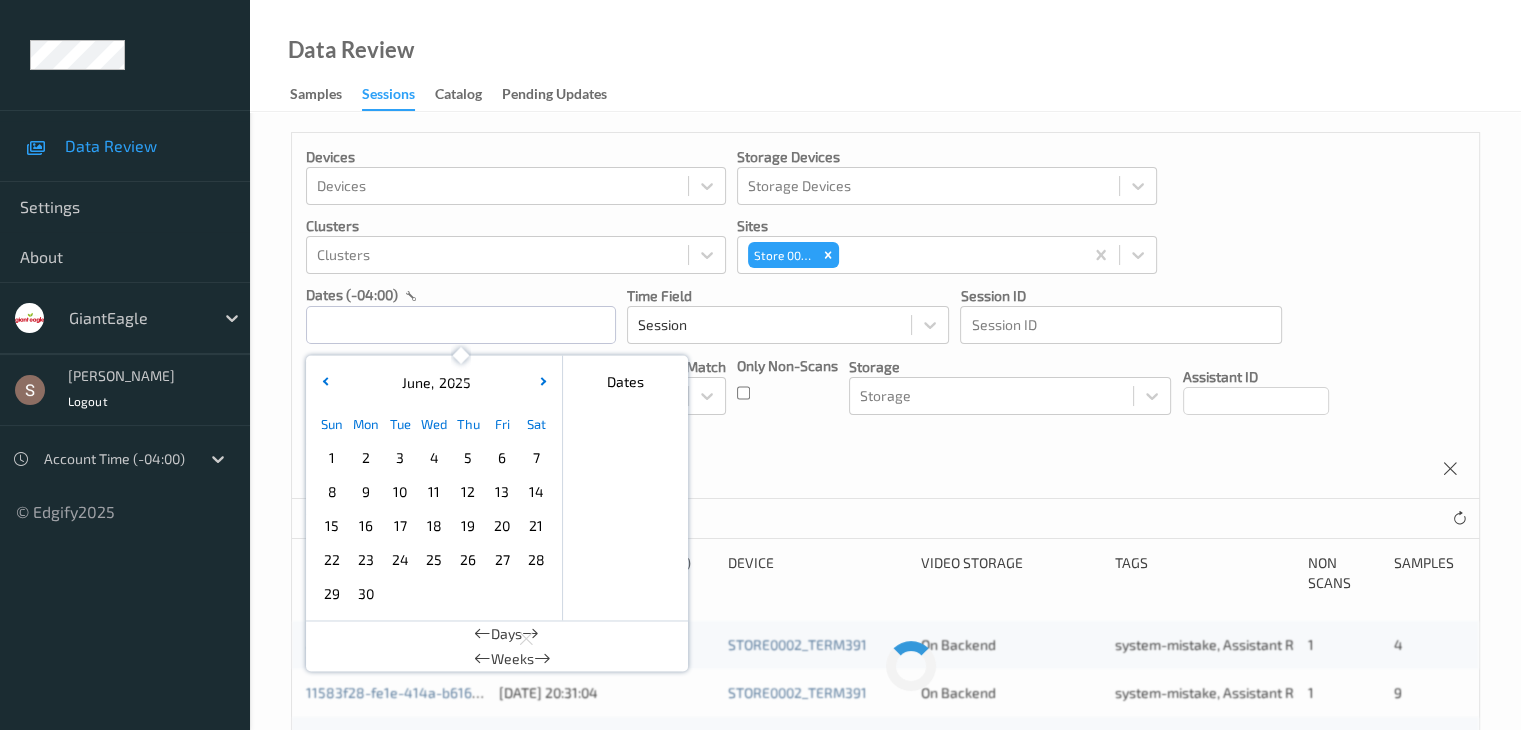 click on "26" at bounding box center (468, 560) 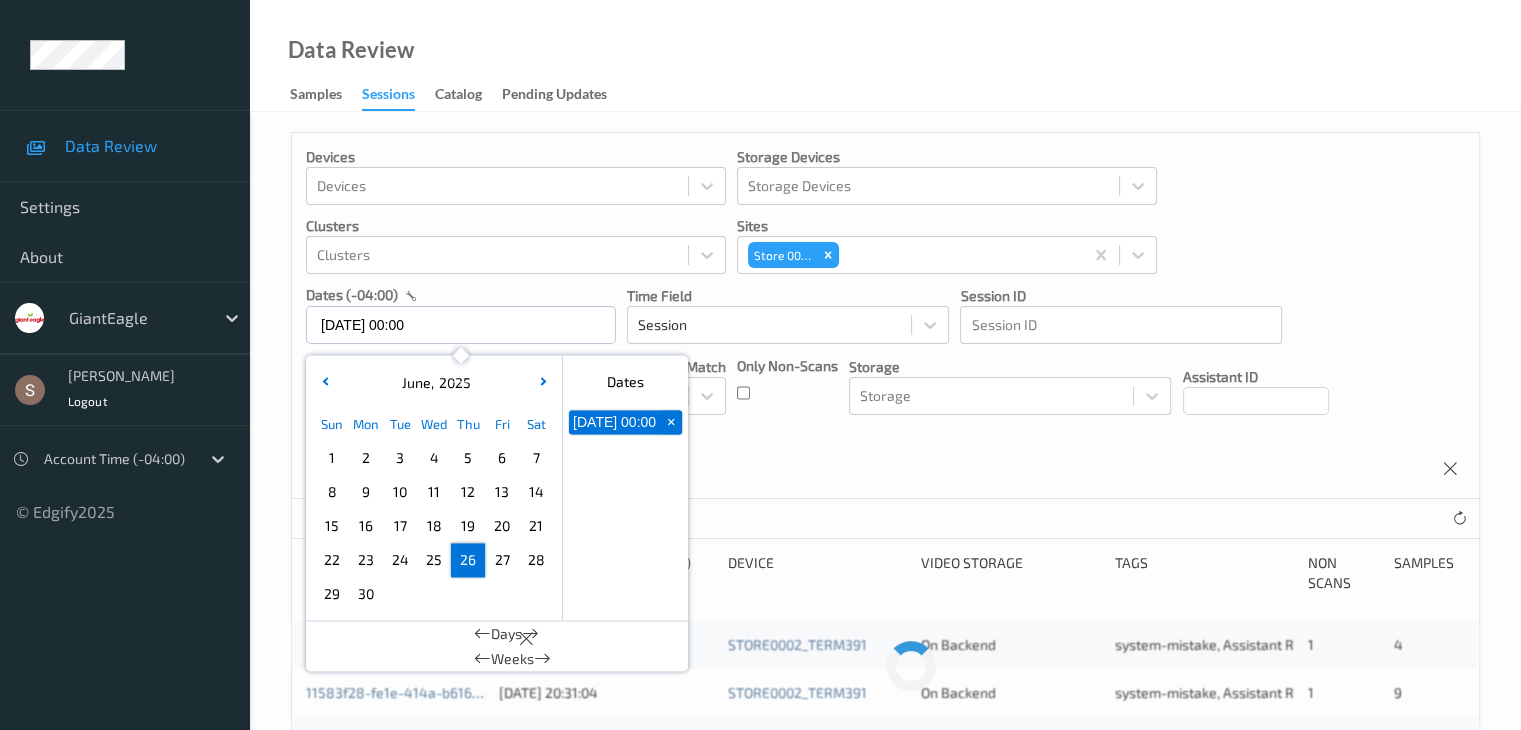 click on "26" at bounding box center (468, 560) 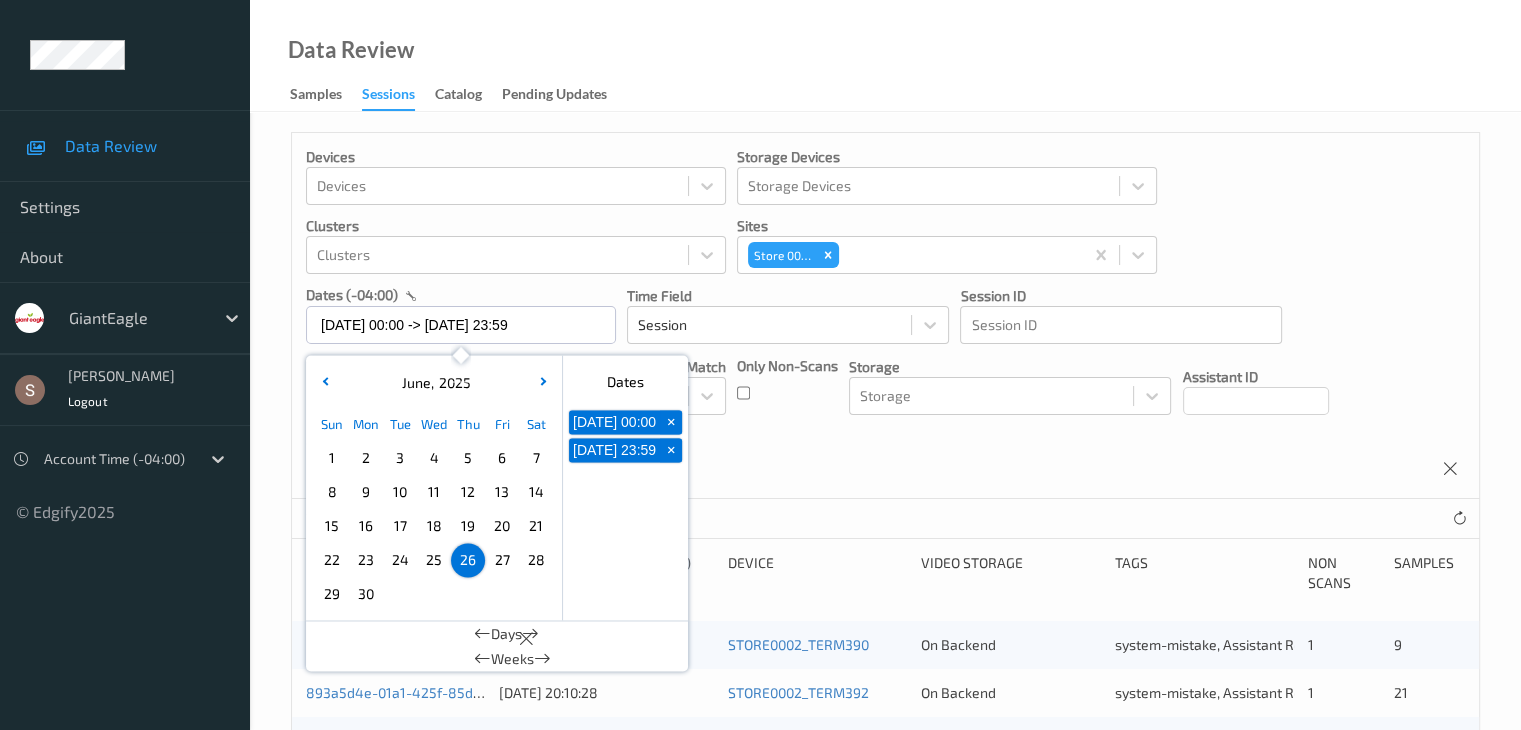 click on "Devices Devices Storage Devices Storage Devices Clusters Clusters Sites Store 0002 dates (-04:00) [DATE] 00:00 -> [DATE] 23:59 [DATE] Sun Mon Tue Wed Thu Fri Sat 1 2 3 4 5 6 7 8 9 10 11 12 13 14 15 16 17 18 19 20 21 22 23 24 25 26 27 28 29 [DATE] February March April May June July August September October November [DATE] 2022 2023 2024 2025 2026 2027 2028 2029 2030 2031 2032 Dates [DATE] 00:00 + [DATE] 23:59 + Days Weeks Time Field Session Session ID Session ID Tags none contains any contains all exact match Tags Only Non-Scans Storage Storage Assistant ID Shopper ID Order By Session" at bounding box center [885, 316] 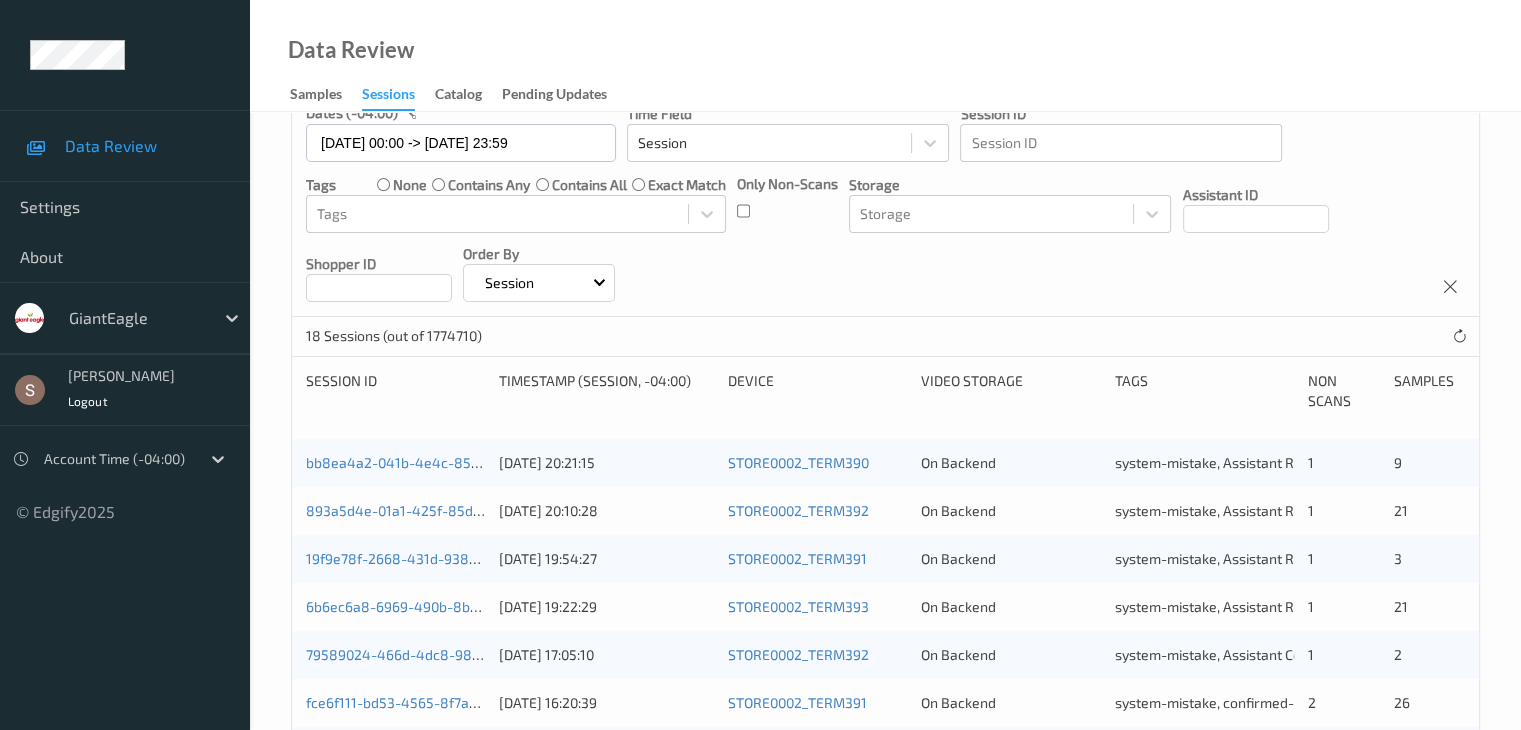 scroll, scrollTop: 136, scrollLeft: 0, axis: vertical 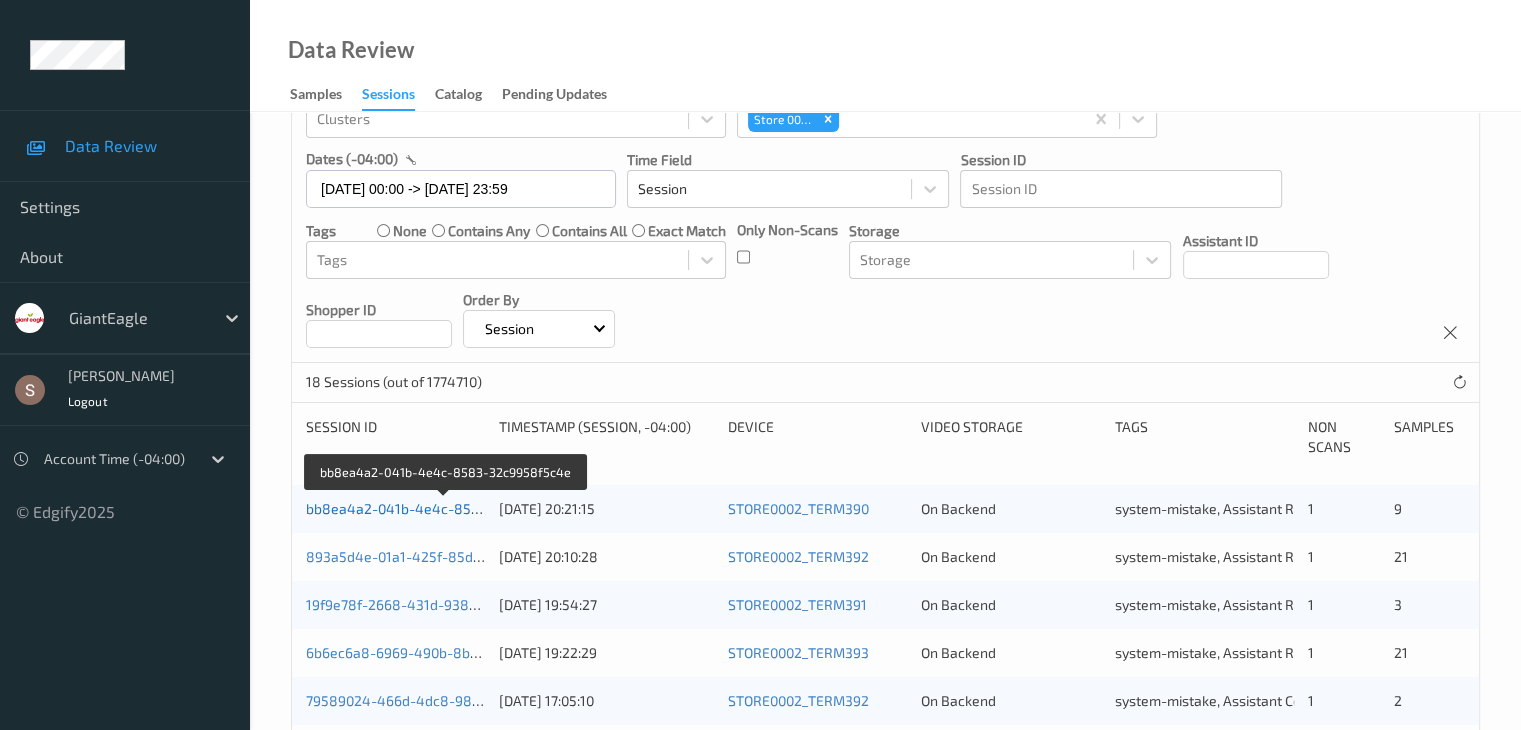 click on "bb8ea4a2-041b-4e4c-8583-32c9958f5c4e" at bounding box center [446, 508] 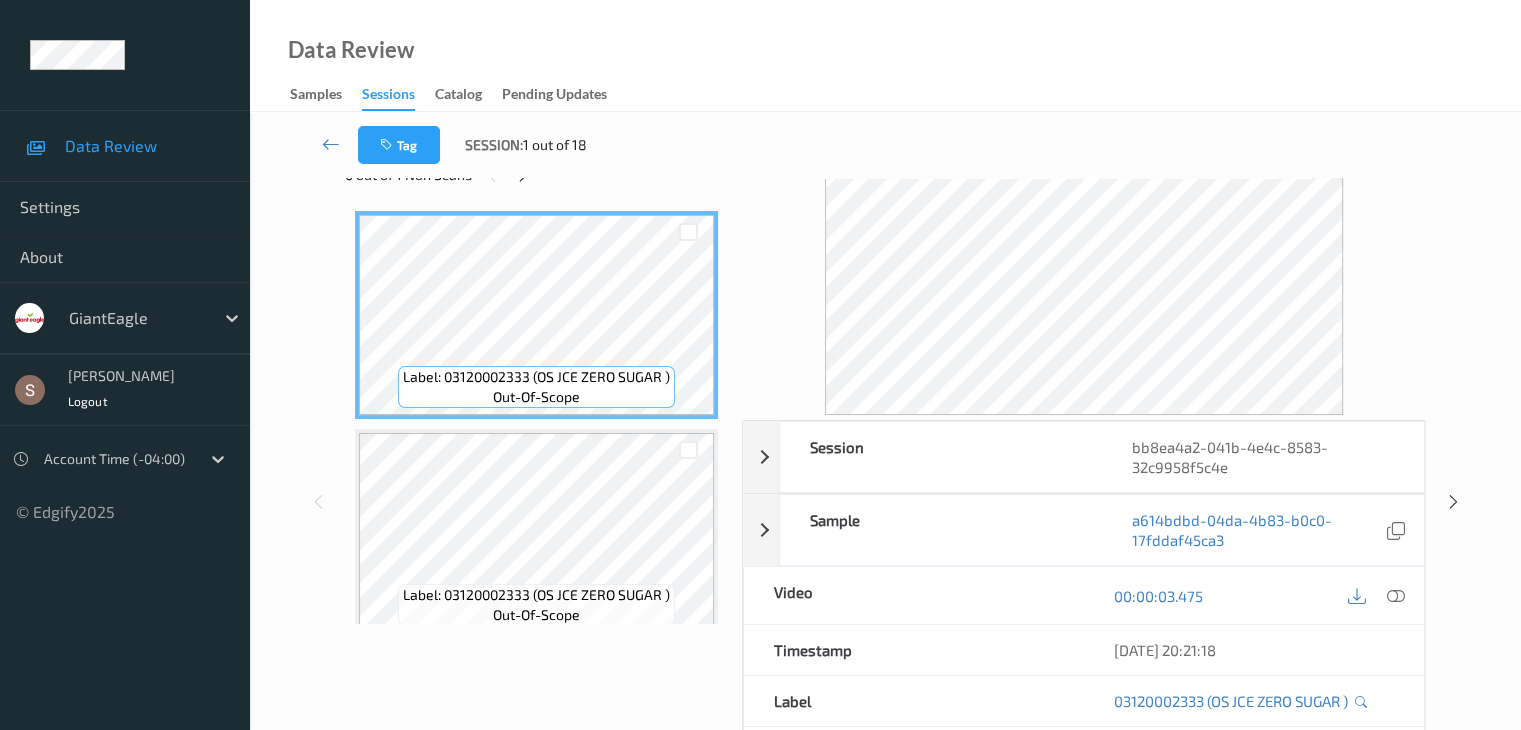 scroll, scrollTop: 0, scrollLeft: 0, axis: both 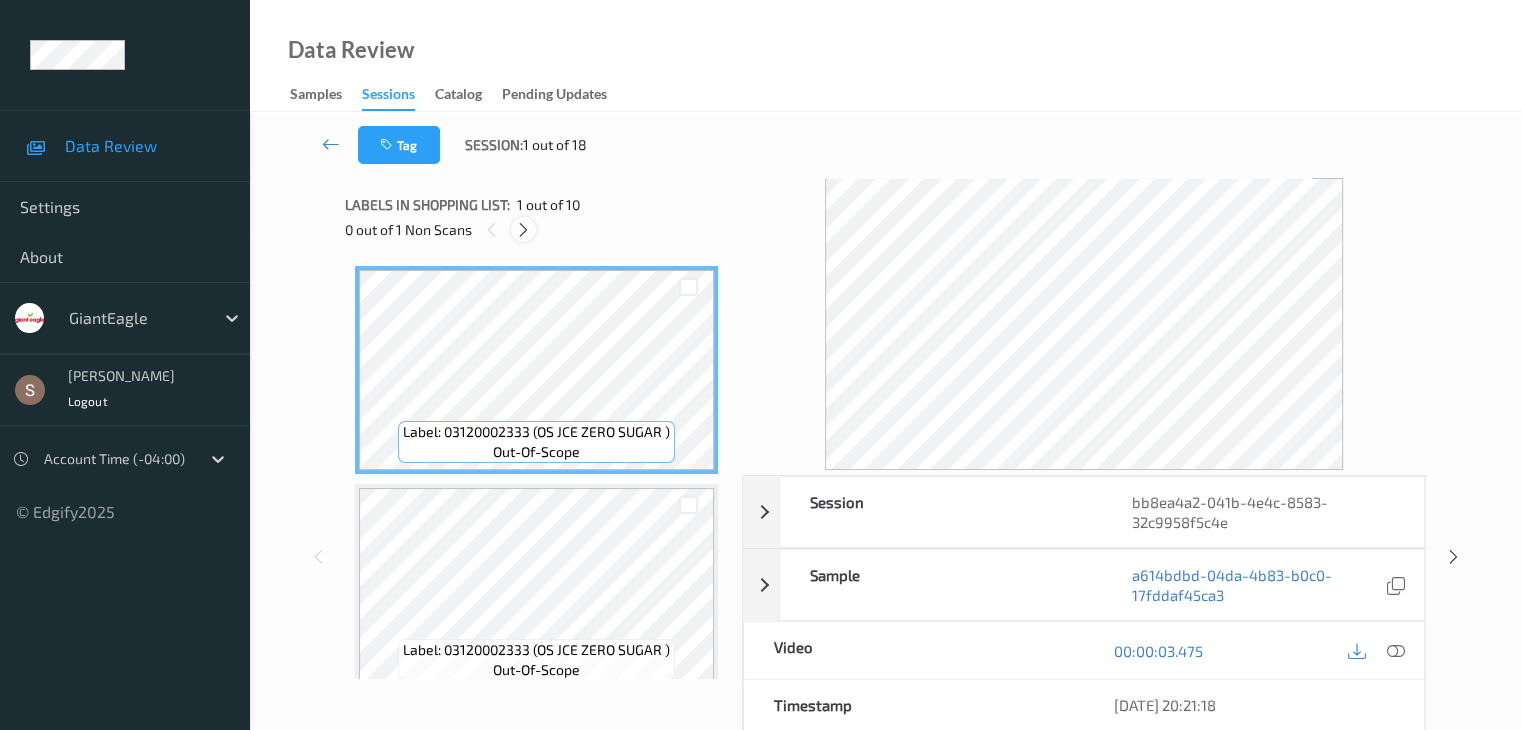click at bounding box center (523, 229) 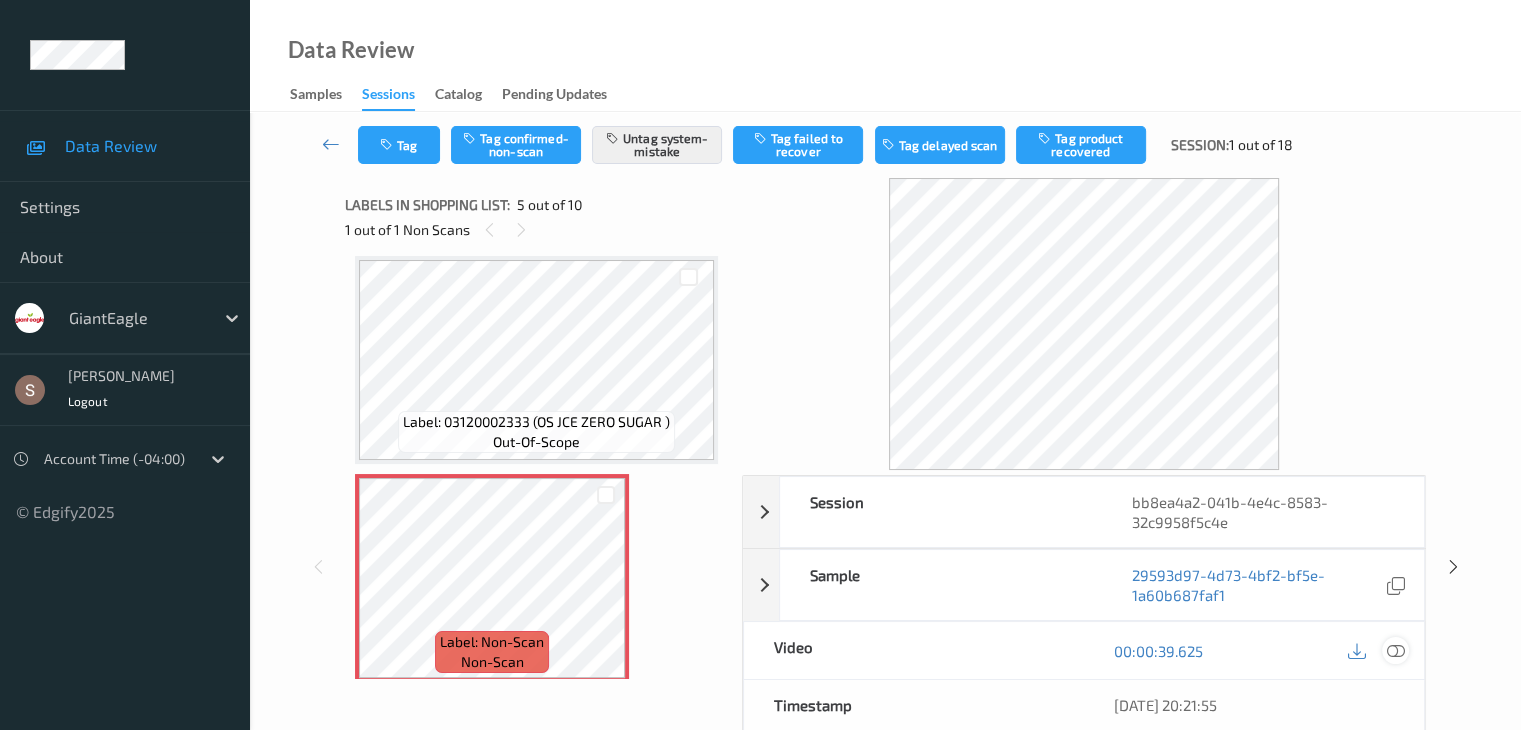 click at bounding box center (1395, 651) 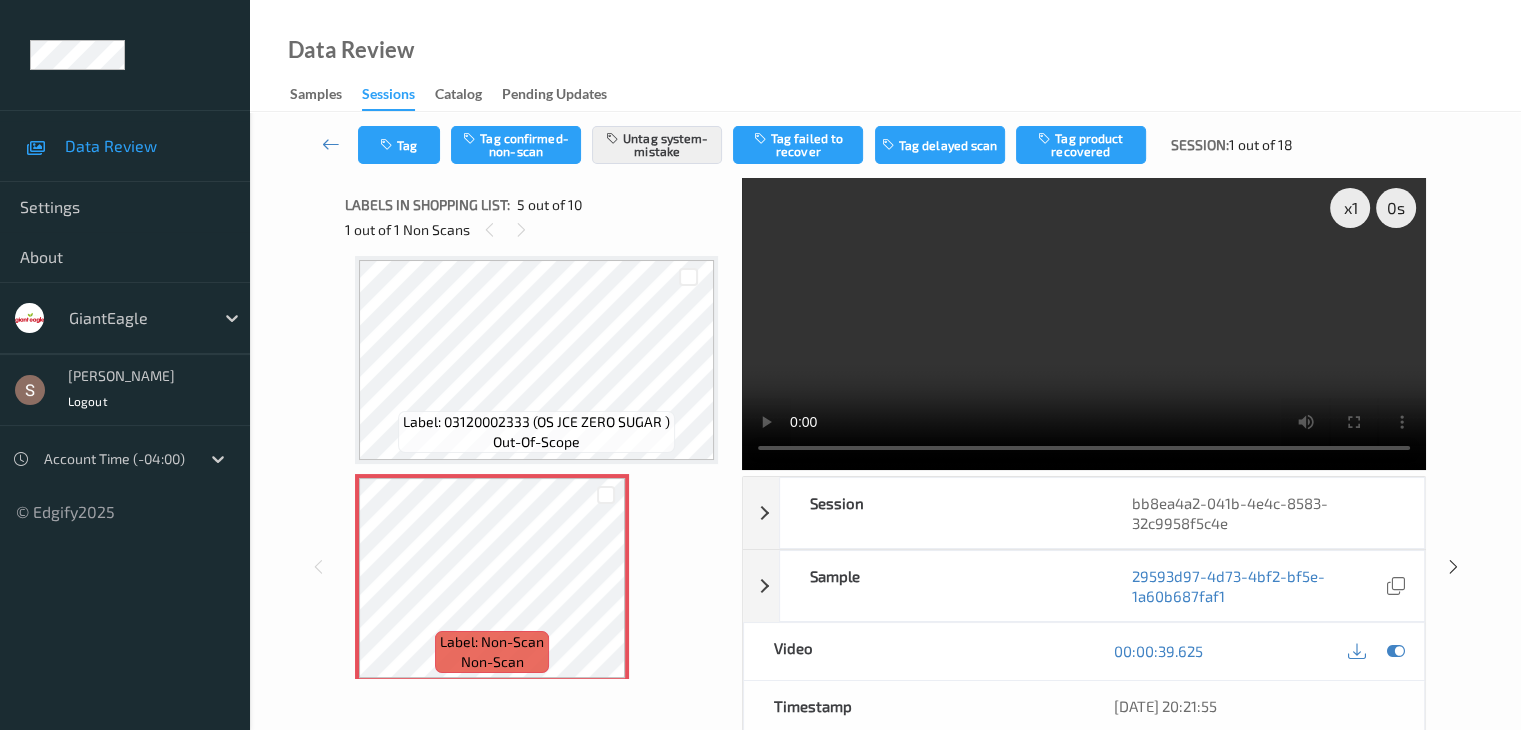 click at bounding box center [1084, 324] 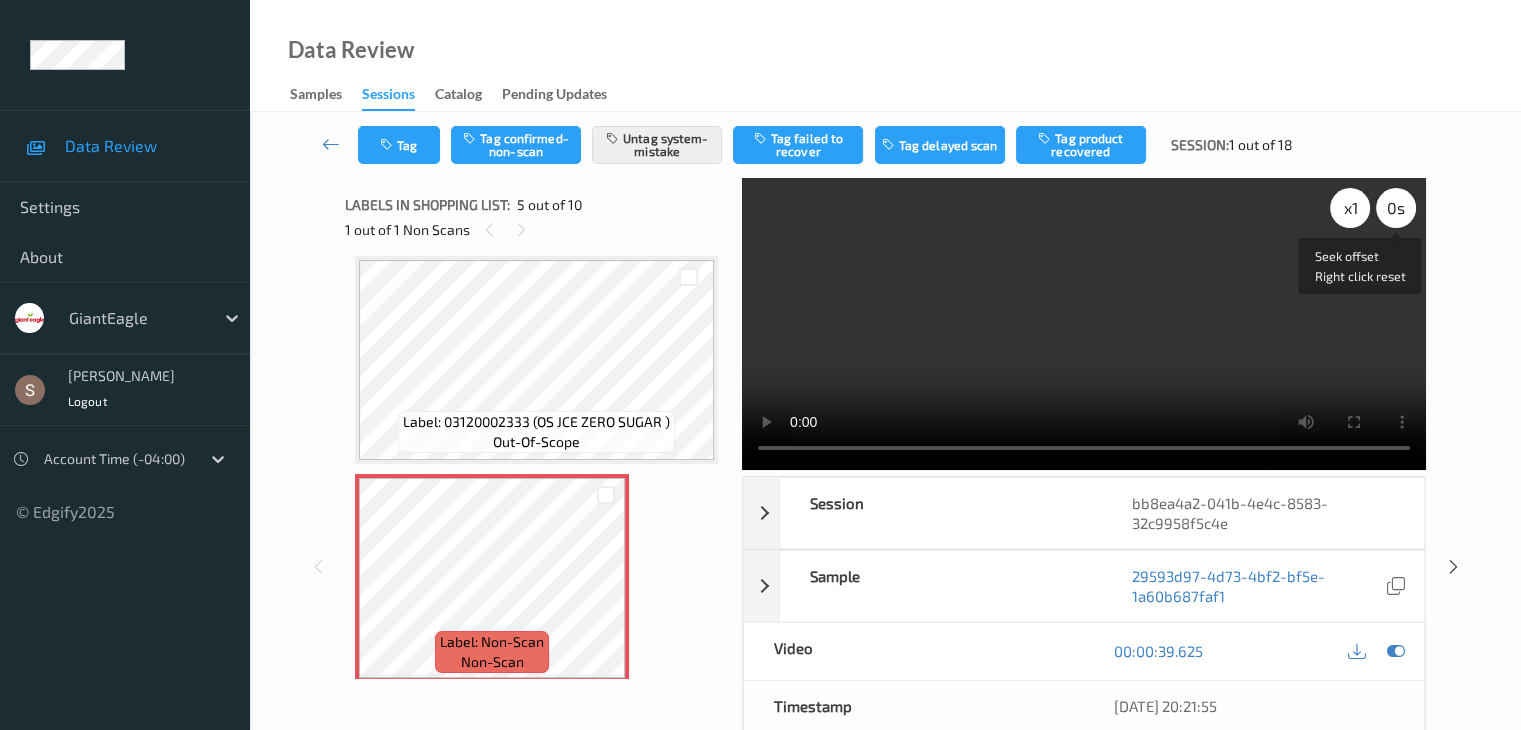 drag, startPoint x: 1390, startPoint y: 206, endPoint x: 1373, endPoint y: 208, distance: 17.117243 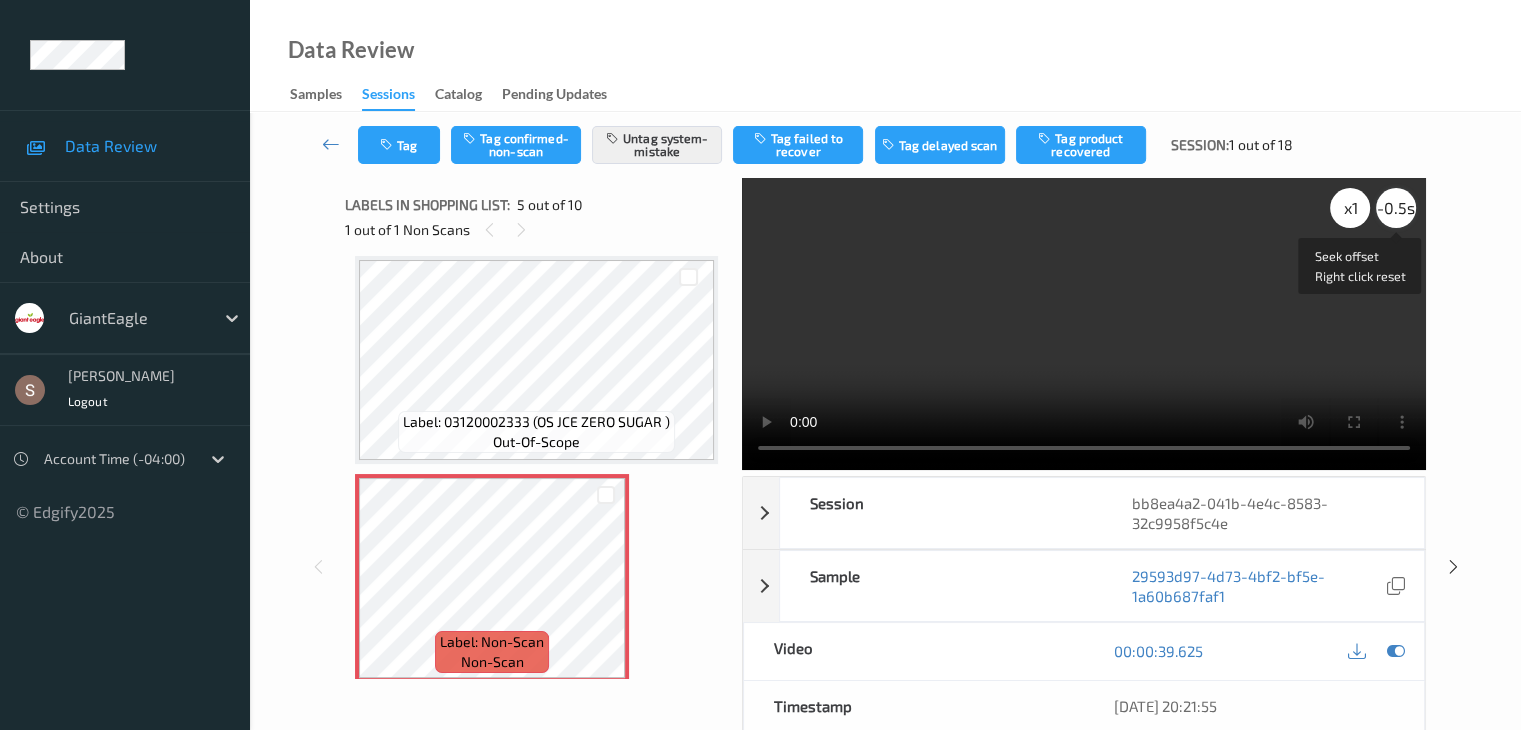 click on "-0.5 s" at bounding box center (1396, 208) 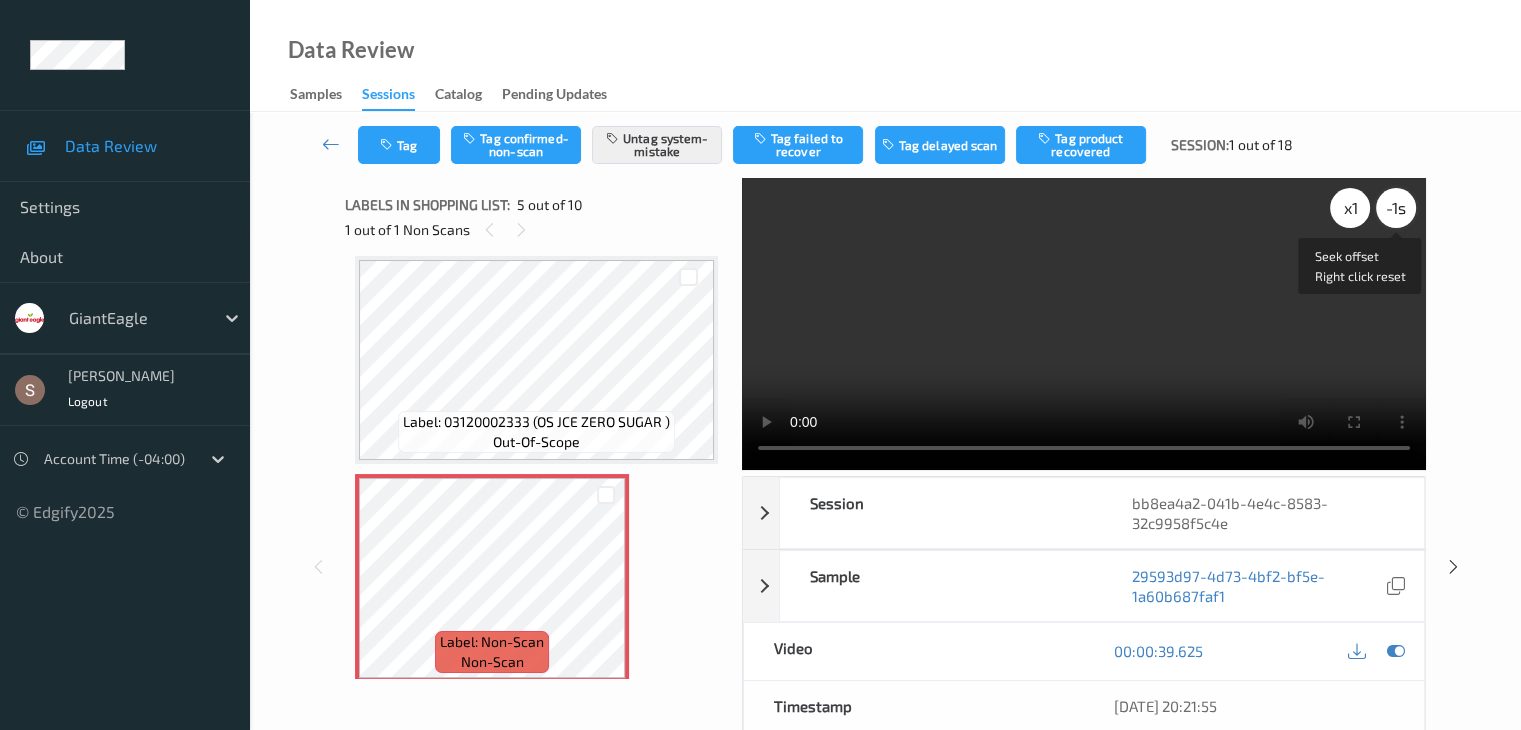 click on "-1 s" at bounding box center (1396, 208) 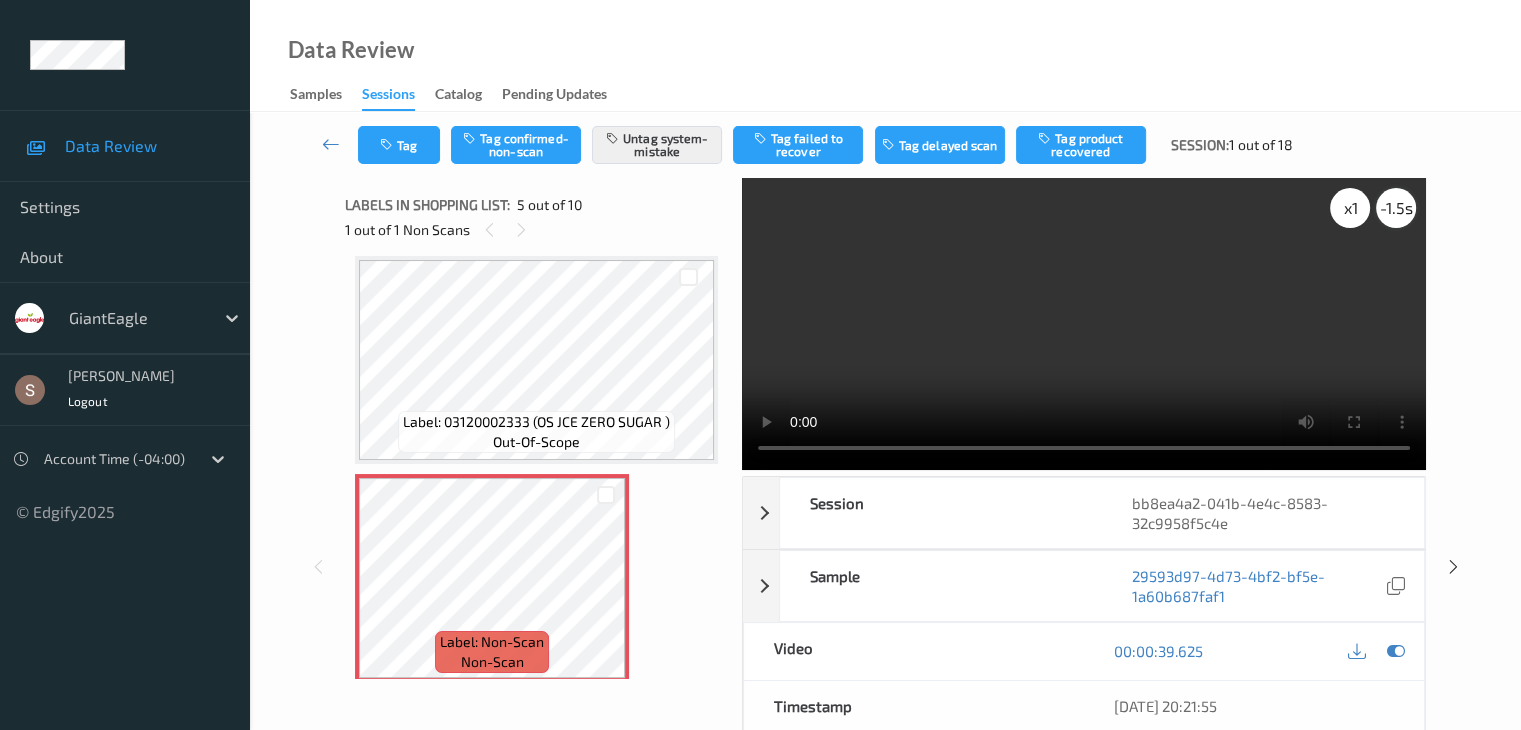 click on "-1.5 s" at bounding box center (1396, 208) 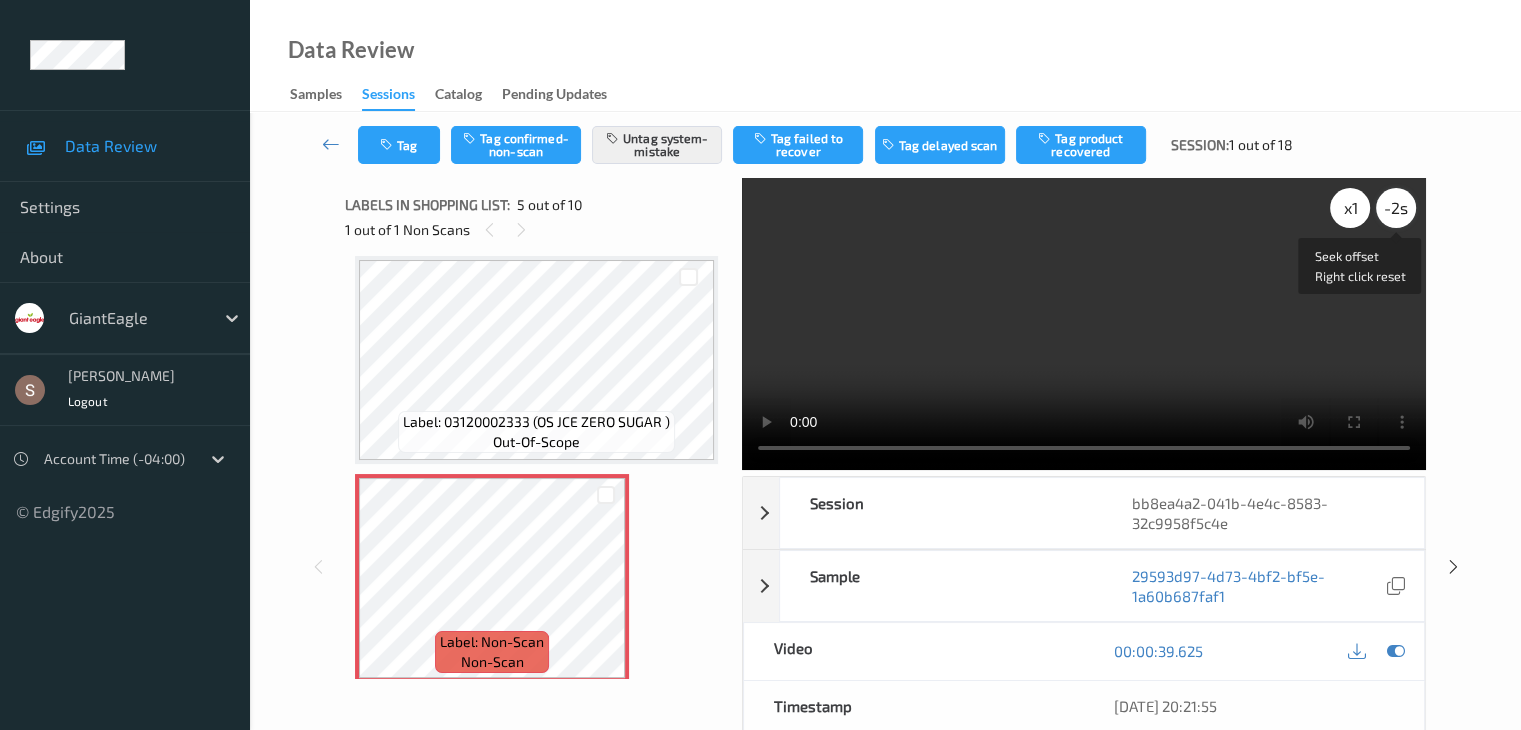 click on "-2 s" at bounding box center (1396, 208) 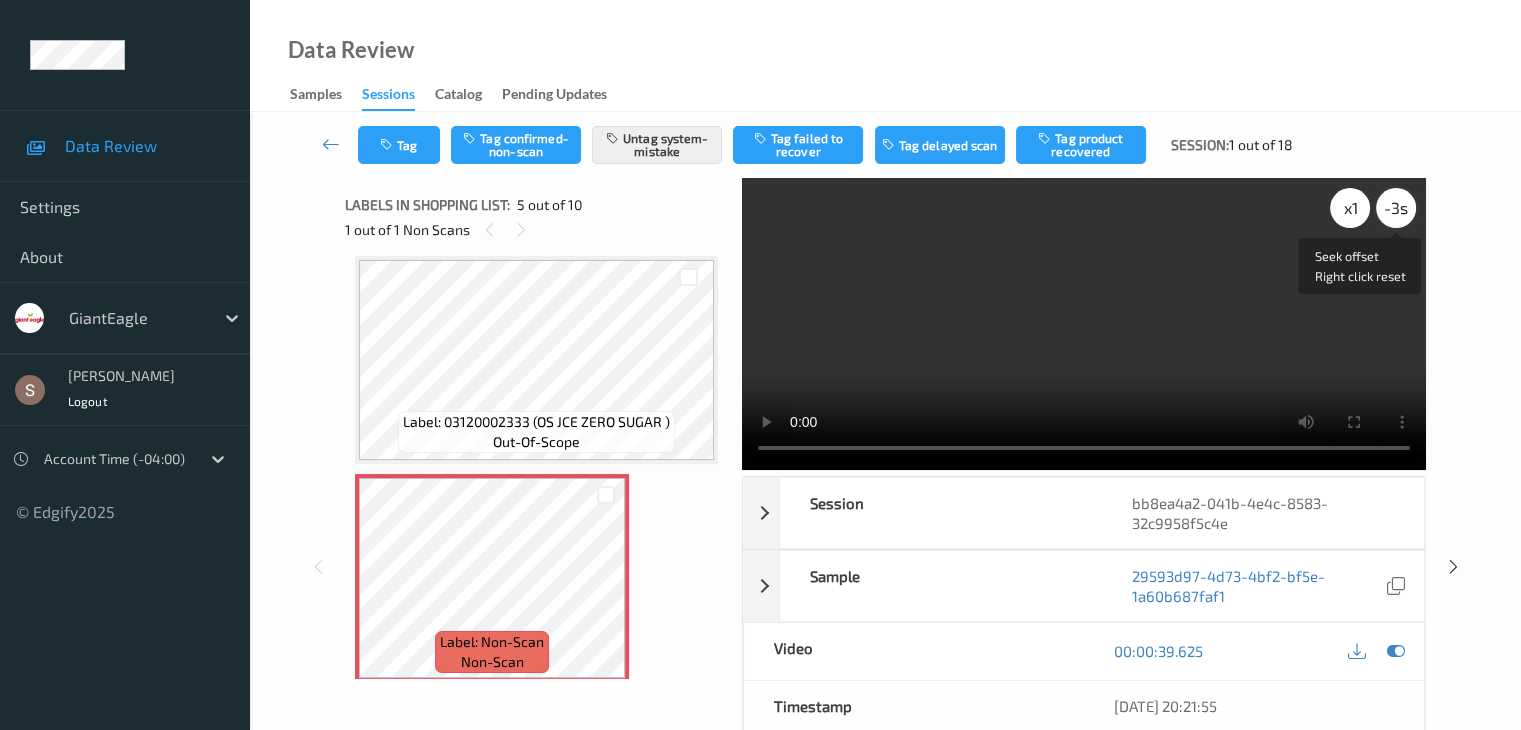 click on "-3 s" at bounding box center [1396, 208] 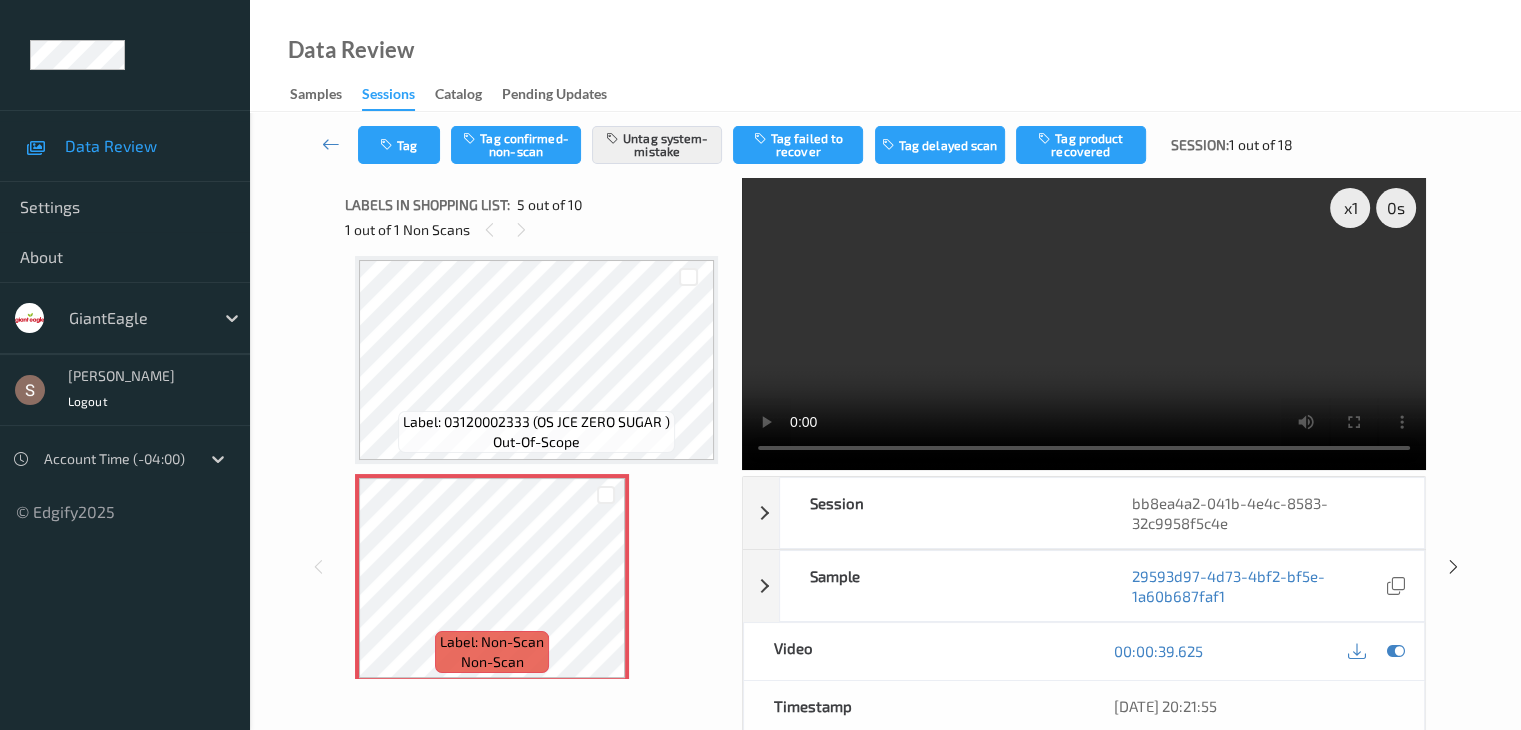 click at bounding box center [1084, 324] 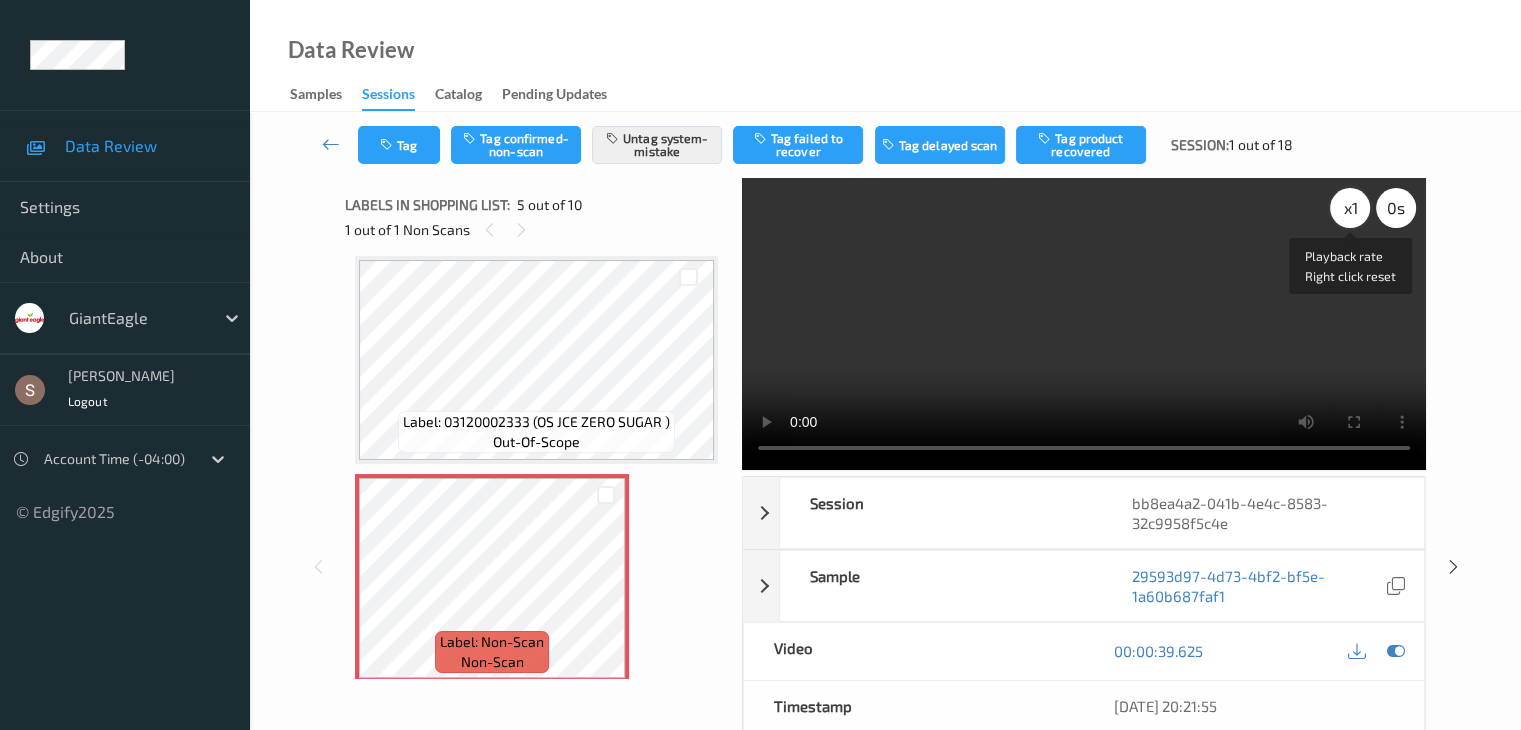 click on "x 1" at bounding box center [1350, 208] 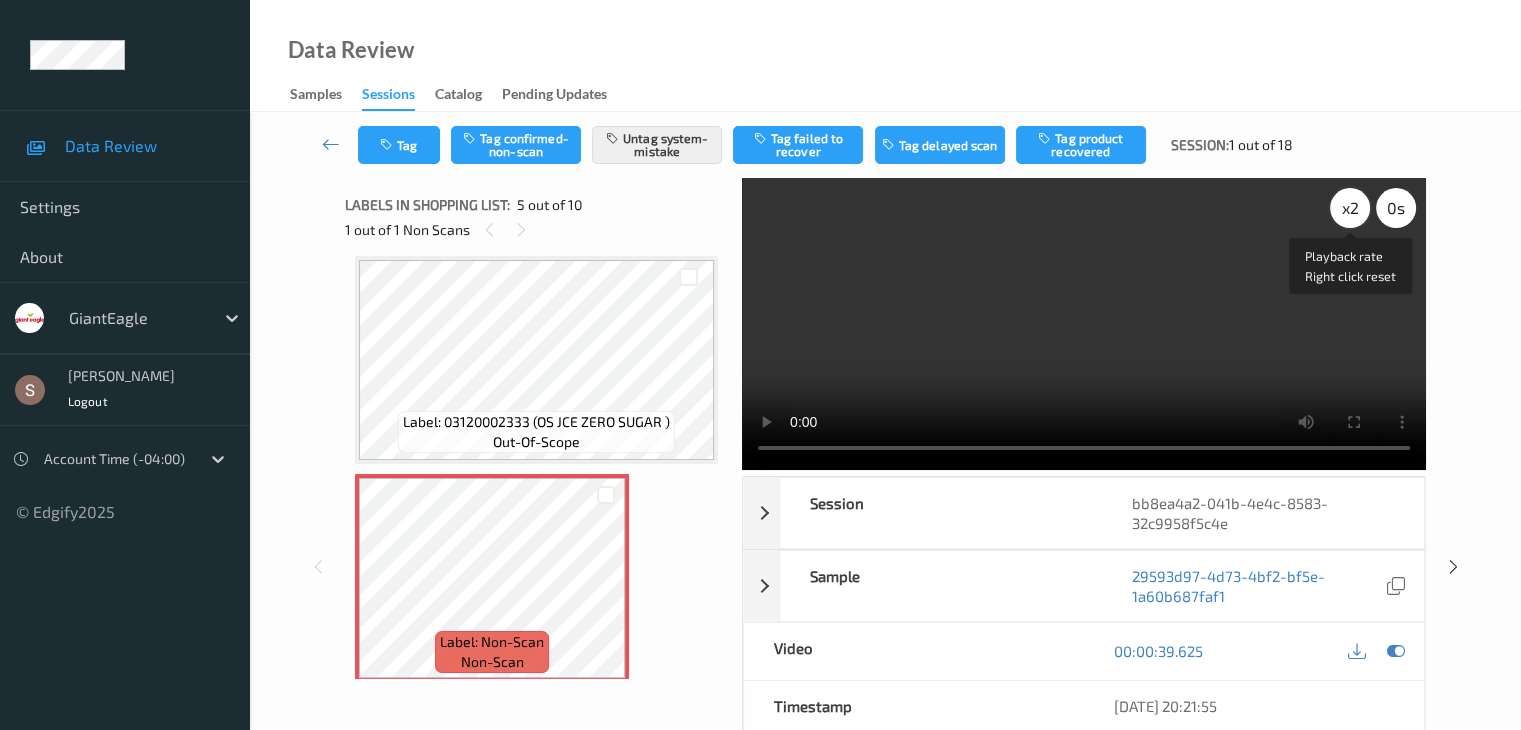 click on "x 2" at bounding box center [1350, 208] 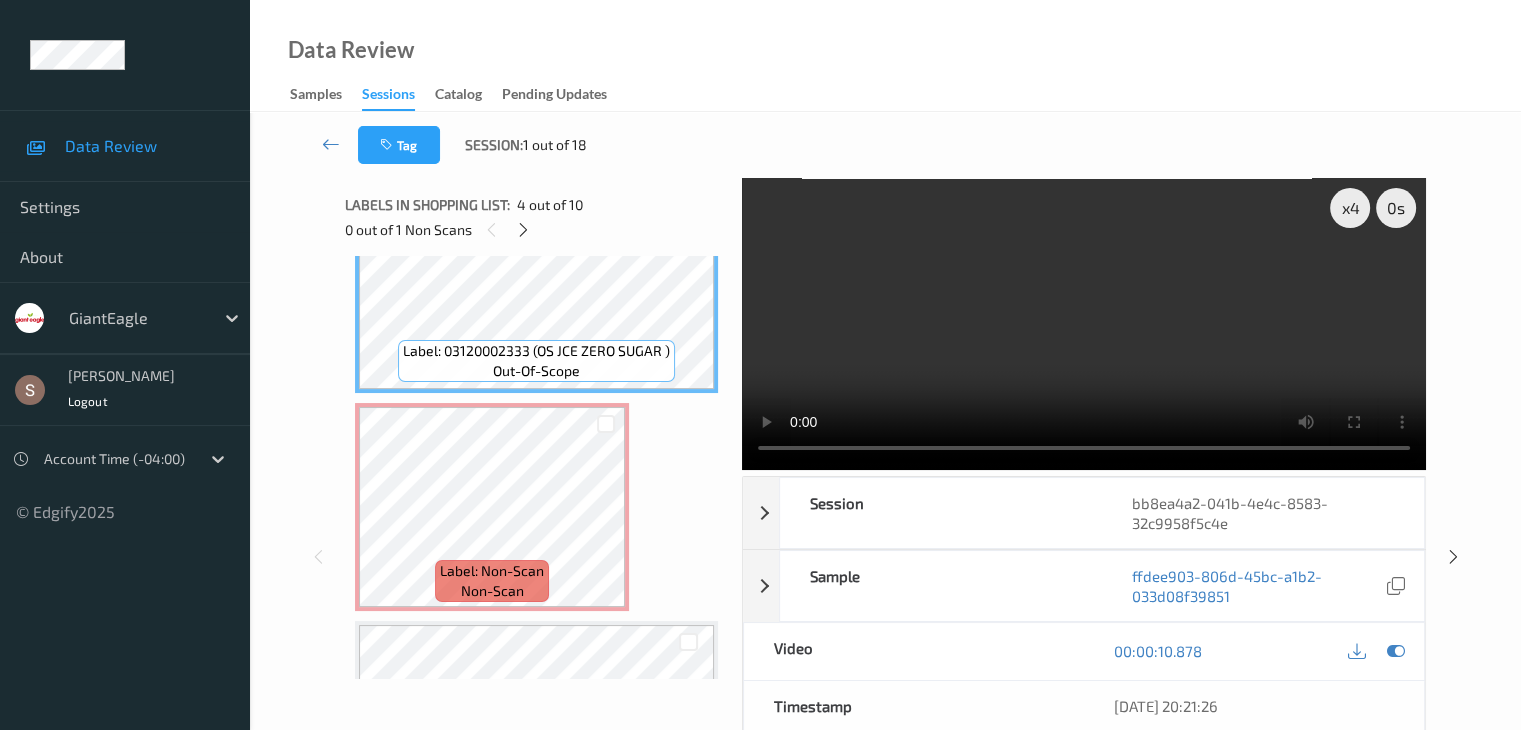 scroll, scrollTop: 700, scrollLeft: 0, axis: vertical 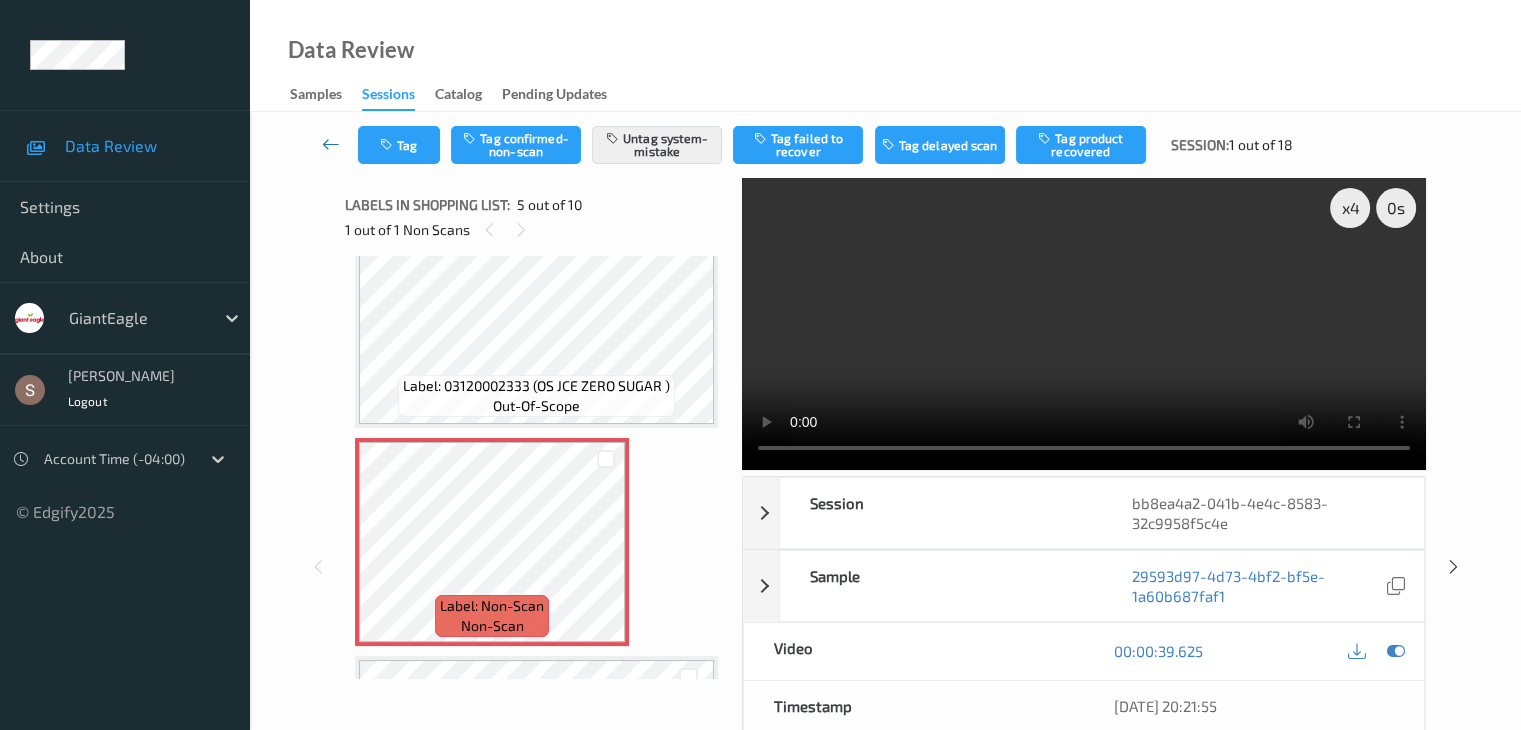 click at bounding box center (331, 144) 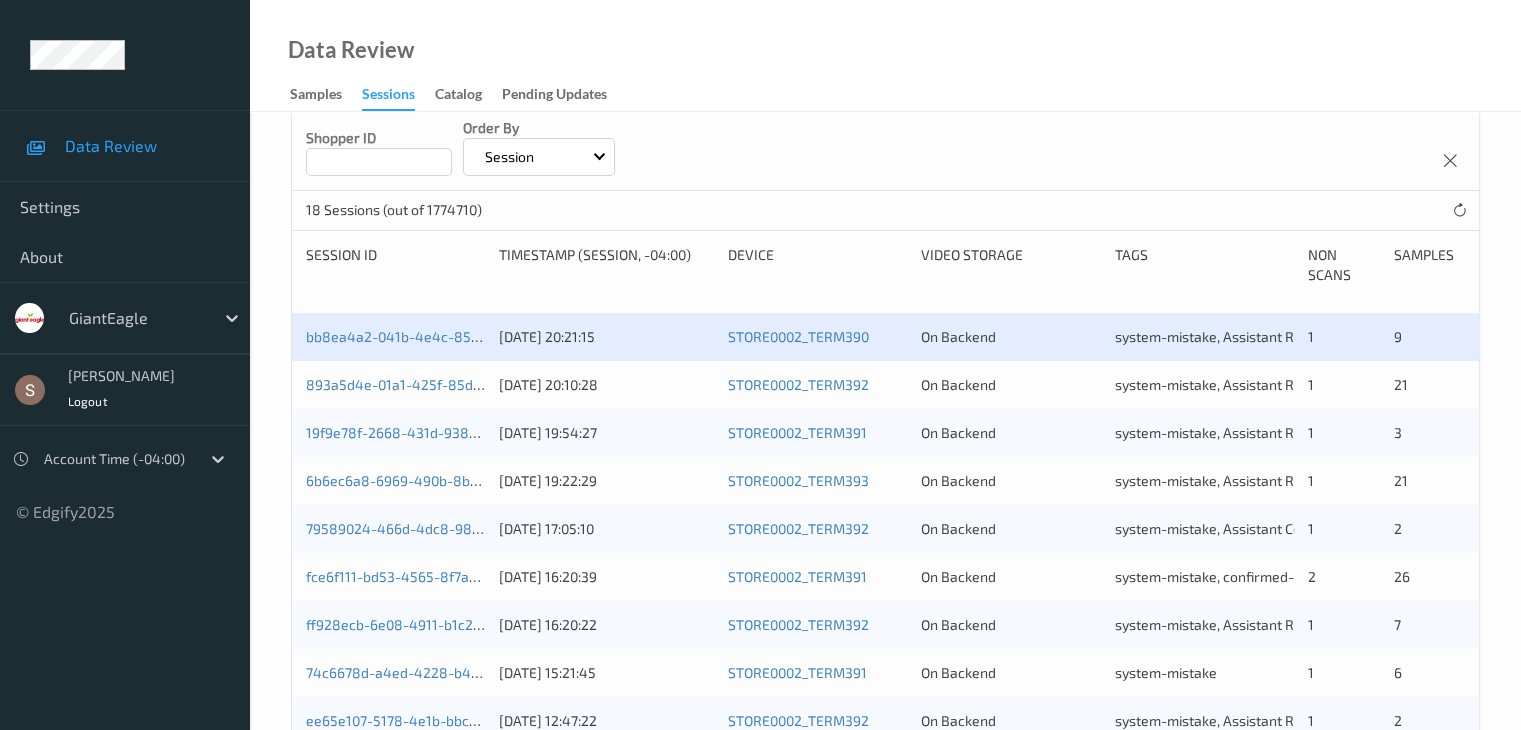scroll, scrollTop: 400, scrollLeft: 0, axis: vertical 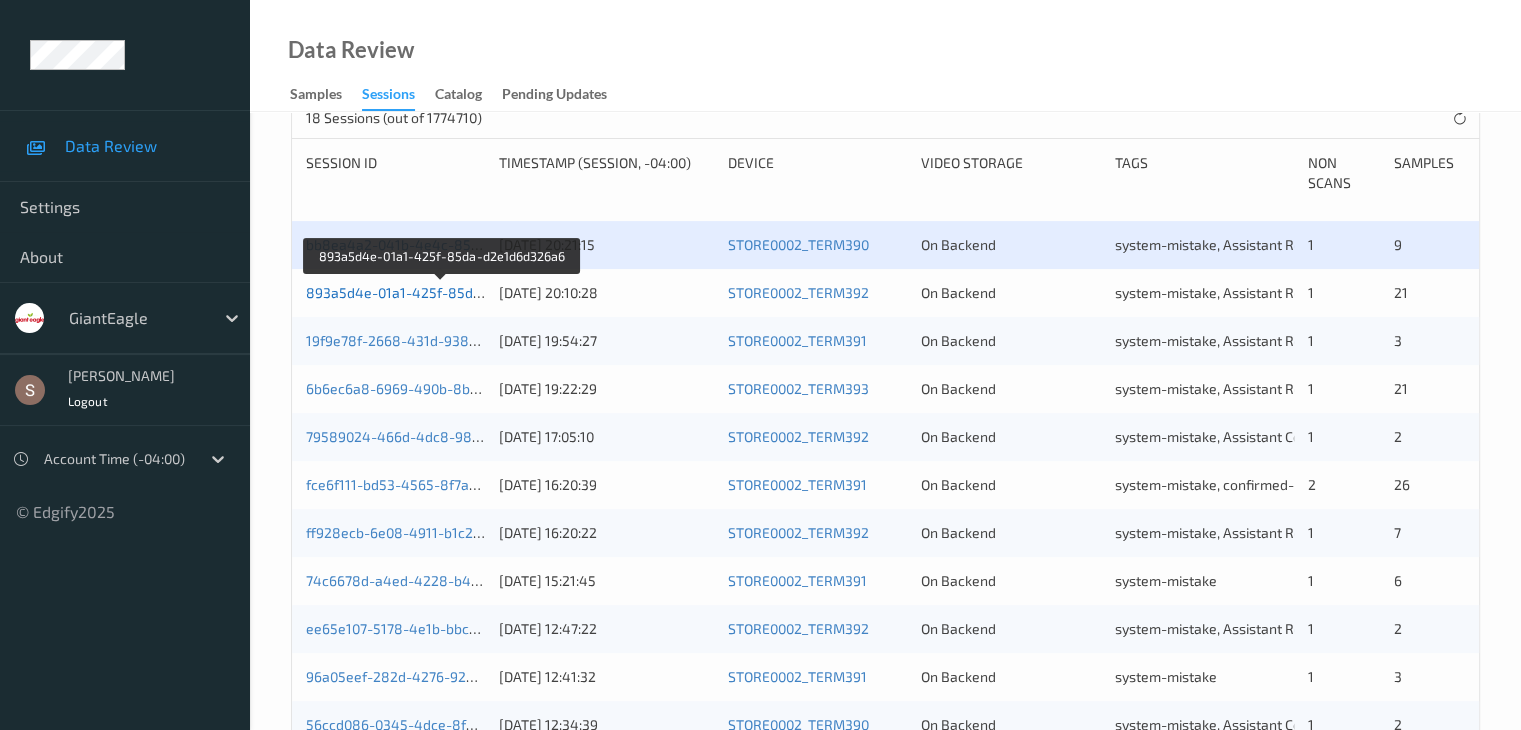 click on "893a5d4e-01a1-425f-85da-d2e1d6d326a6" at bounding box center [443, 292] 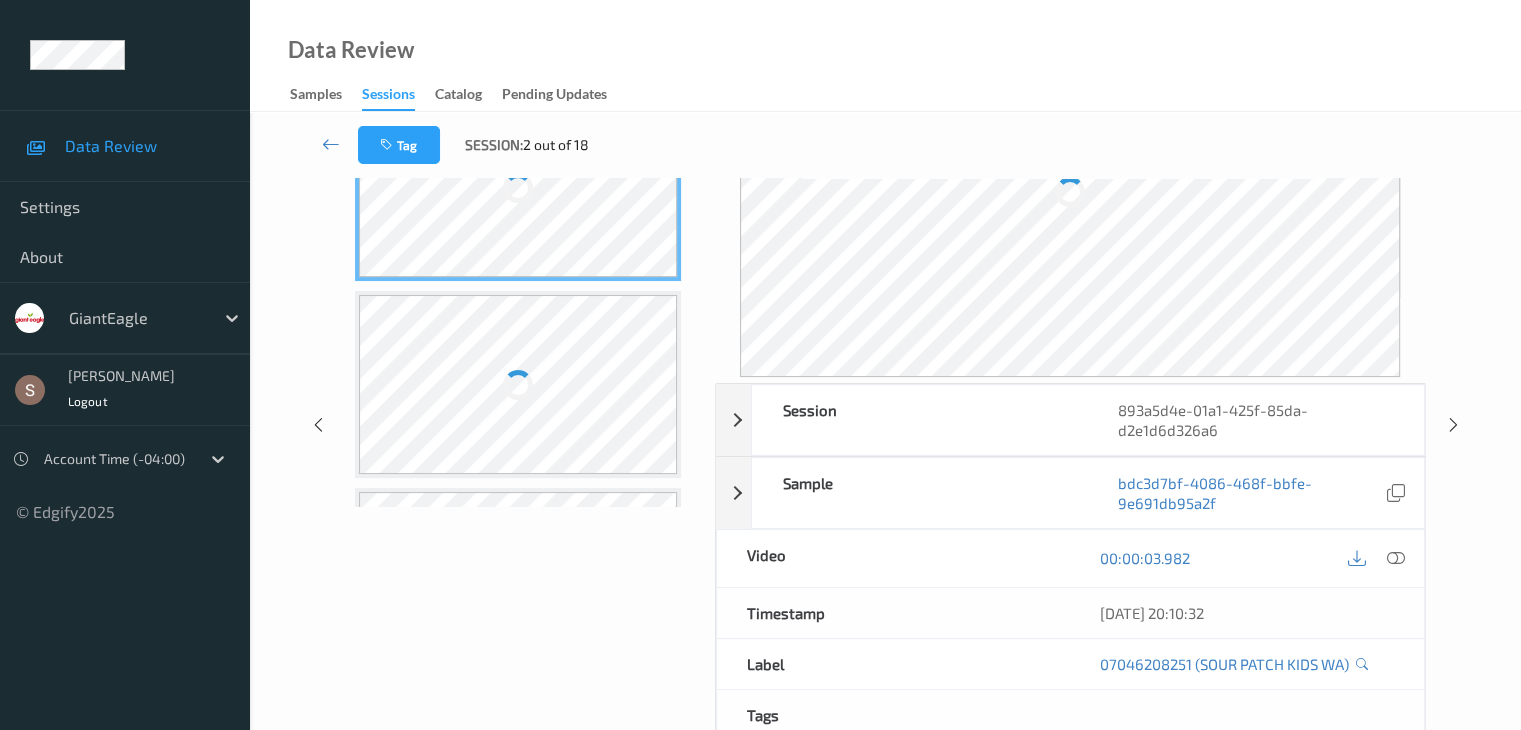 scroll, scrollTop: 0, scrollLeft: 0, axis: both 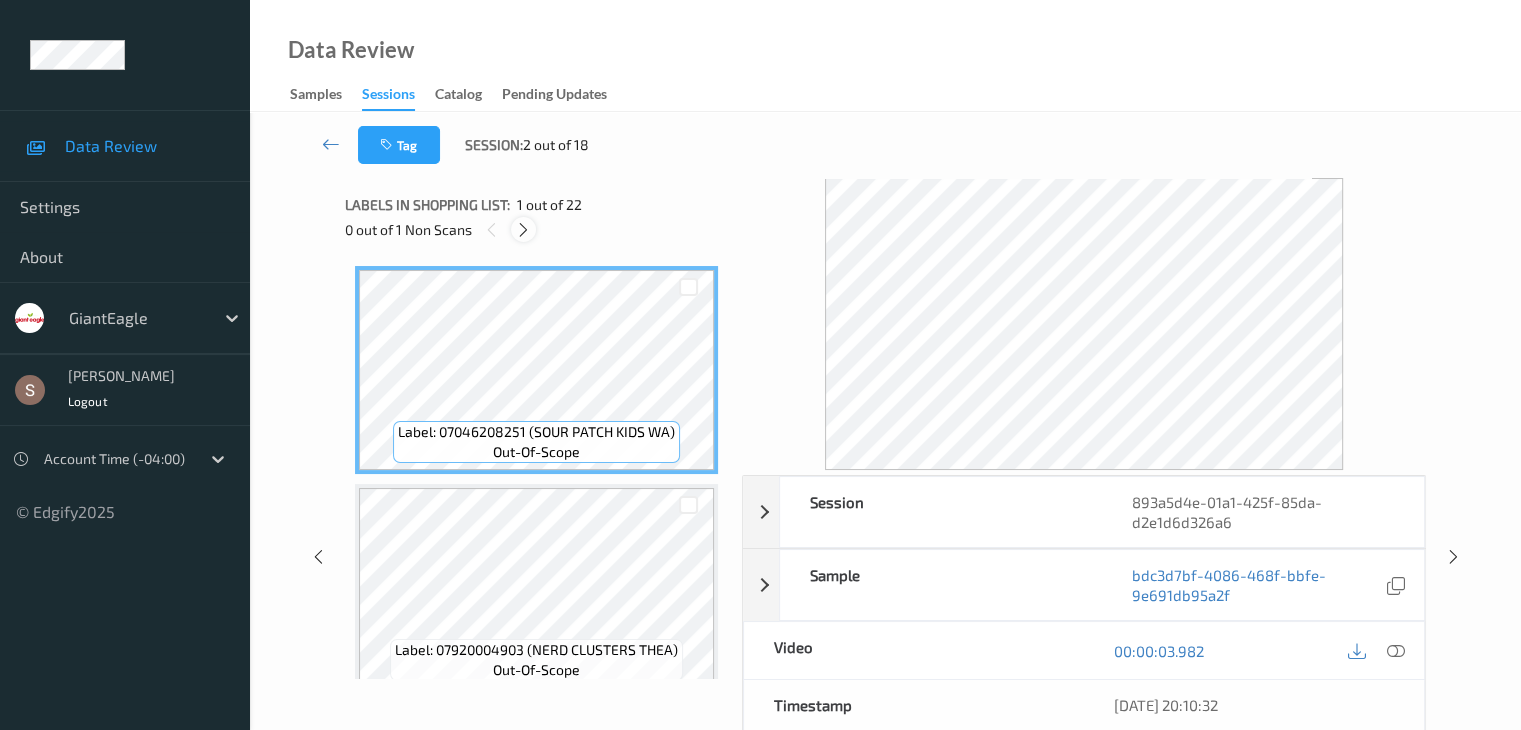 click at bounding box center [523, 230] 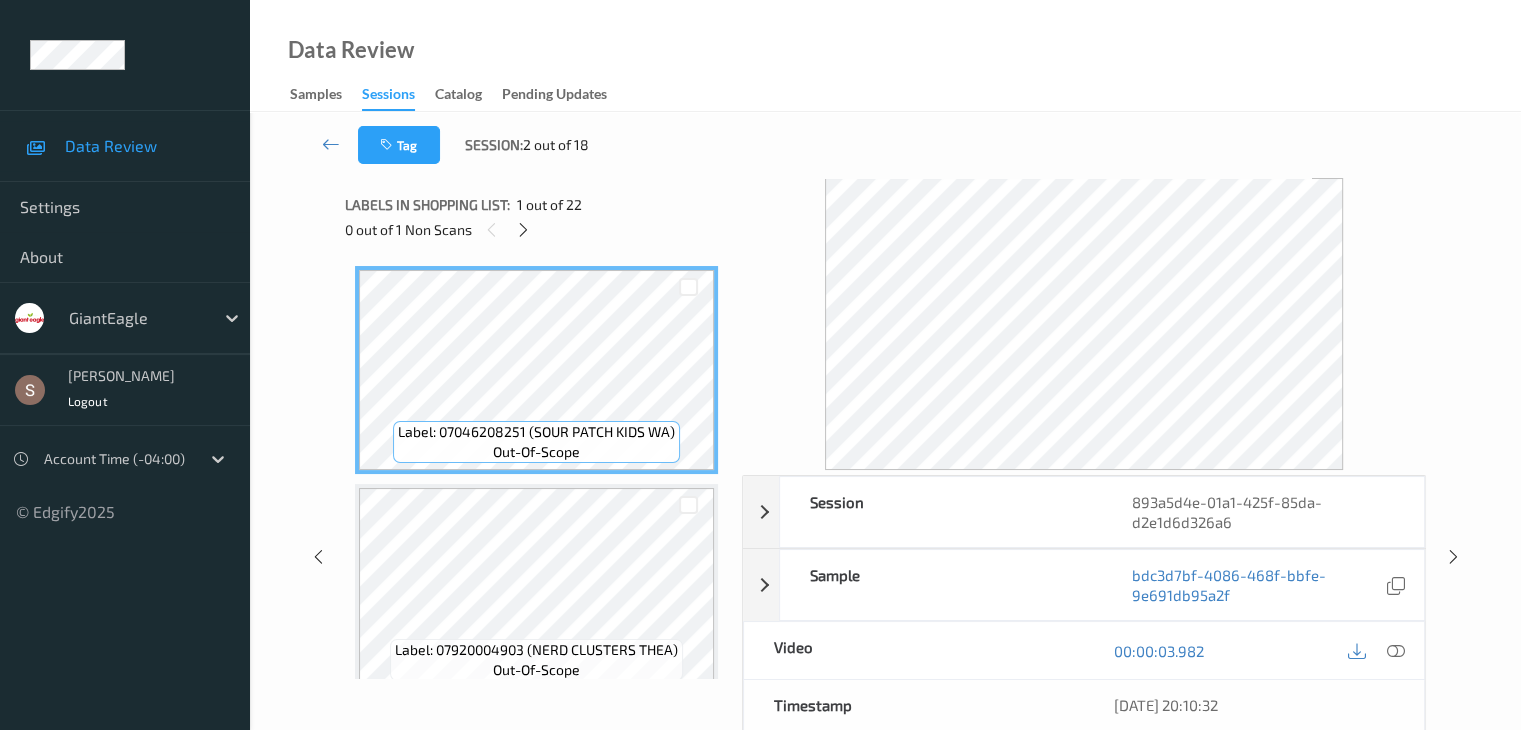 scroll, scrollTop: 4152, scrollLeft: 0, axis: vertical 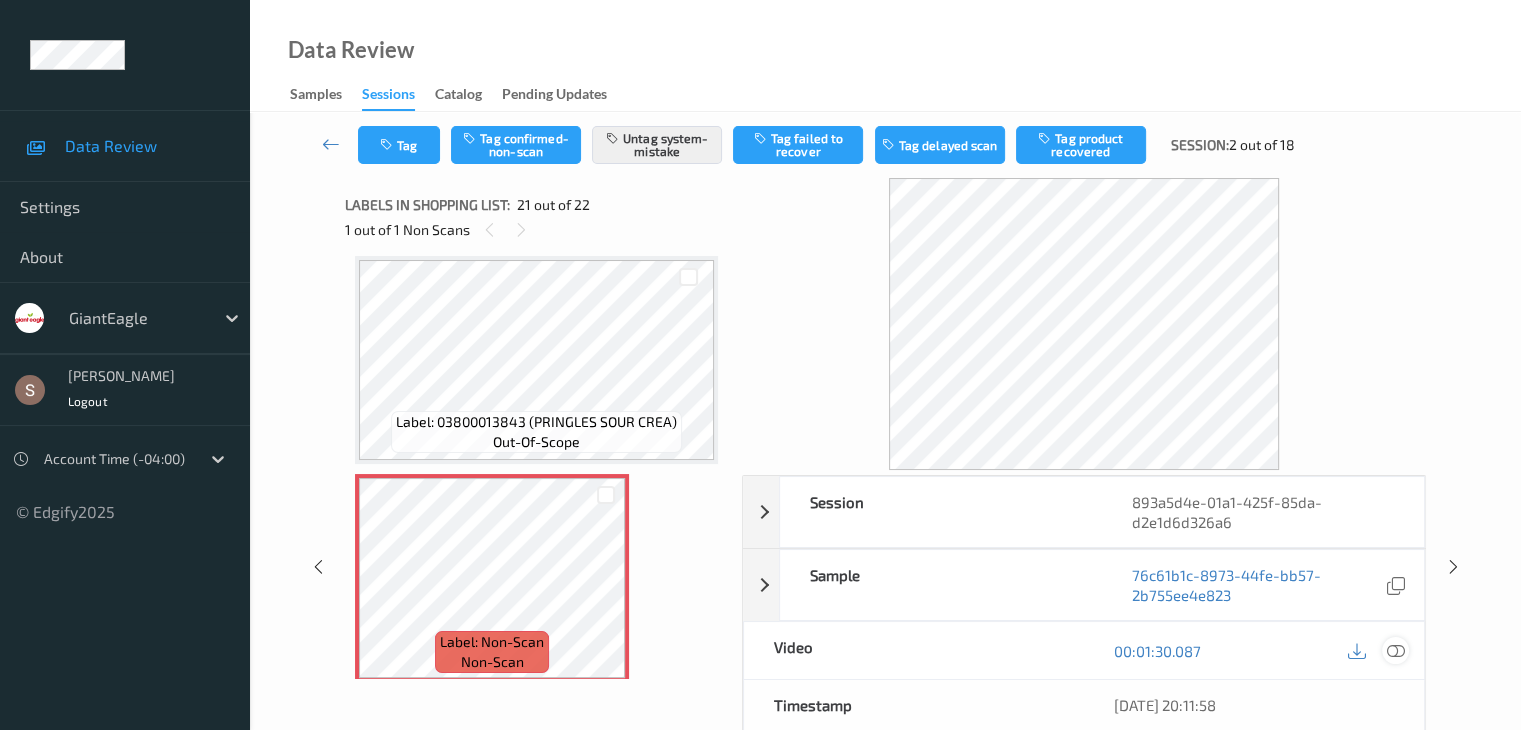 click at bounding box center [1395, 651] 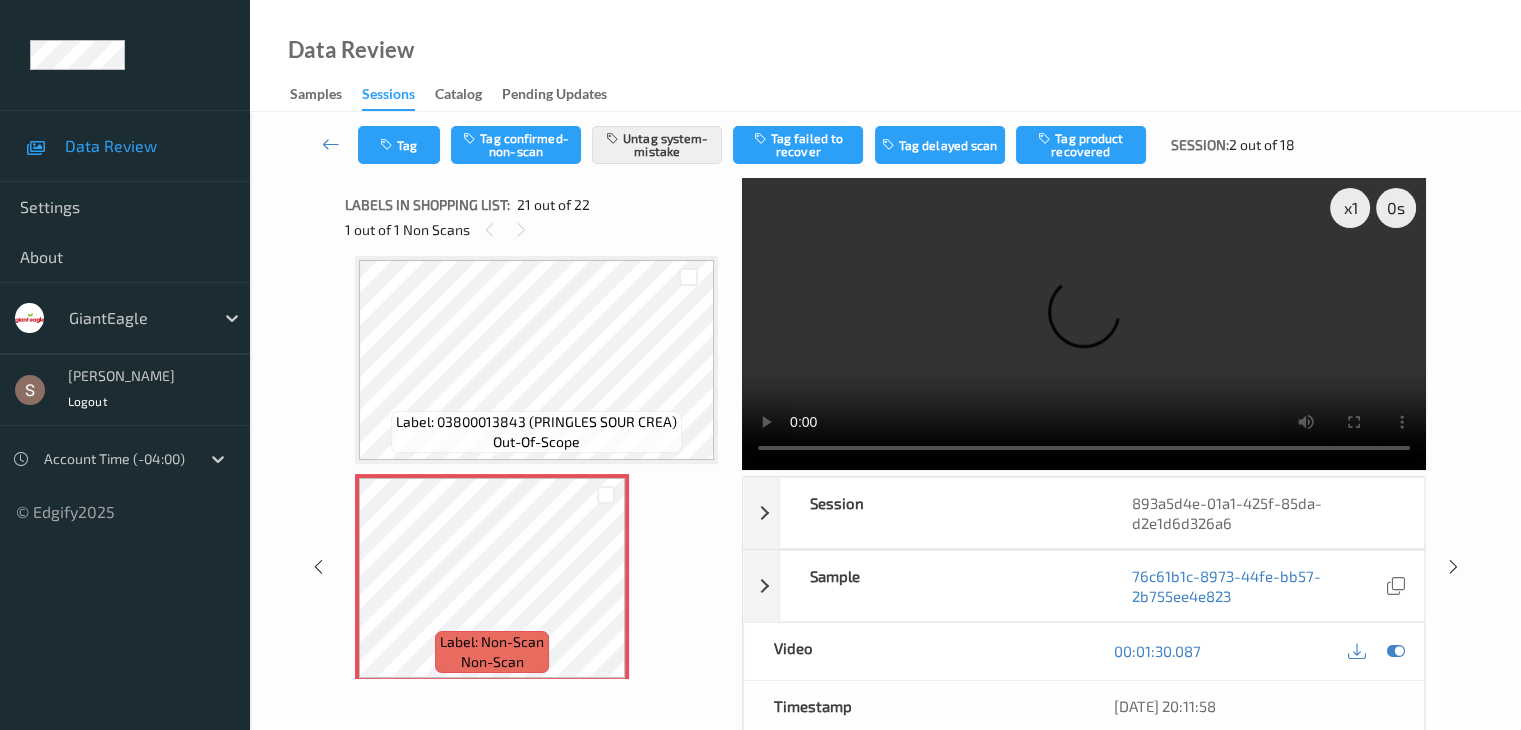 click at bounding box center (1084, 324) 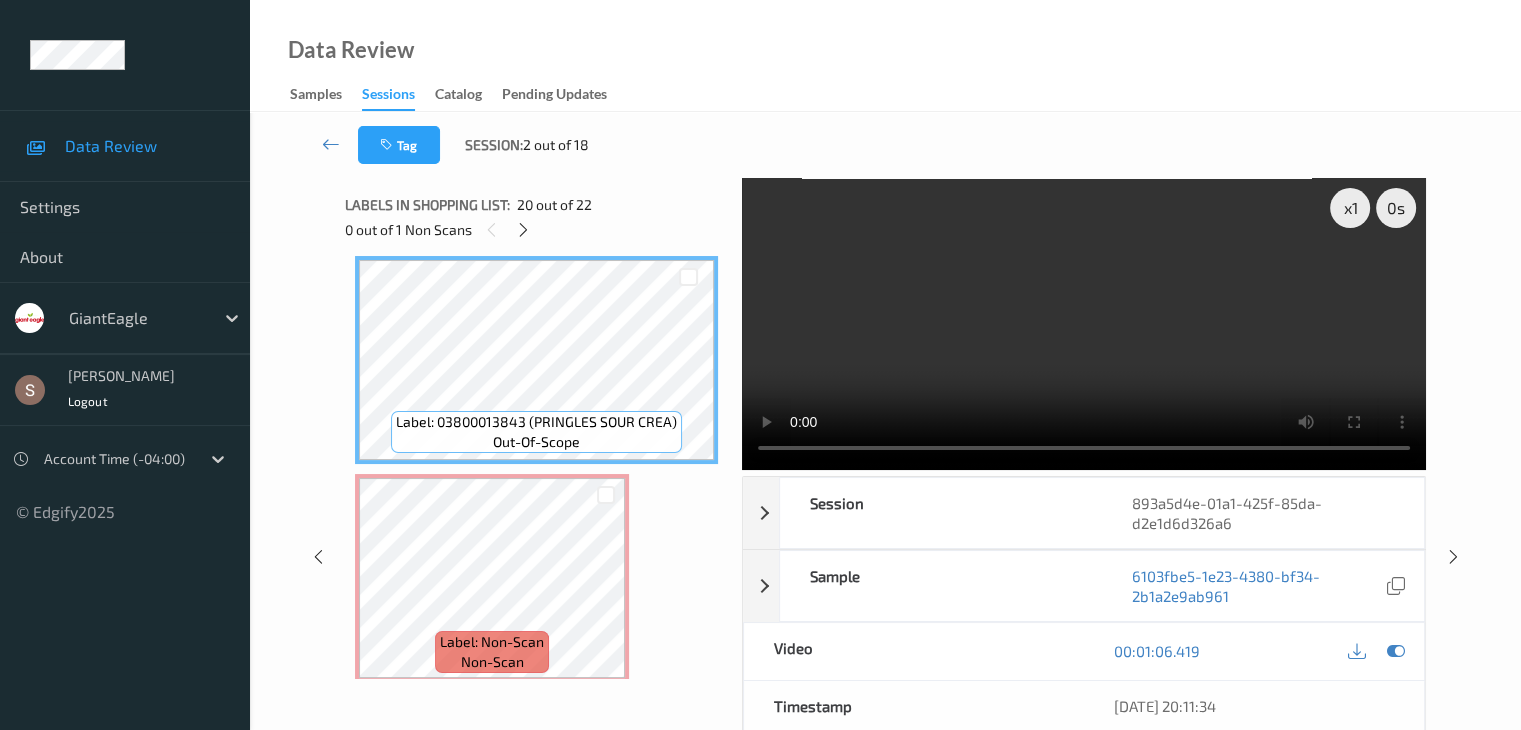 click at bounding box center (1084, 324) 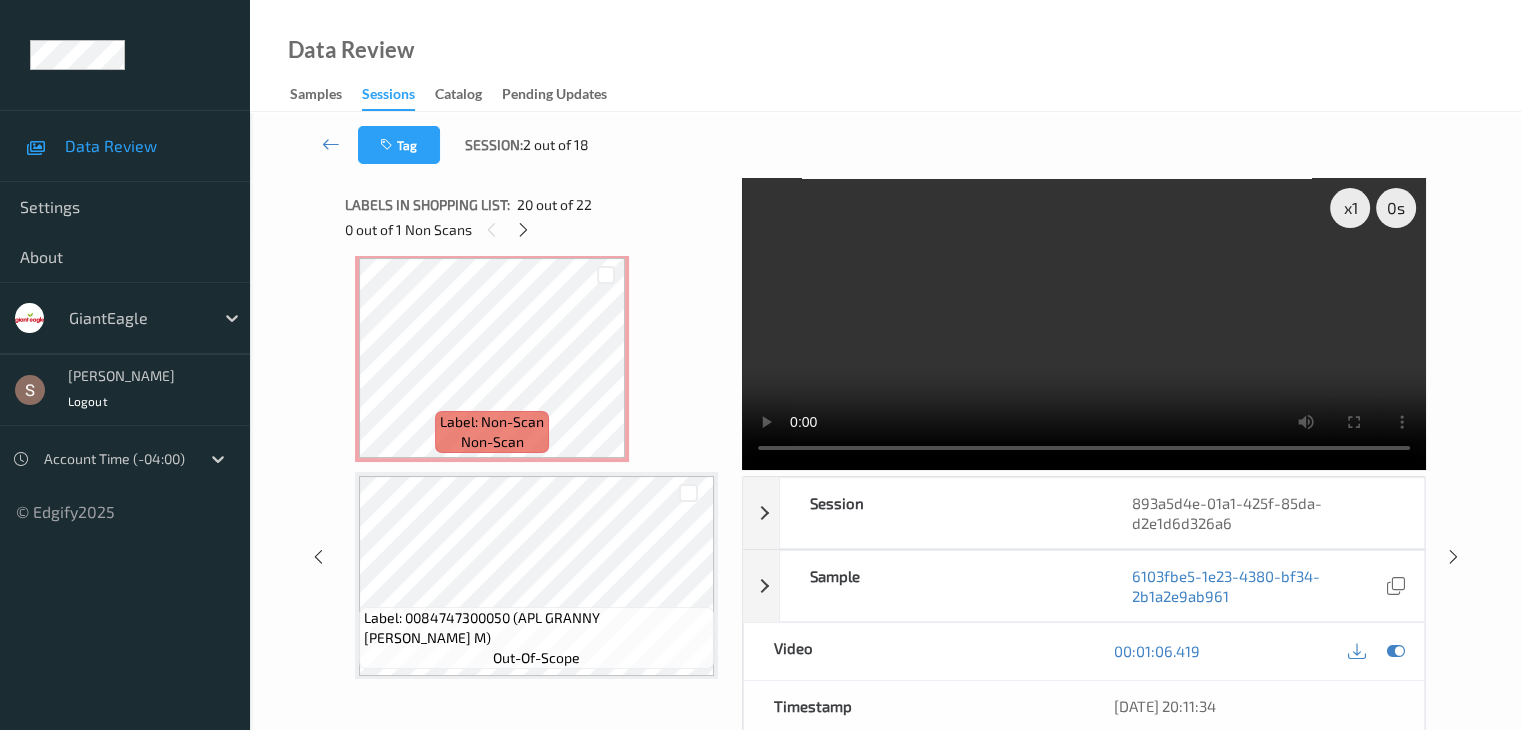 scroll, scrollTop: 4383, scrollLeft: 0, axis: vertical 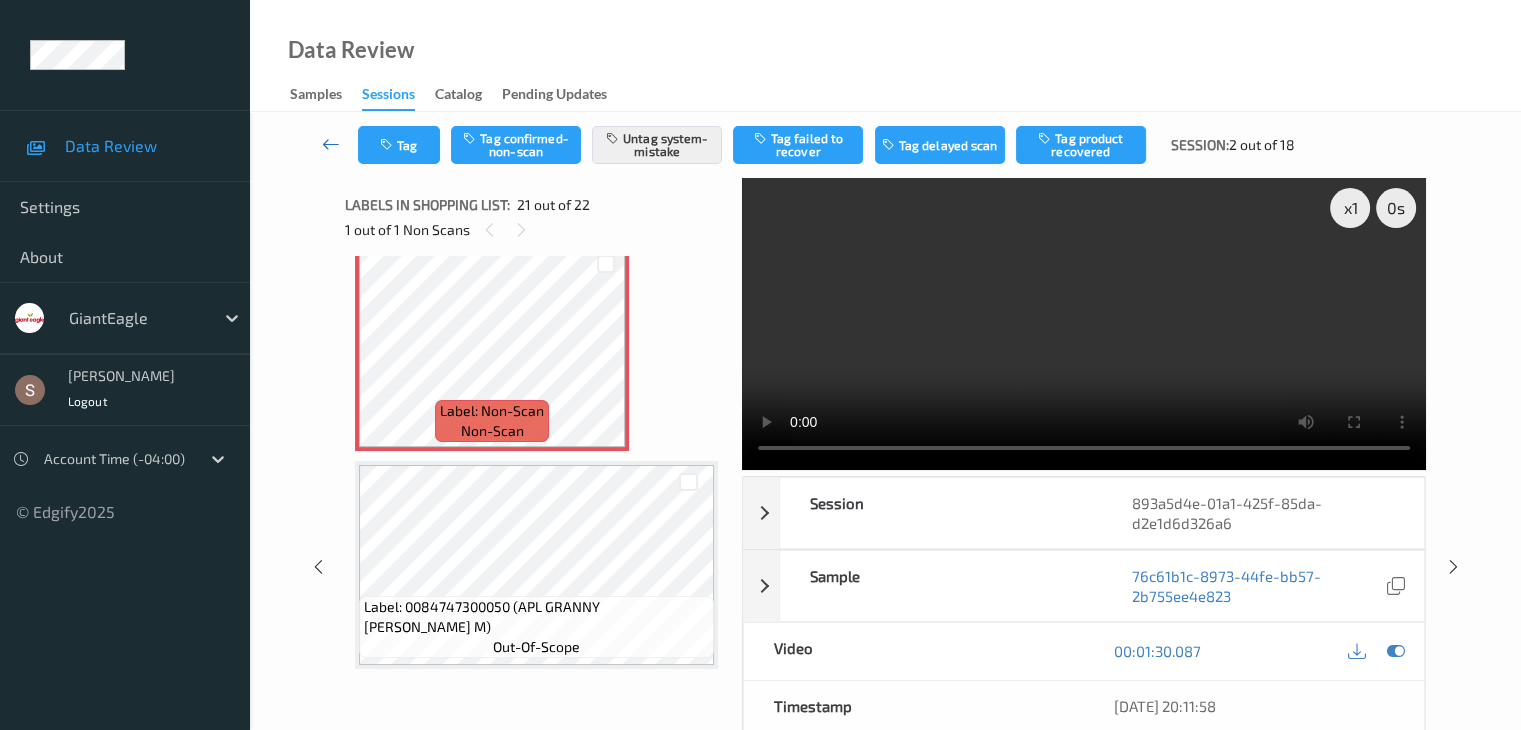 click at bounding box center (331, 144) 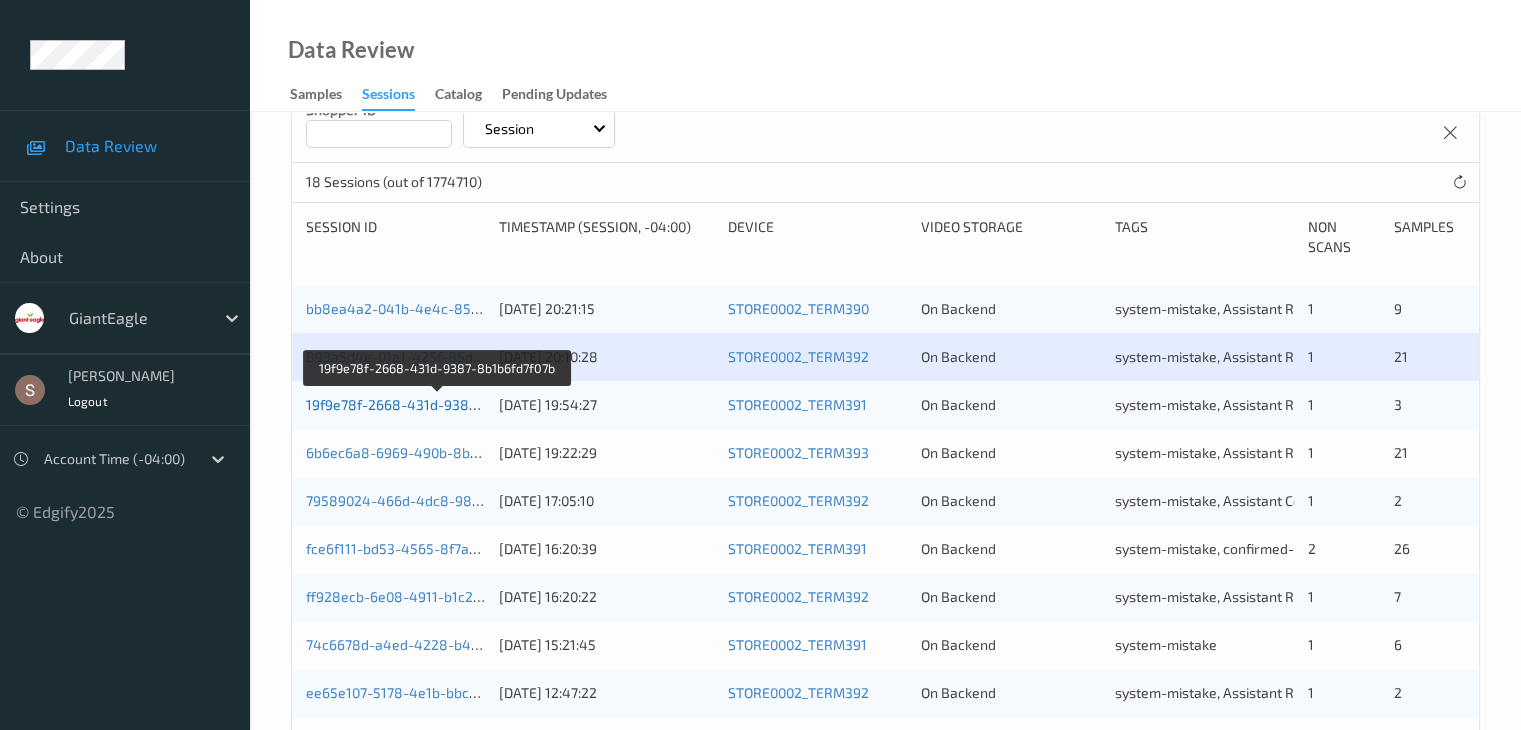 click on "19f9e78f-2668-431d-9387-8b1b6fd7f07b" at bounding box center (437, 404) 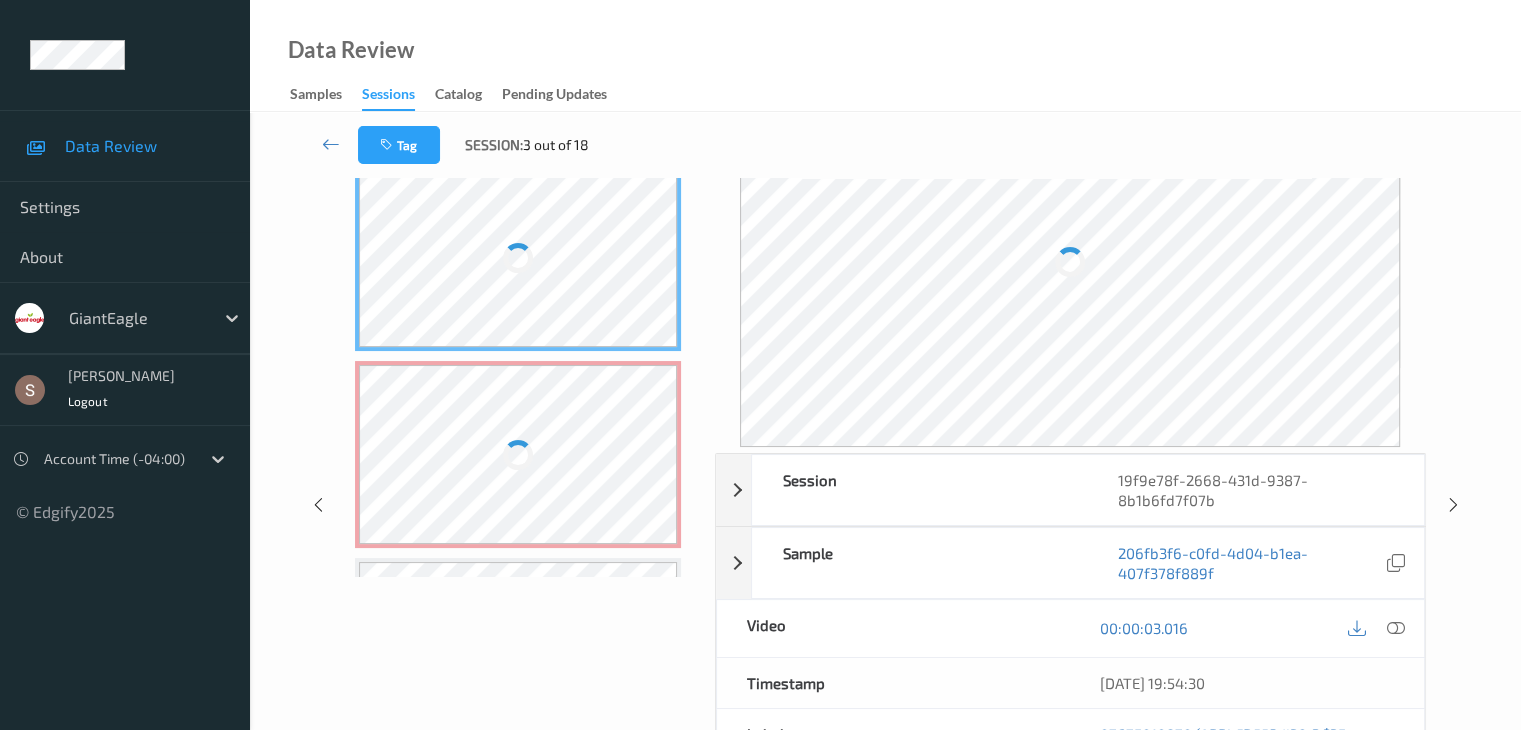 scroll, scrollTop: 0, scrollLeft: 0, axis: both 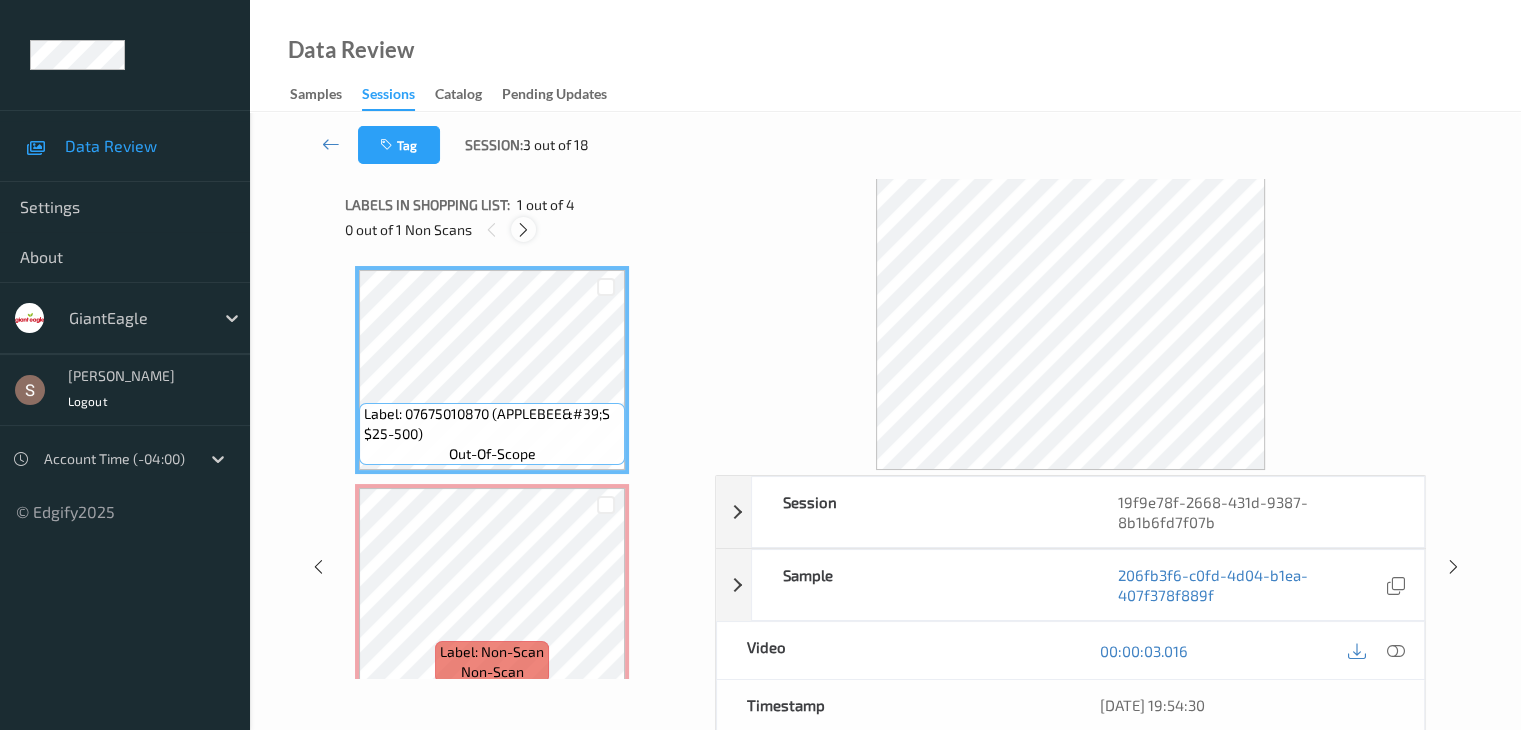 click at bounding box center [523, 230] 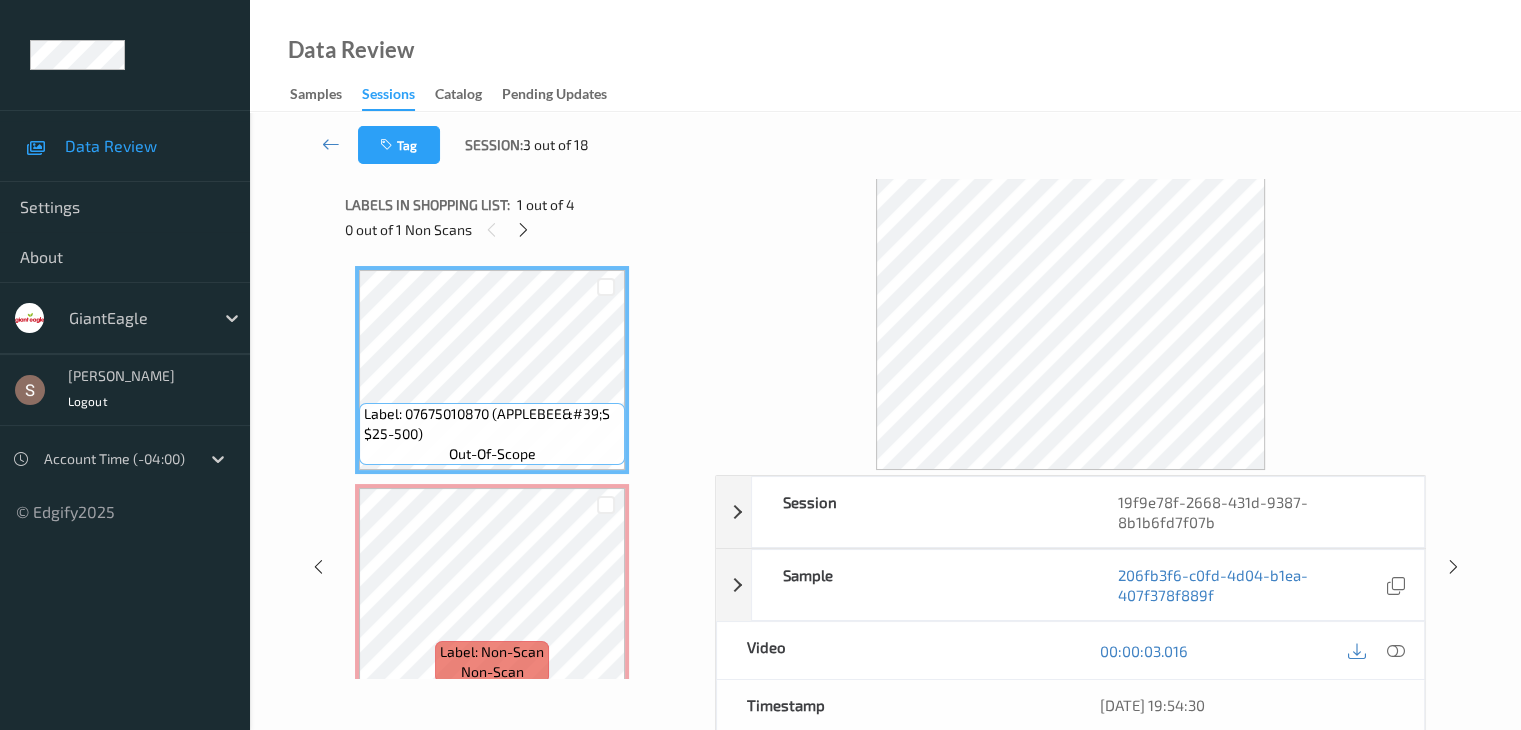 scroll, scrollTop: 10, scrollLeft: 0, axis: vertical 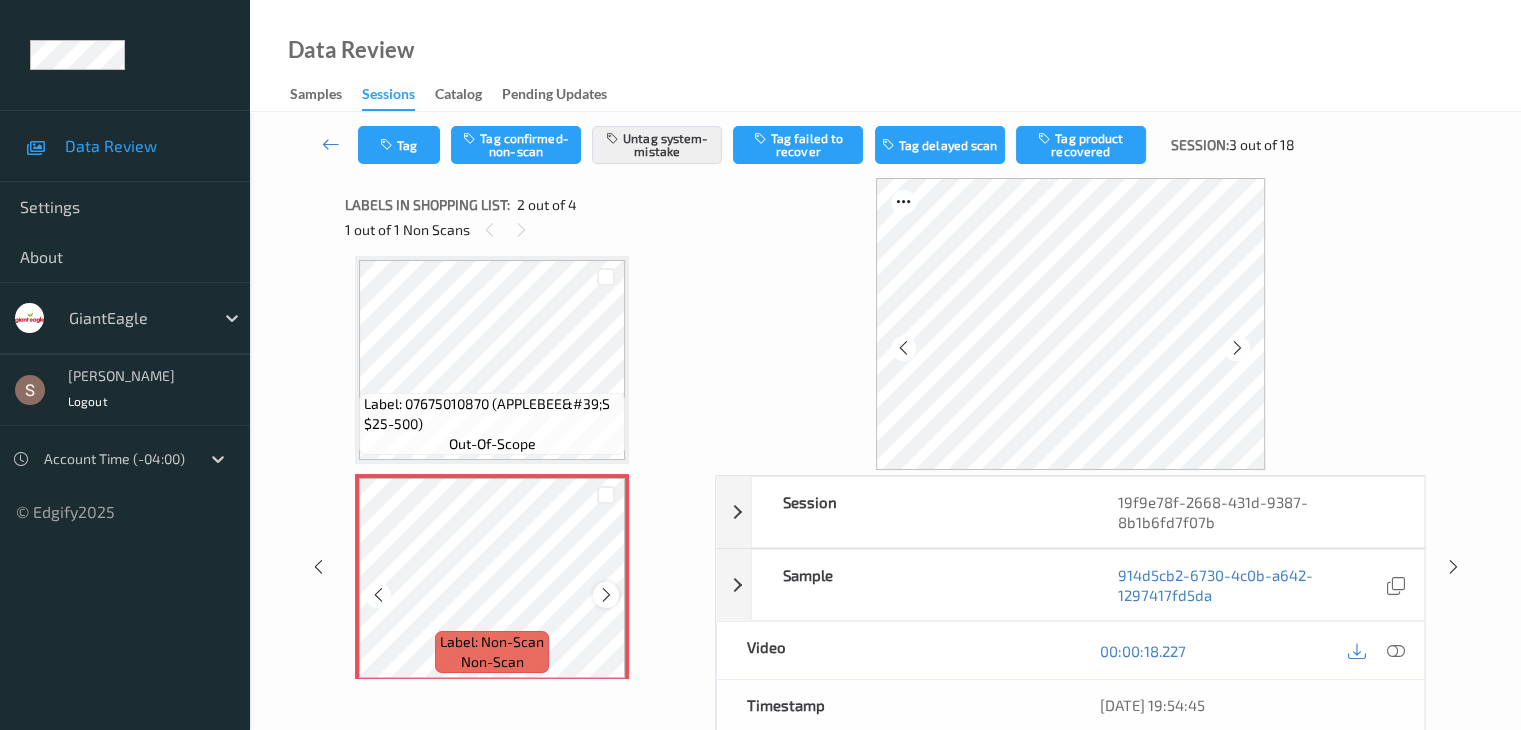 click at bounding box center [606, 595] 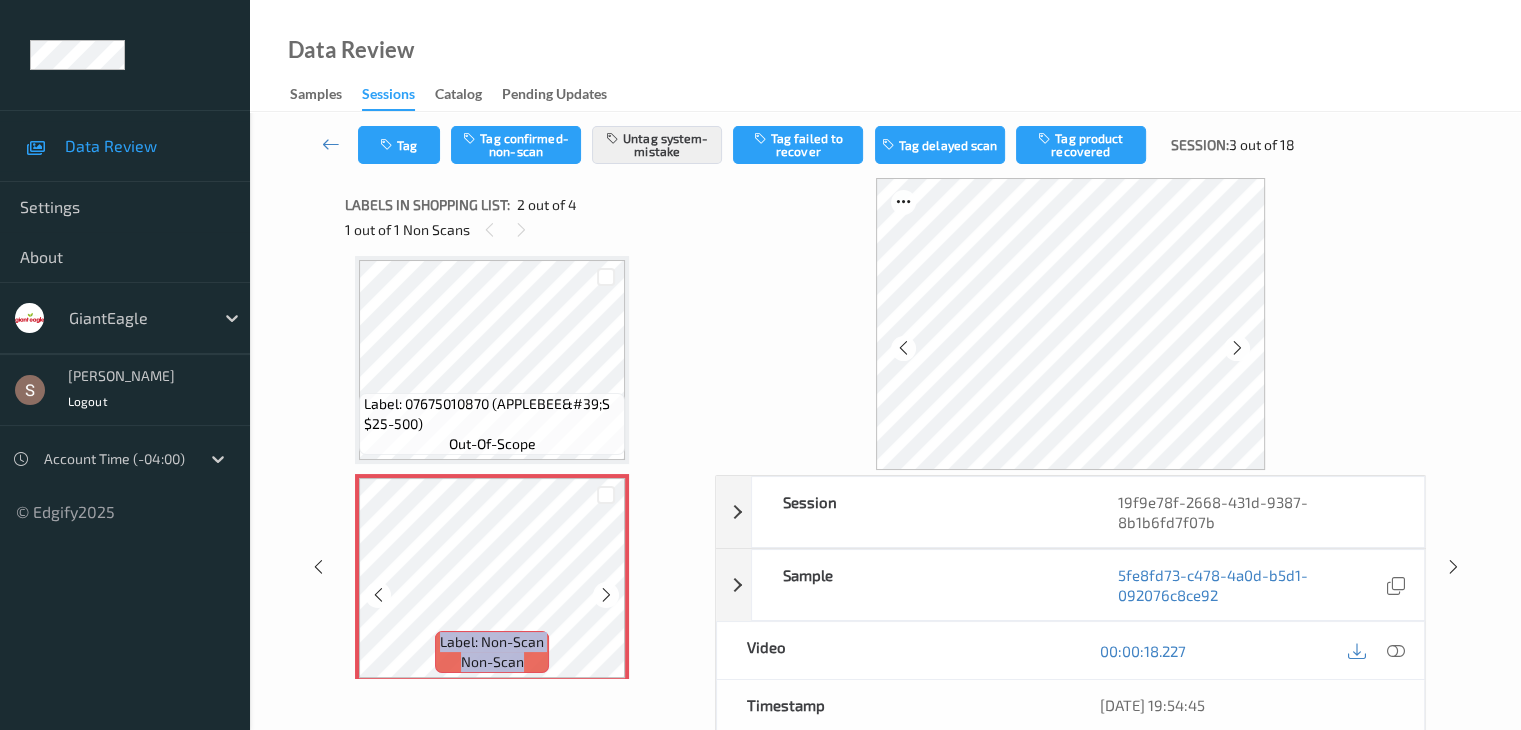 click at bounding box center [606, 595] 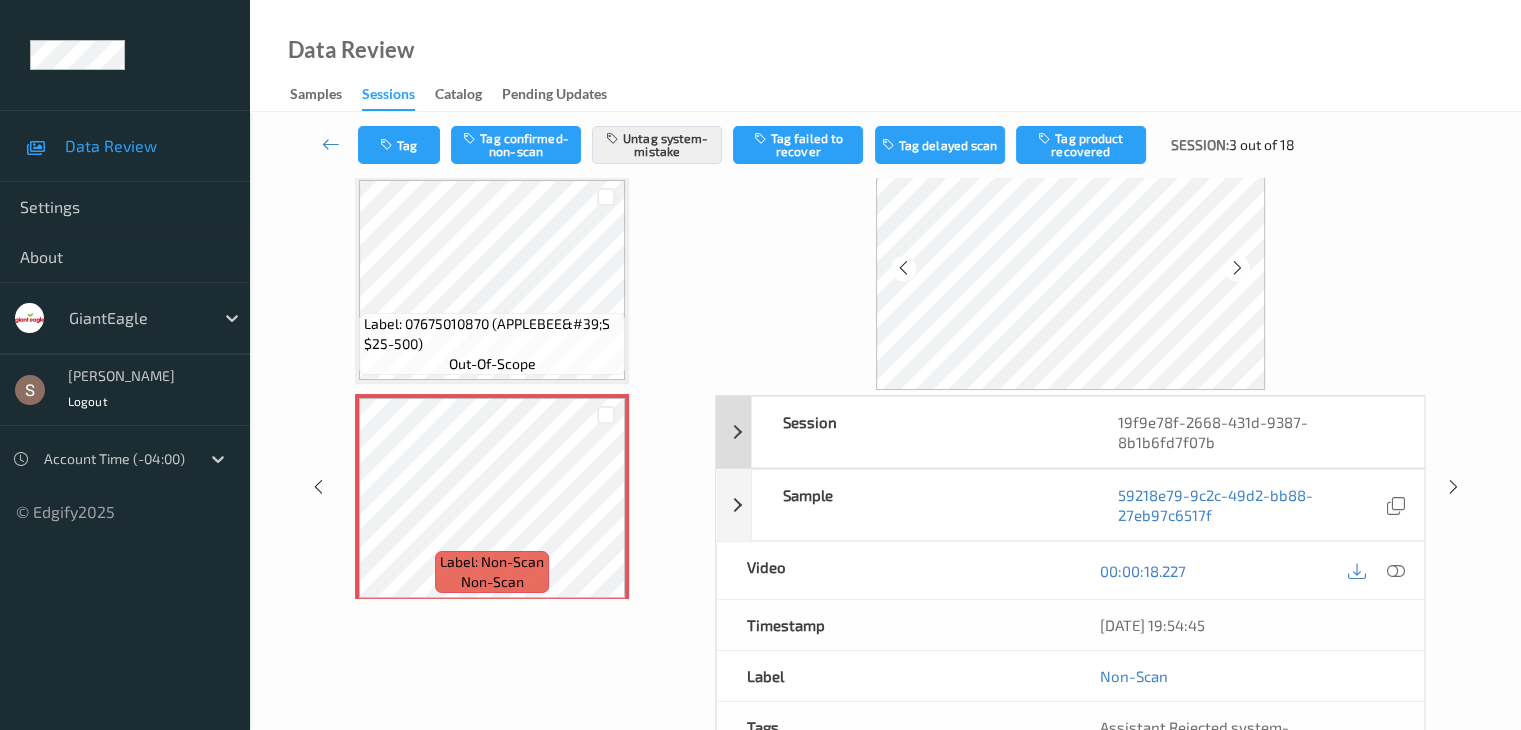 scroll, scrollTop: 0, scrollLeft: 0, axis: both 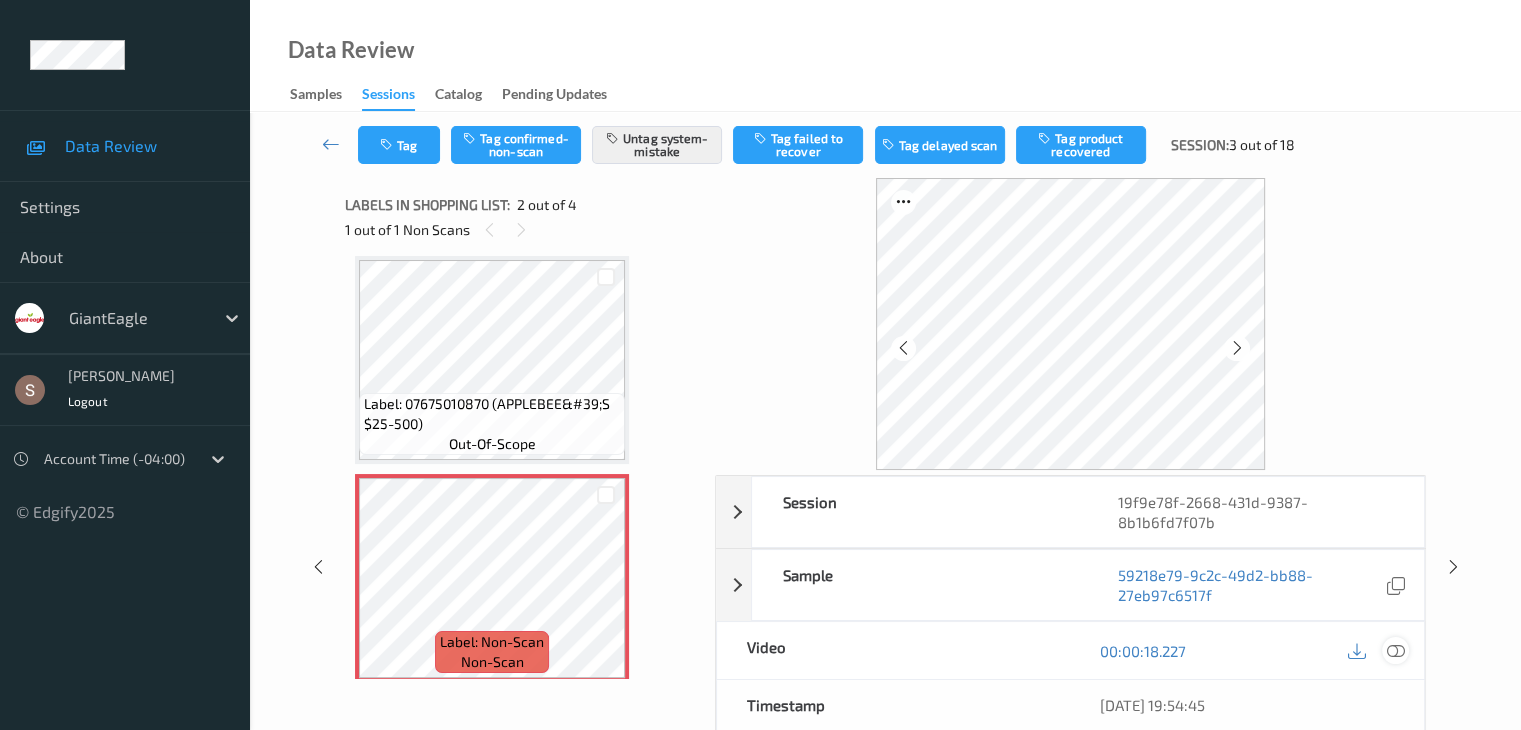 click at bounding box center [1395, 651] 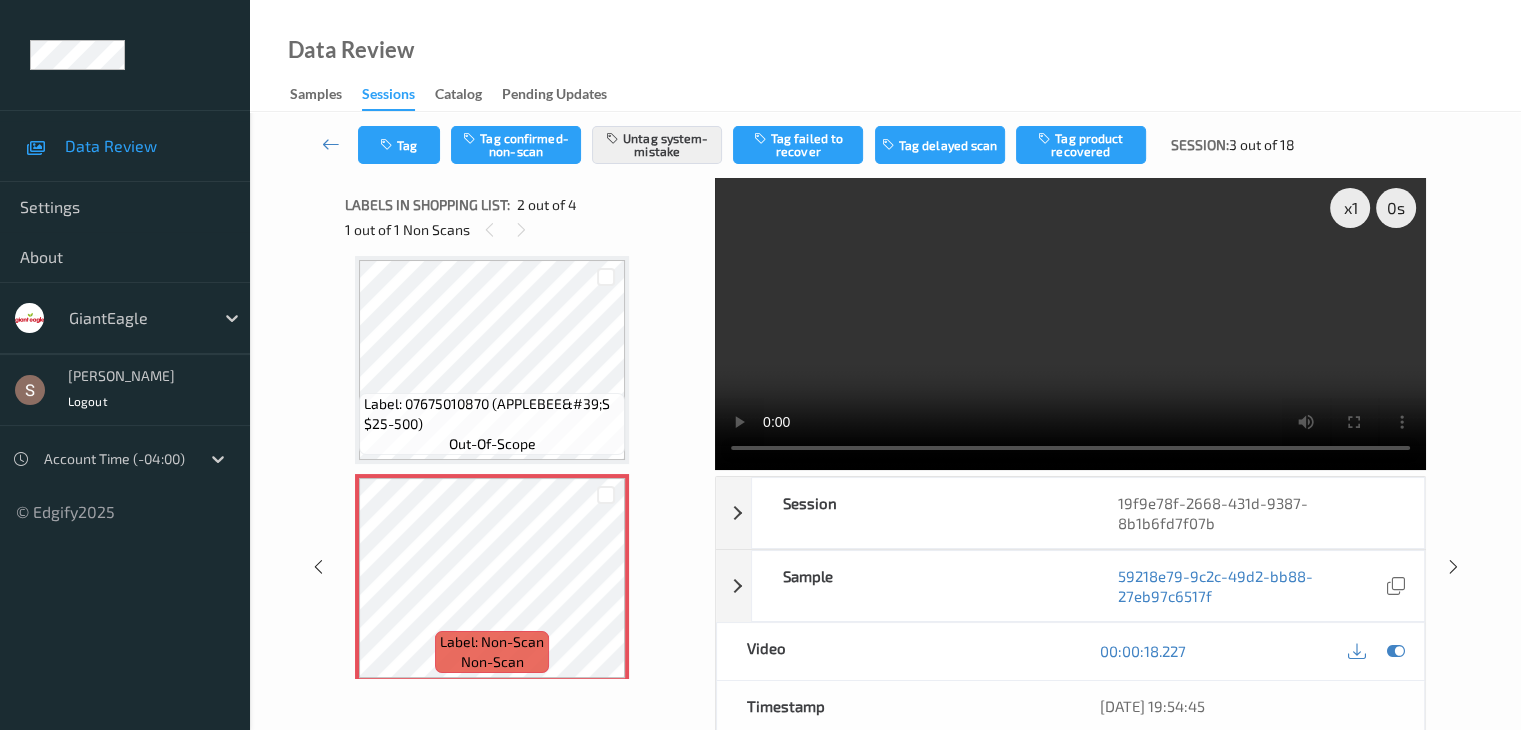 click at bounding box center [1070, 324] 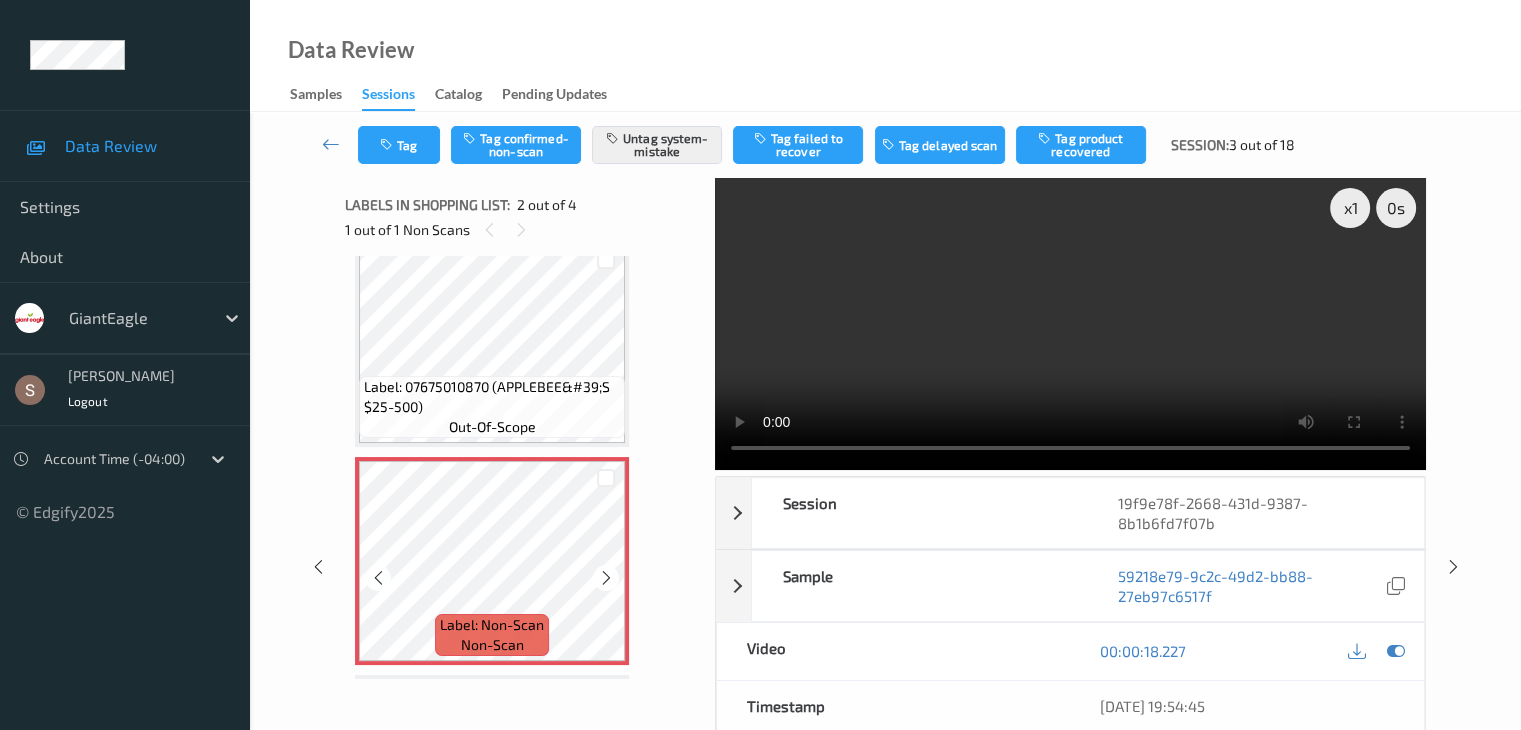 scroll, scrollTop: 0, scrollLeft: 0, axis: both 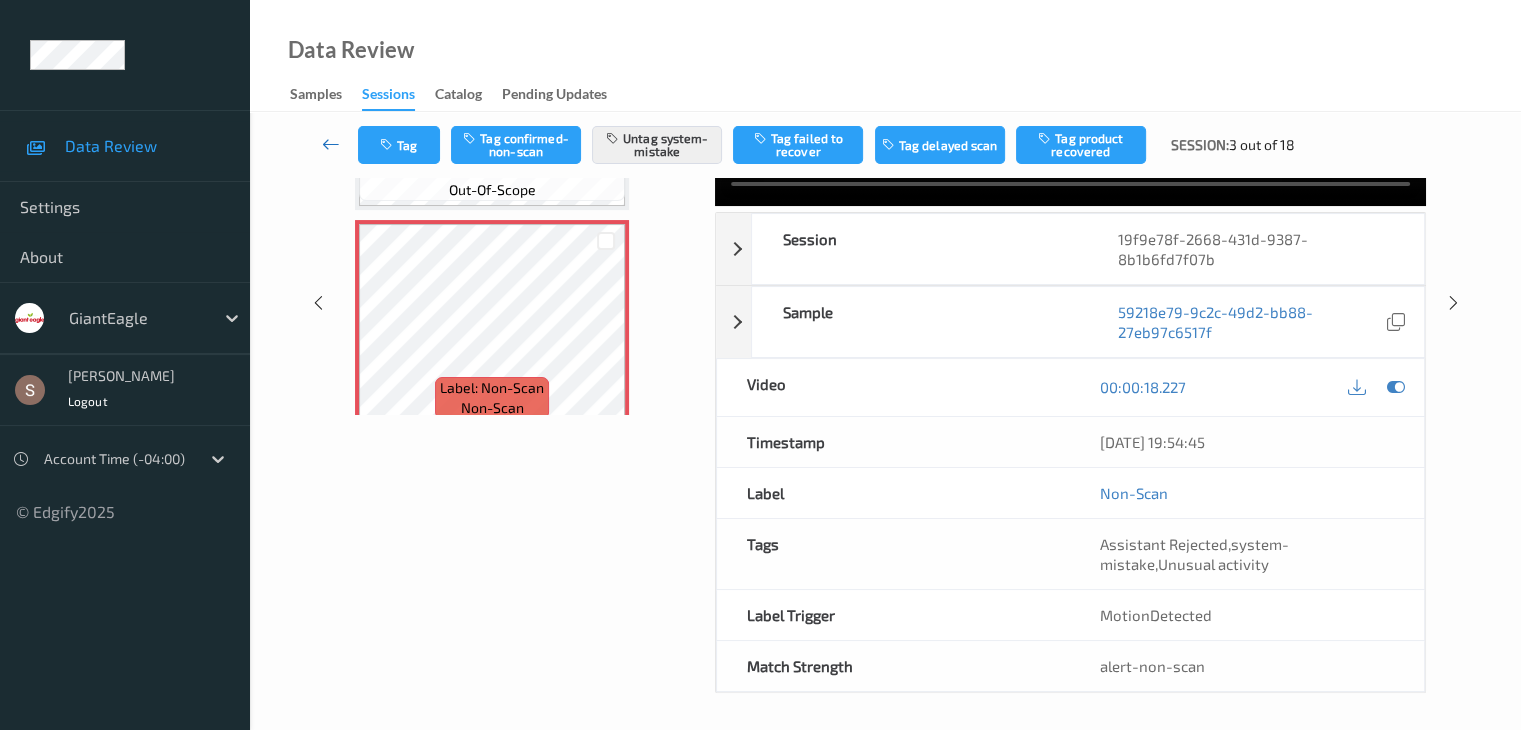 click at bounding box center [331, 144] 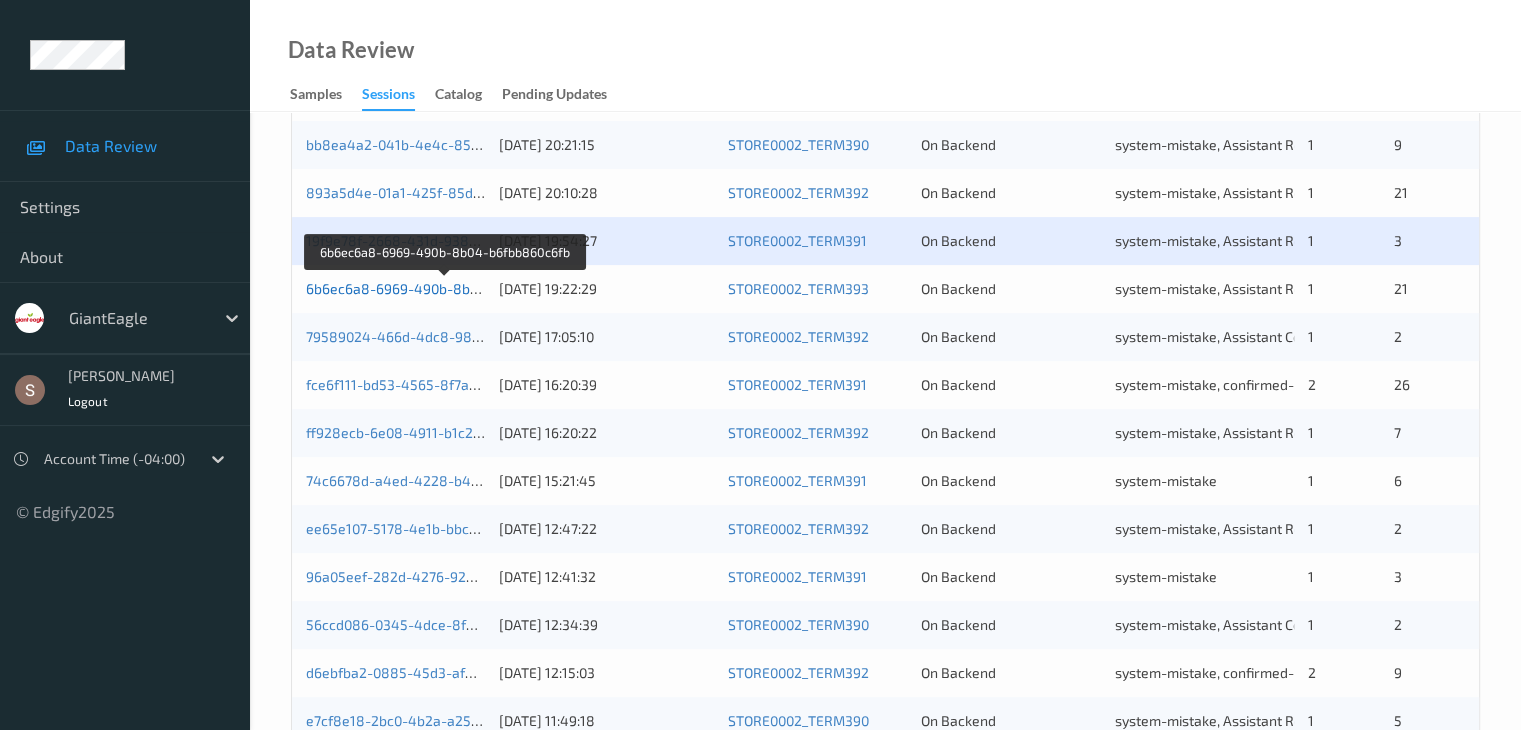 click on "6b6ec6a8-6969-490b-8b04-b6fbb860c6fb" at bounding box center (444, 288) 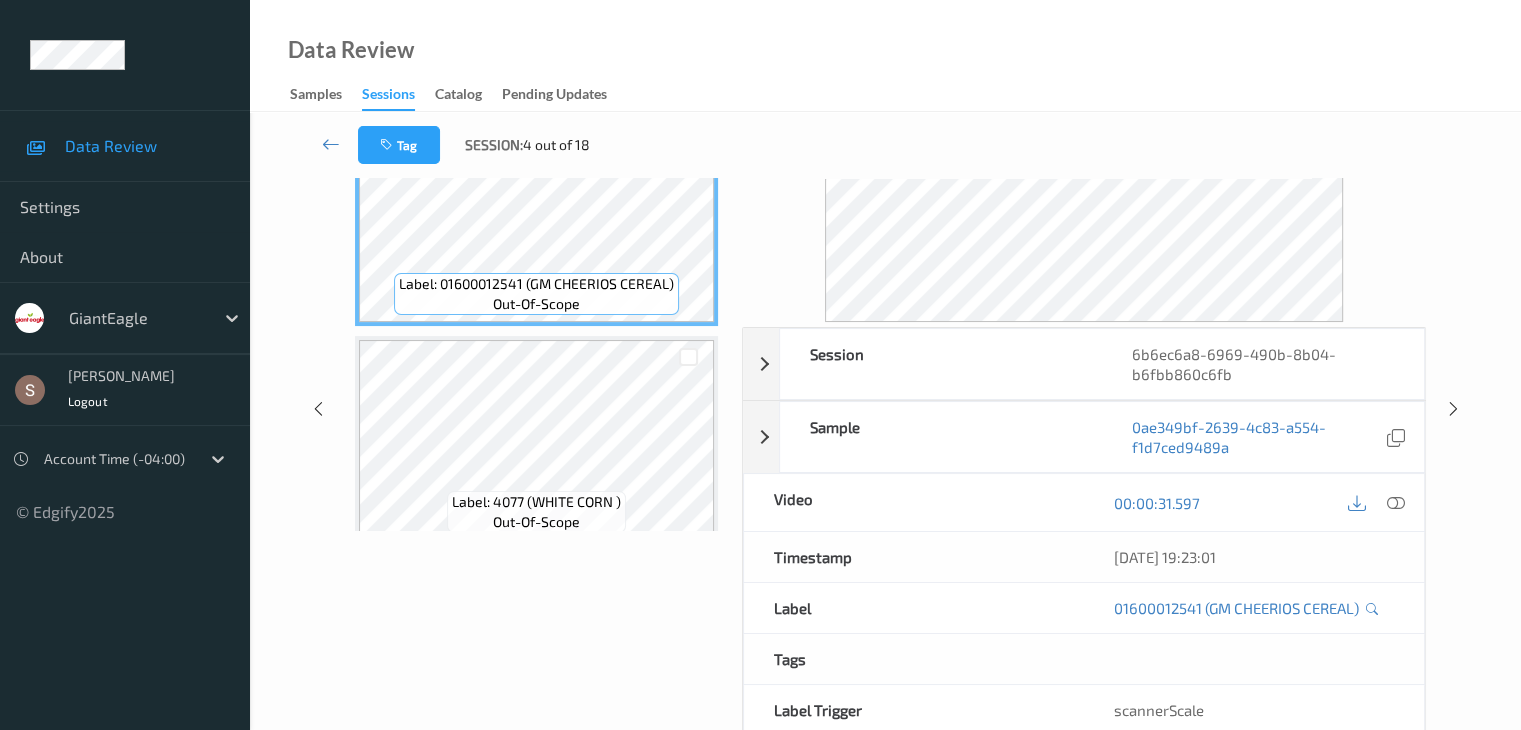 scroll, scrollTop: 0, scrollLeft: 0, axis: both 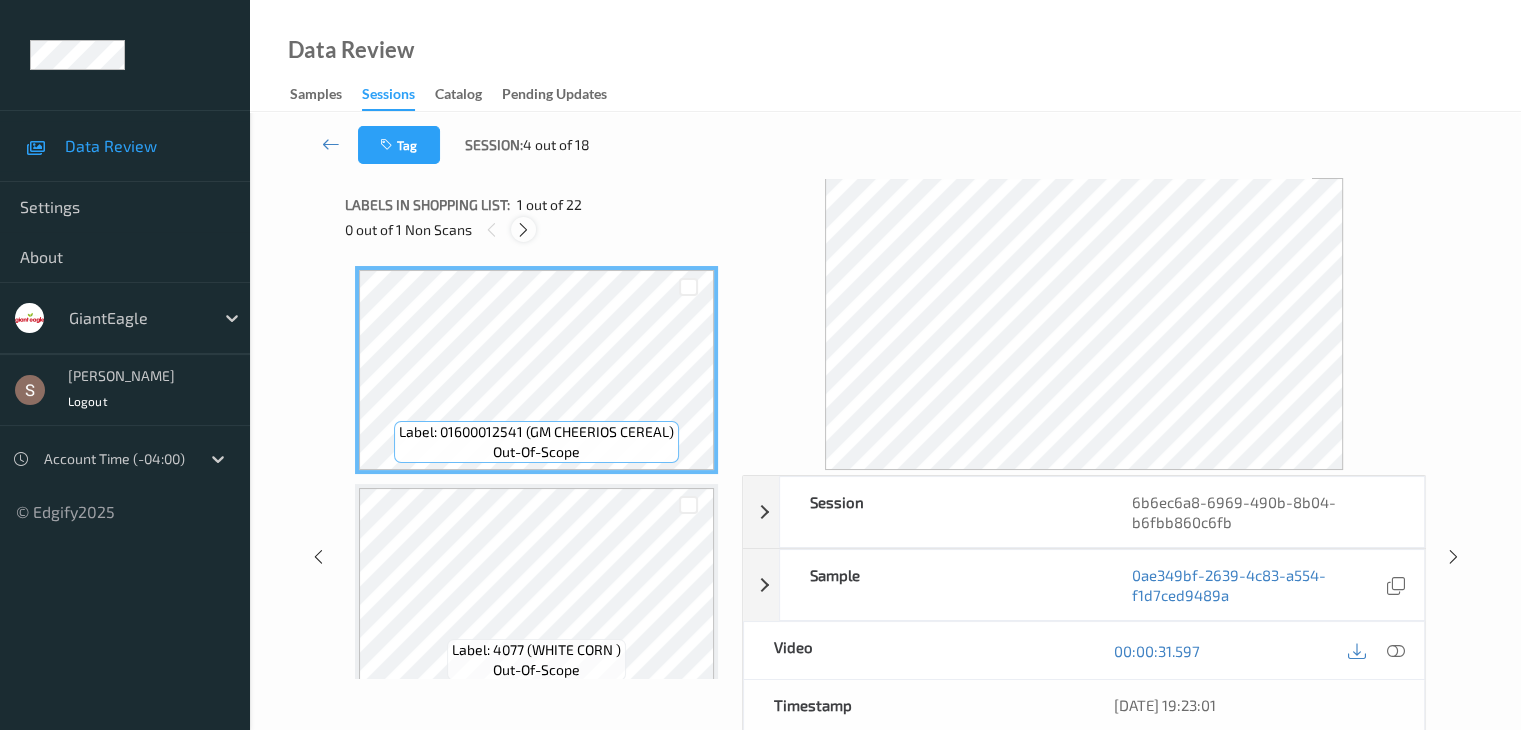 click at bounding box center (523, 230) 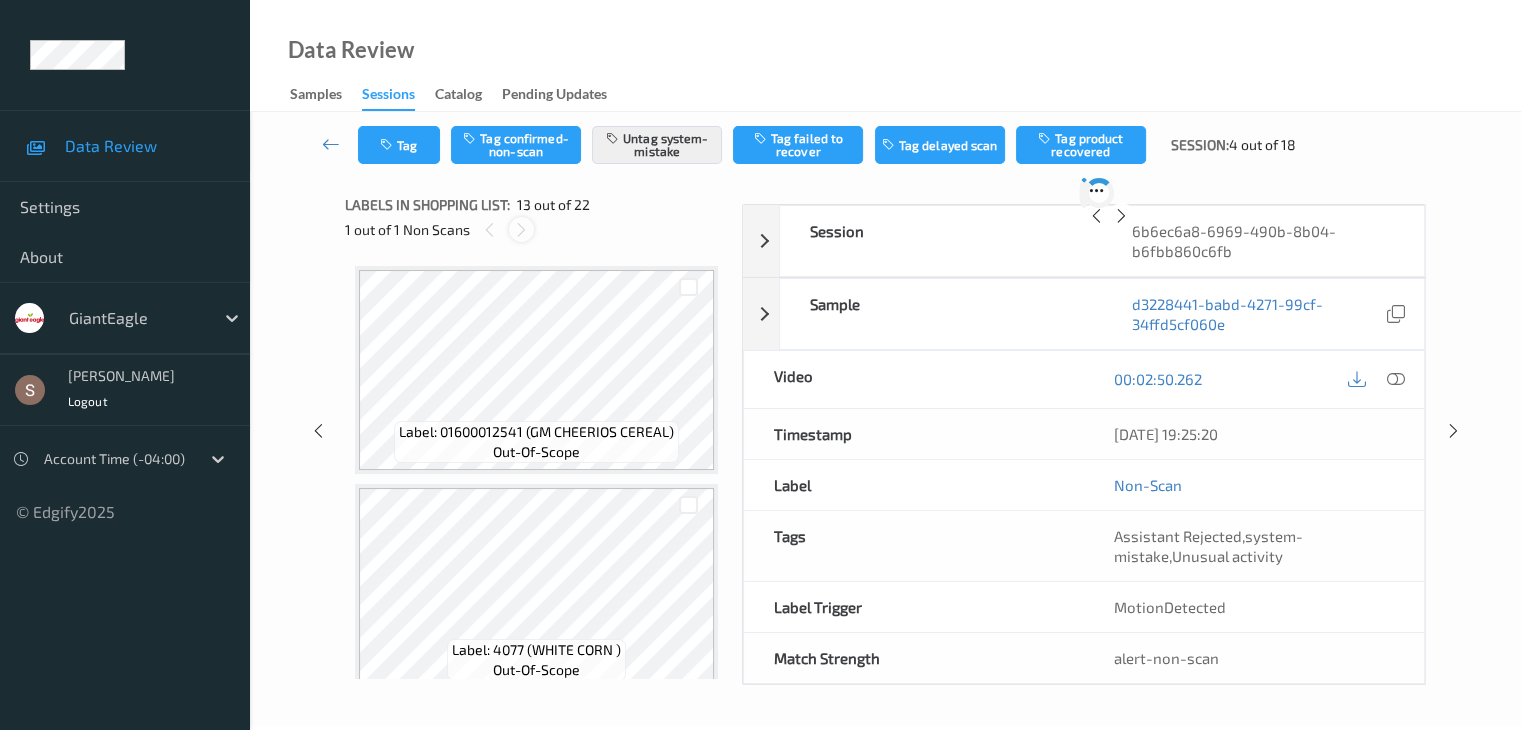 scroll, scrollTop: 2408, scrollLeft: 0, axis: vertical 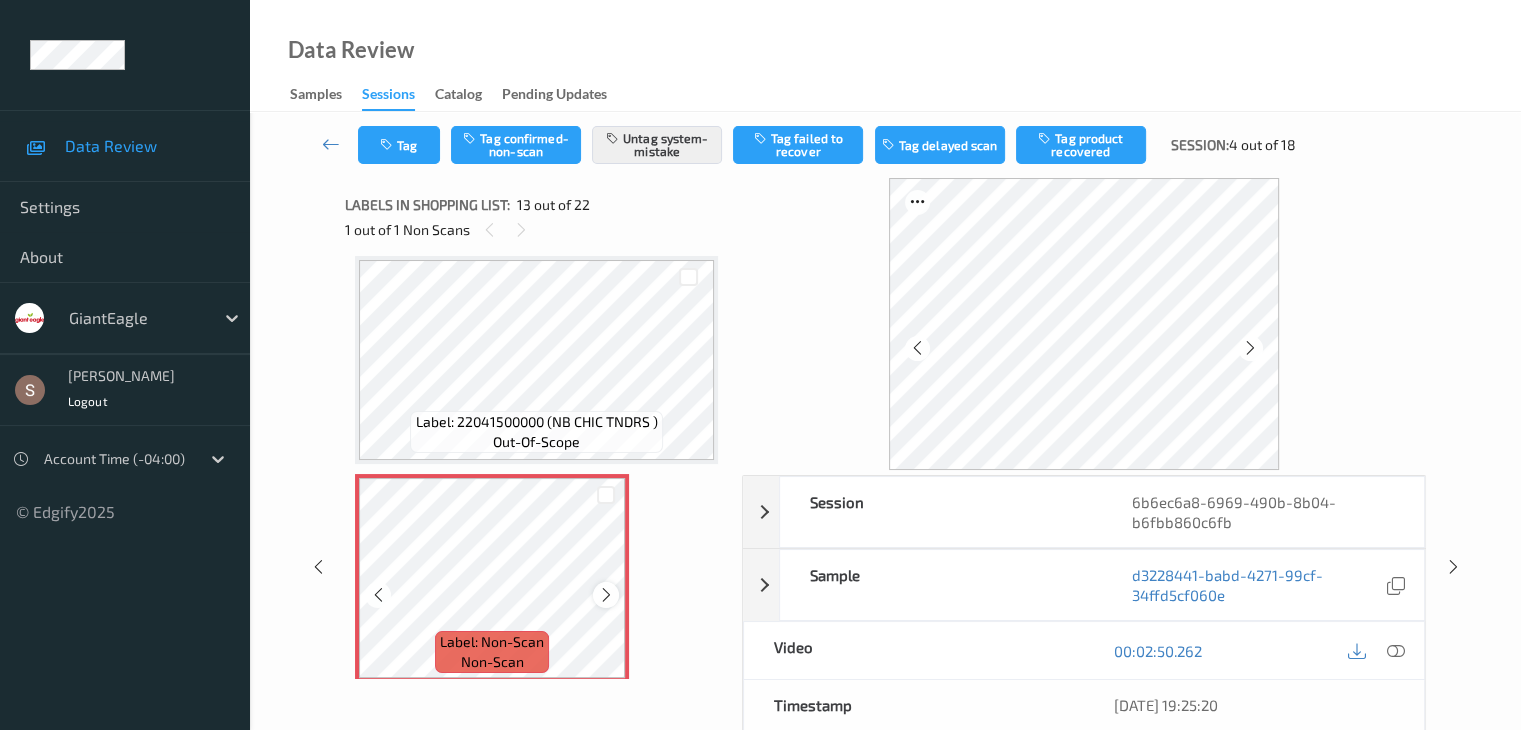click at bounding box center [605, 594] 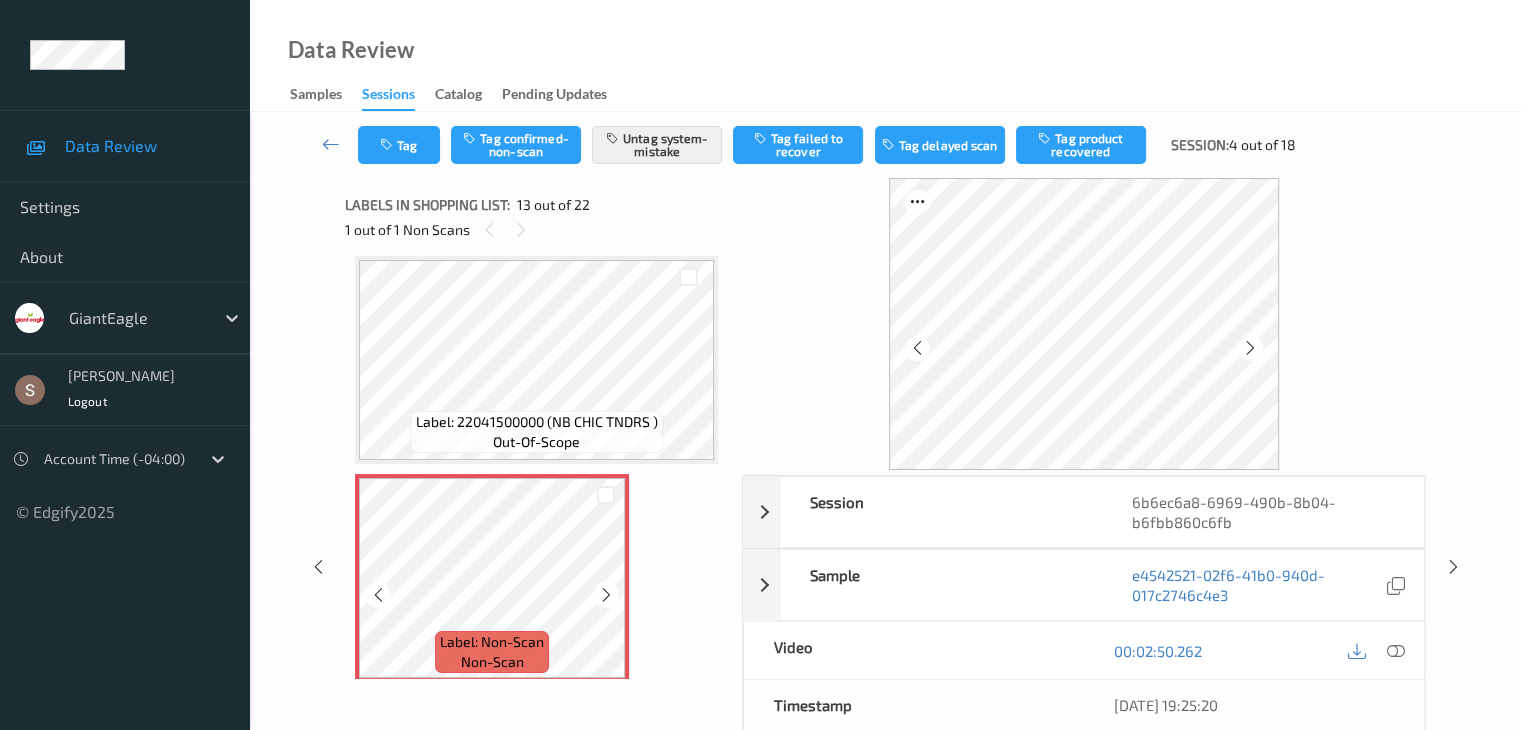 click at bounding box center (605, 594) 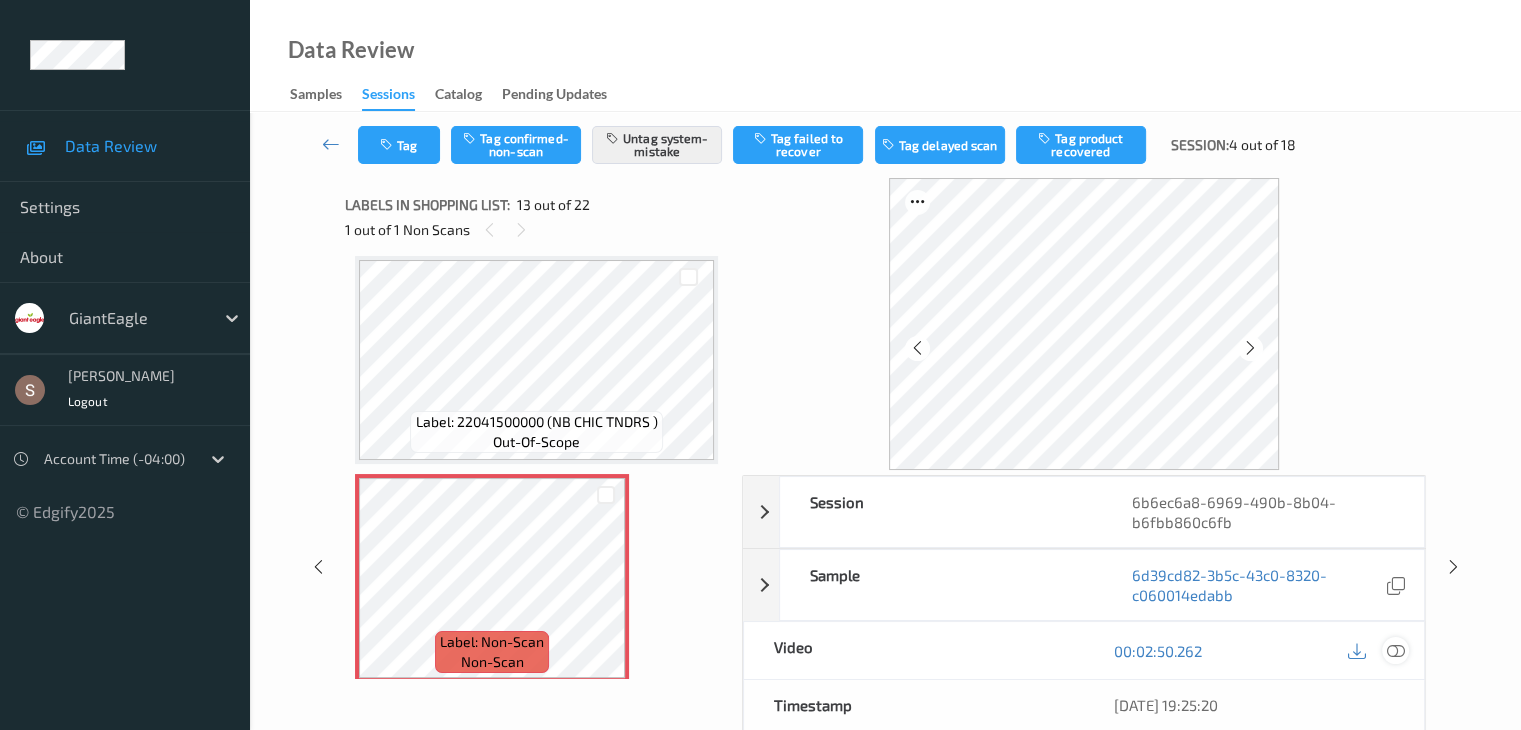 click at bounding box center (1395, 651) 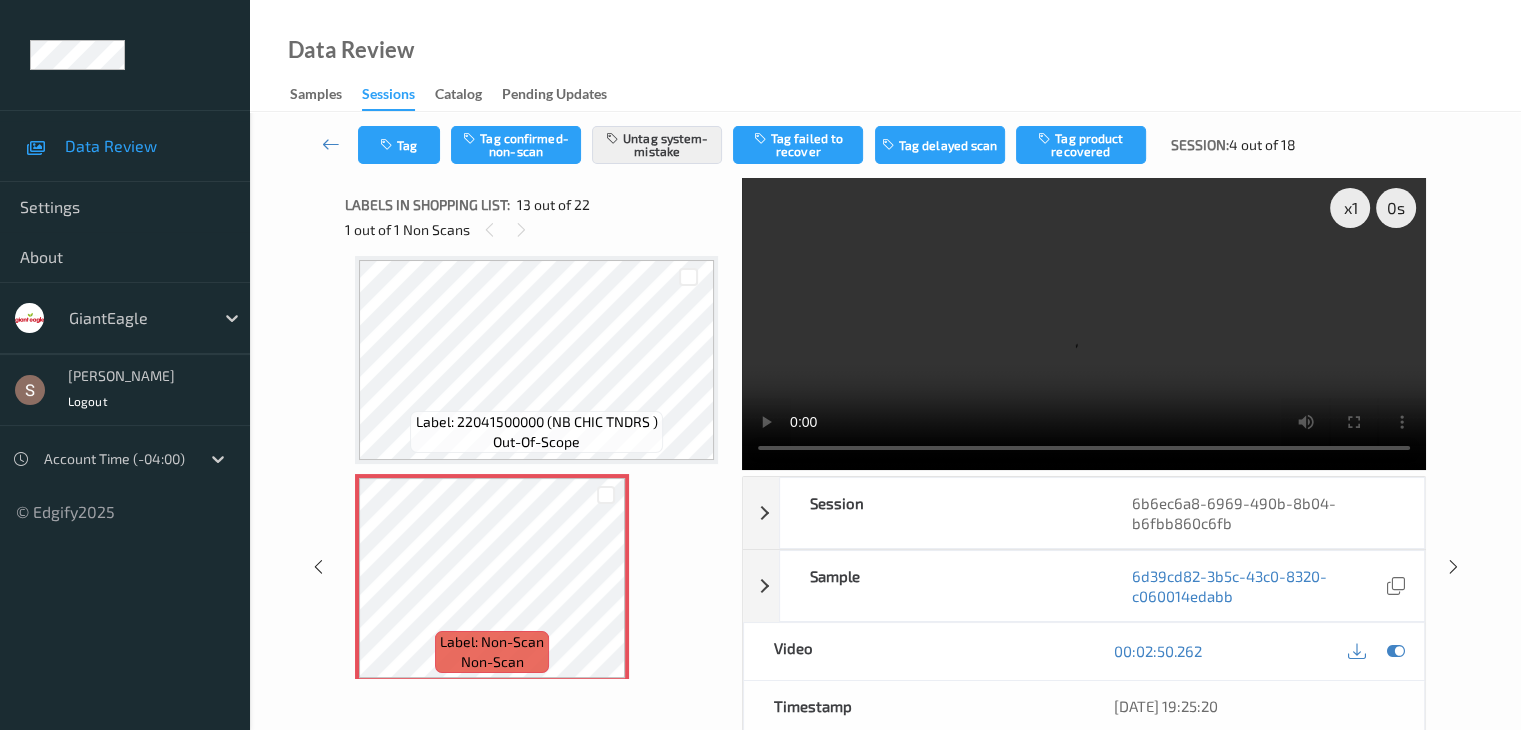 click at bounding box center (1084, 324) 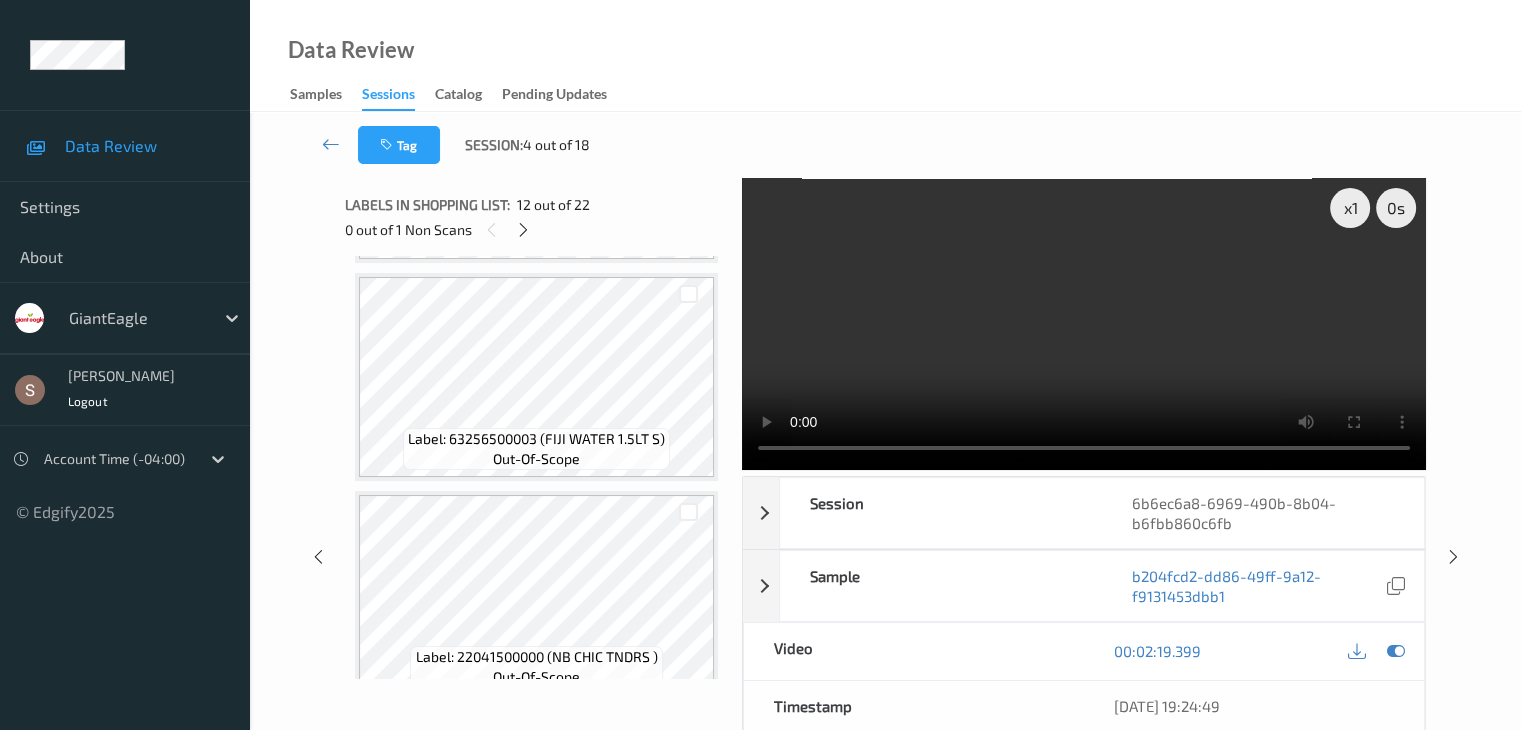 scroll, scrollTop: 1908, scrollLeft: 0, axis: vertical 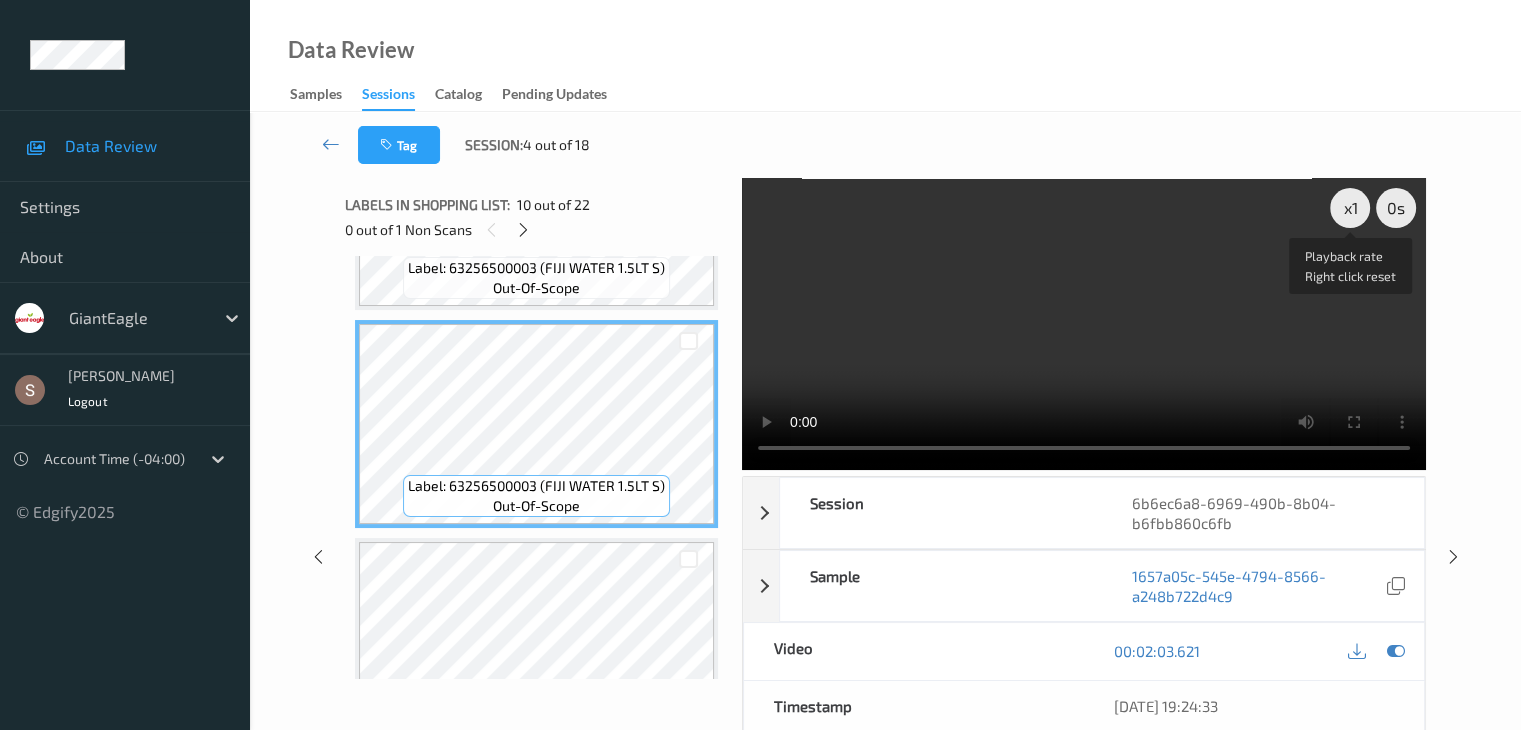 drag, startPoint x: 1356, startPoint y: 205, endPoint x: 1352, endPoint y: 239, distance: 34.234486 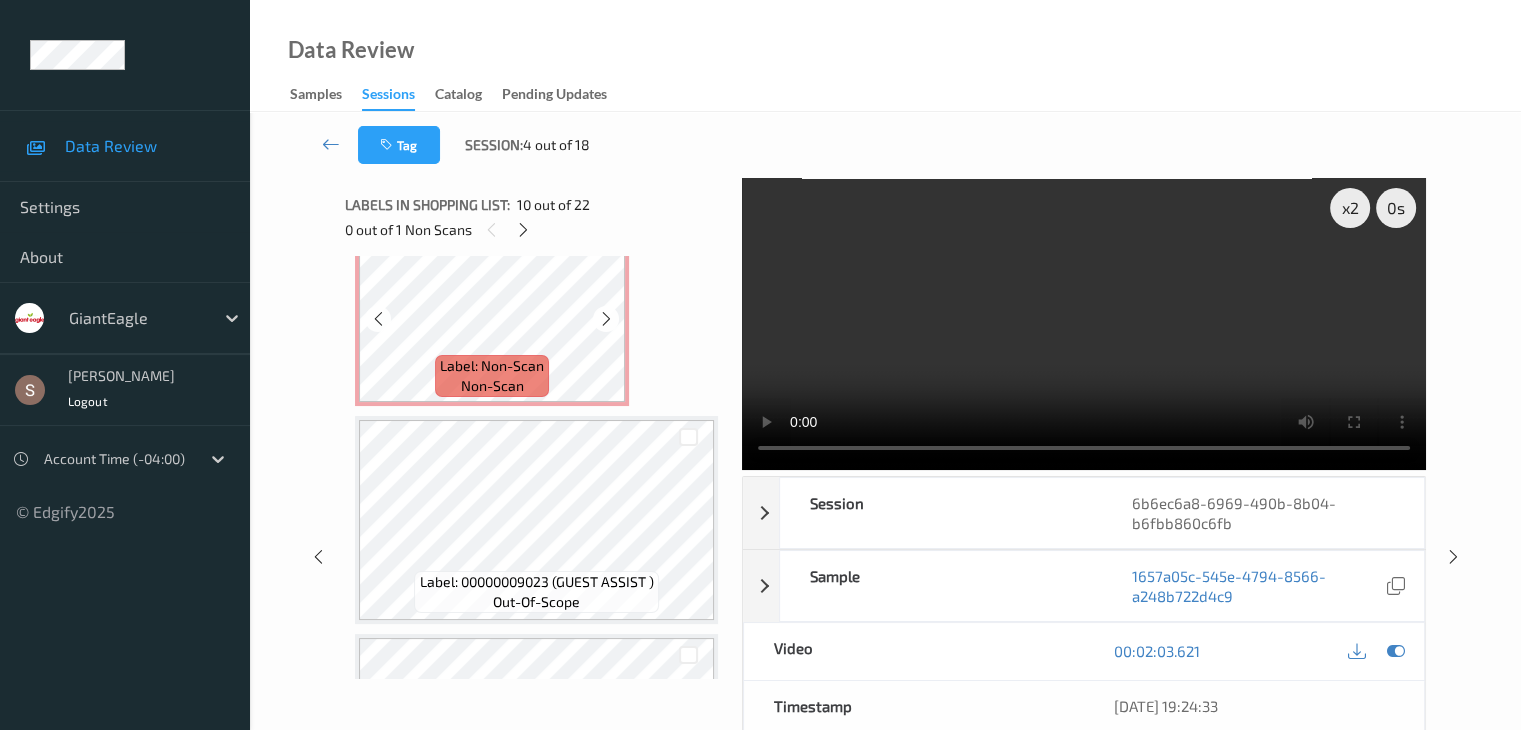 scroll, scrollTop: 2708, scrollLeft: 0, axis: vertical 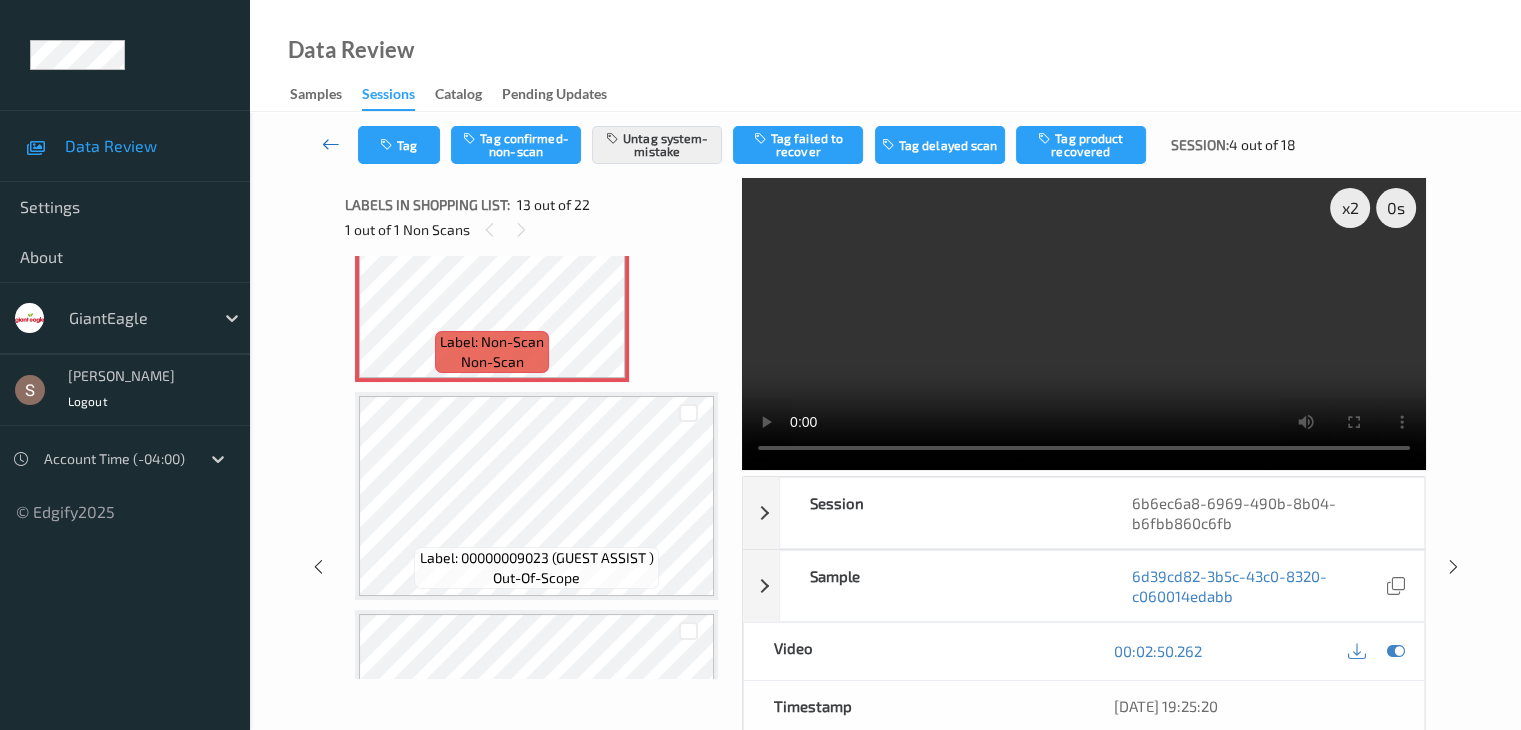 click at bounding box center (331, 145) 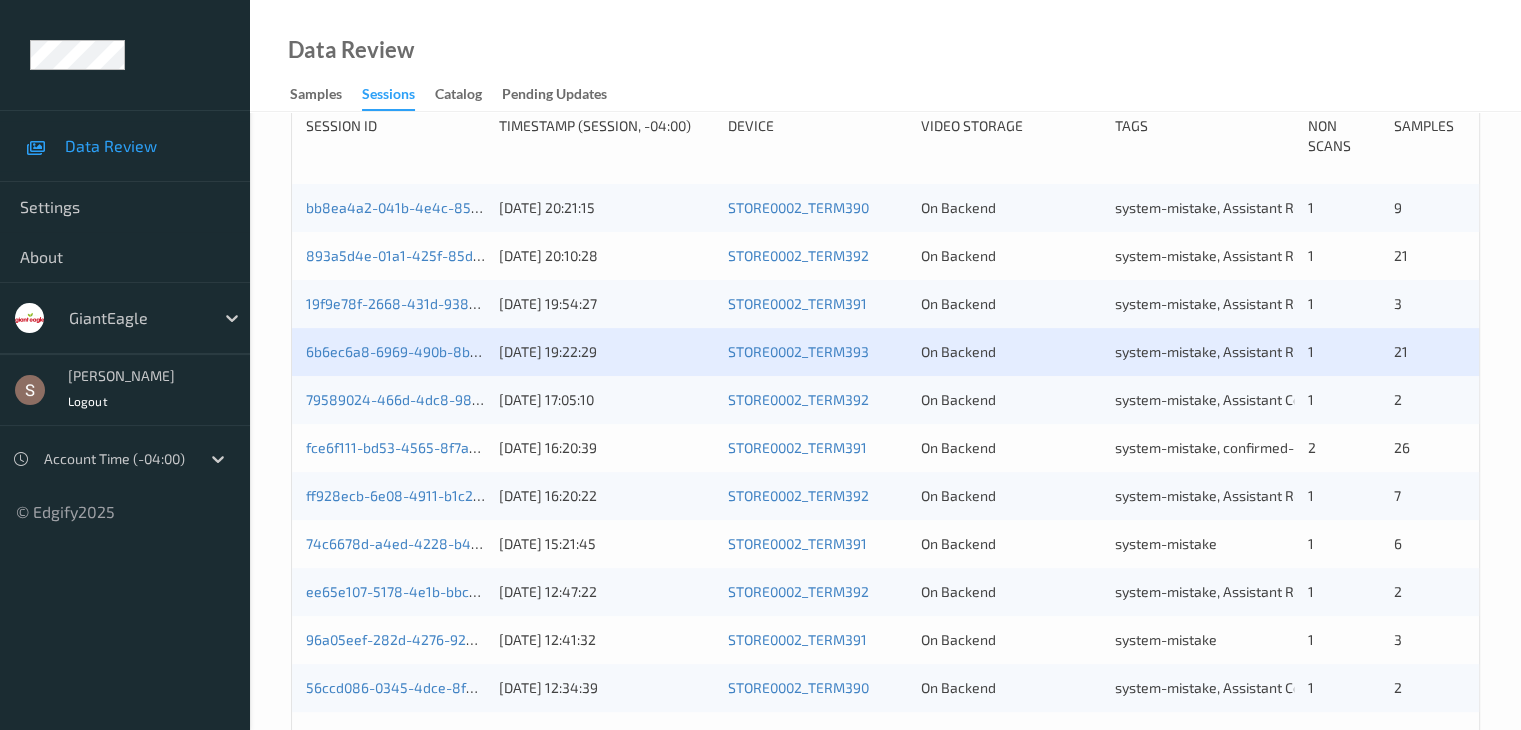 scroll, scrollTop: 500, scrollLeft: 0, axis: vertical 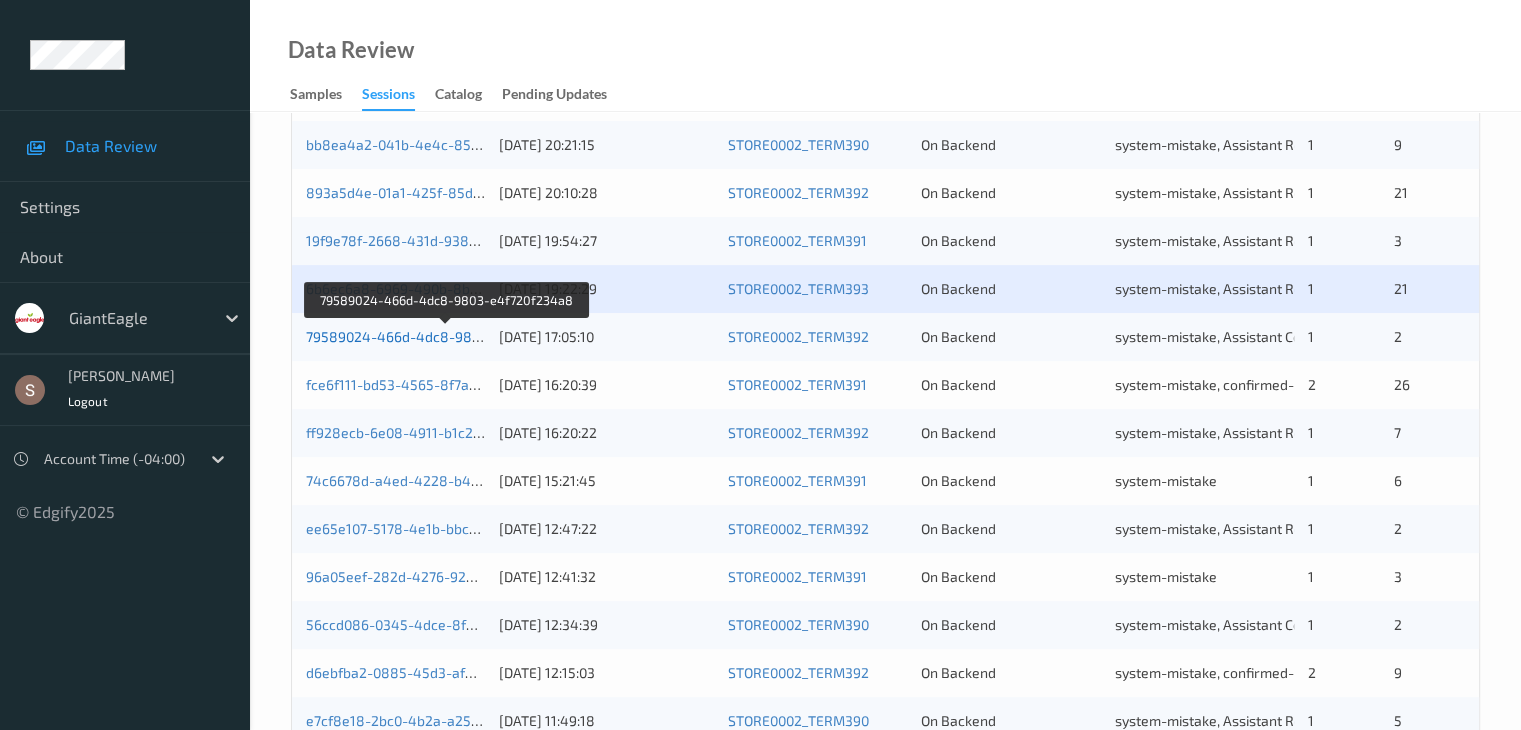 click on "79589024-466d-4dc8-9803-e4f720f234a8" at bounding box center [446, 336] 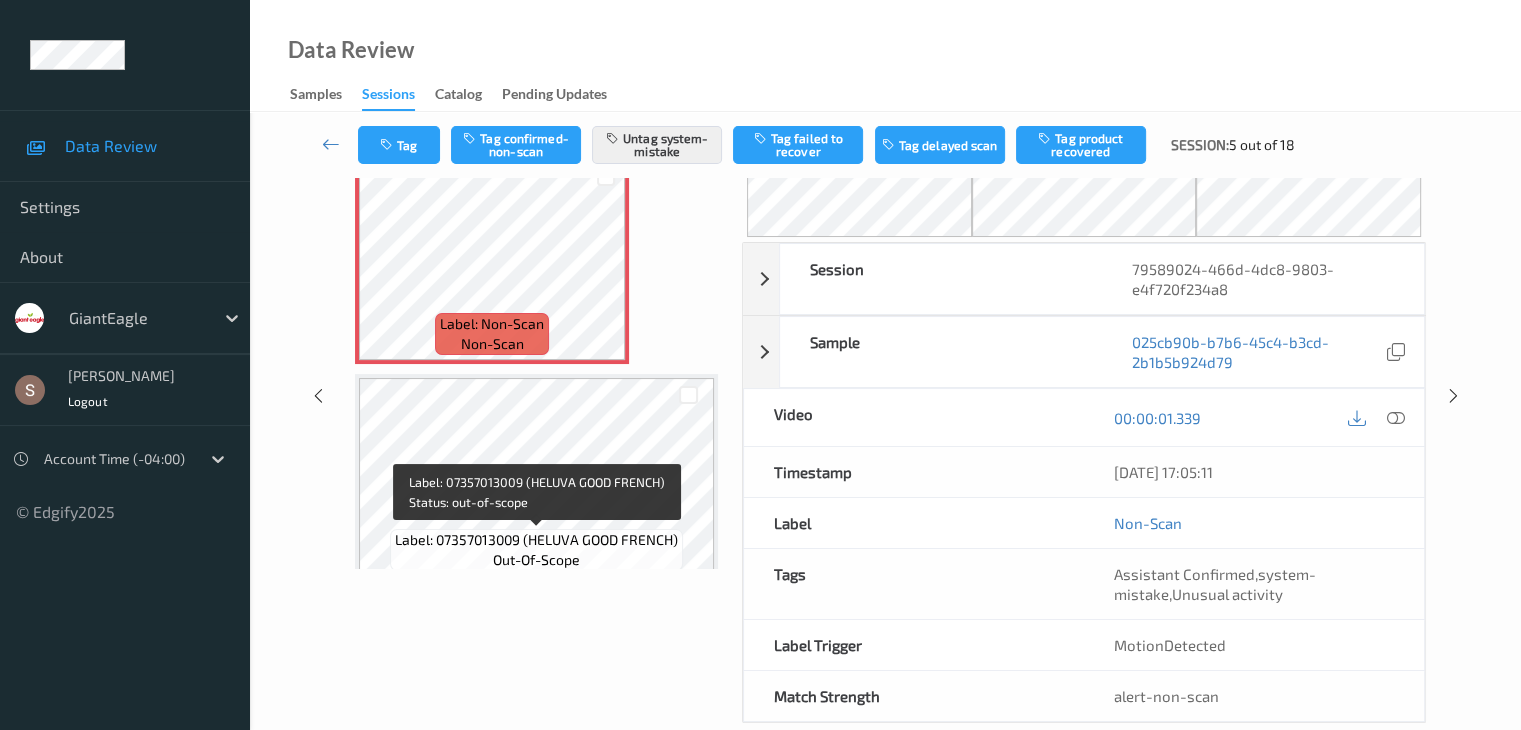 scroll, scrollTop: 0, scrollLeft: 0, axis: both 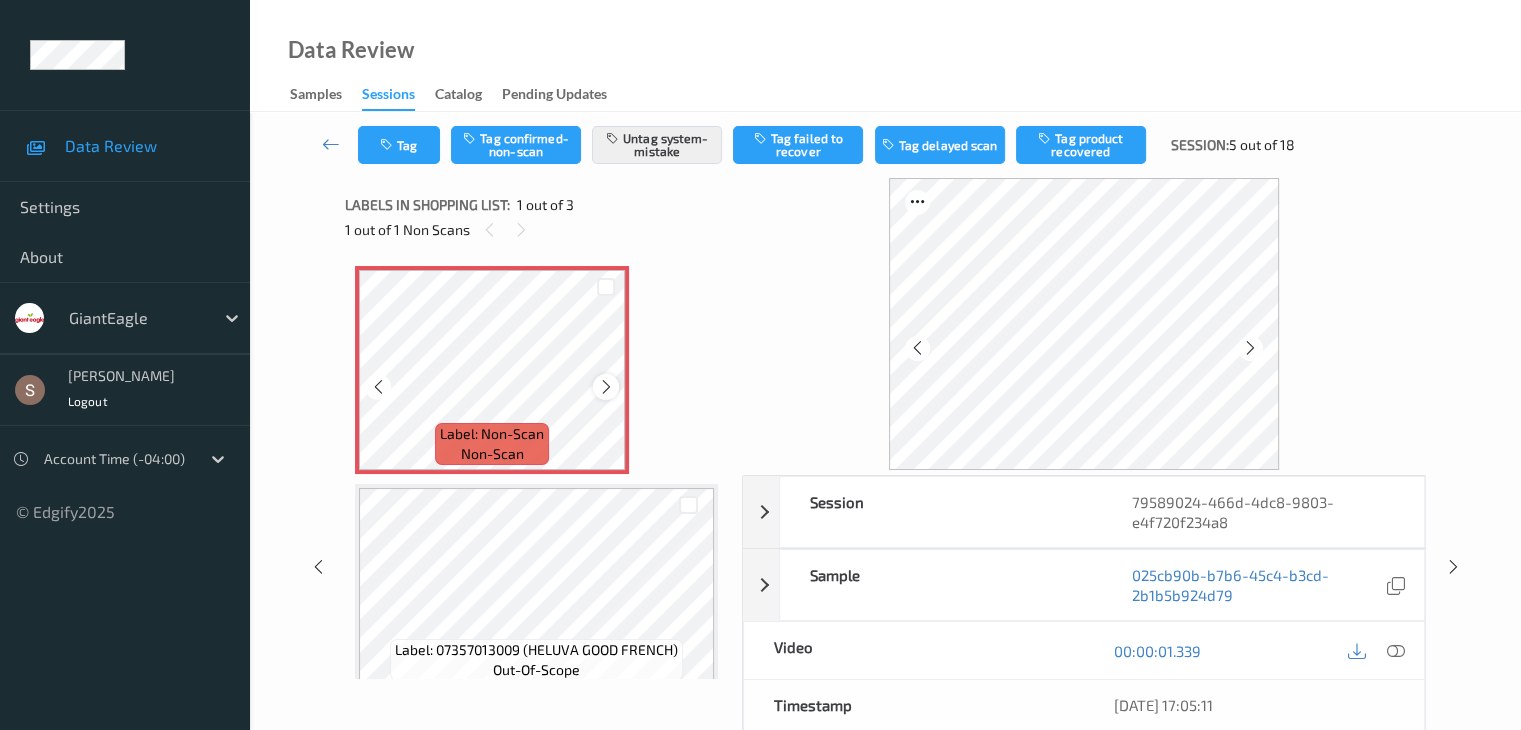click at bounding box center (606, 387) 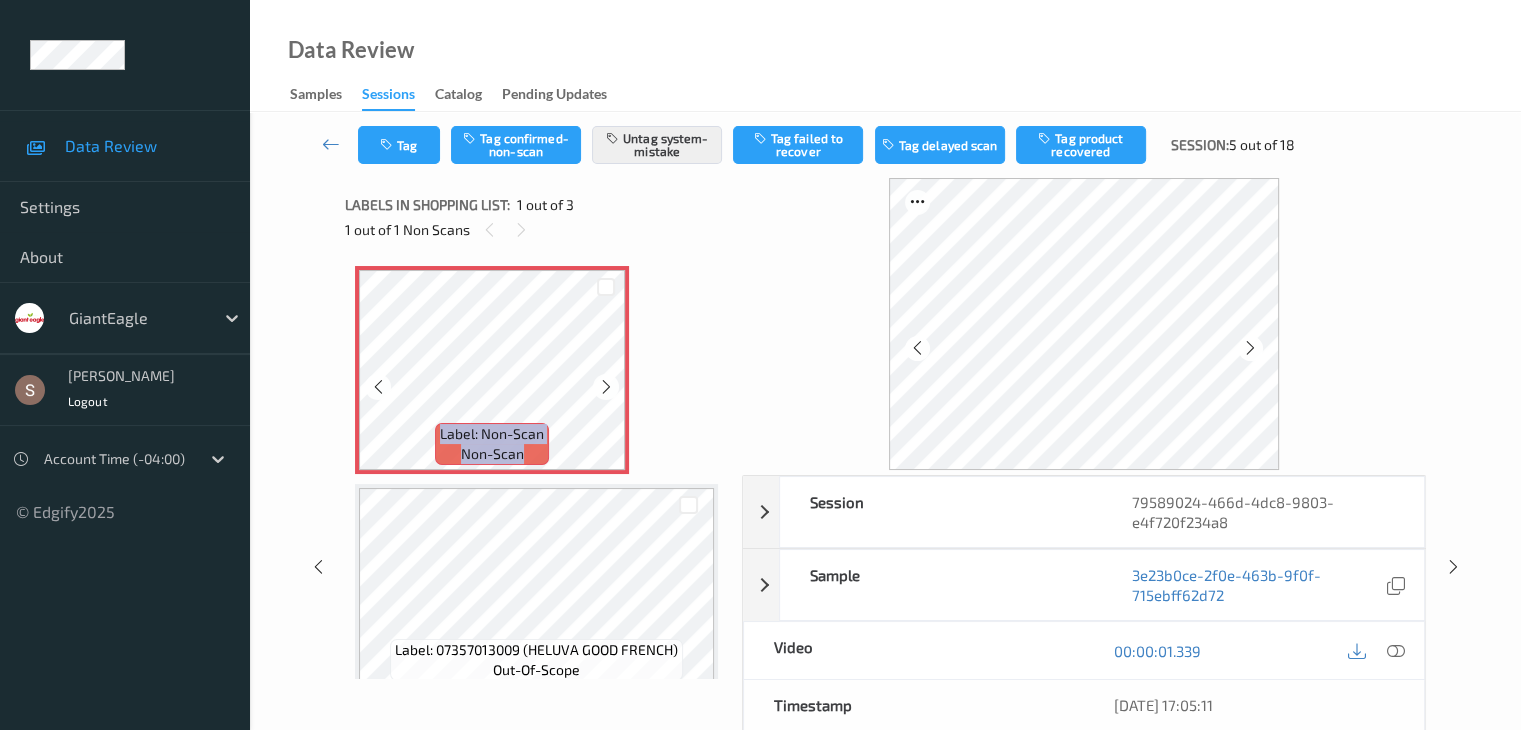 click at bounding box center [606, 387] 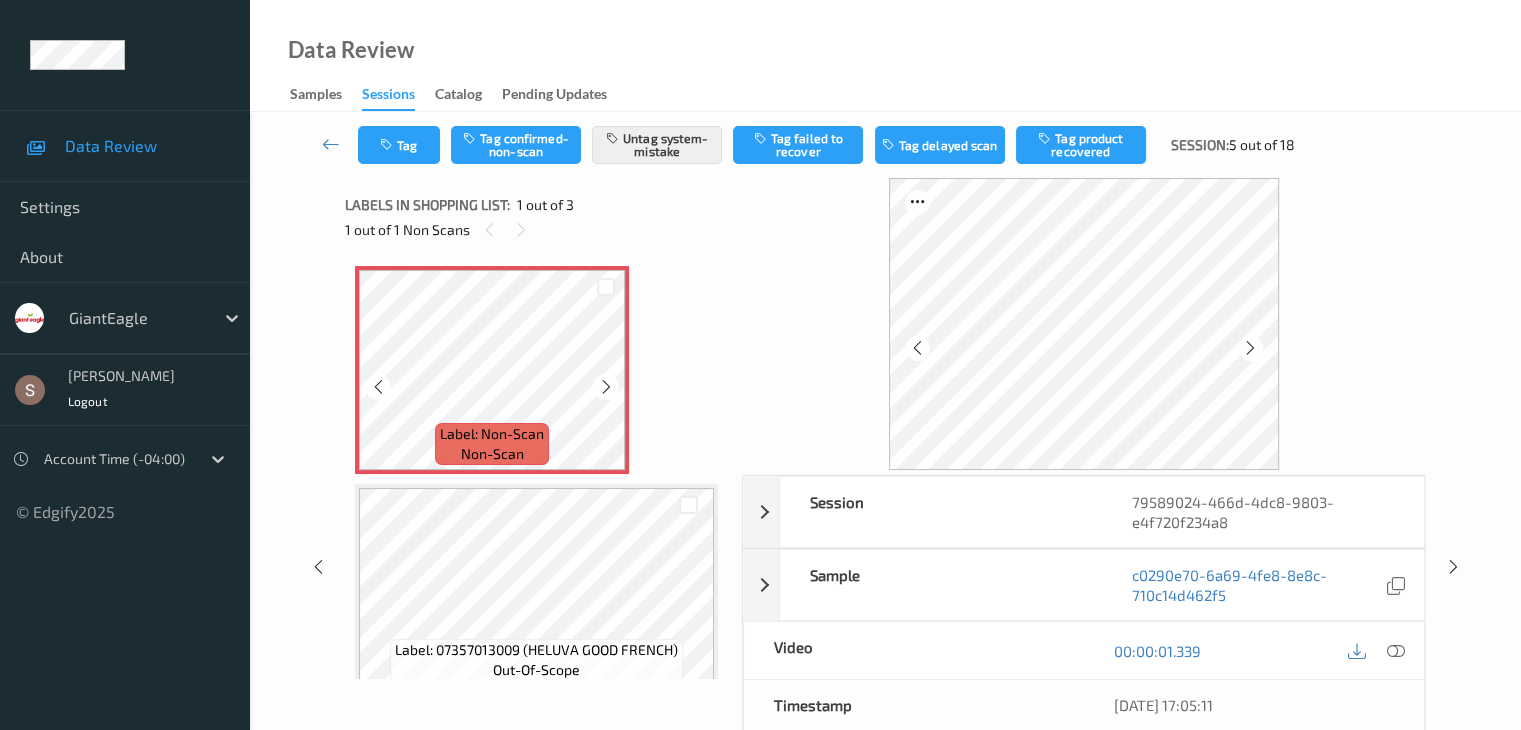click at bounding box center (606, 387) 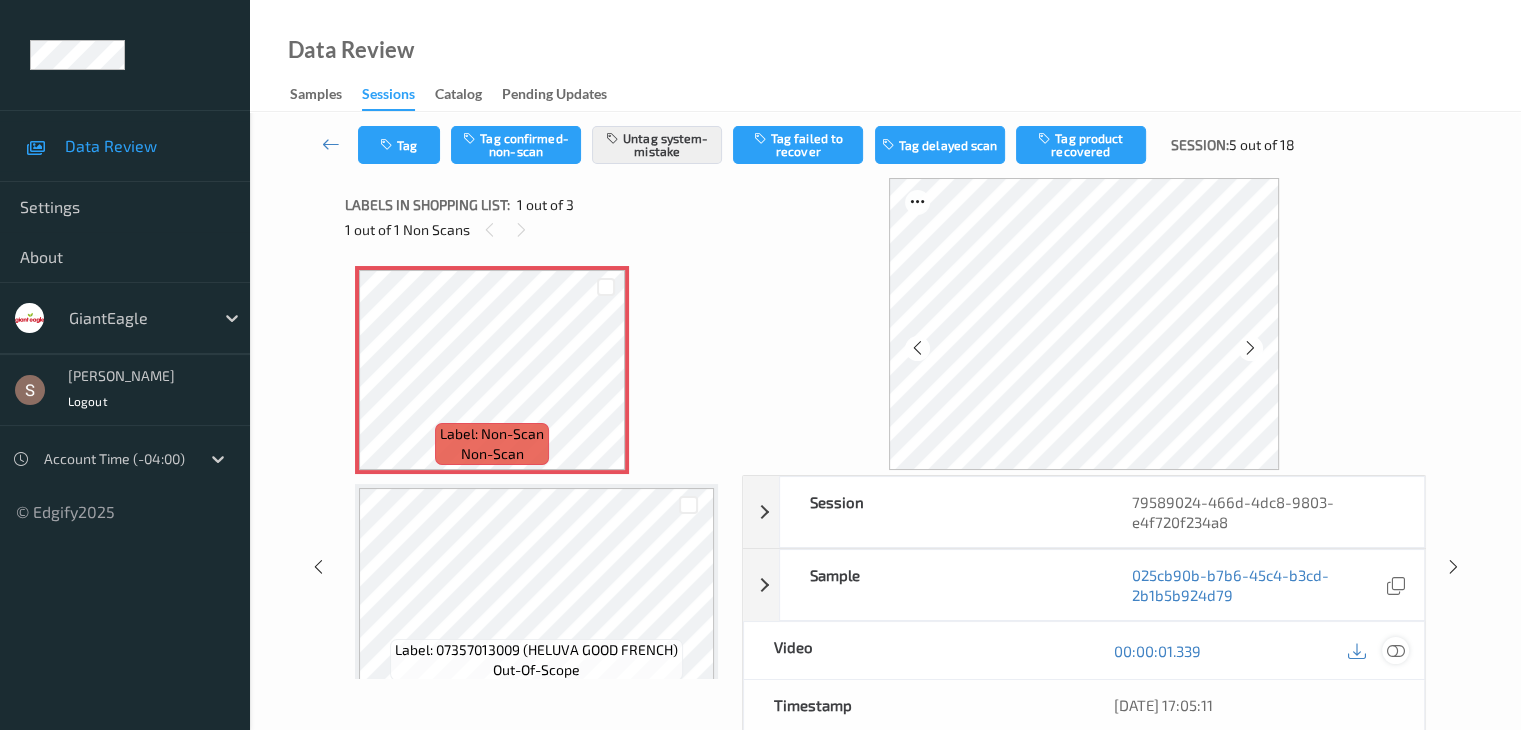 click at bounding box center [1395, 651] 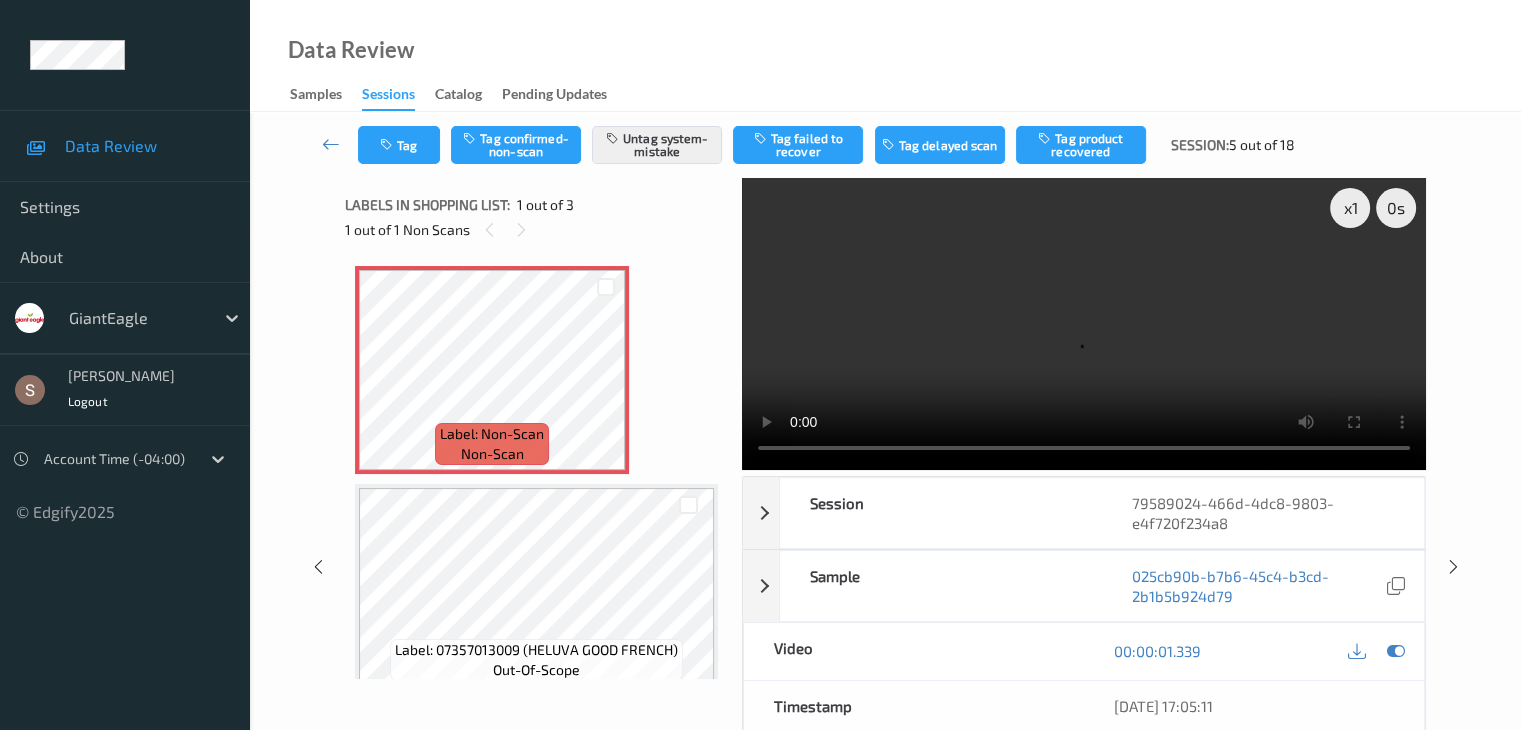 click at bounding box center (1084, 324) 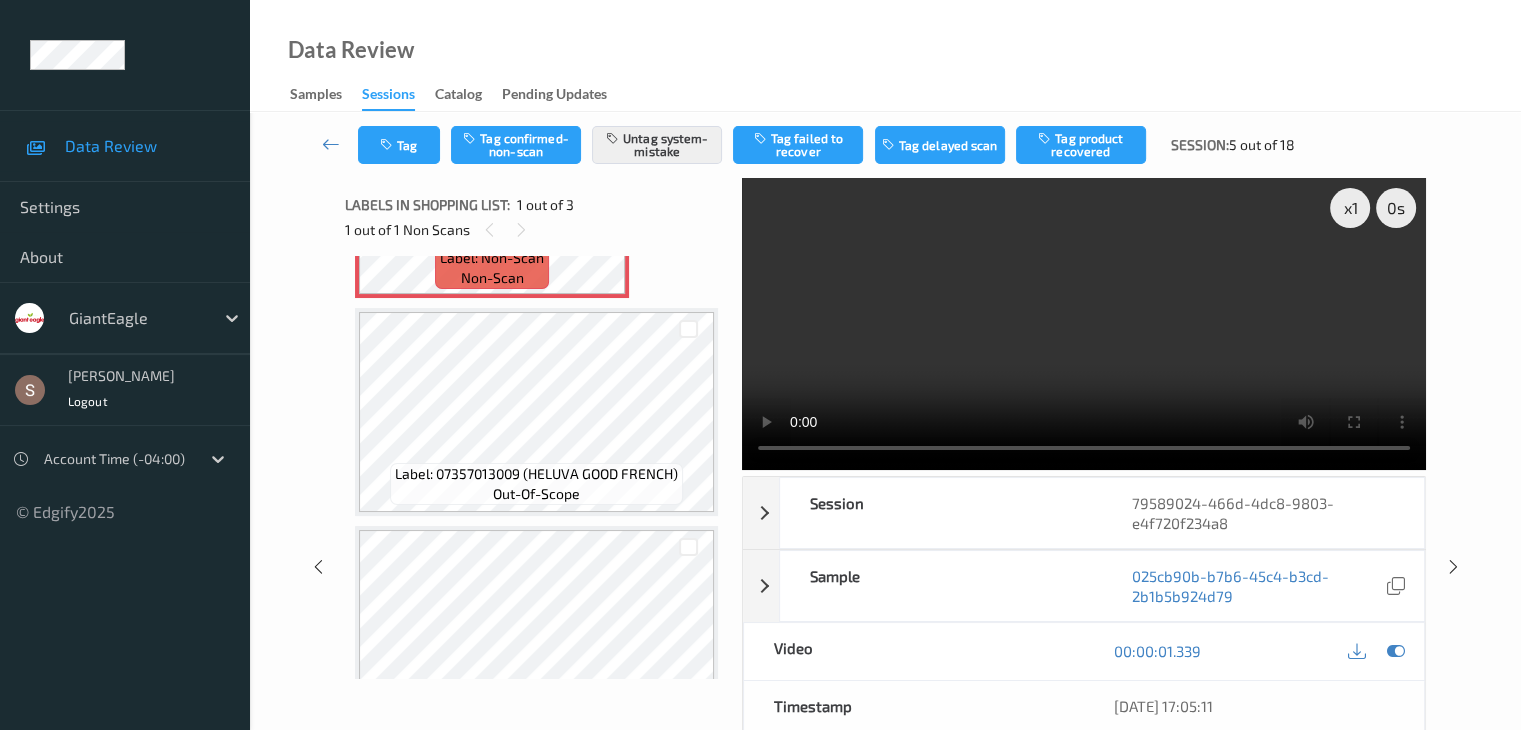 scroll, scrollTop: 241, scrollLeft: 0, axis: vertical 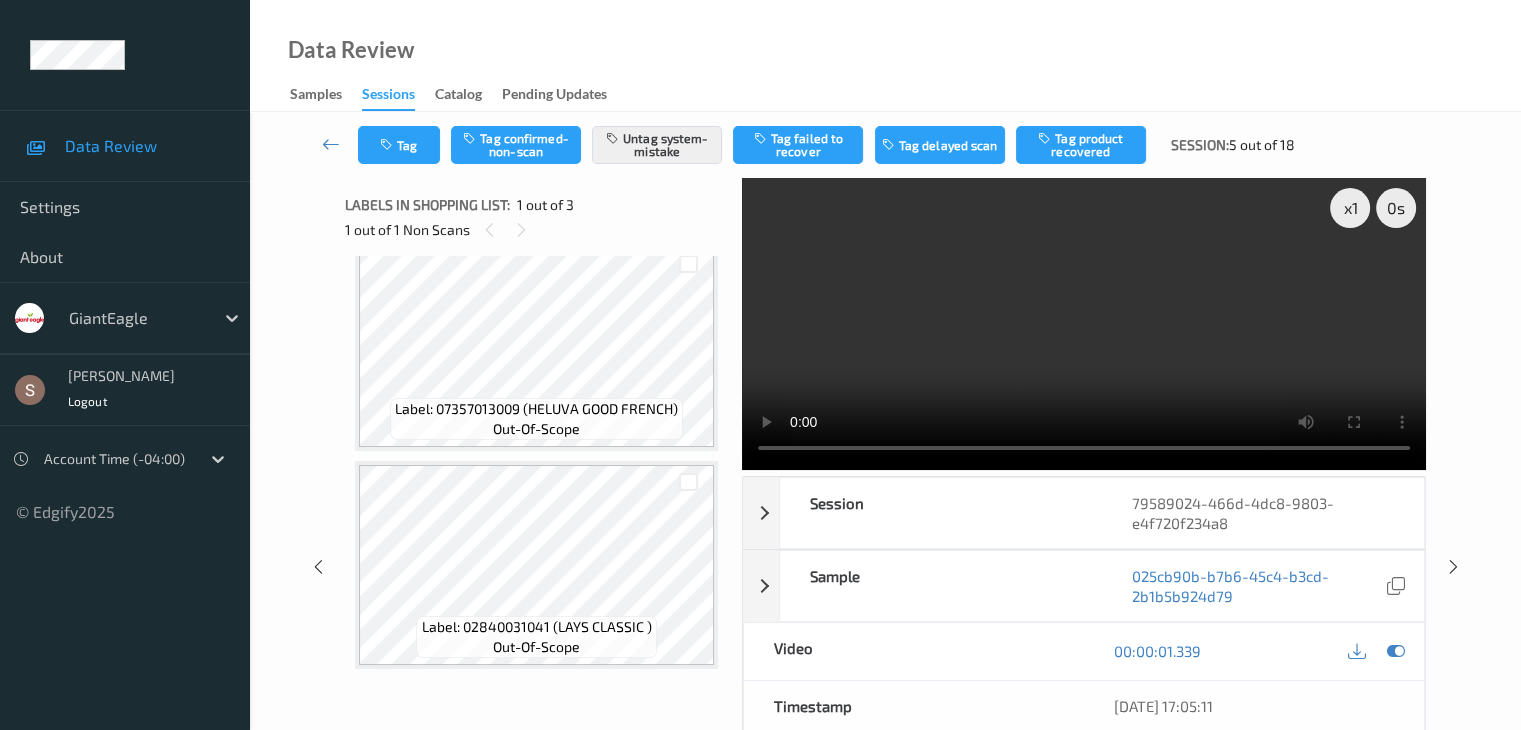 click at bounding box center [1084, 324] 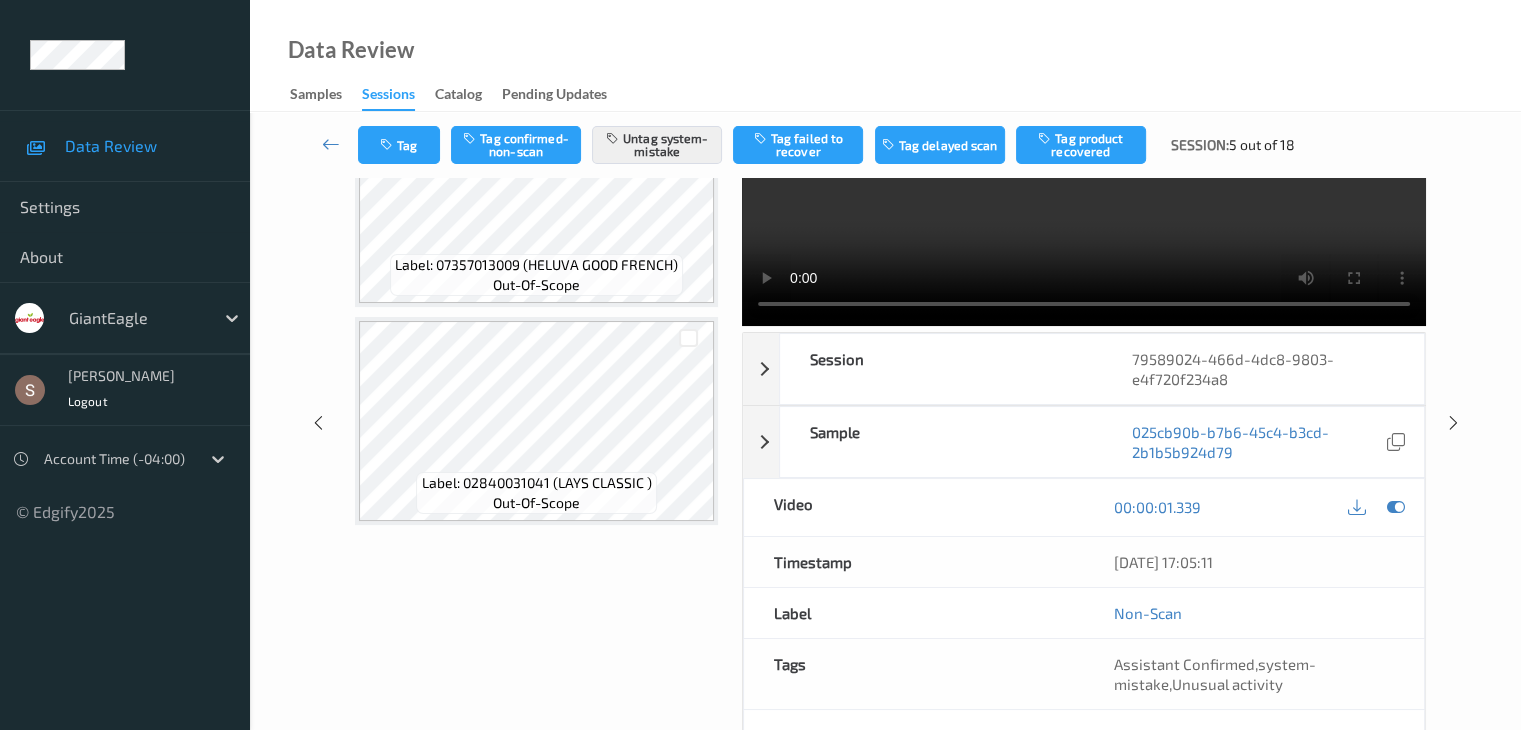 scroll, scrollTop: 0, scrollLeft: 0, axis: both 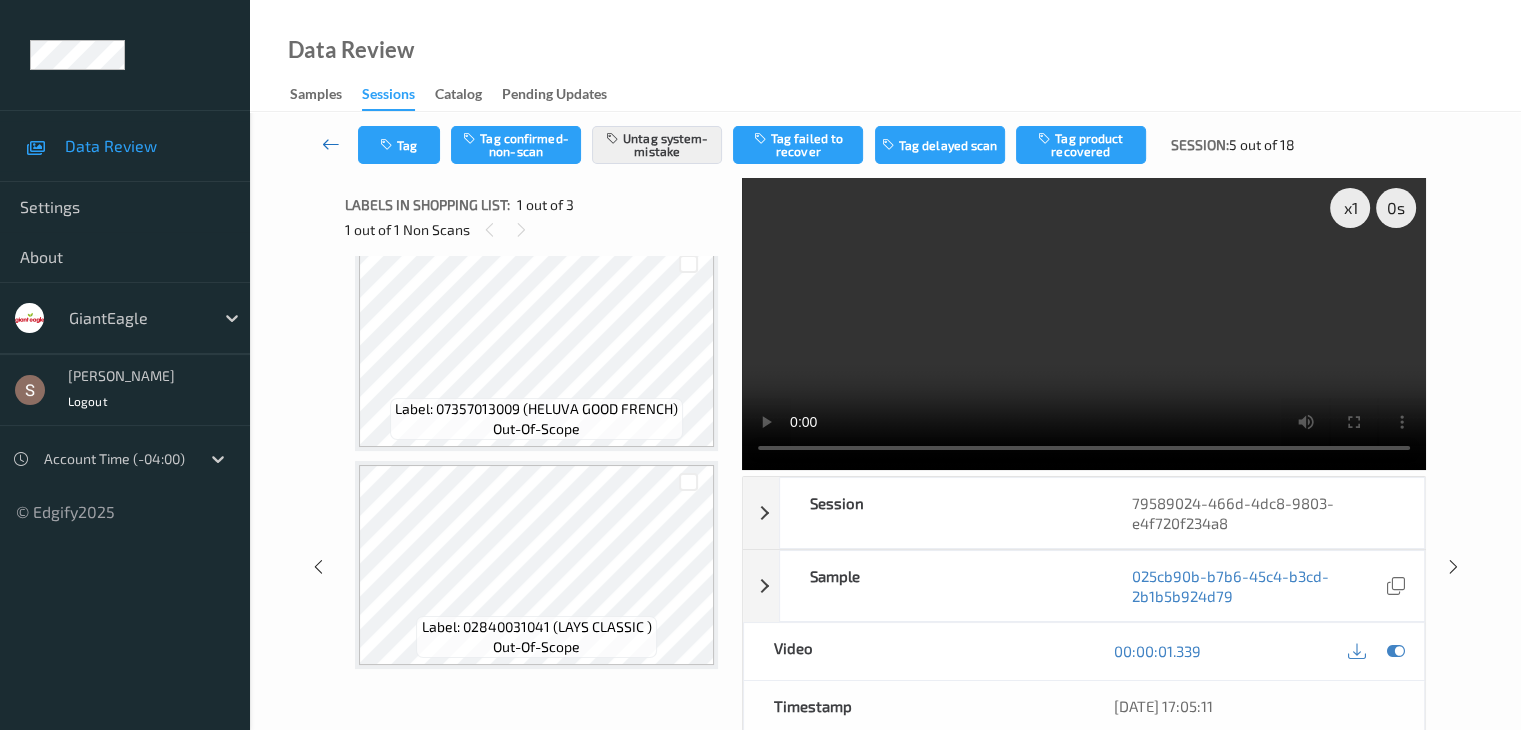 click at bounding box center (331, 144) 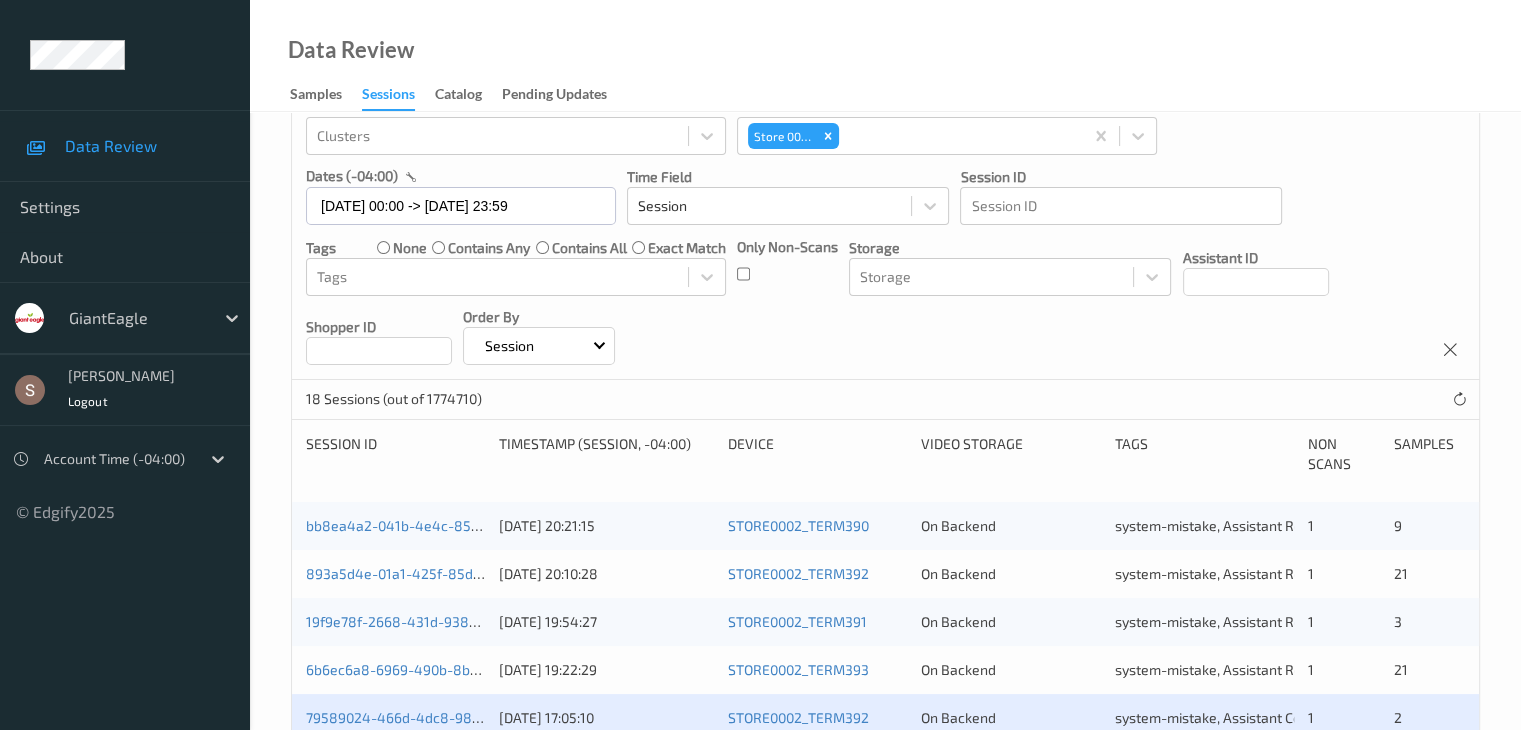 scroll, scrollTop: 500, scrollLeft: 0, axis: vertical 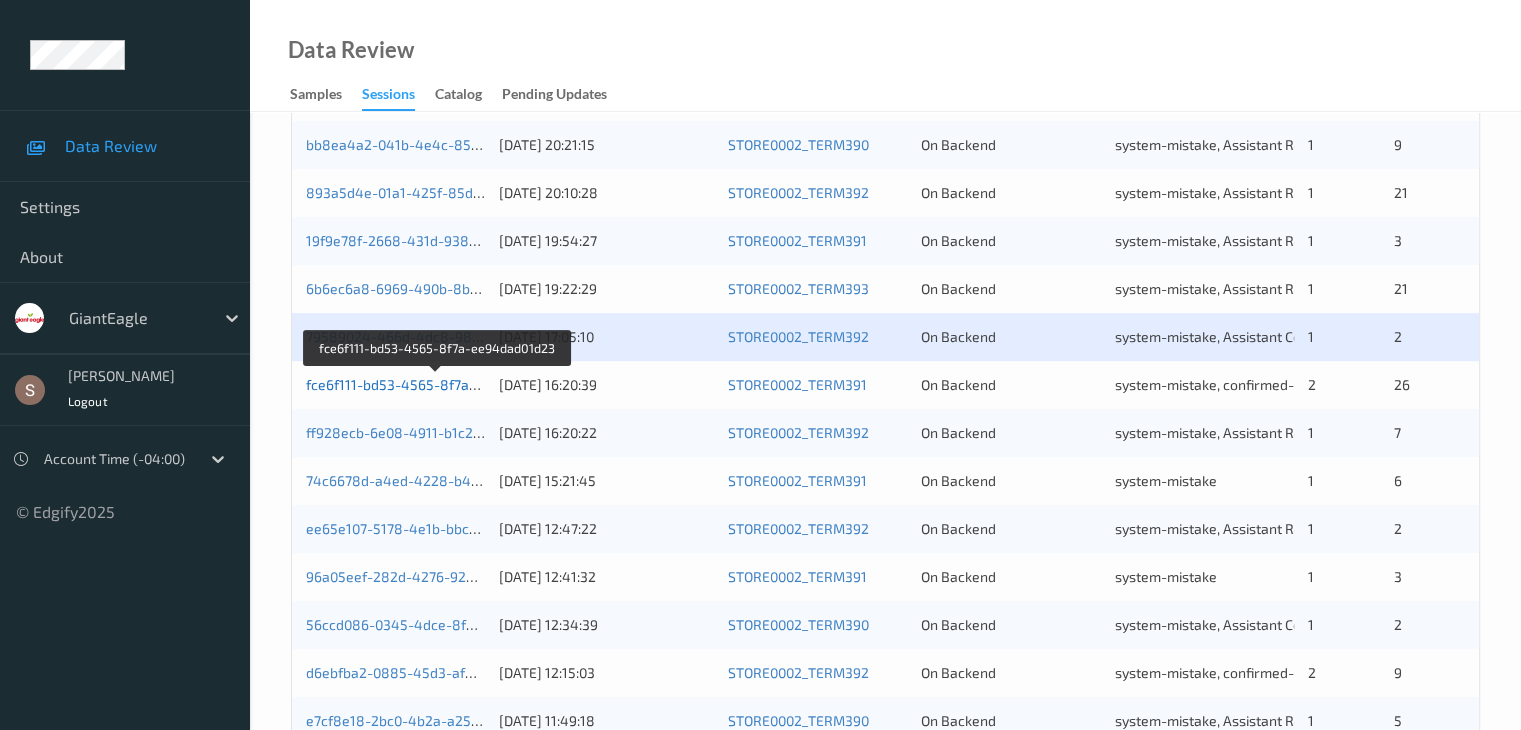 click on "fce6f111-bd53-4565-8f7a-ee94dad01d23" at bounding box center [438, 384] 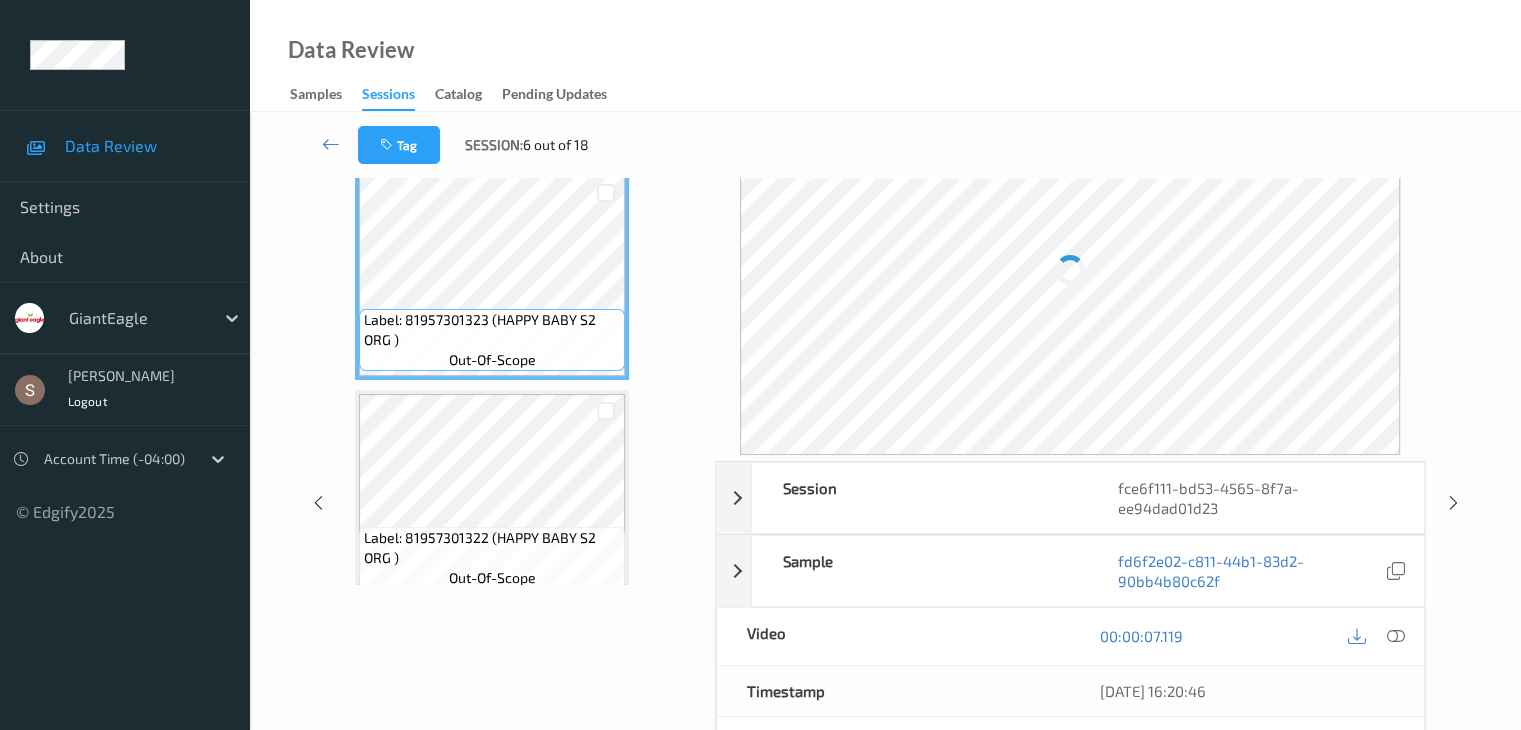 scroll, scrollTop: 0, scrollLeft: 0, axis: both 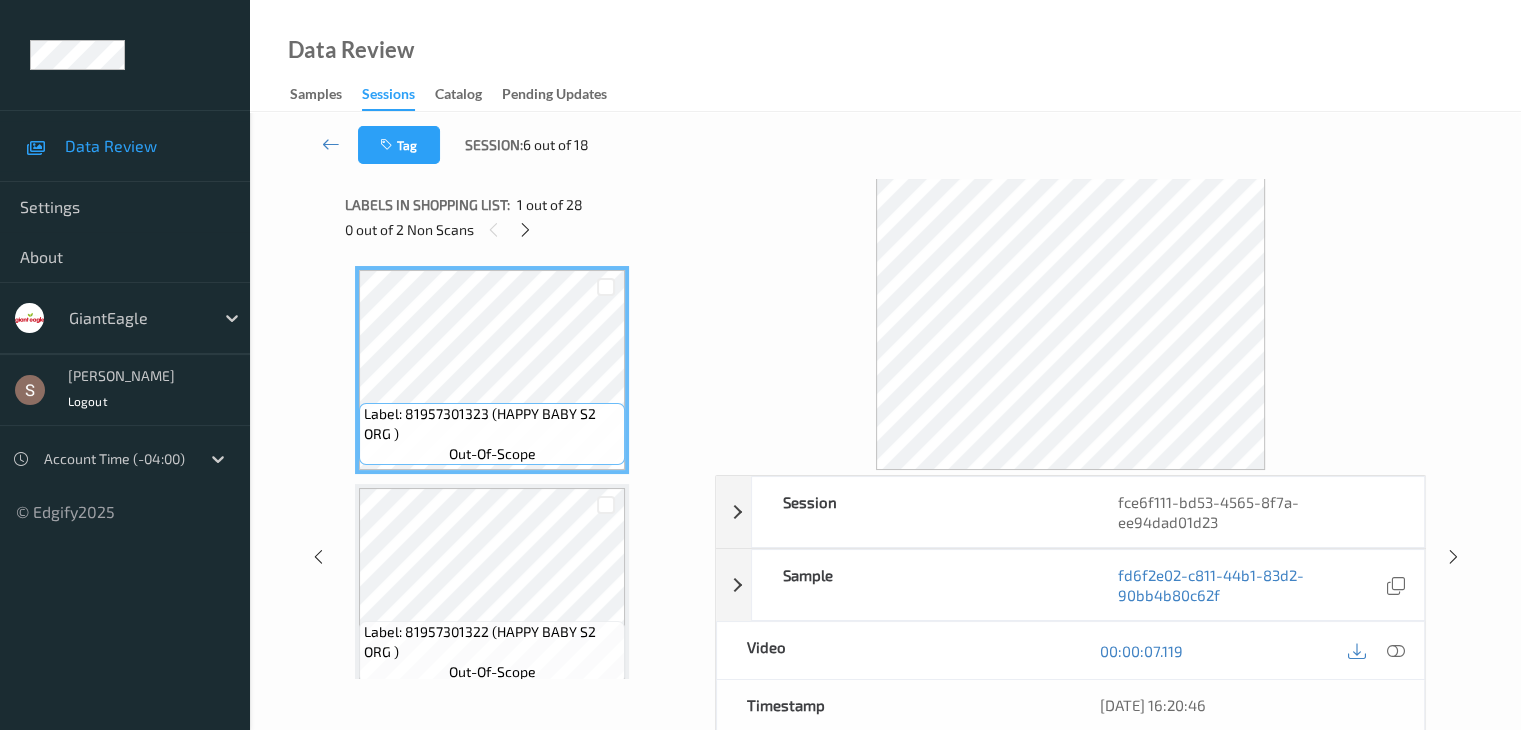 click on "Labels in shopping list: 1 out of 28 0 out of 2 Non Scans" at bounding box center (523, 217) 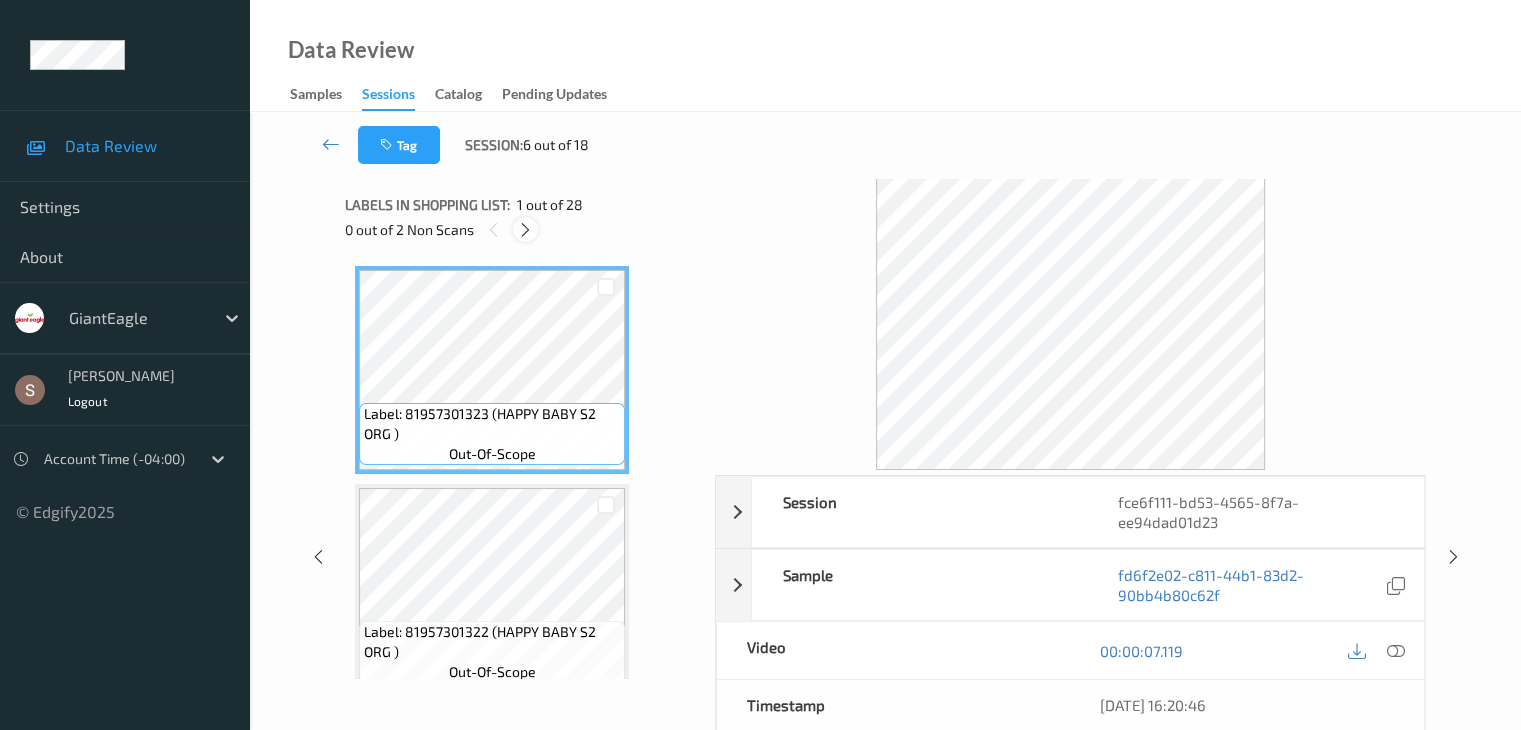 click at bounding box center (525, 230) 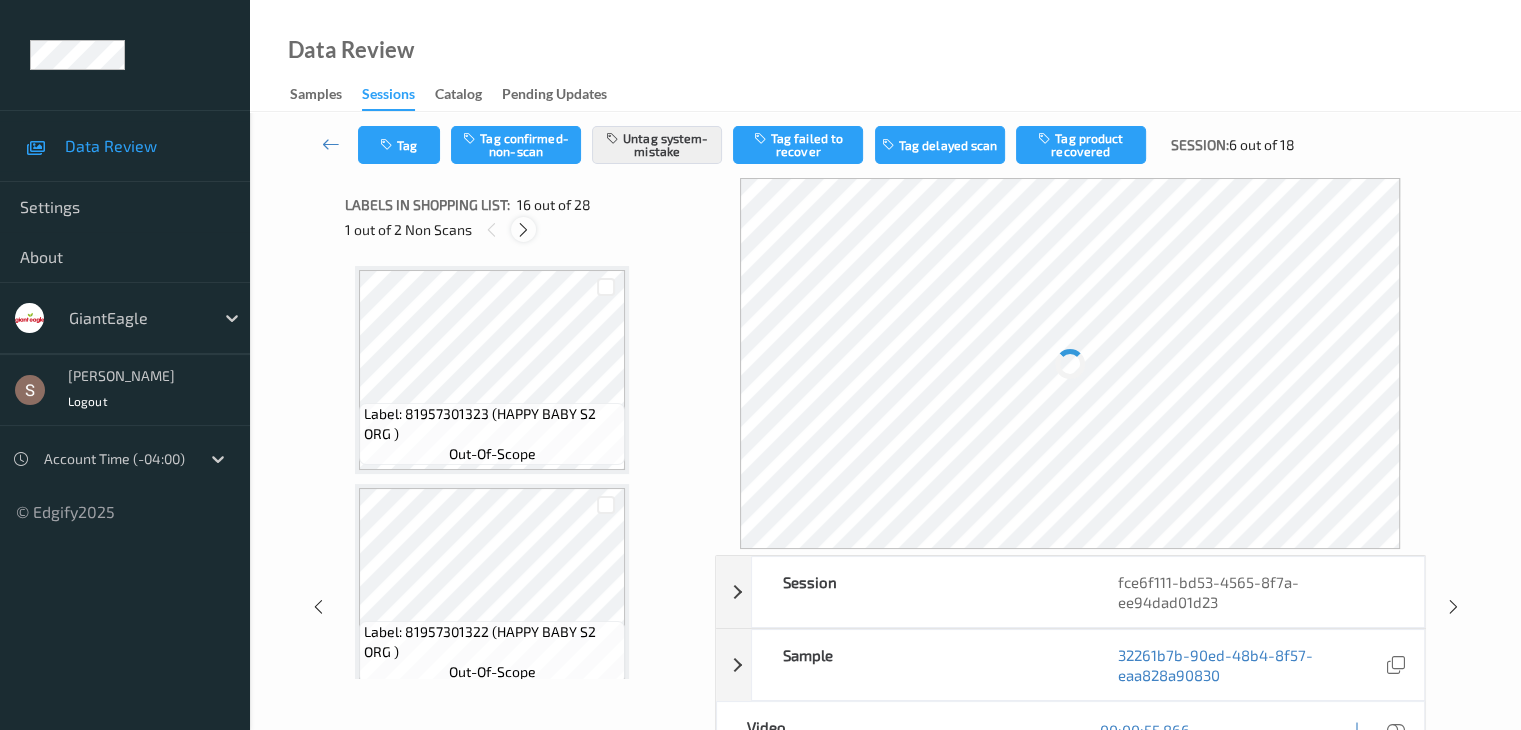 scroll, scrollTop: 3062, scrollLeft: 0, axis: vertical 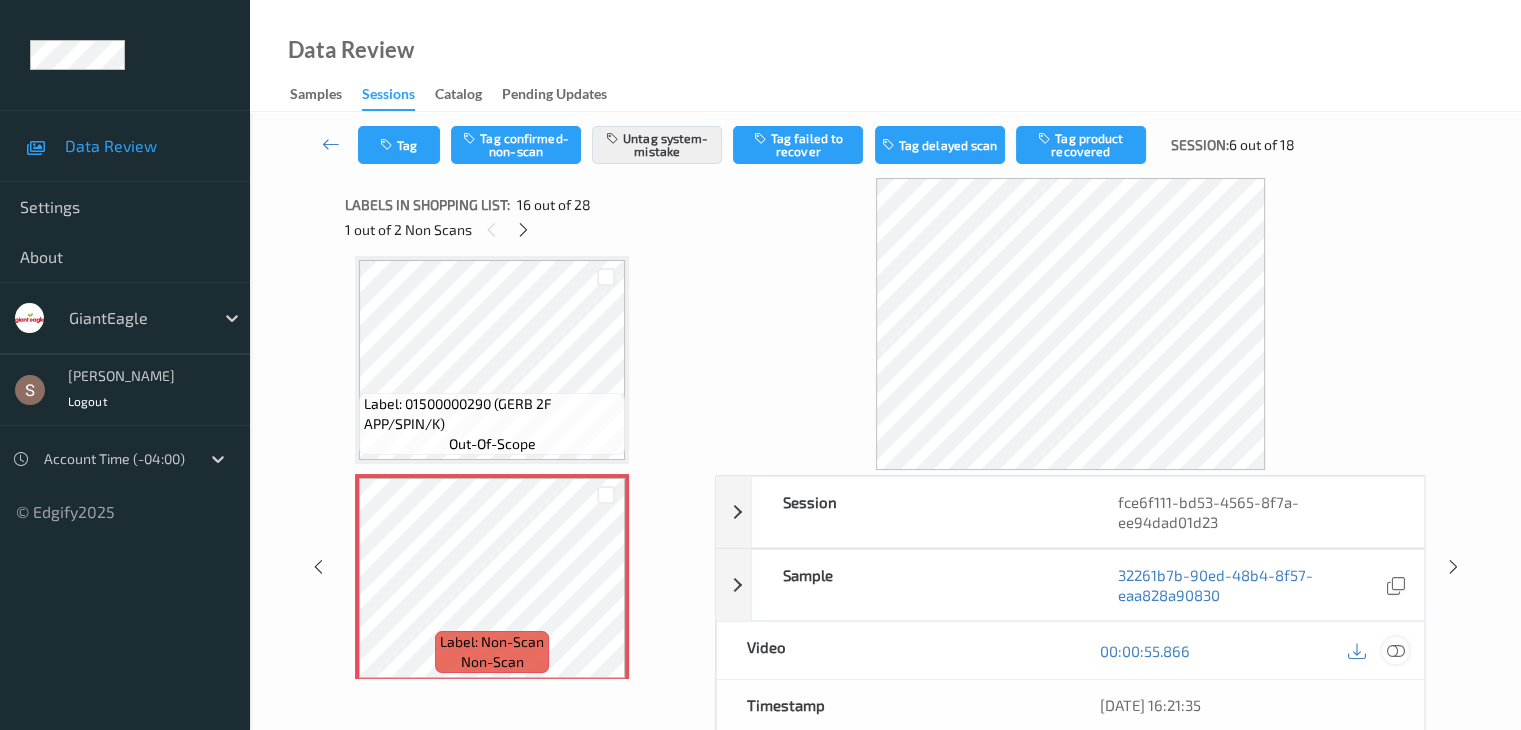 click at bounding box center (1395, 651) 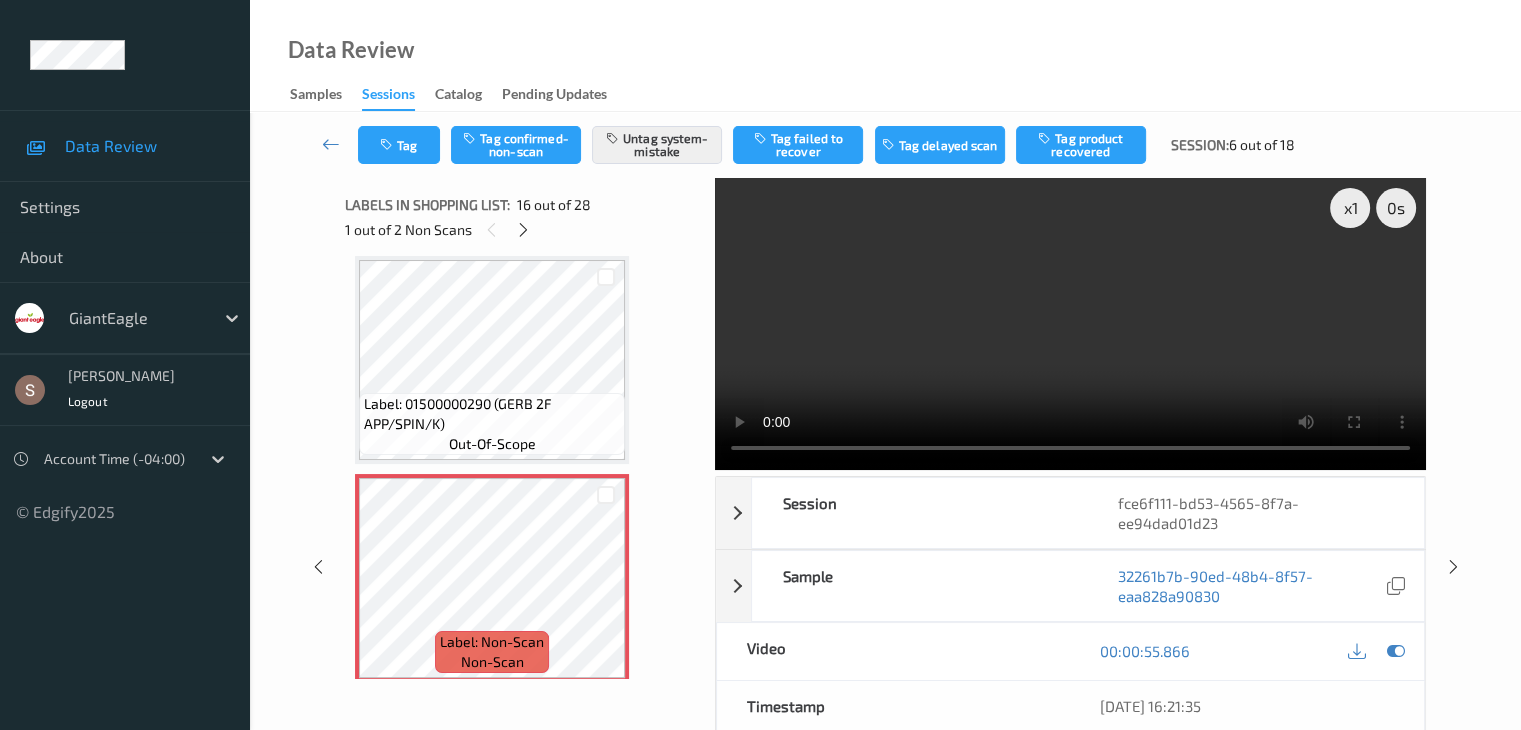 click at bounding box center [1070, 324] 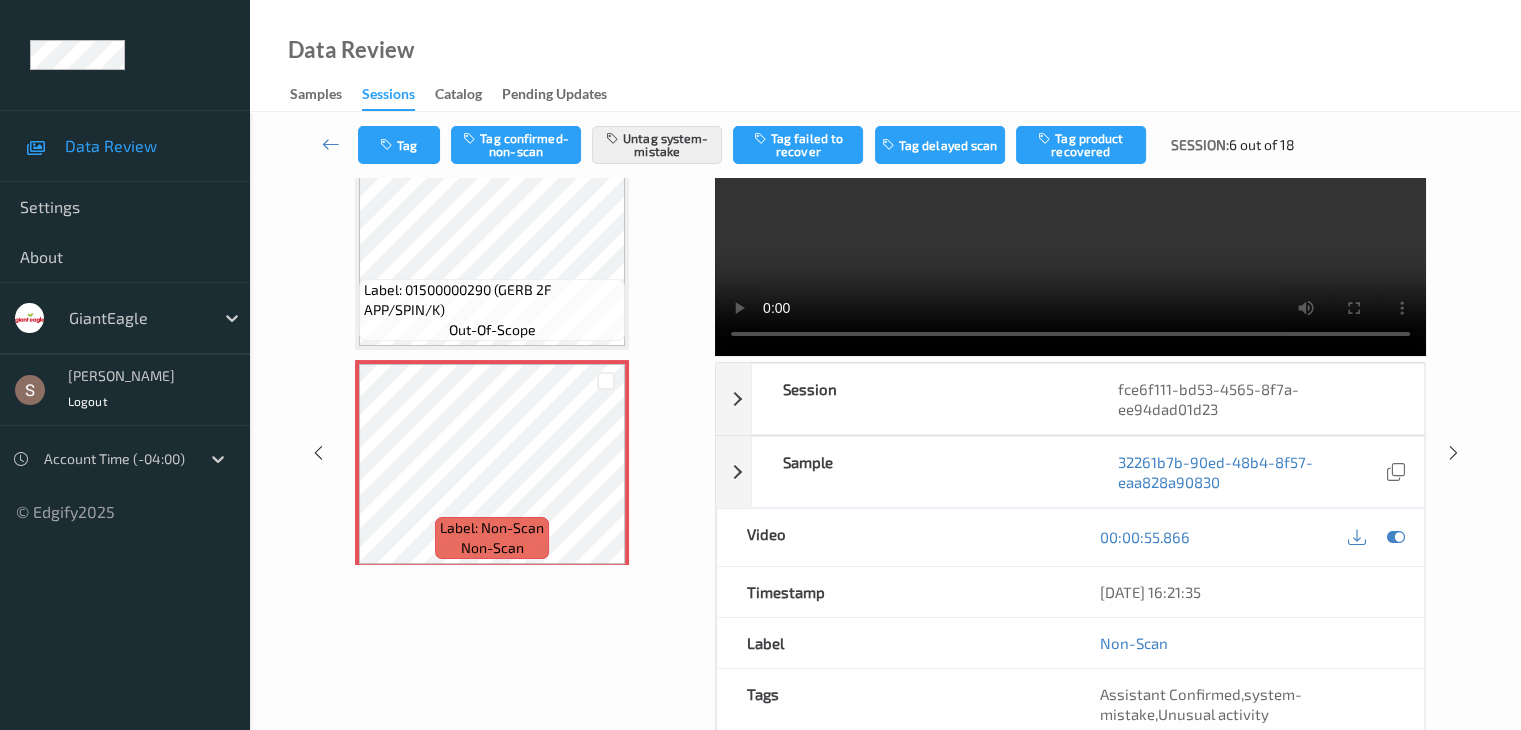 scroll, scrollTop: 0, scrollLeft: 0, axis: both 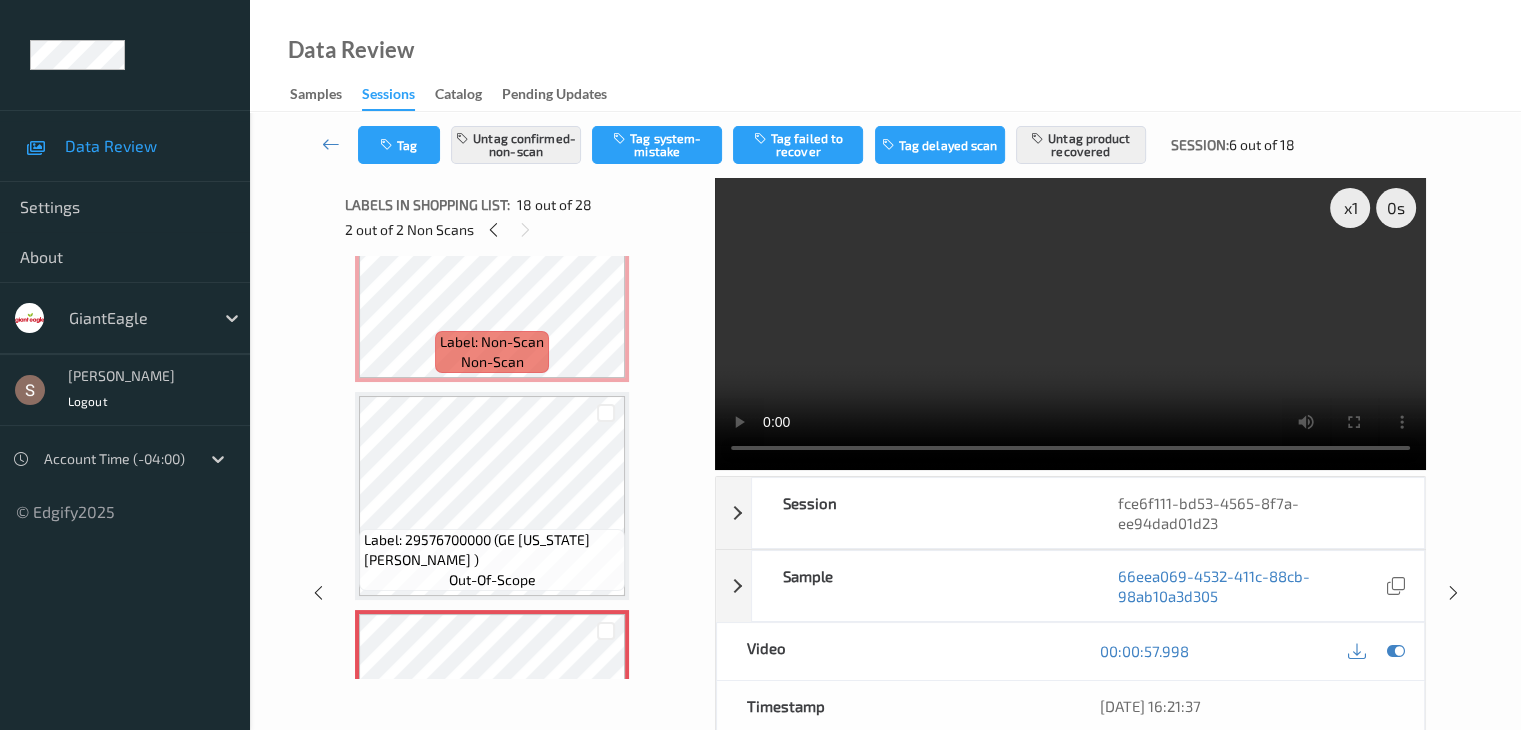 click at bounding box center (1070, 324) 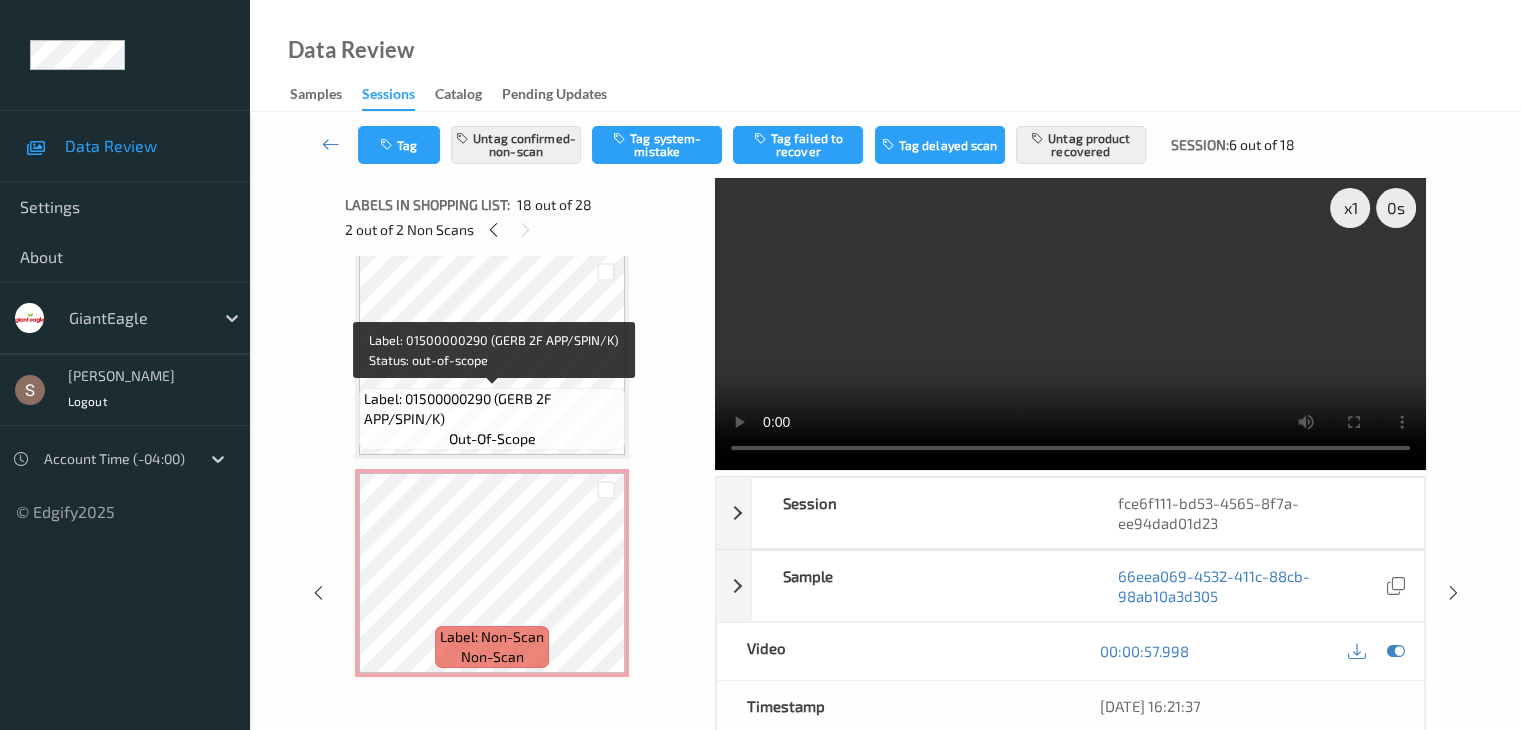 scroll, scrollTop: 3062, scrollLeft: 0, axis: vertical 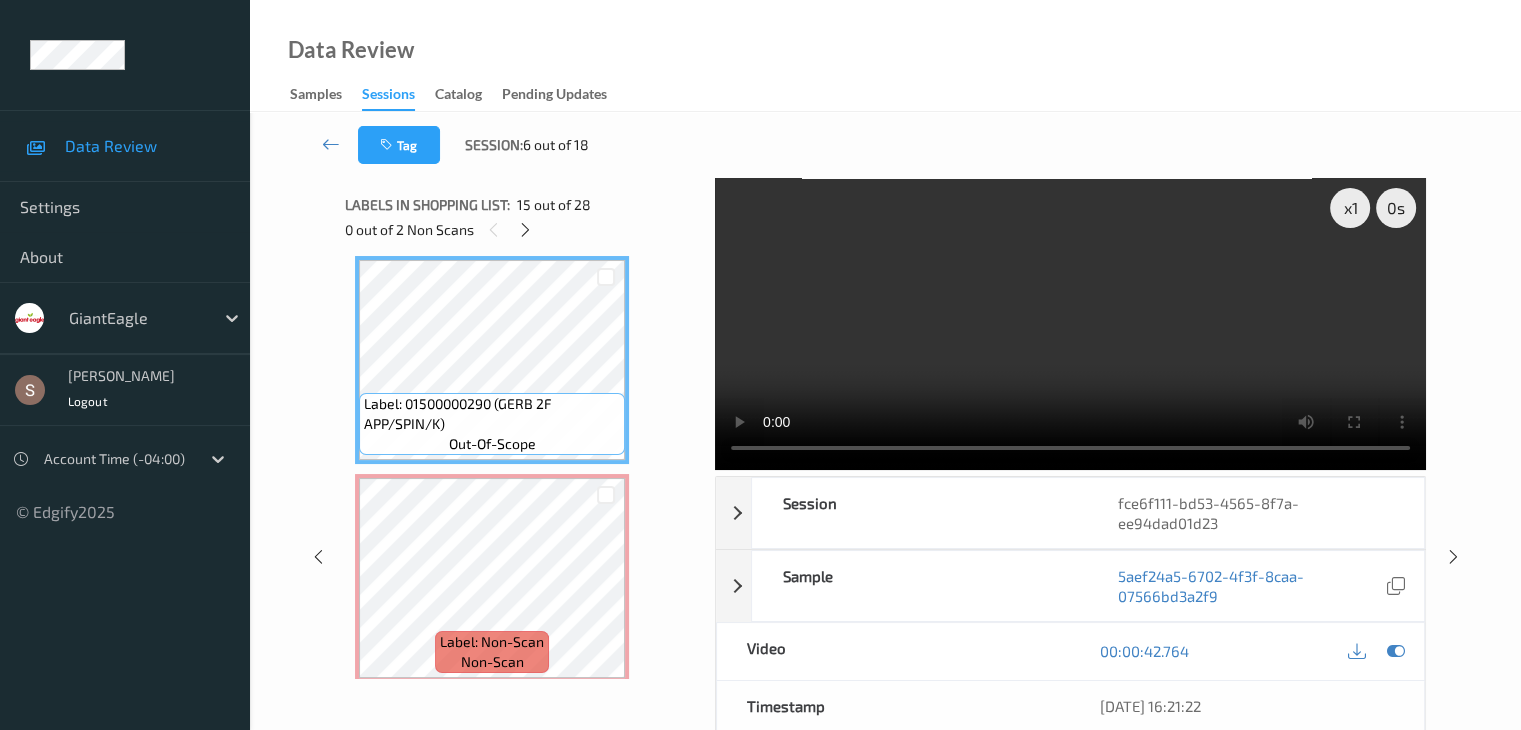 click at bounding box center (1070, 324) 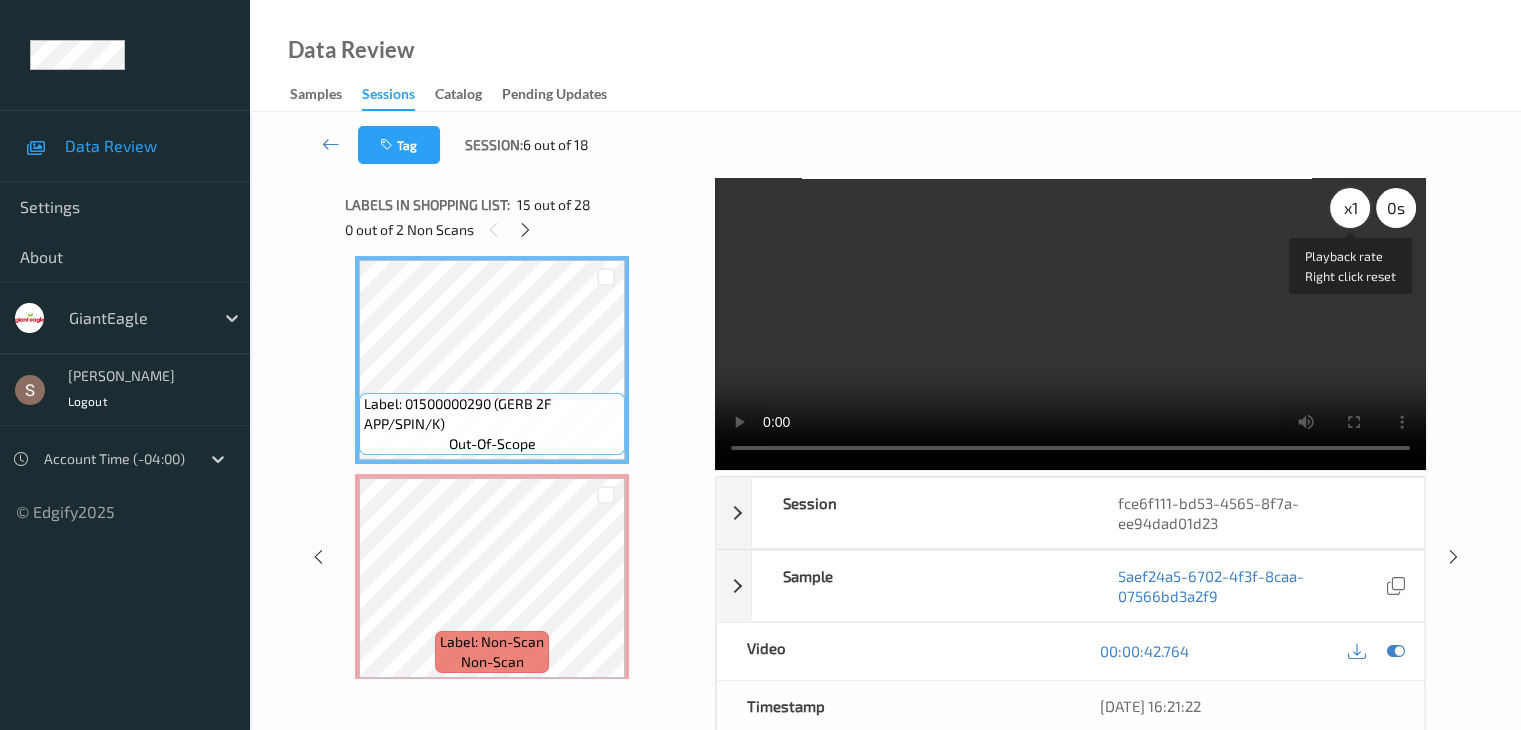 click on "x 1" at bounding box center (1350, 208) 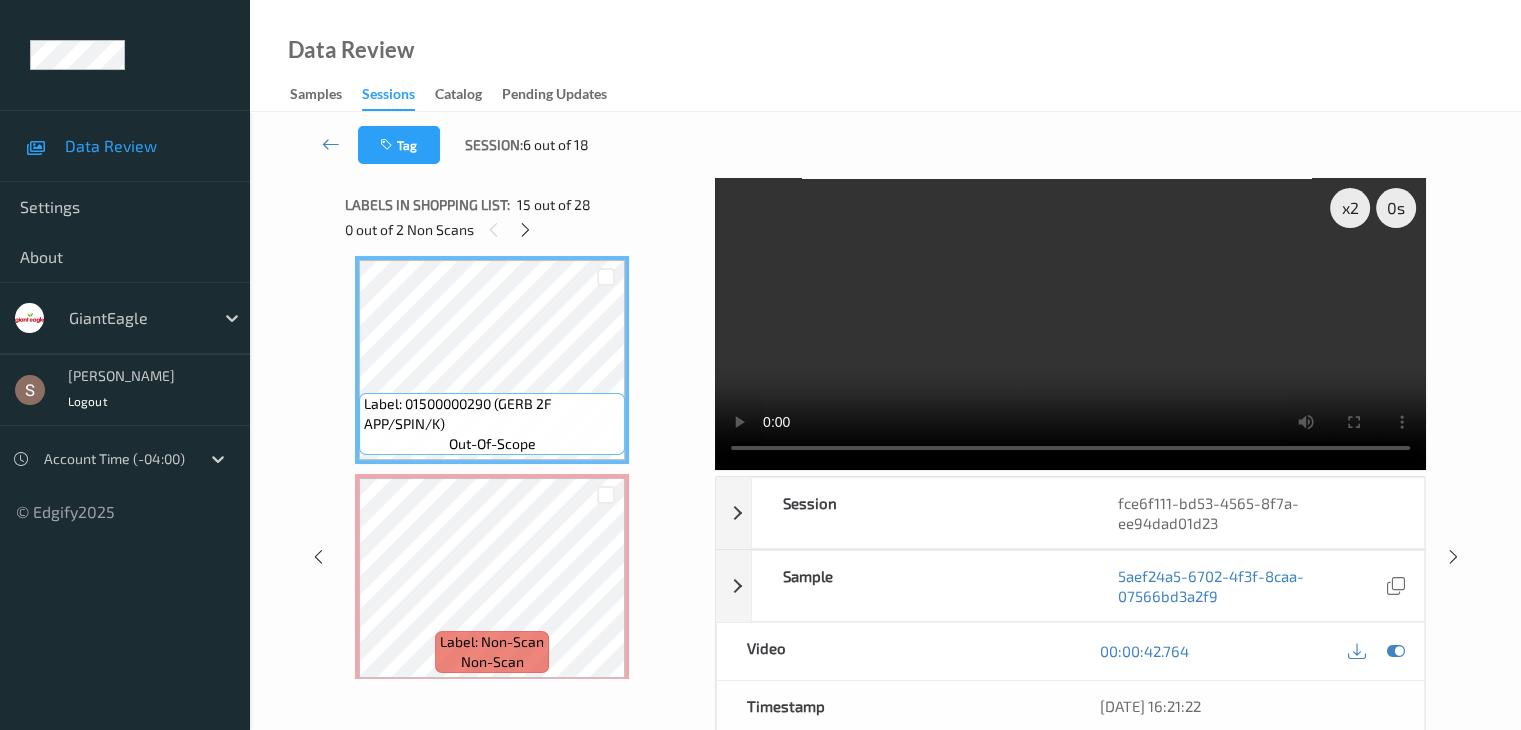 click at bounding box center [1070, 324] 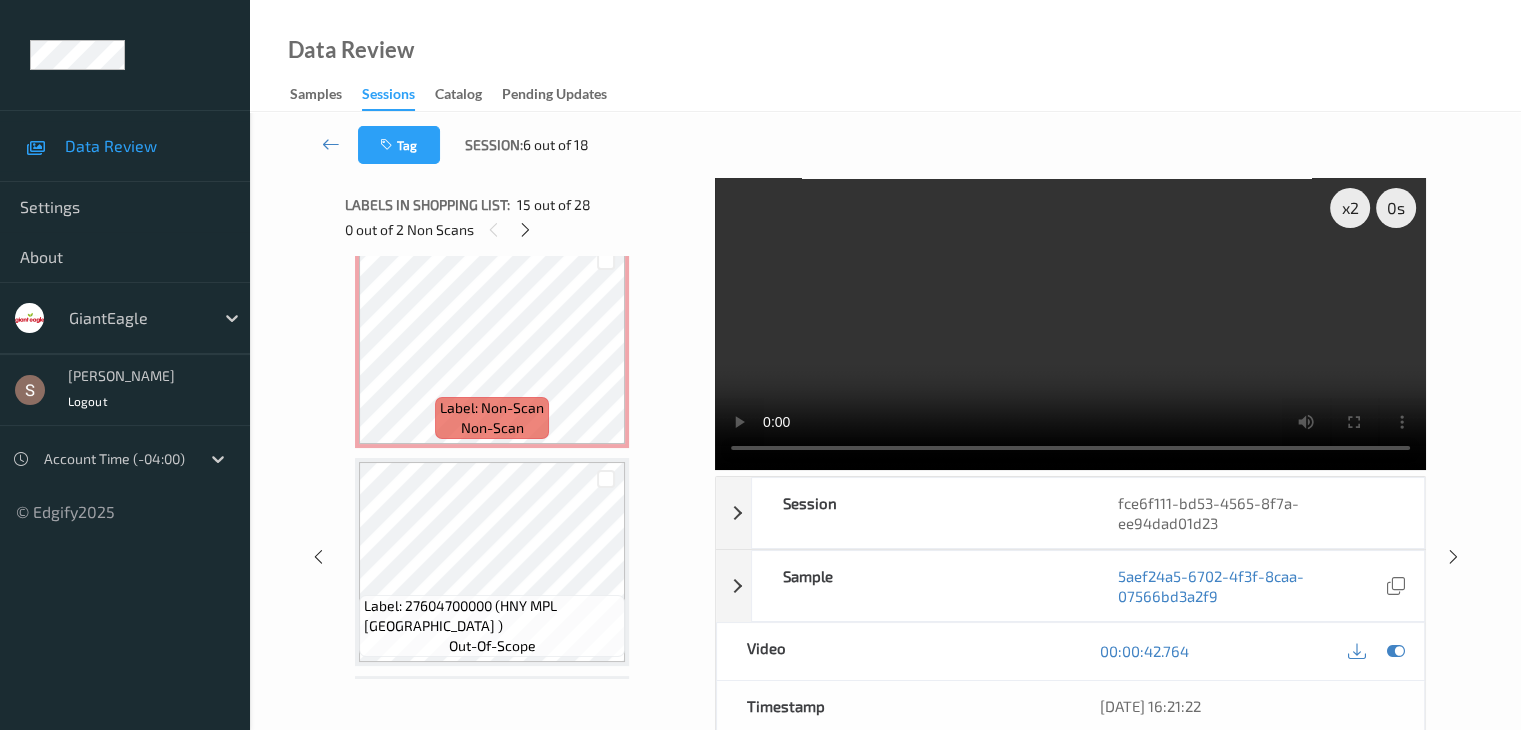 scroll, scrollTop: 3762, scrollLeft: 0, axis: vertical 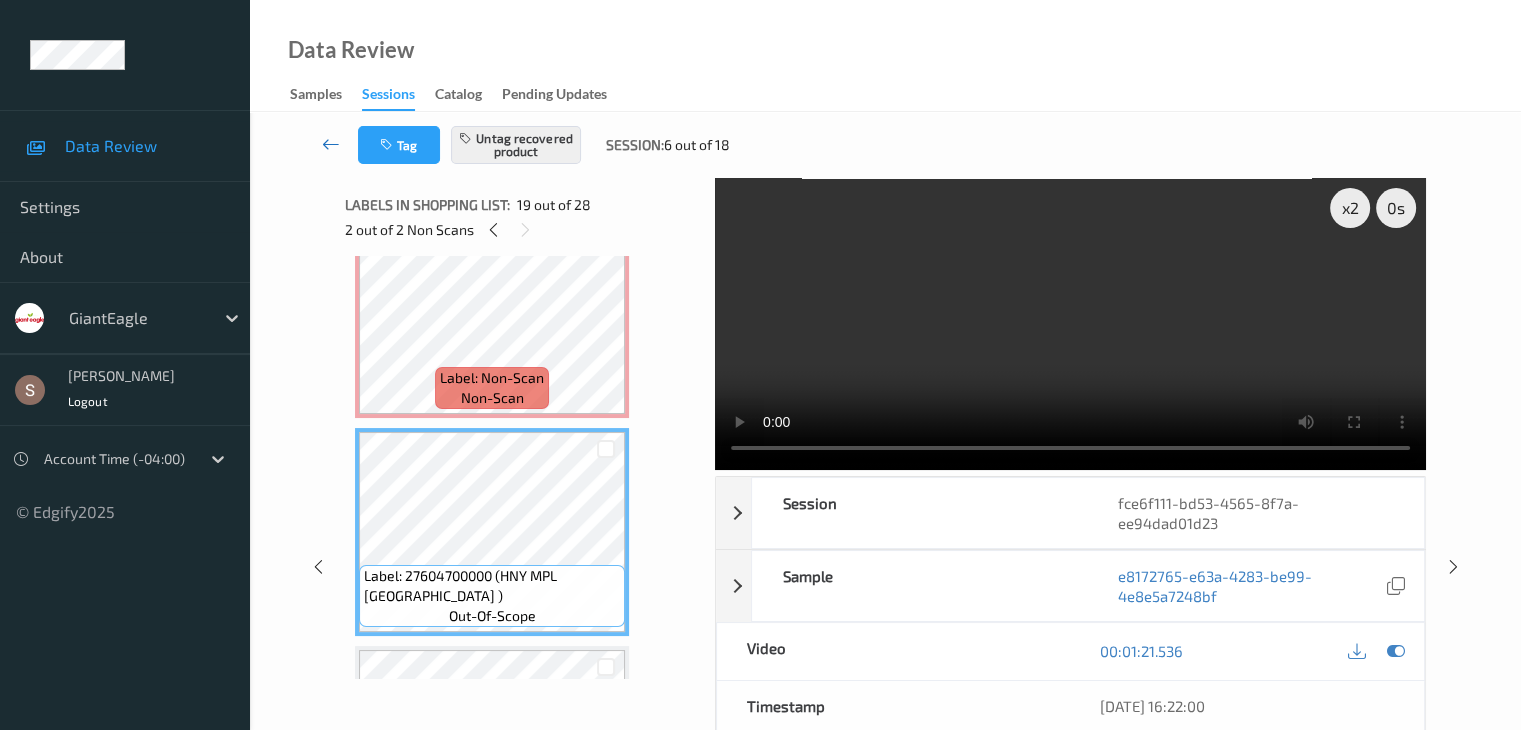 click at bounding box center (331, 144) 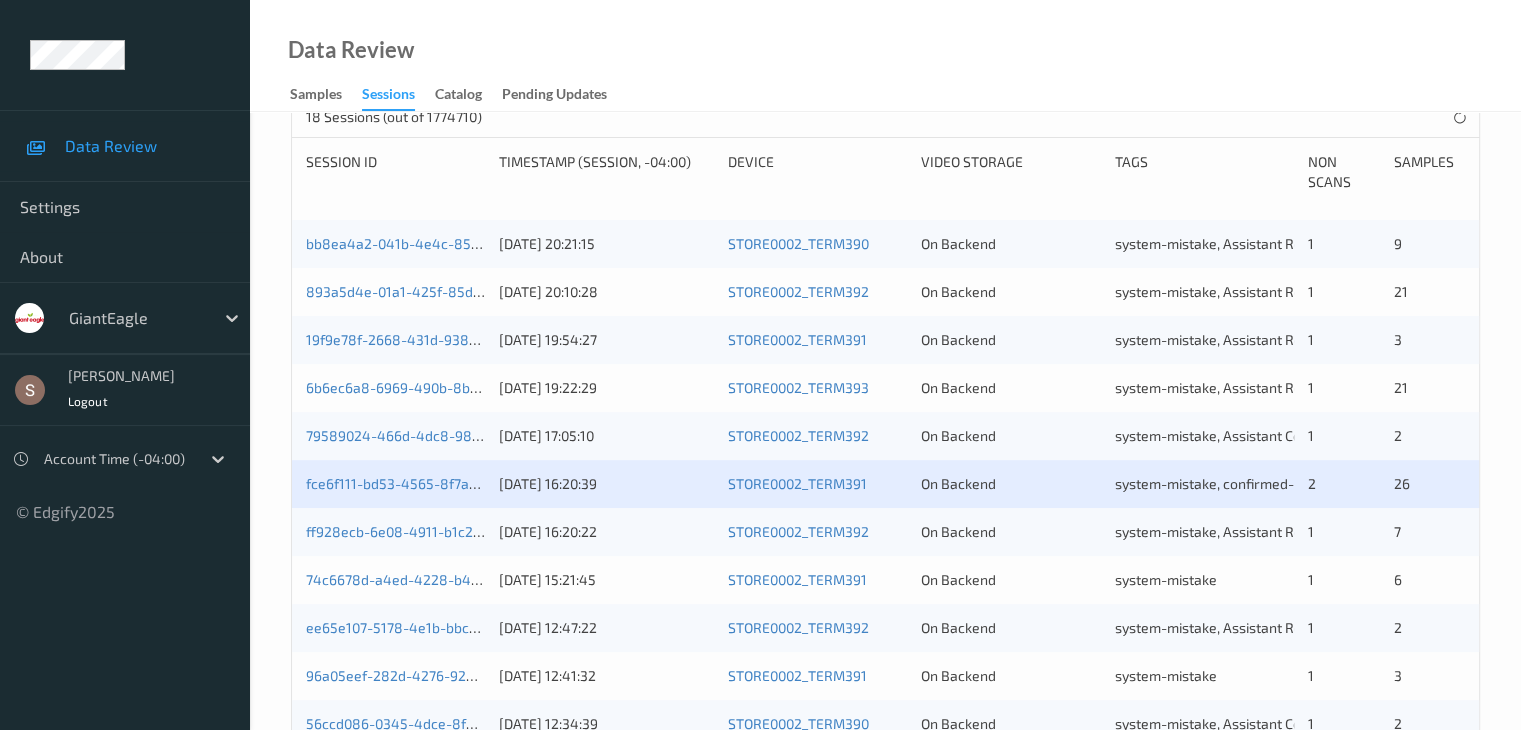 scroll, scrollTop: 500, scrollLeft: 0, axis: vertical 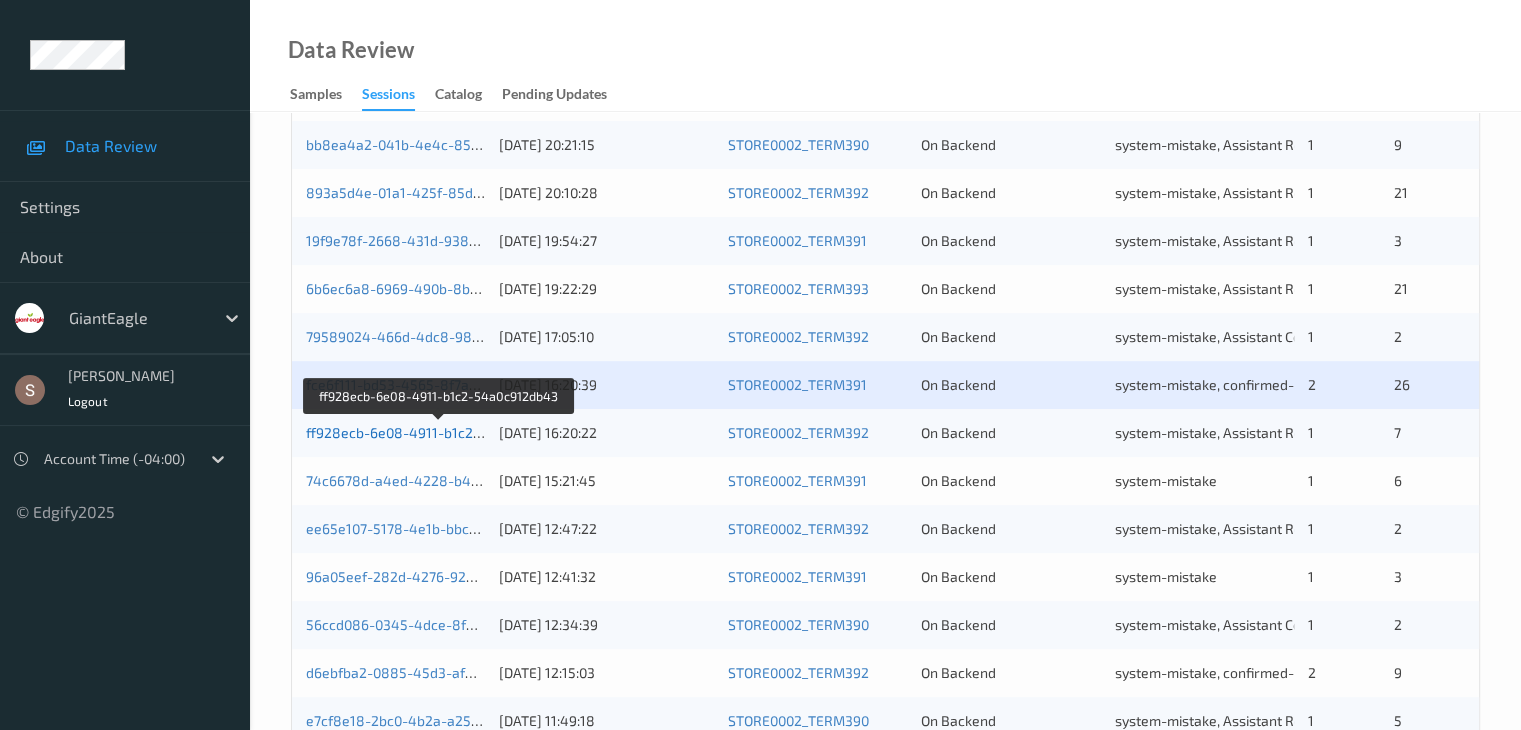 click on "ff928ecb-6e08-4911-b1c2-54a0c912db43" at bounding box center (440, 432) 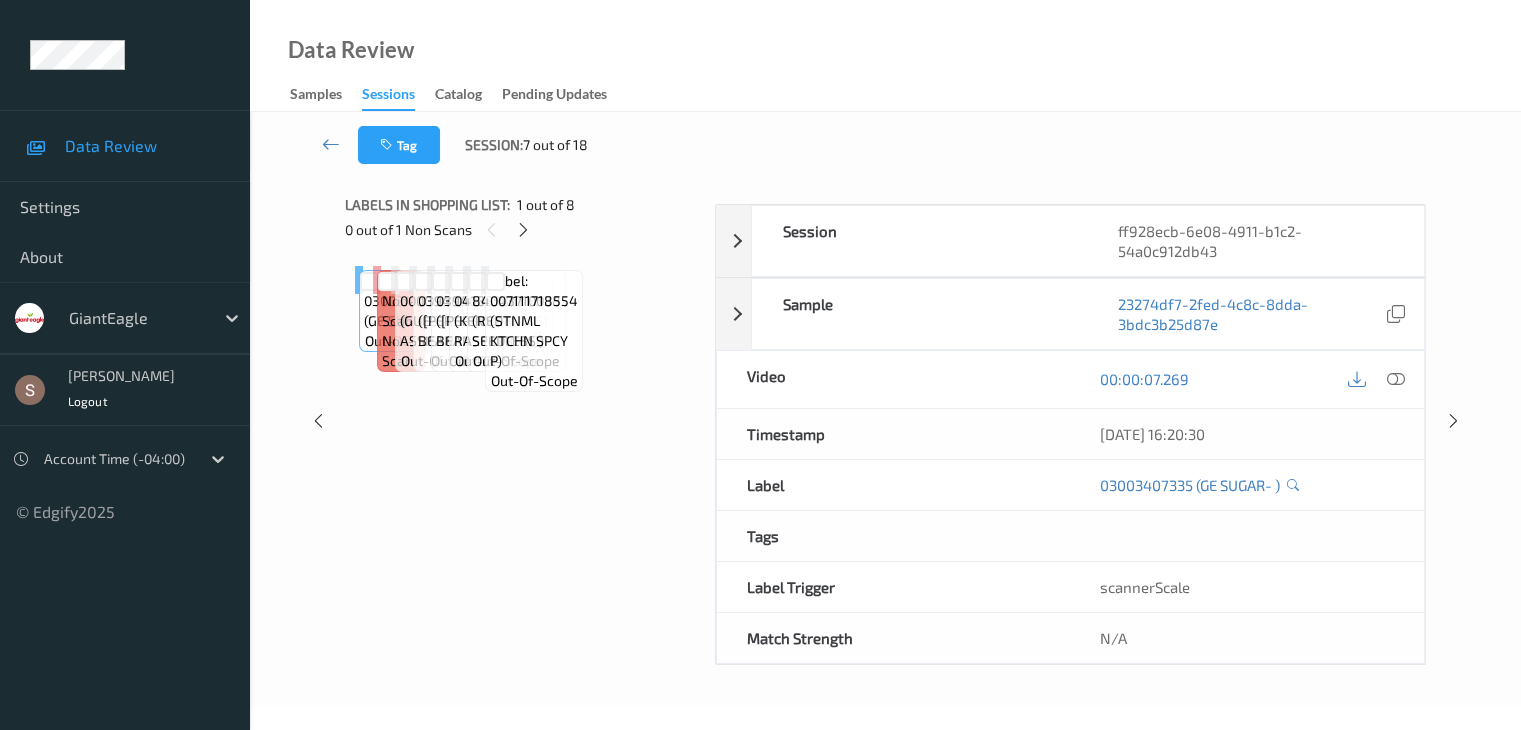 scroll, scrollTop: 0, scrollLeft: 0, axis: both 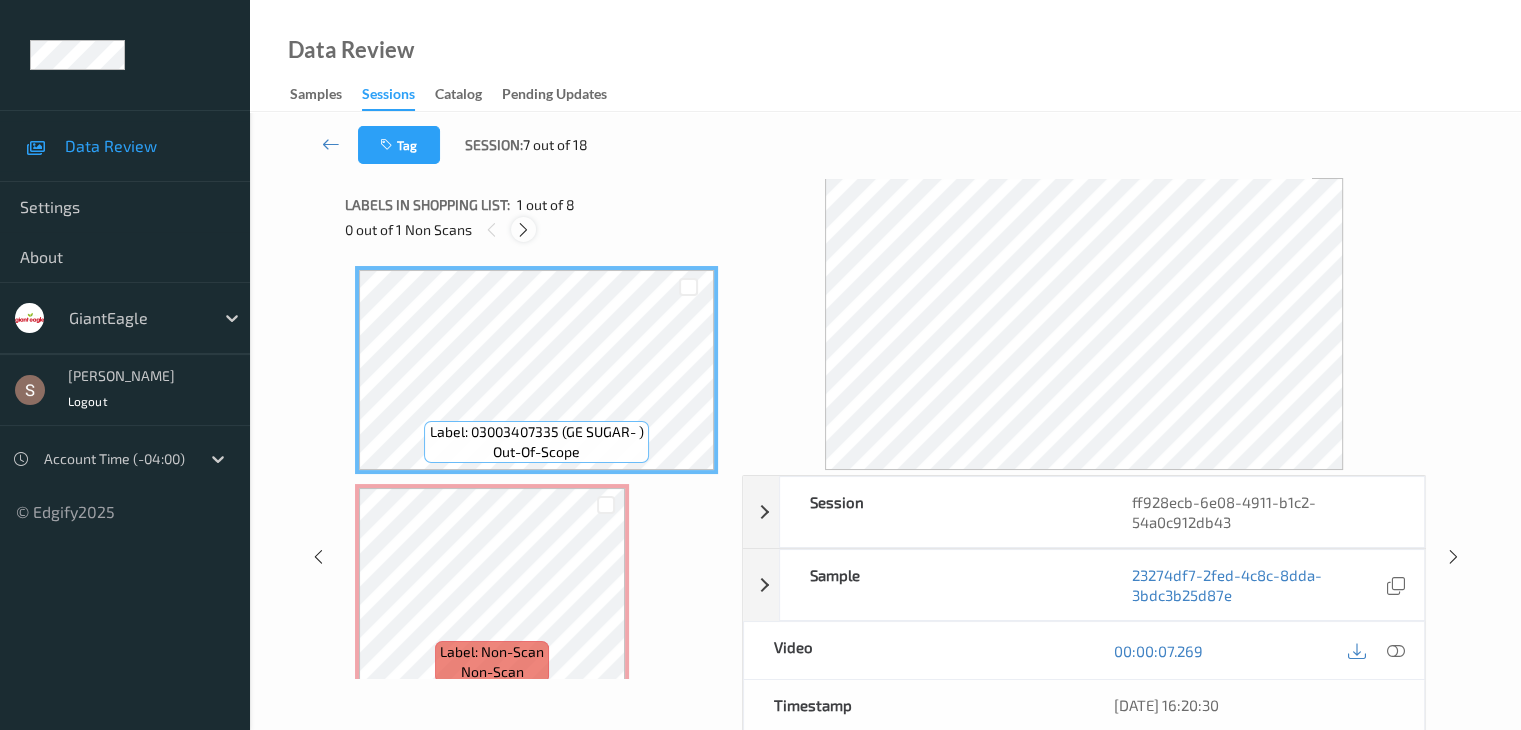 click at bounding box center (523, 230) 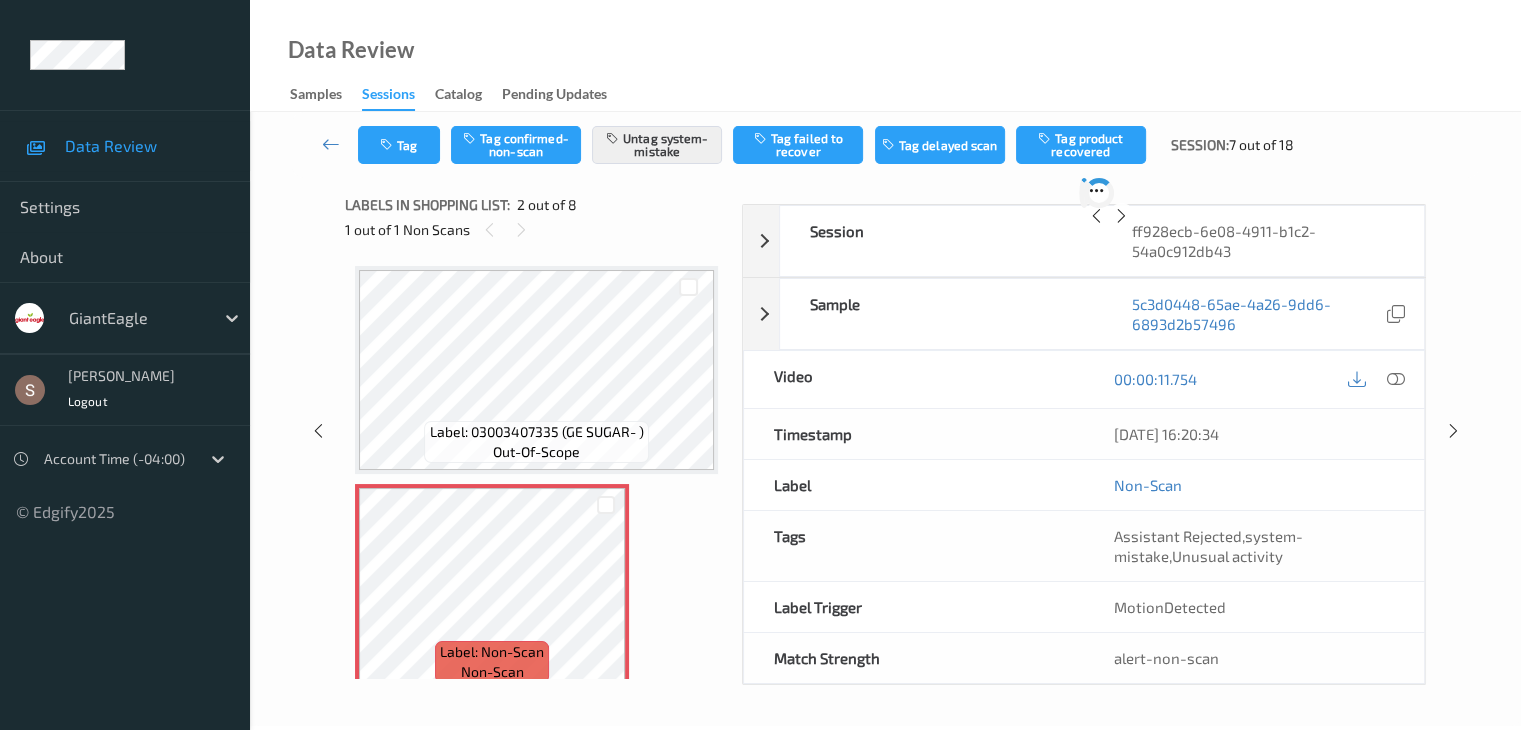 scroll, scrollTop: 10, scrollLeft: 0, axis: vertical 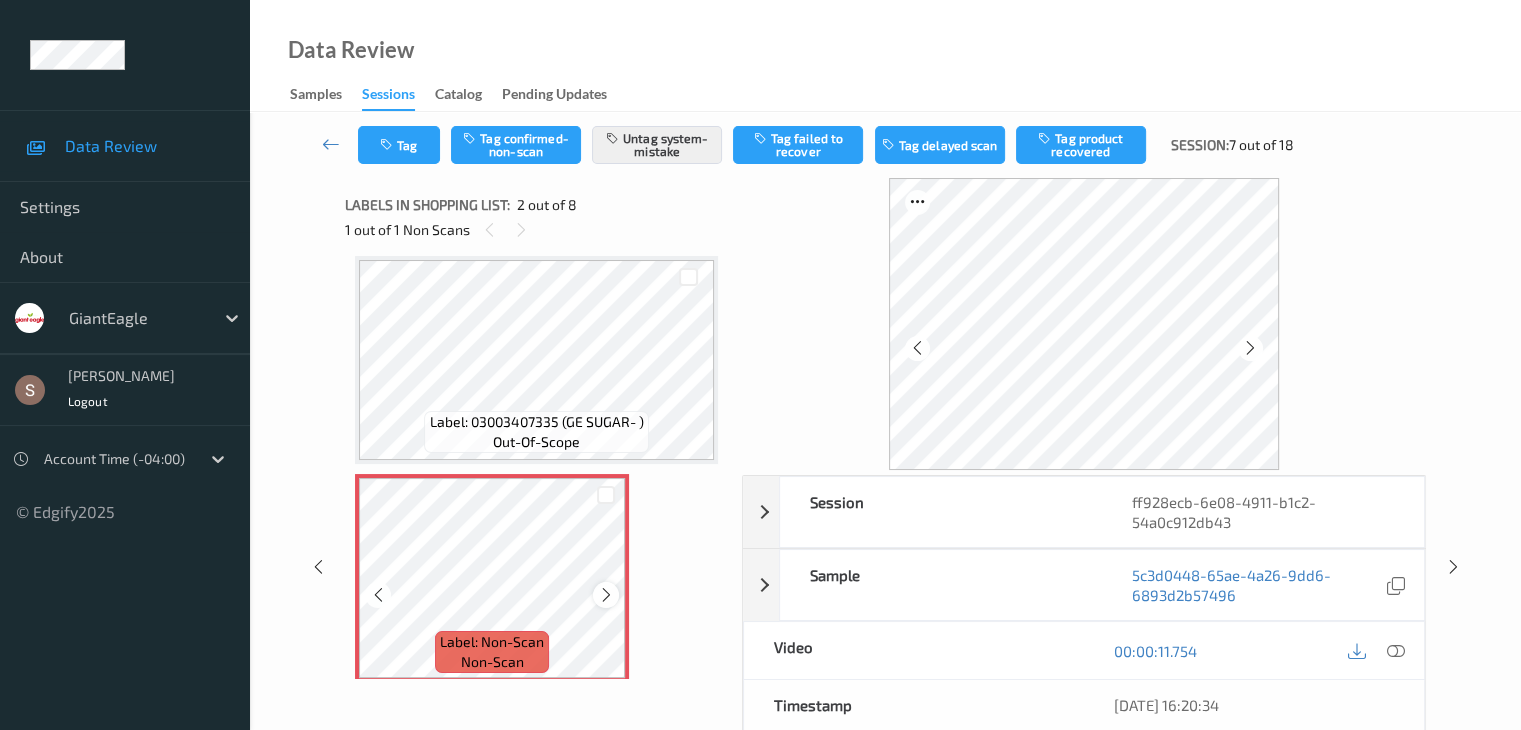 click at bounding box center [606, 595] 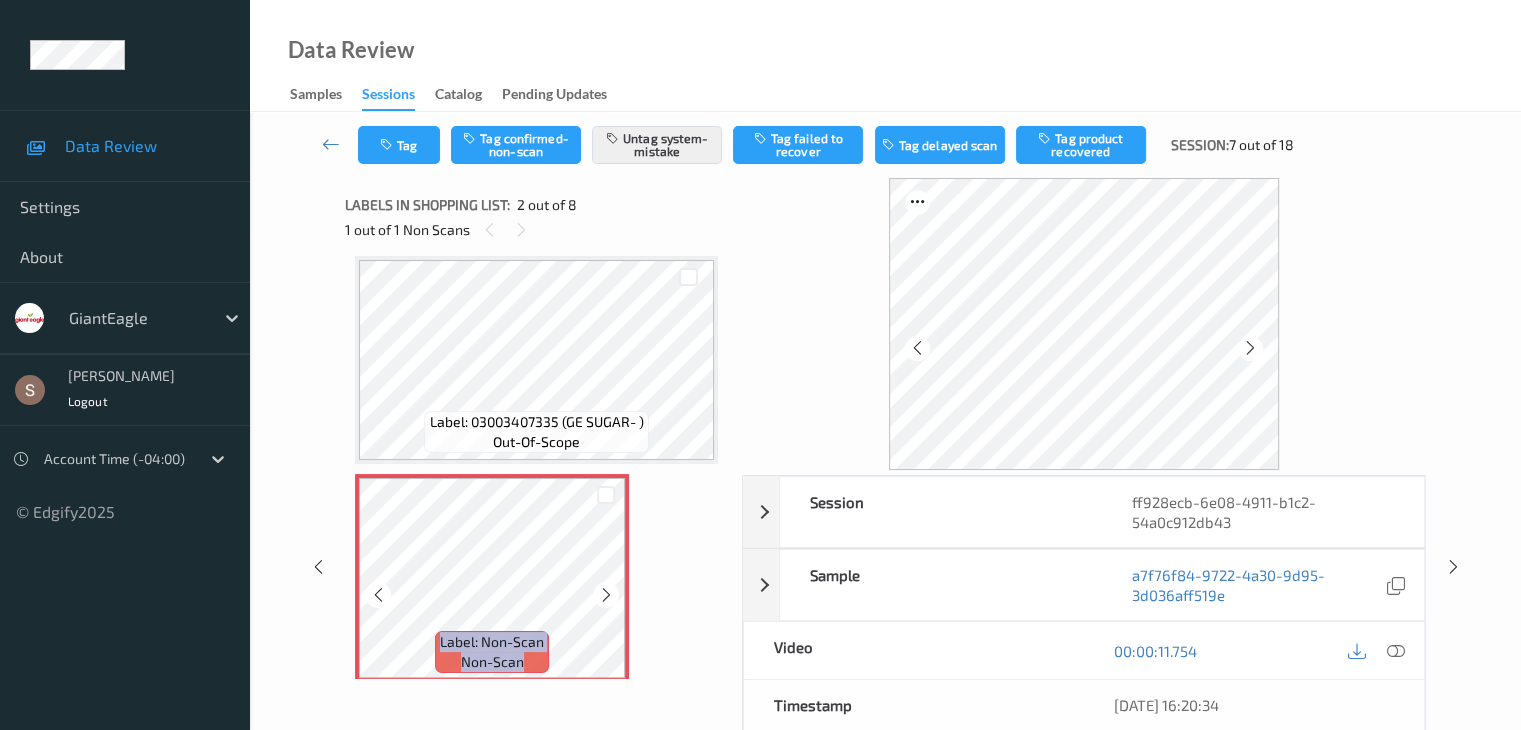 click at bounding box center (606, 595) 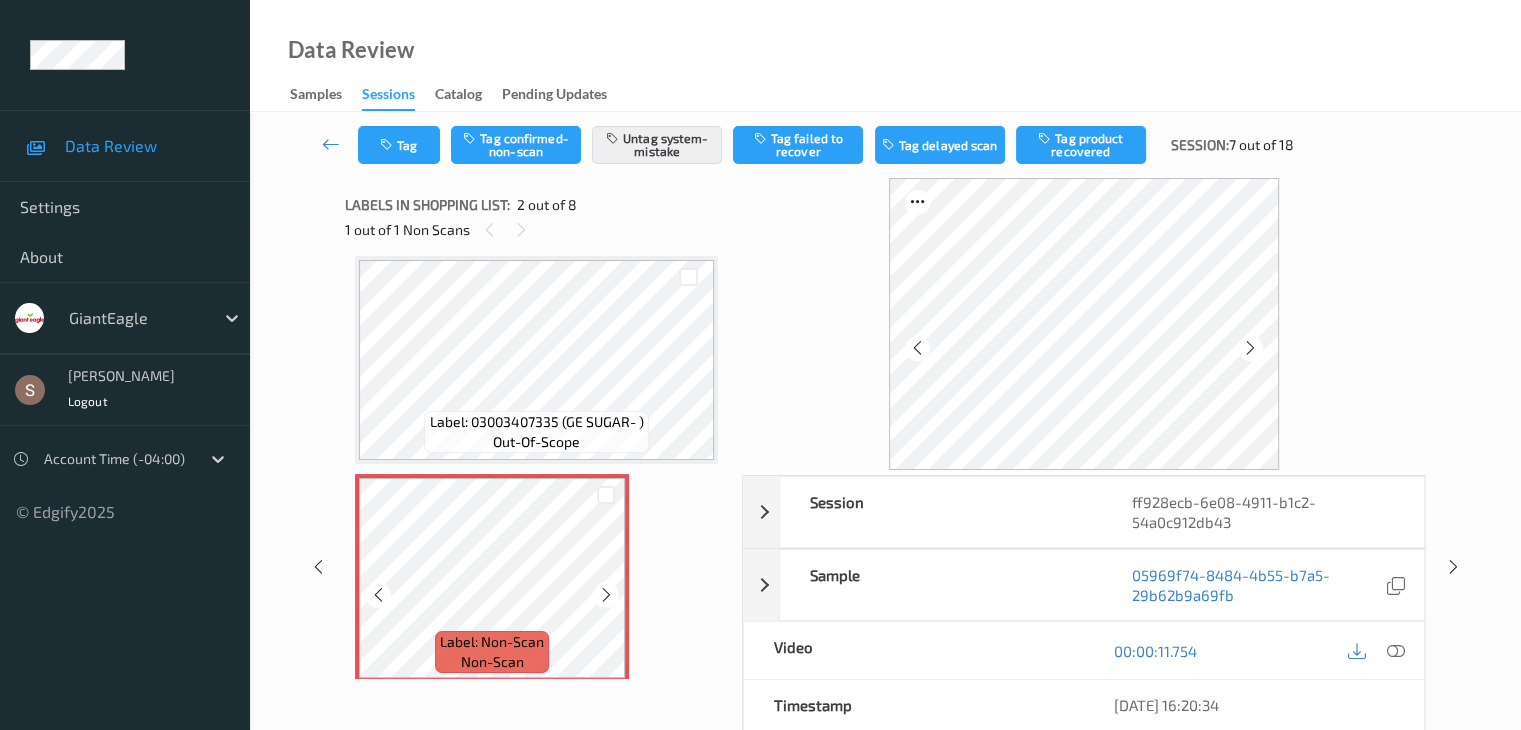 click at bounding box center (606, 595) 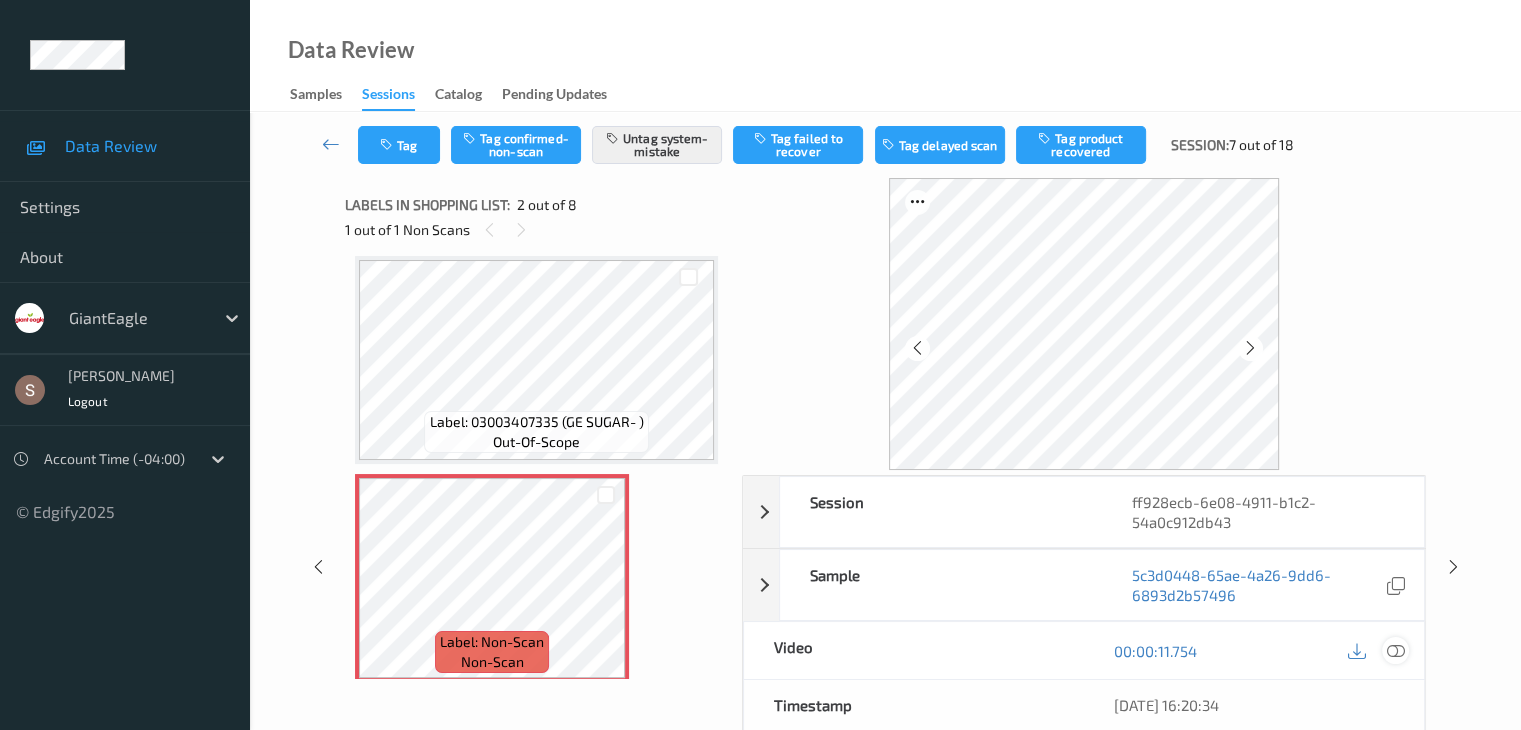 click at bounding box center [1395, 651] 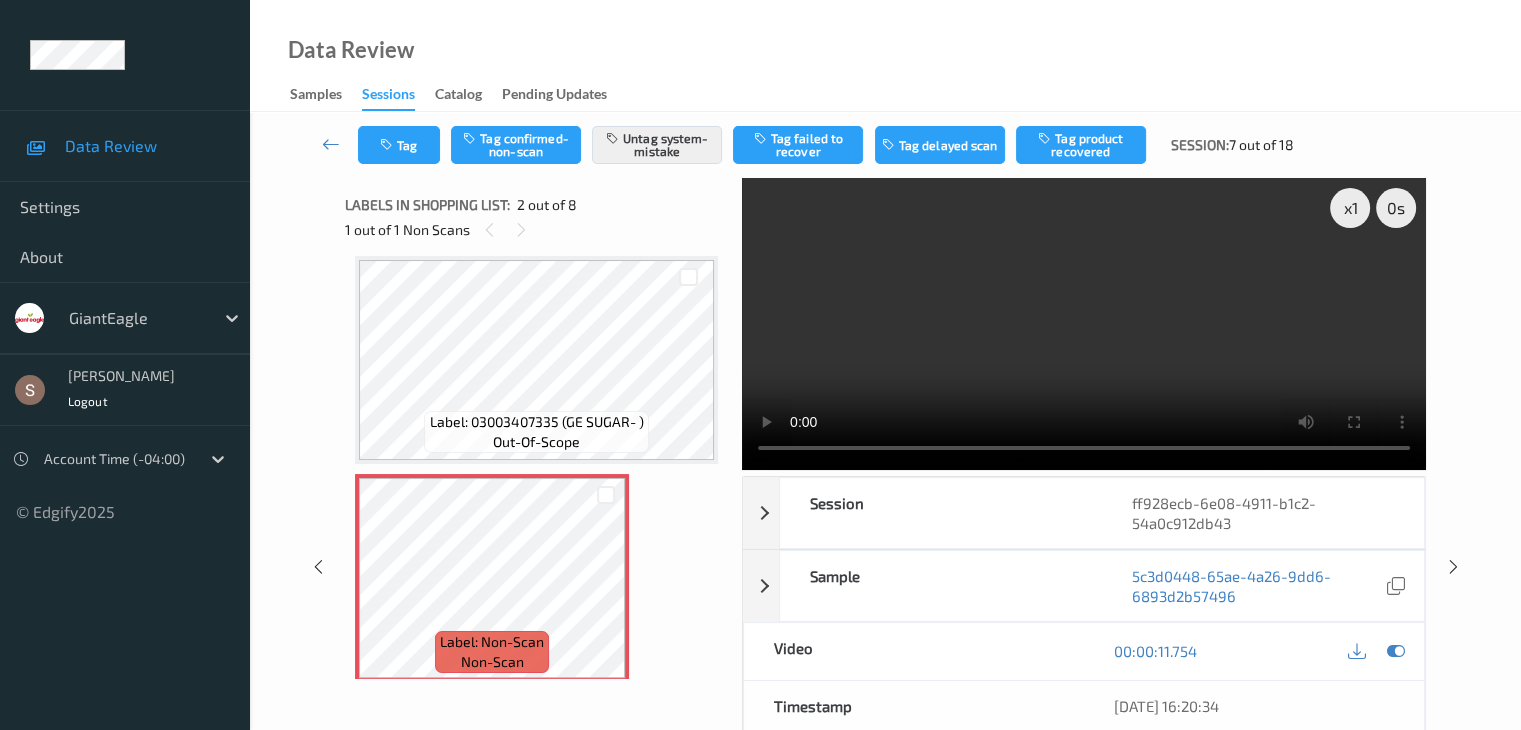 click at bounding box center (1084, 324) 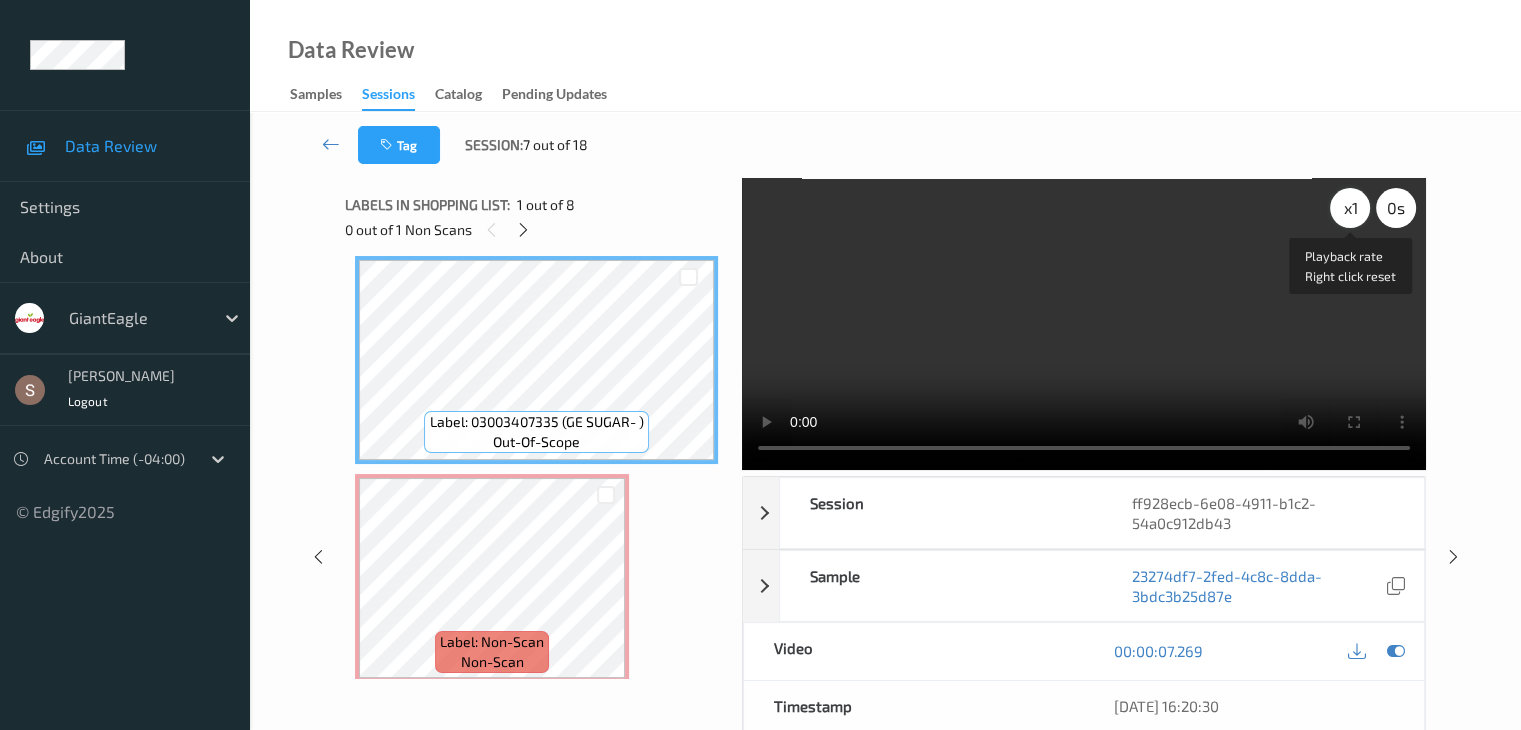 click on "x 1" at bounding box center [1350, 208] 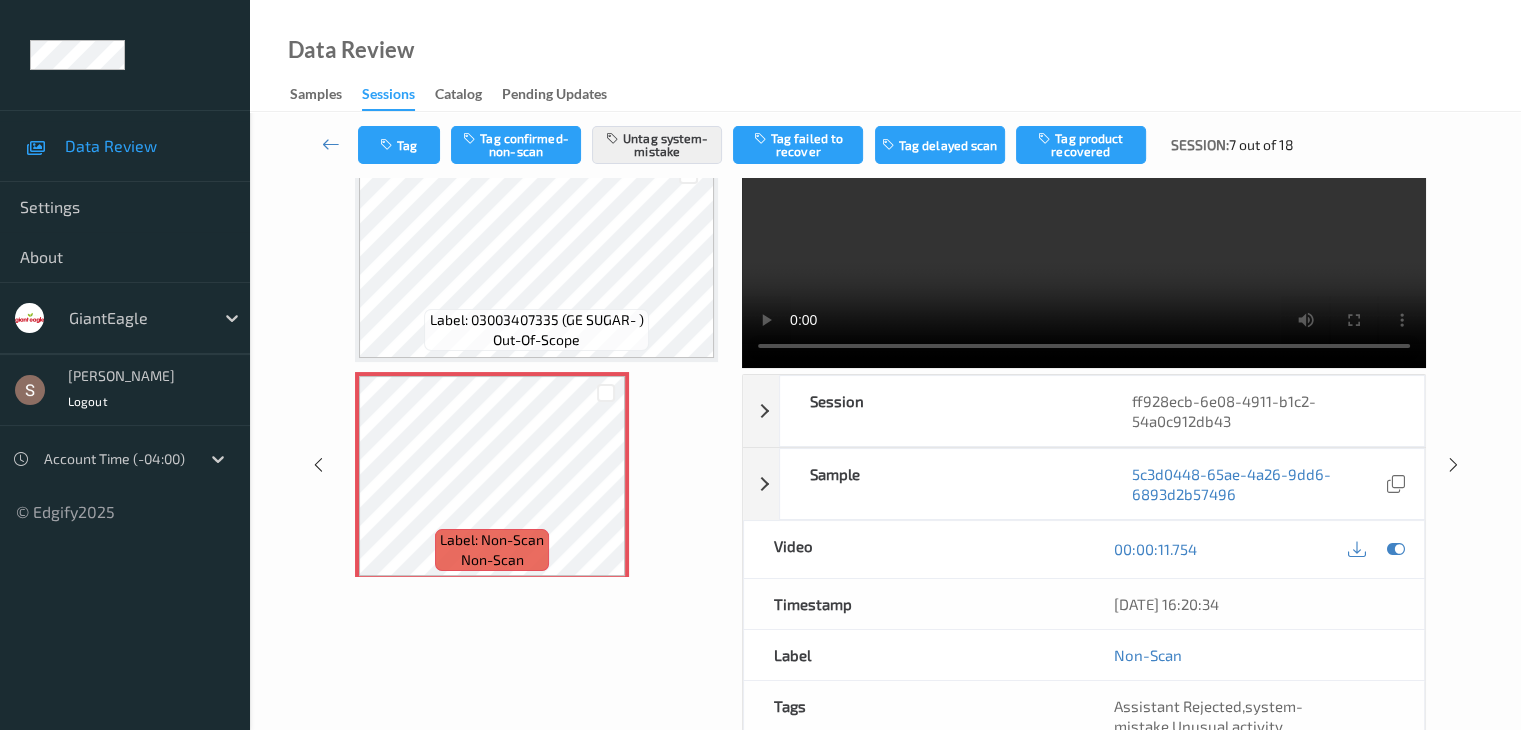 scroll, scrollTop: 0, scrollLeft: 0, axis: both 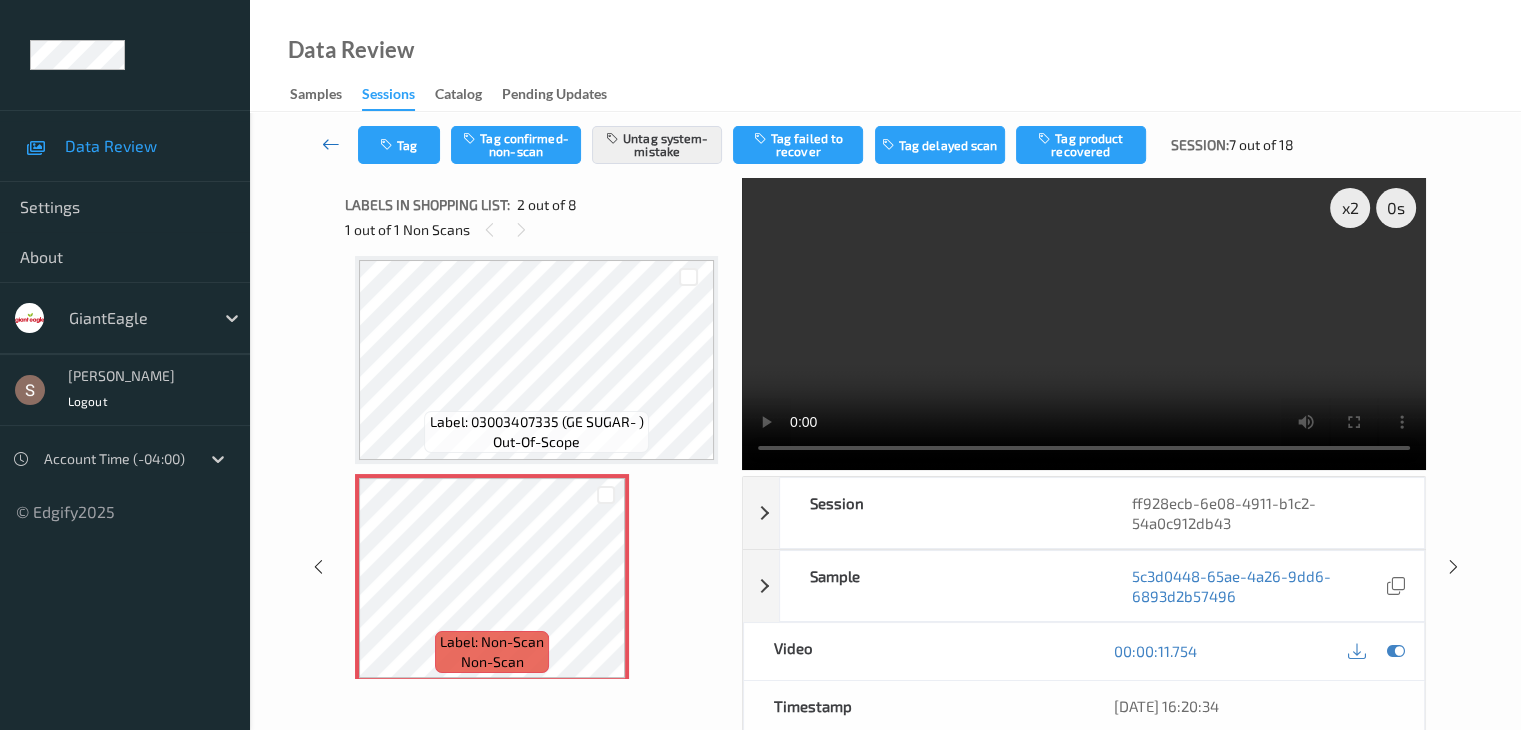click at bounding box center (331, 144) 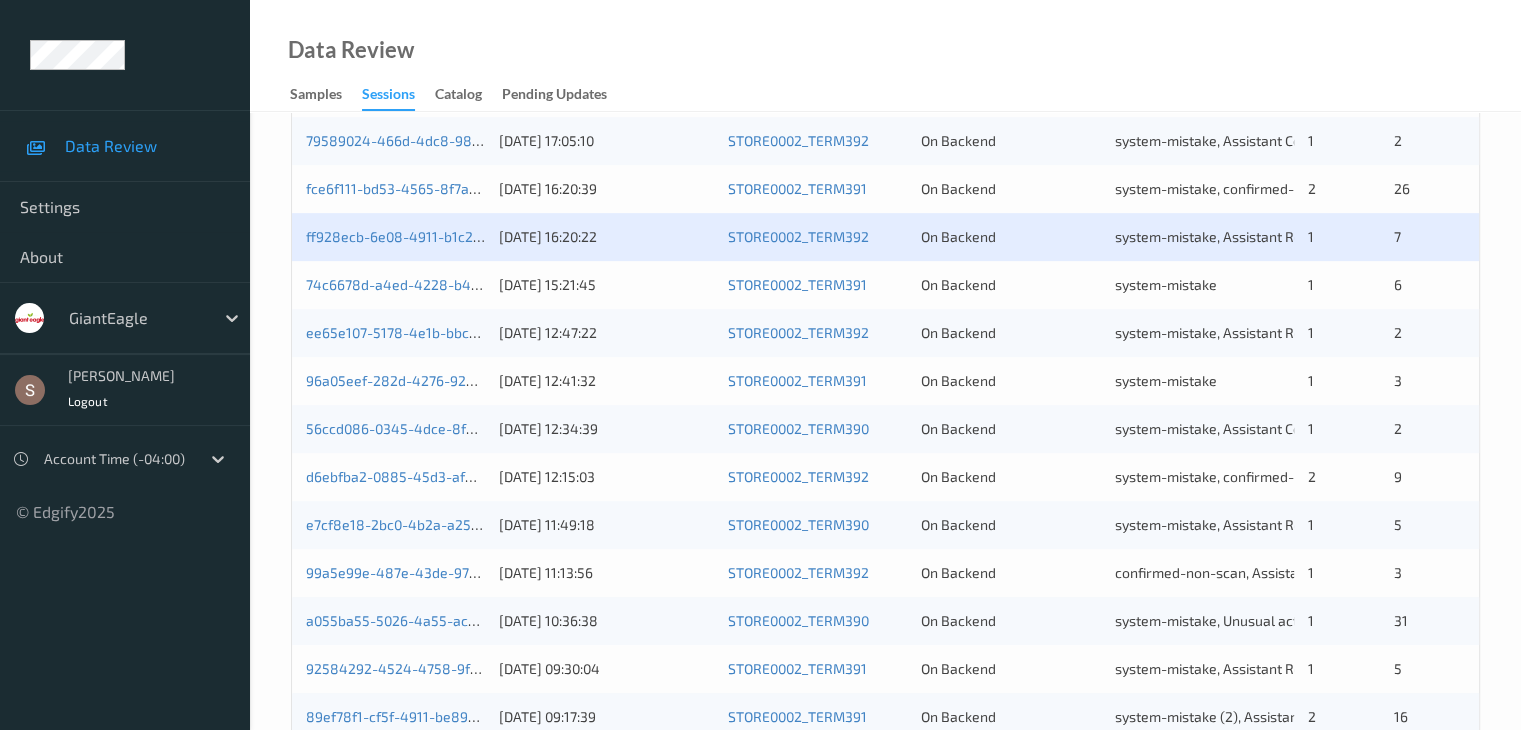 scroll, scrollTop: 700, scrollLeft: 0, axis: vertical 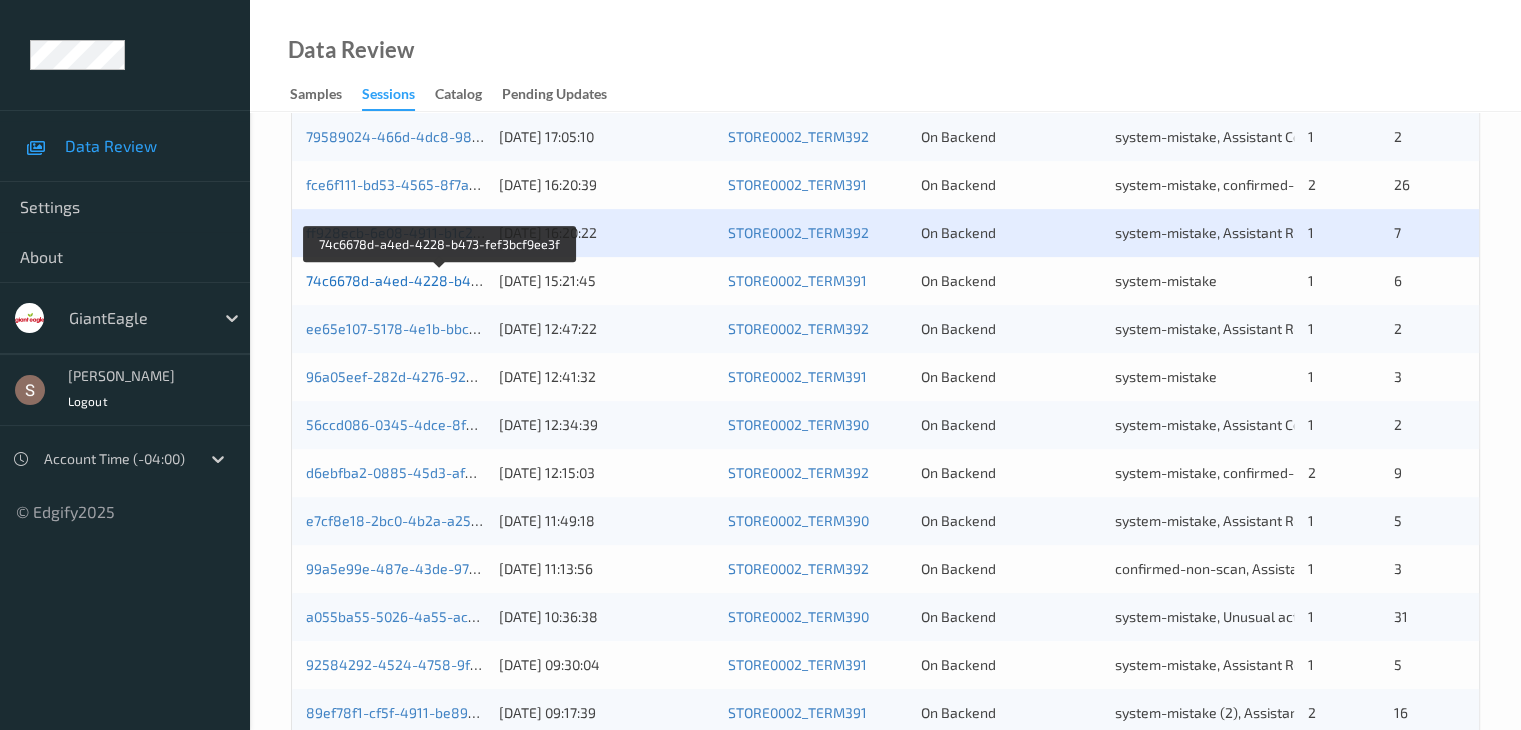 click on "74c6678d-a4ed-4228-b473-fef3bcf9ee3f" at bounding box center (440, 280) 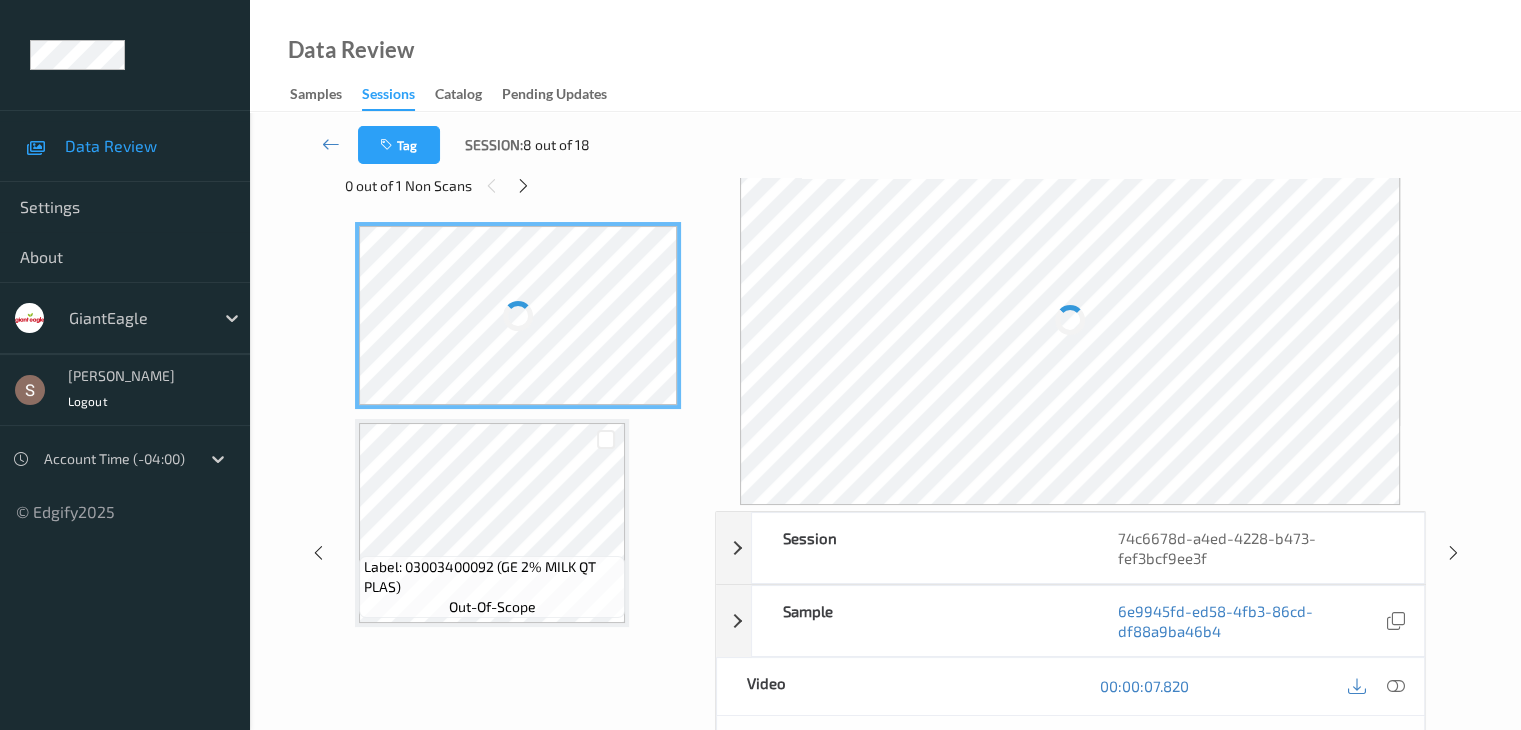 scroll, scrollTop: 0, scrollLeft: 0, axis: both 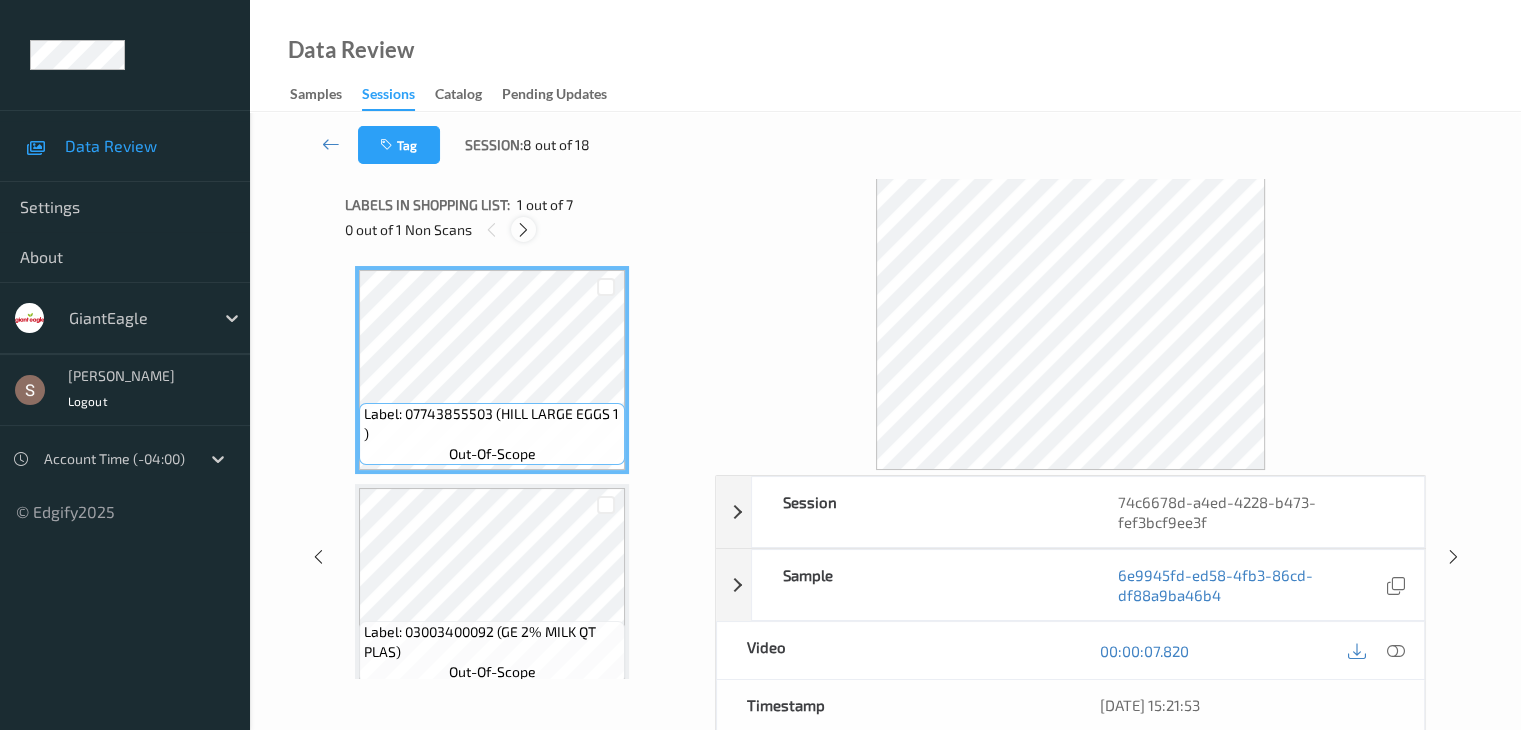 click at bounding box center [523, 230] 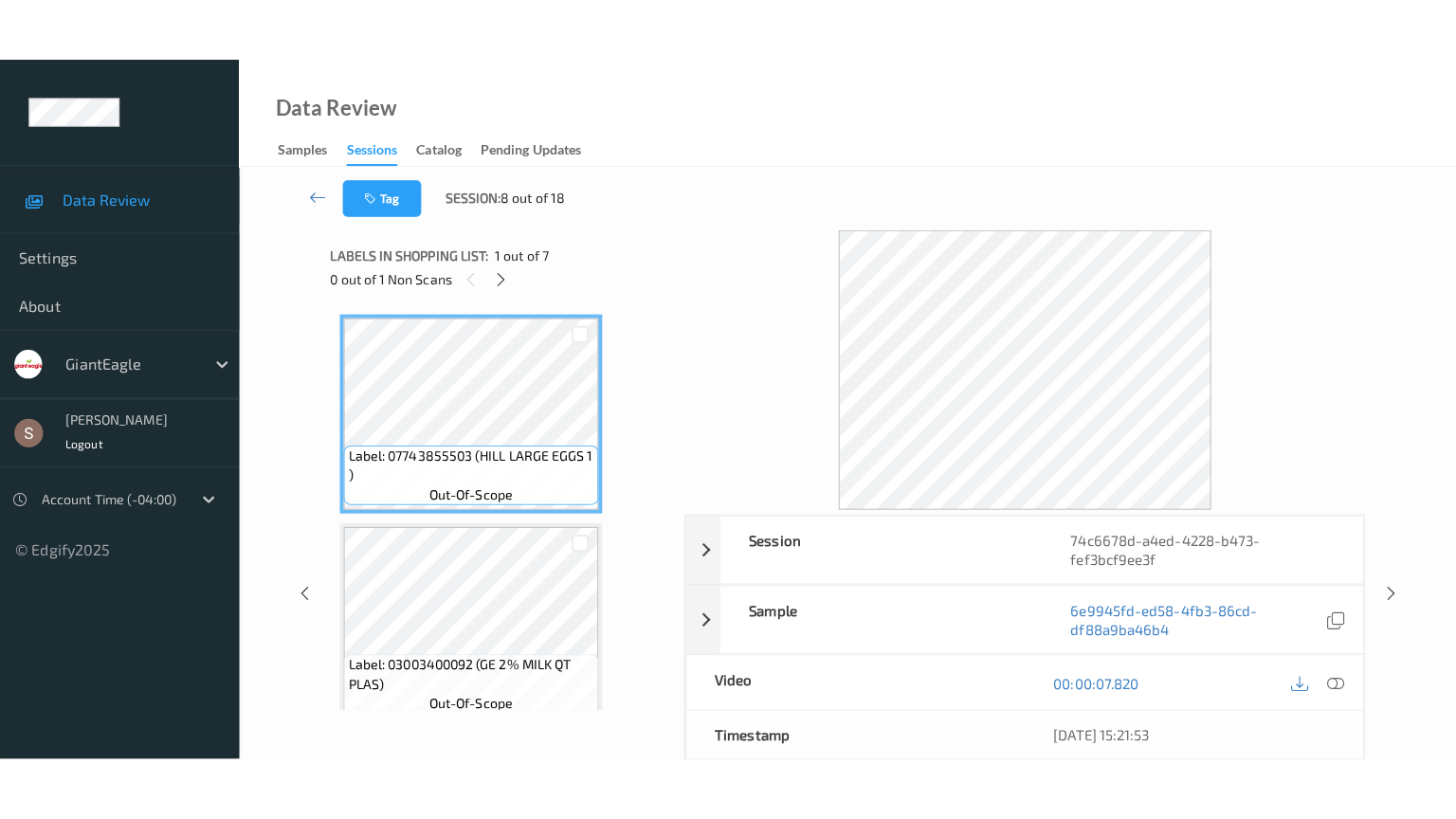 scroll, scrollTop: 1043, scrollLeft: 0, axis: vertical 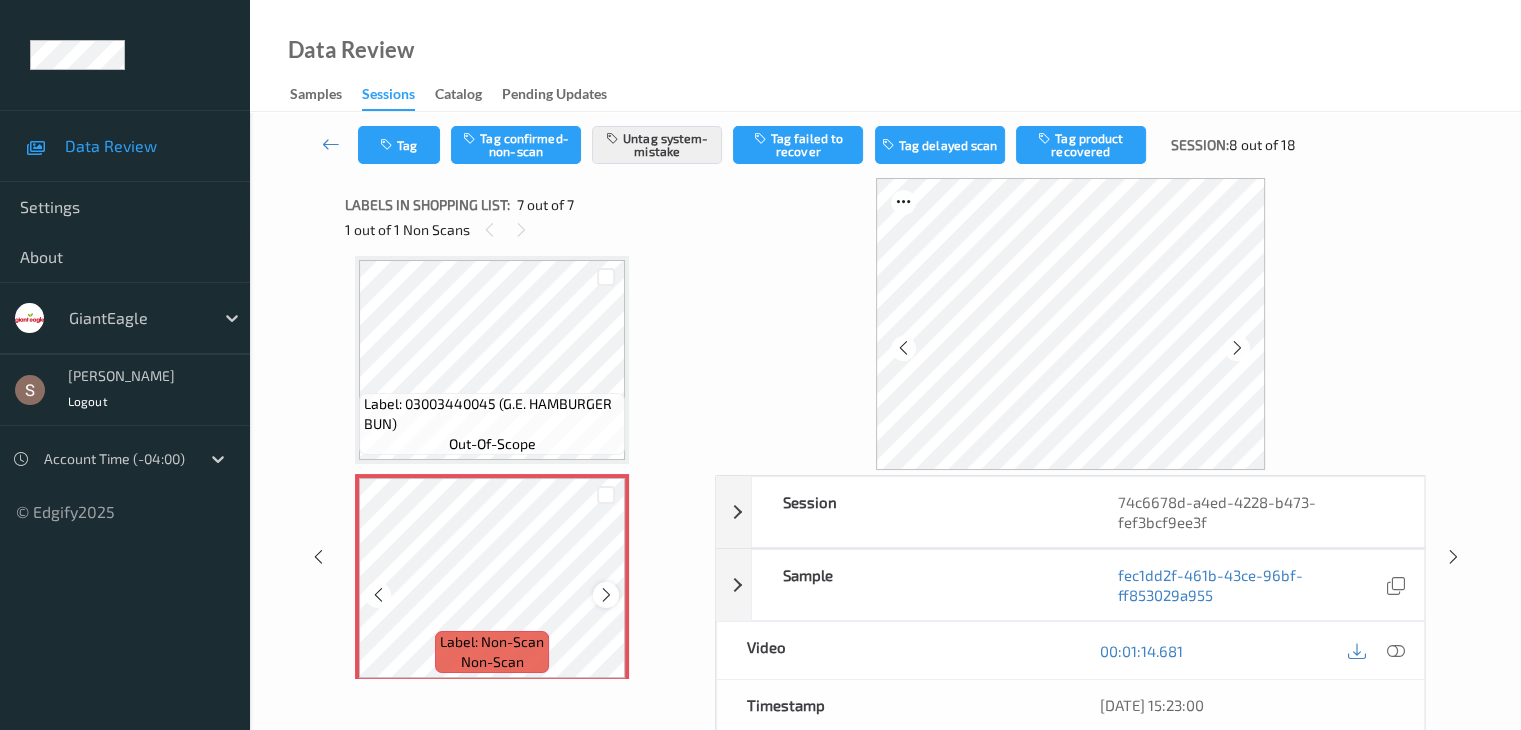 click at bounding box center [606, 595] 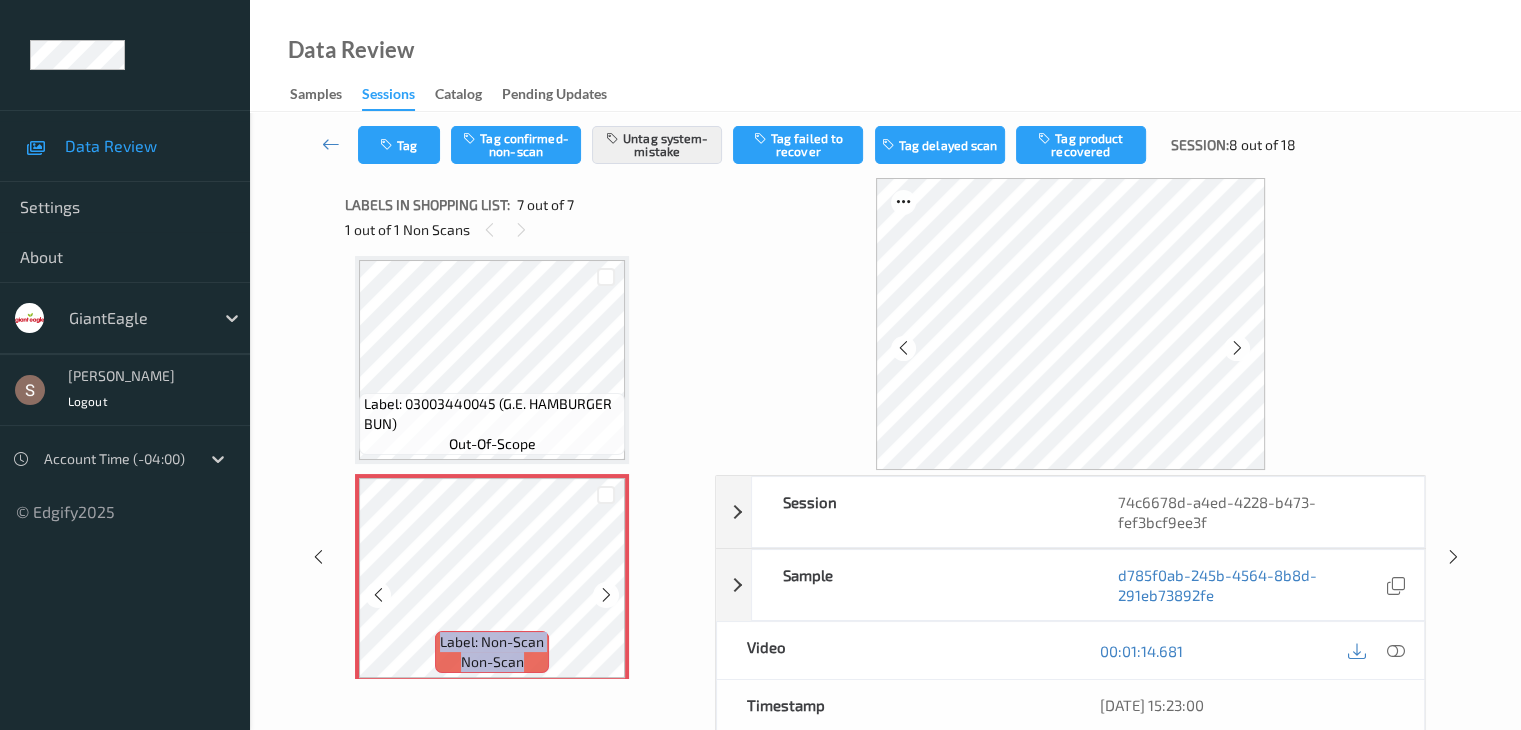 click at bounding box center [606, 595] 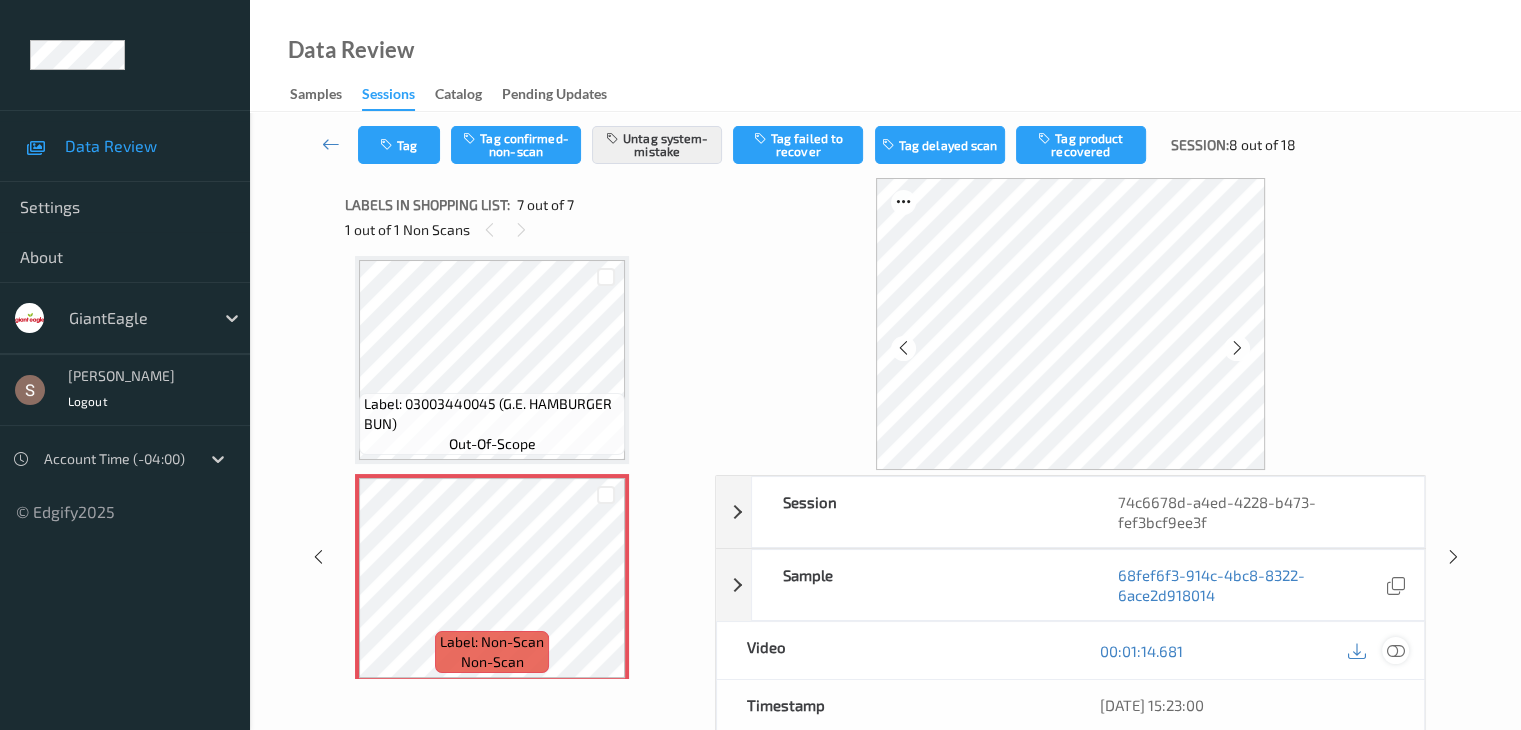 click at bounding box center (1395, 651) 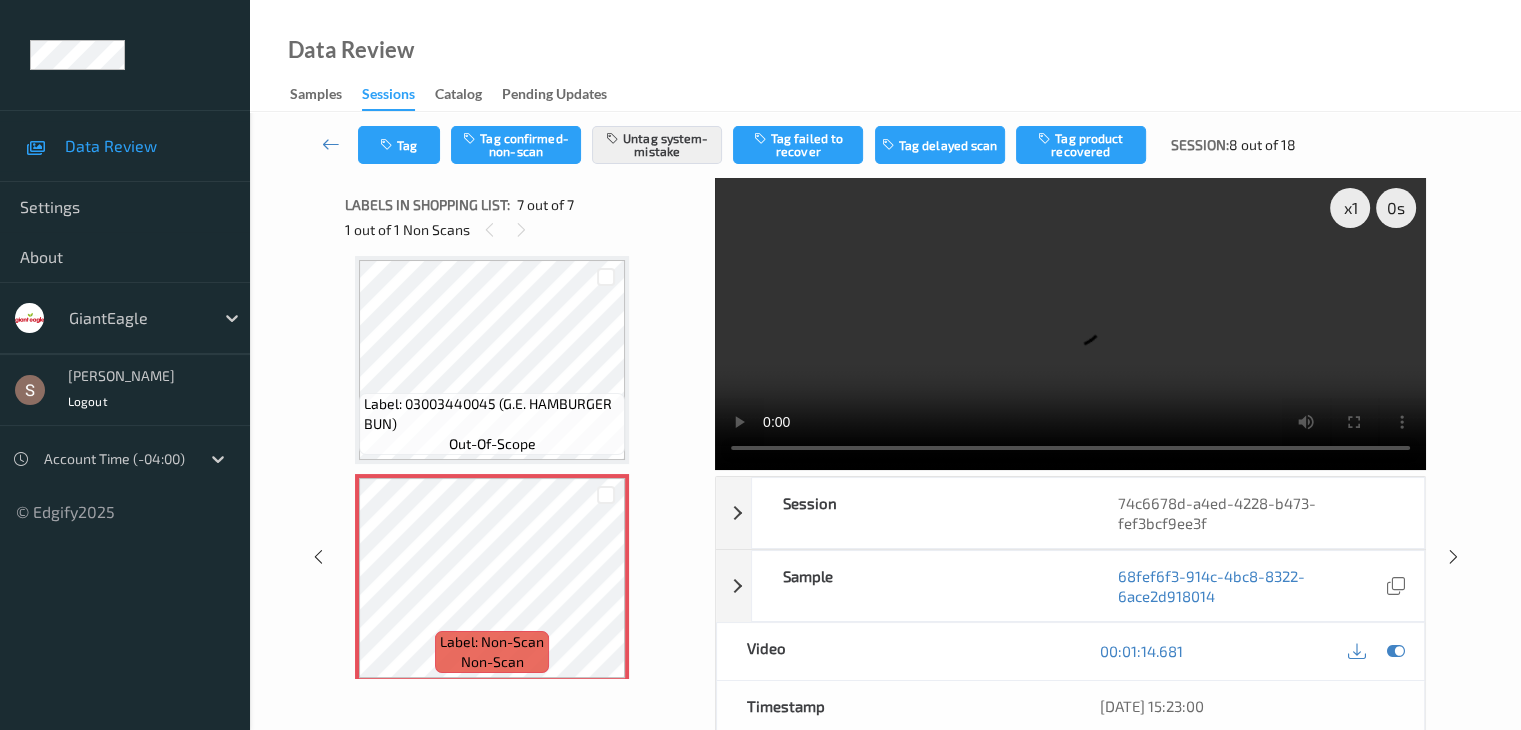 click at bounding box center [1070, 324] 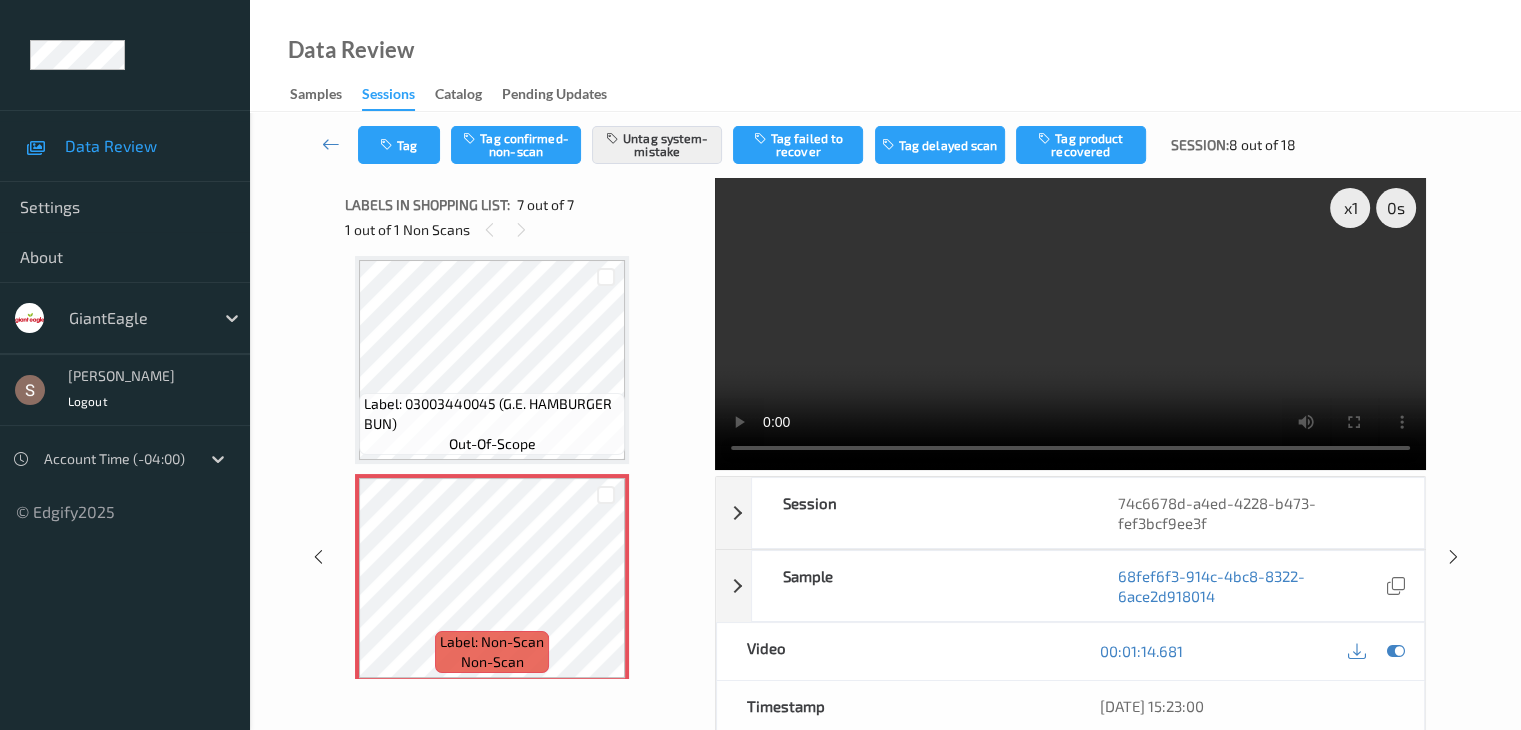drag, startPoint x: 1156, startPoint y: 329, endPoint x: 1153, endPoint y: 416, distance: 87.05171 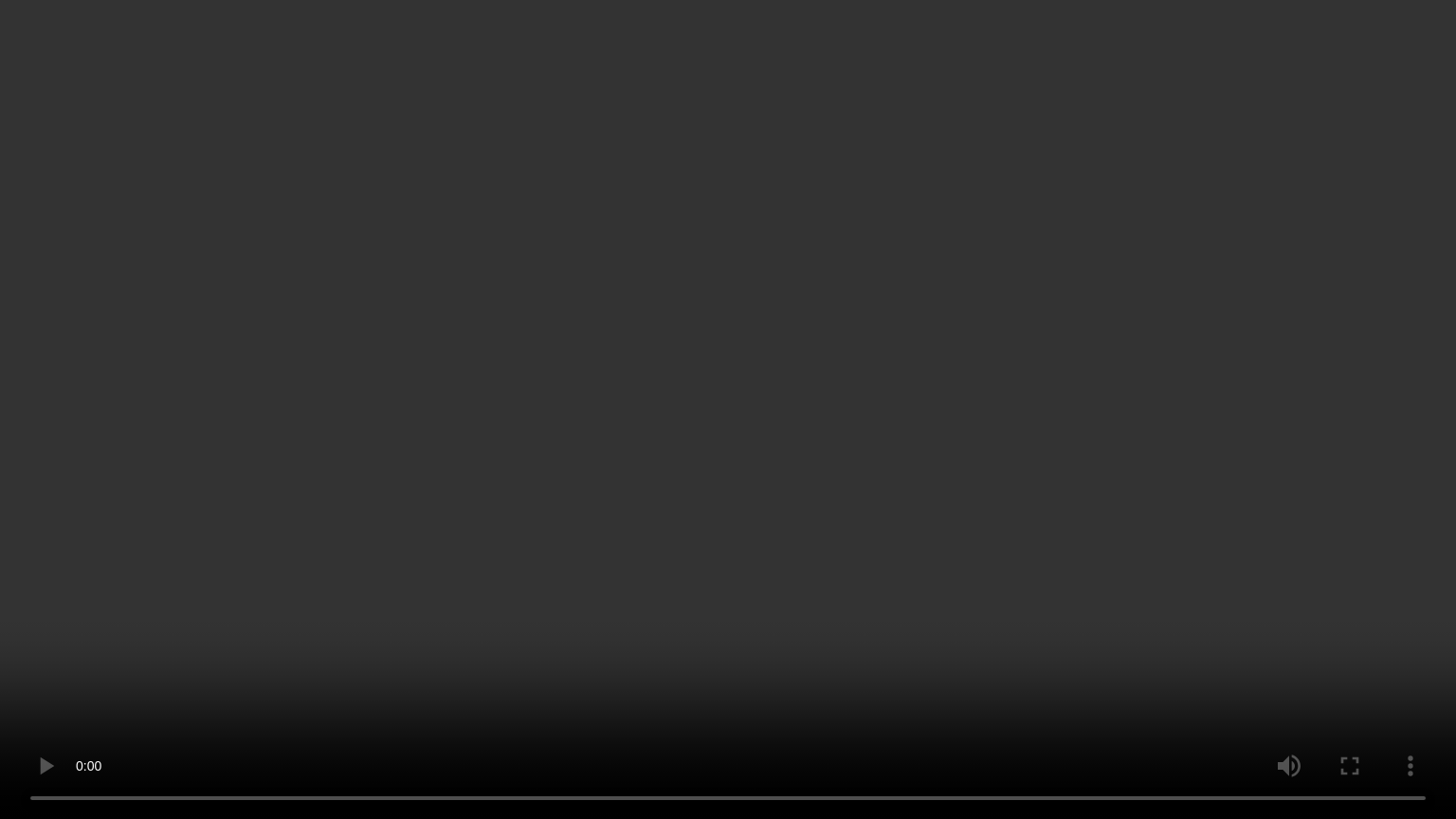 click at bounding box center (728, 410) 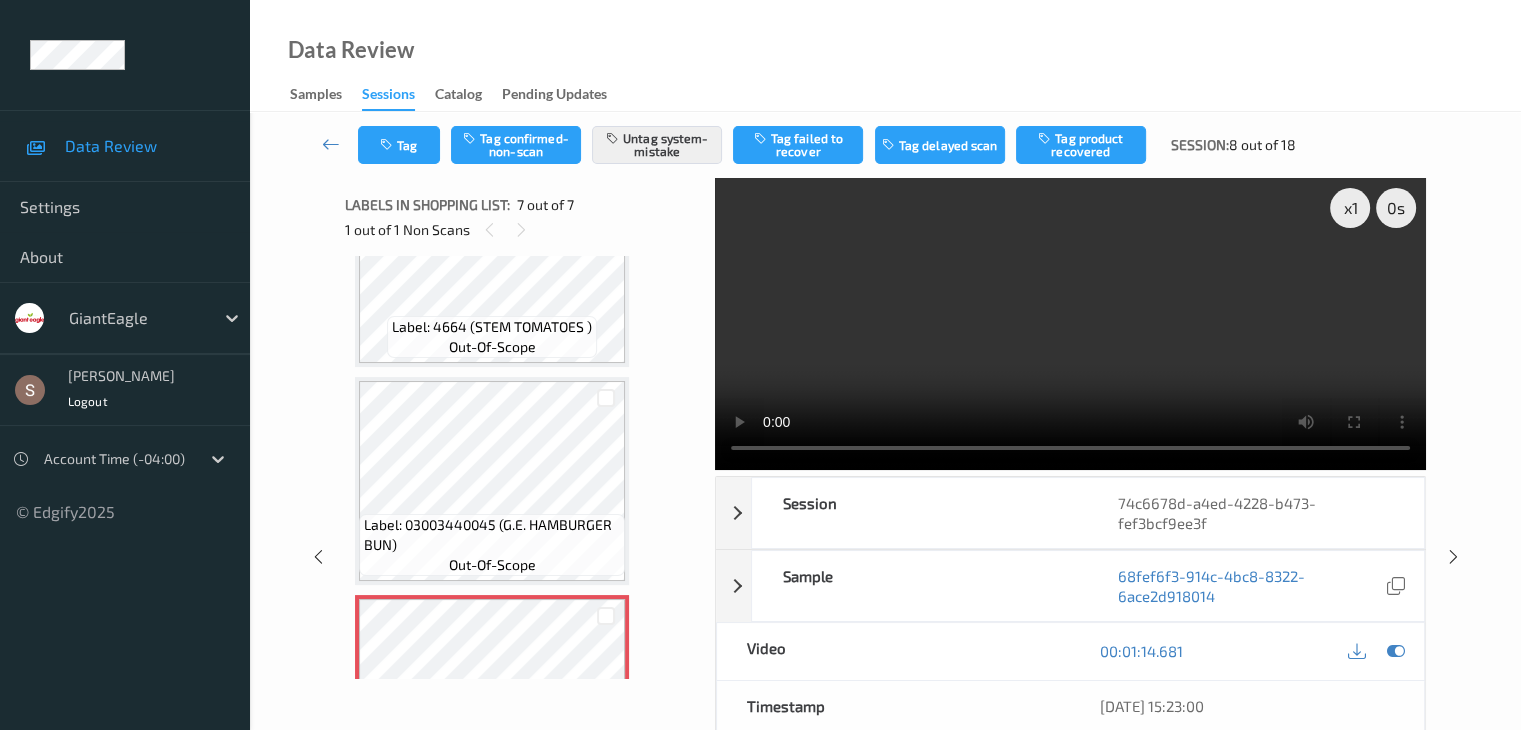 click at bounding box center [1070, 324] 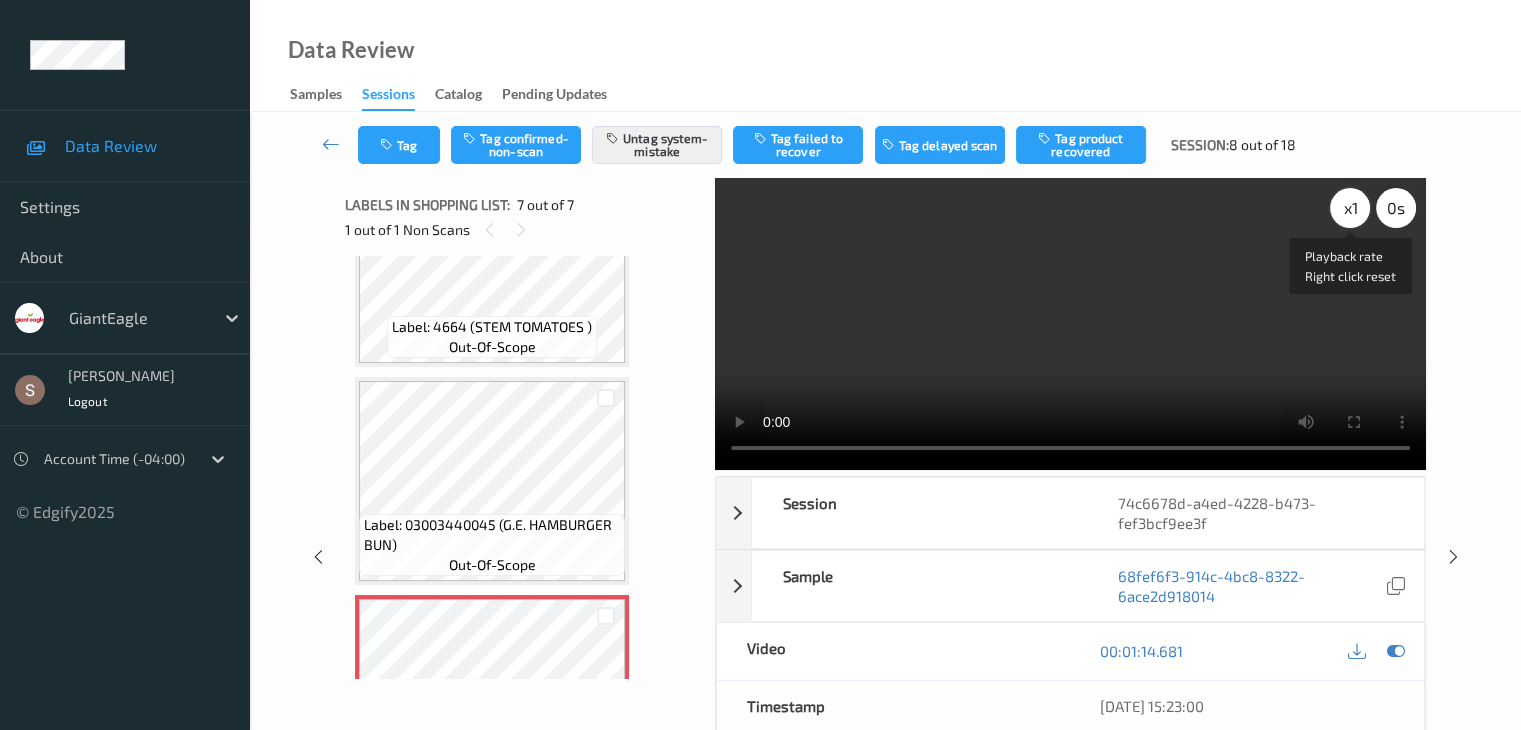 click on "x 1" at bounding box center [1350, 208] 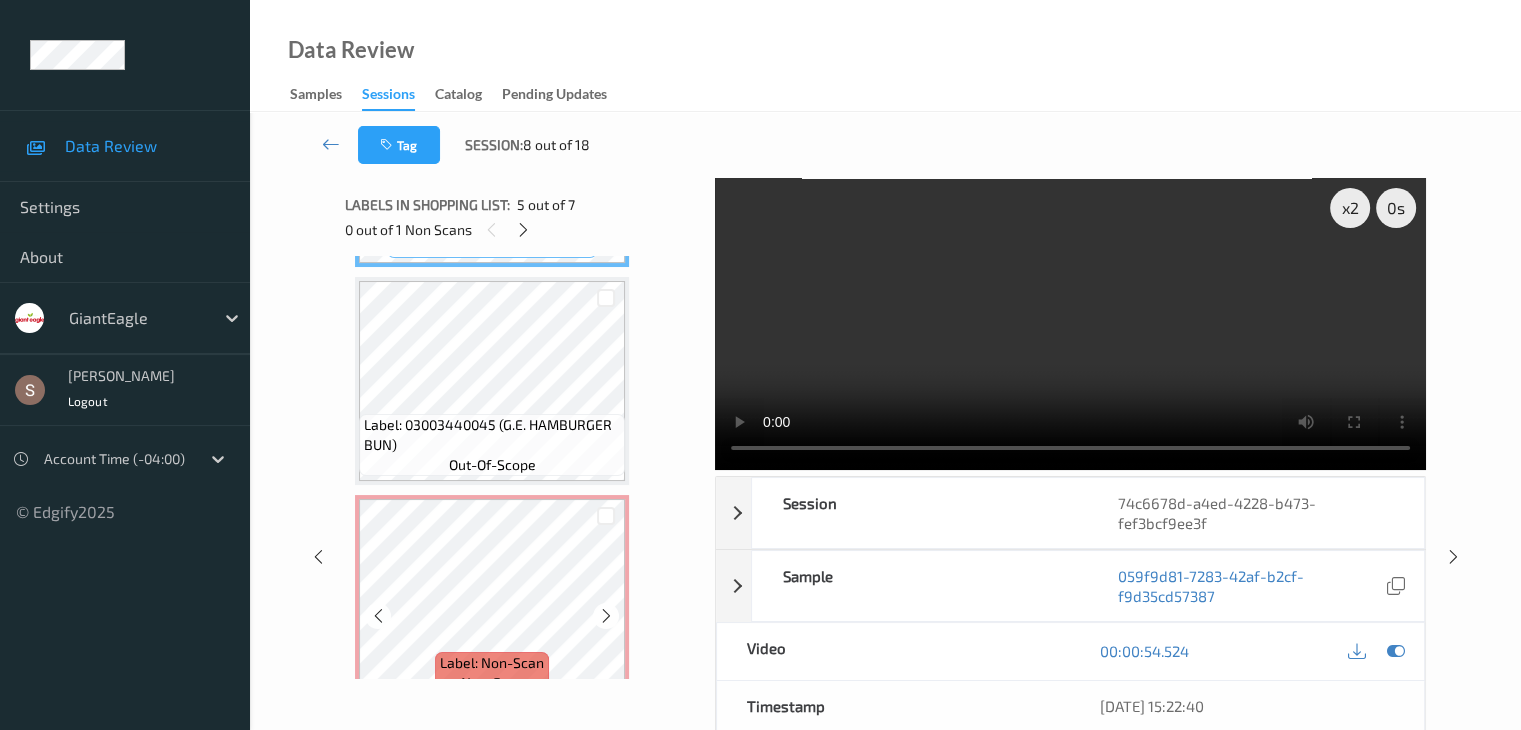 scroll, scrollTop: 1113, scrollLeft: 0, axis: vertical 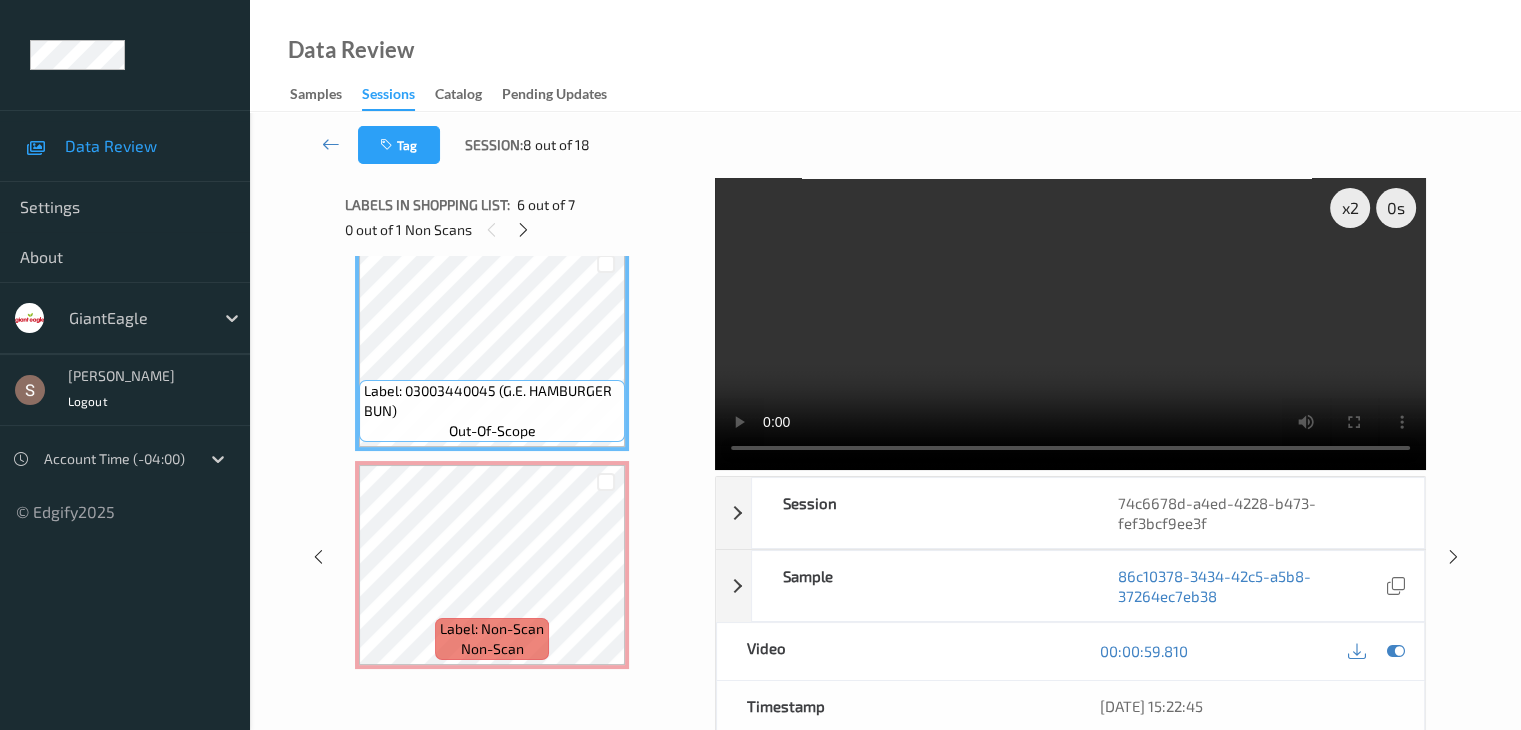 click at bounding box center (1070, 324) 